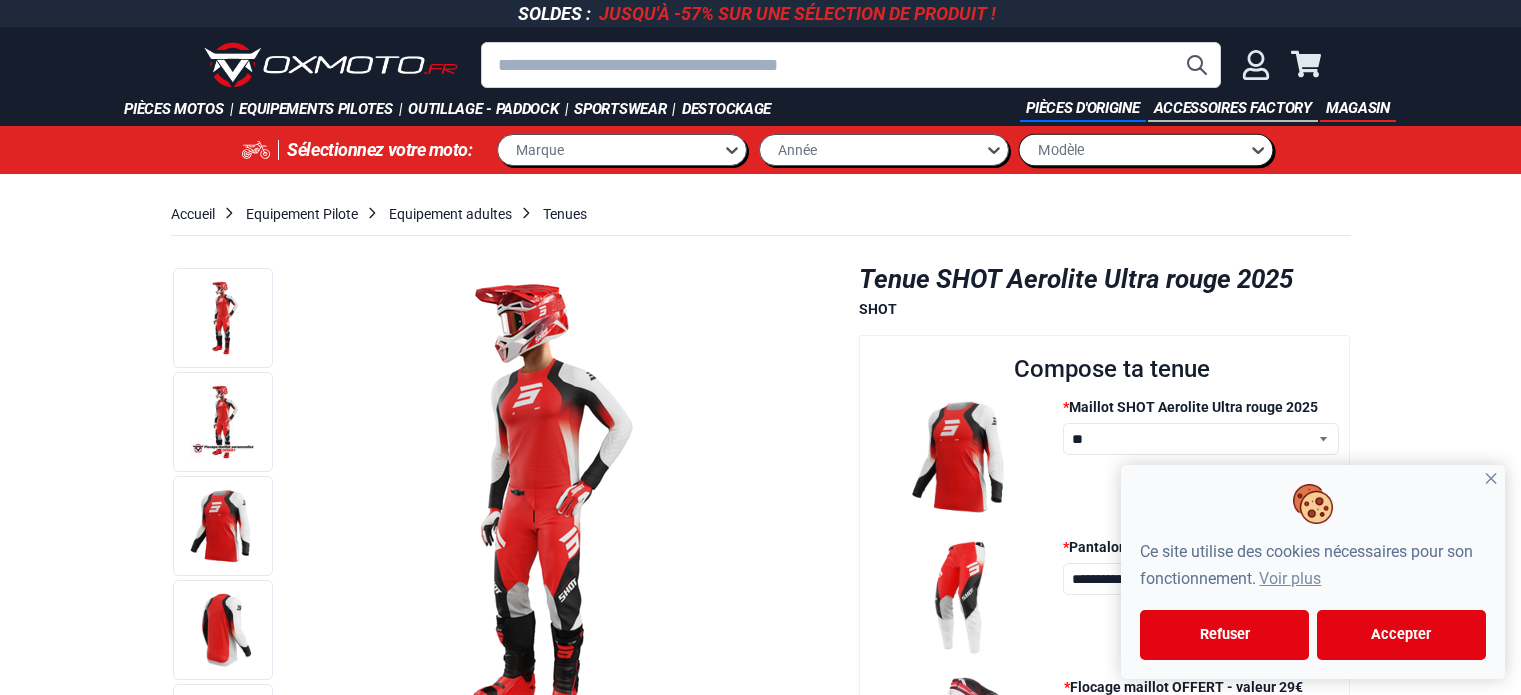 scroll, scrollTop: 0, scrollLeft: 0, axis: both 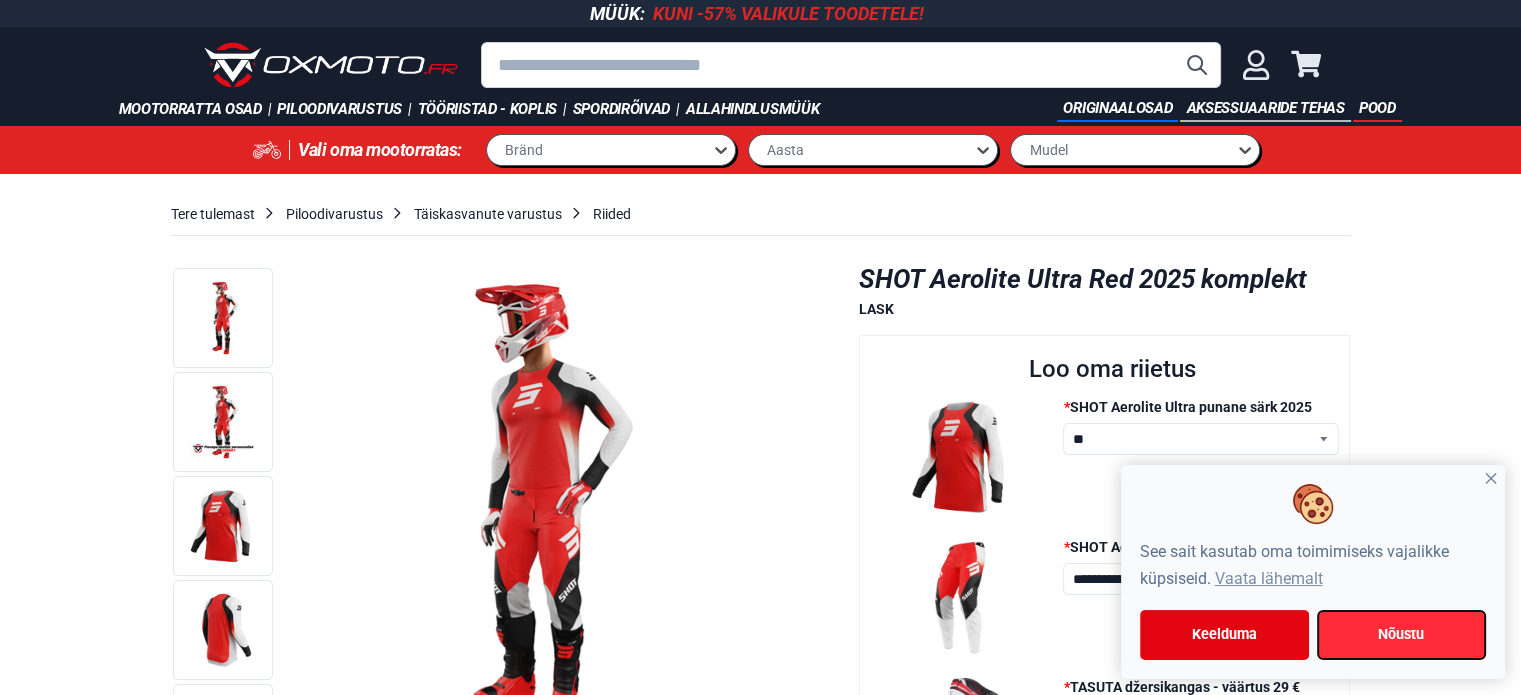 click on "Nõustu" at bounding box center [1401, 635] 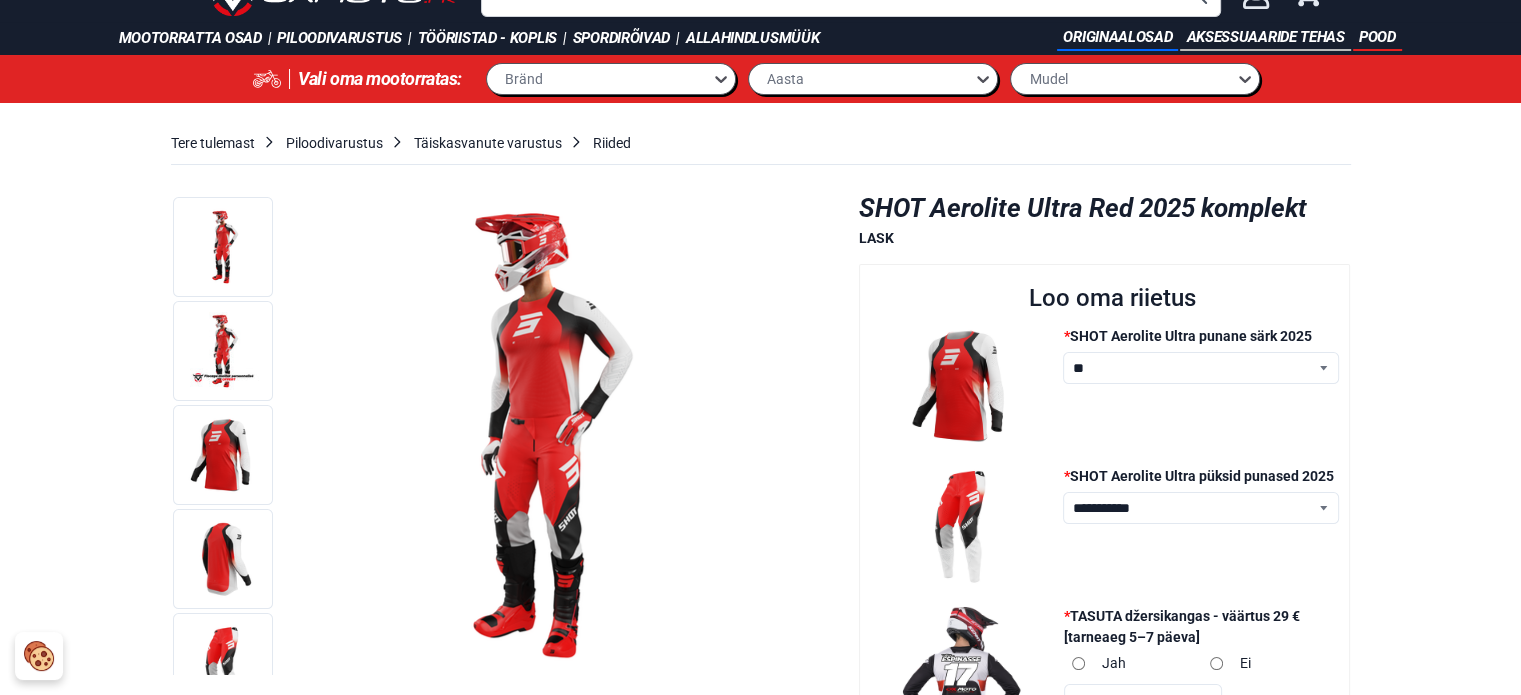 scroll, scrollTop: 0, scrollLeft: 0, axis: both 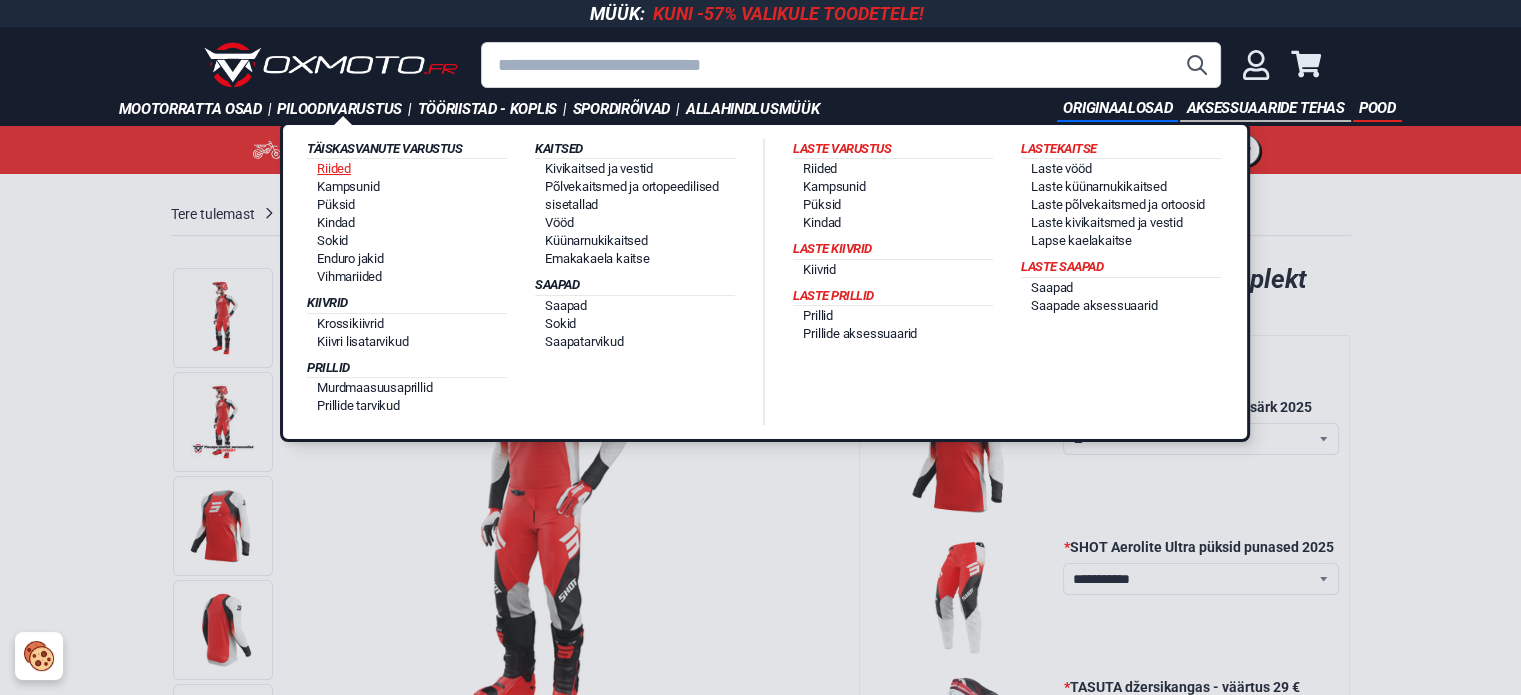 click on "Riided" at bounding box center (334, 168) 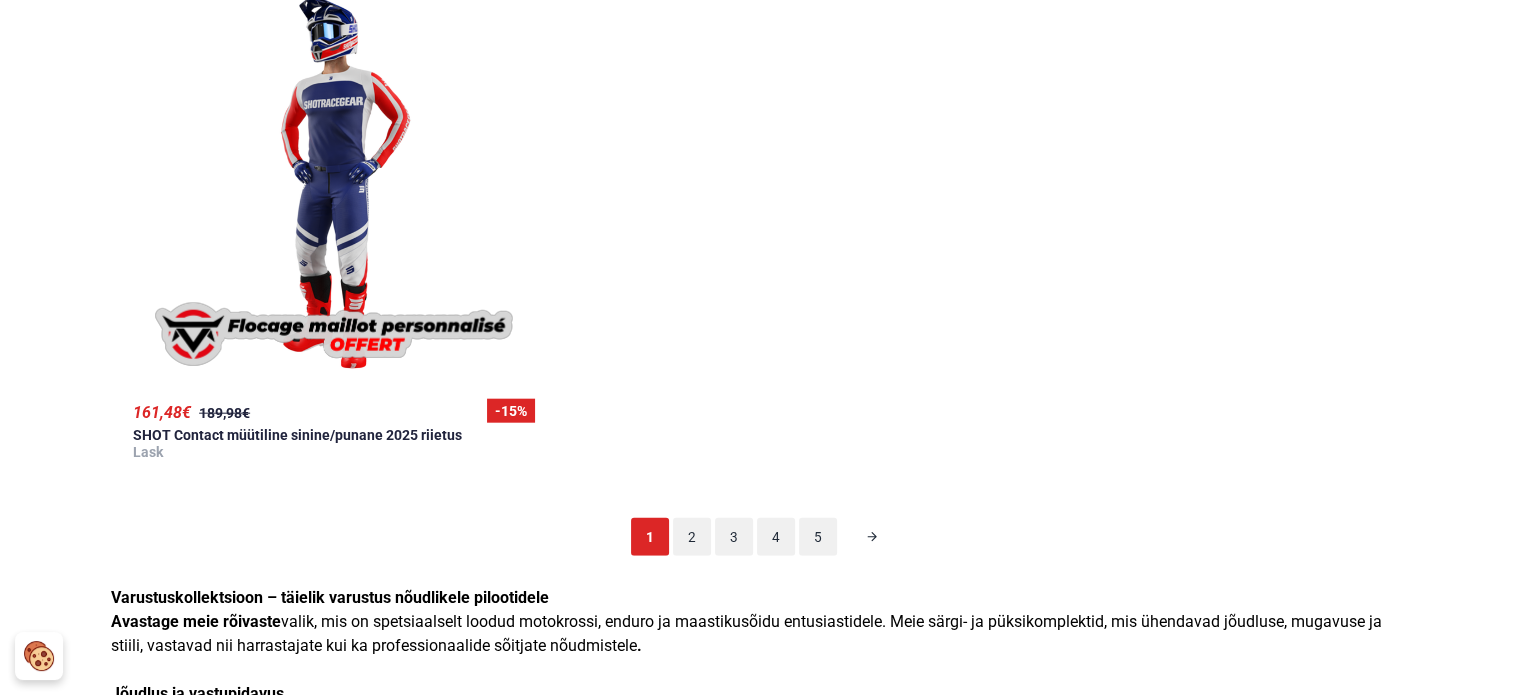scroll, scrollTop: 4800, scrollLeft: 0, axis: vertical 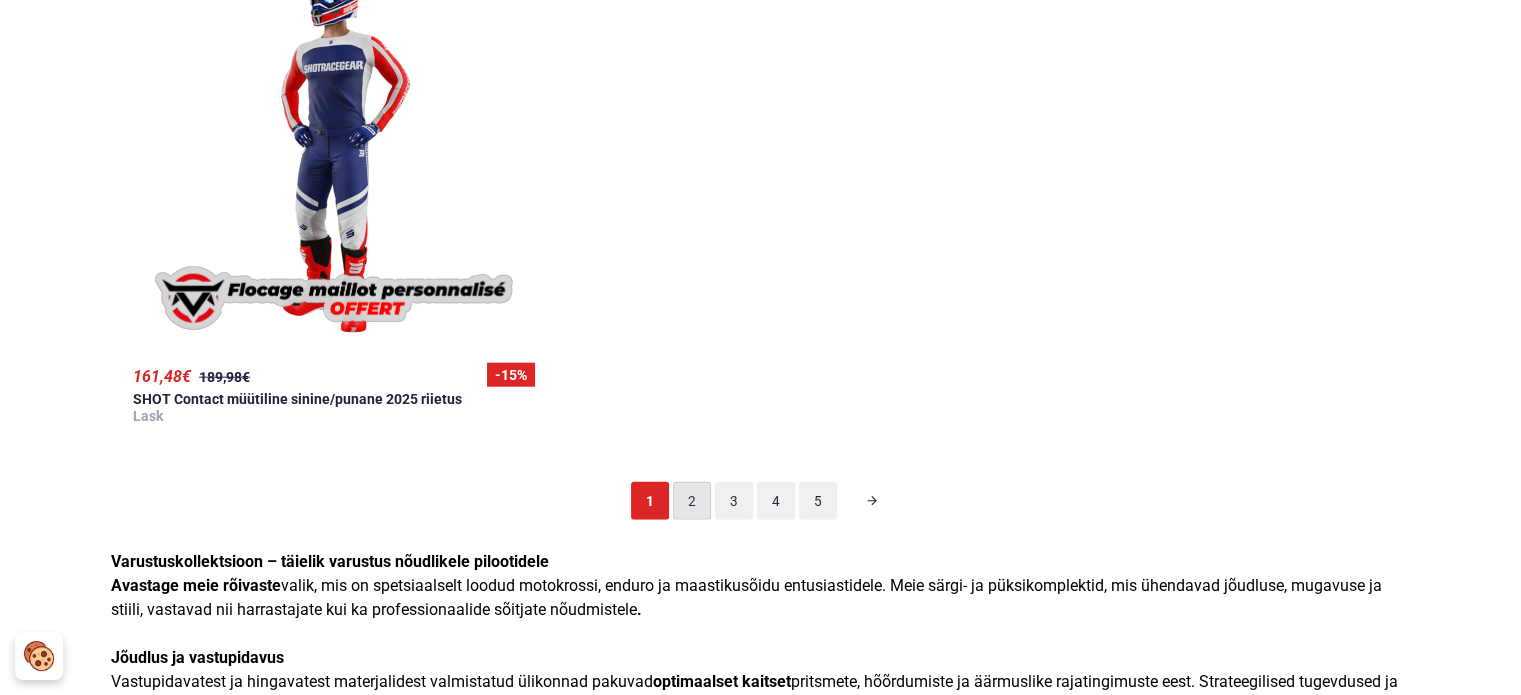 click on "2" at bounding box center [692, 501] 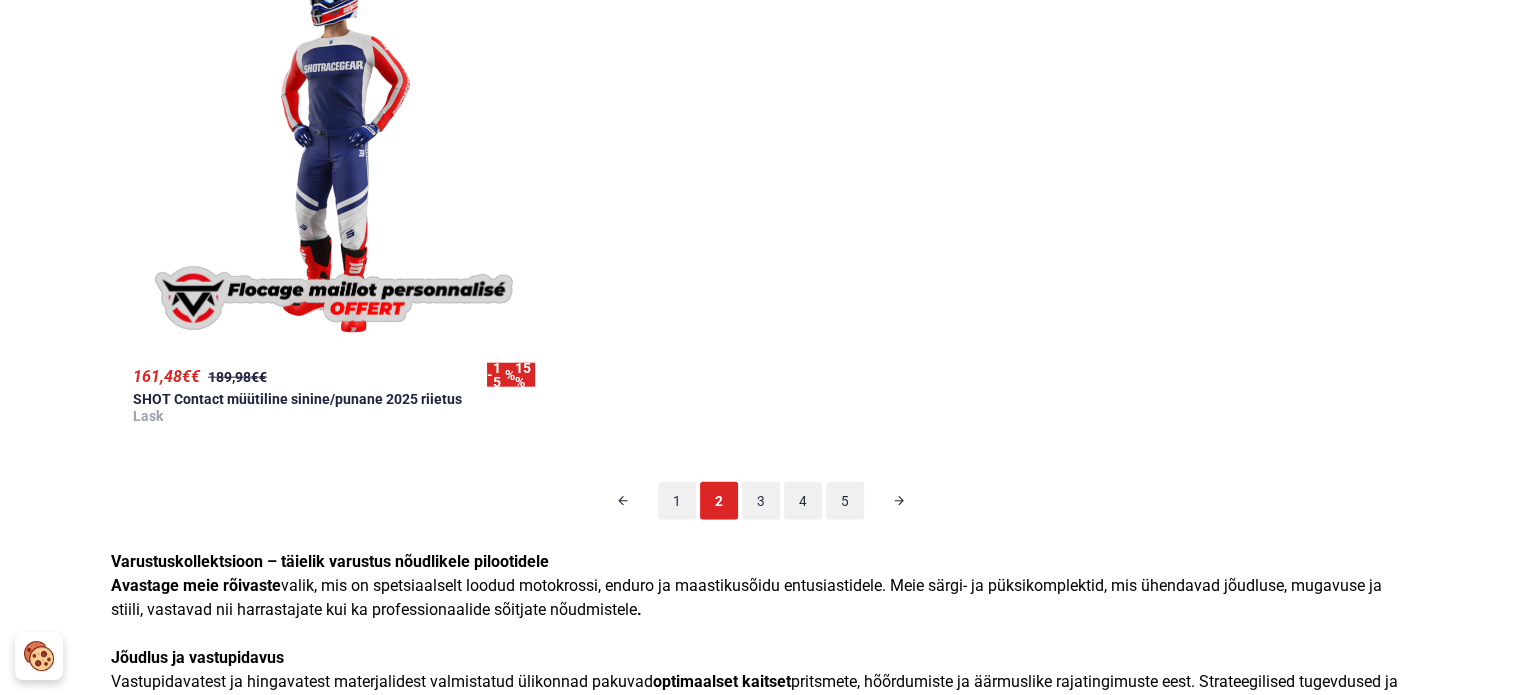 scroll, scrollTop: 124, scrollLeft: 0, axis: vertical 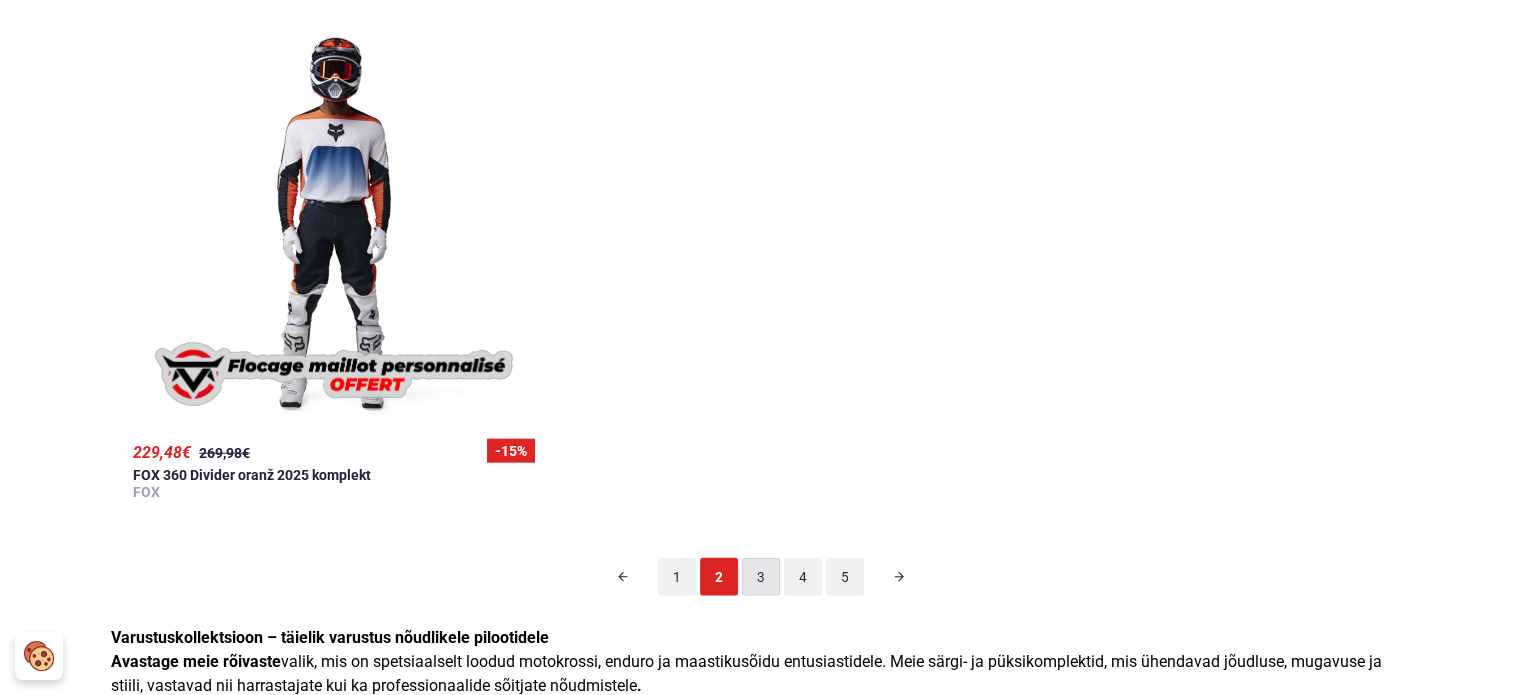 click on "3" at bounding box center (761, 577) 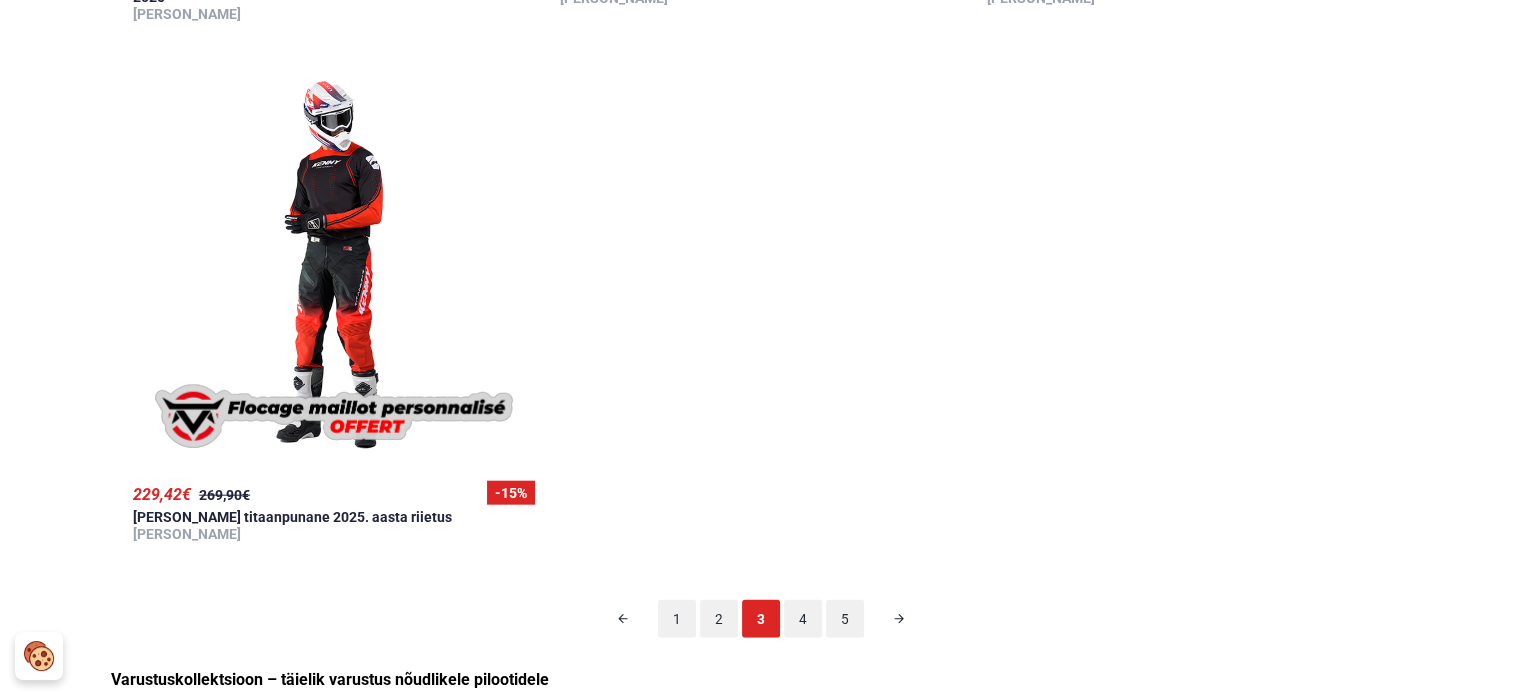 scroll, scrollTop: 4724, scrollLeft: 0, axis: vertical 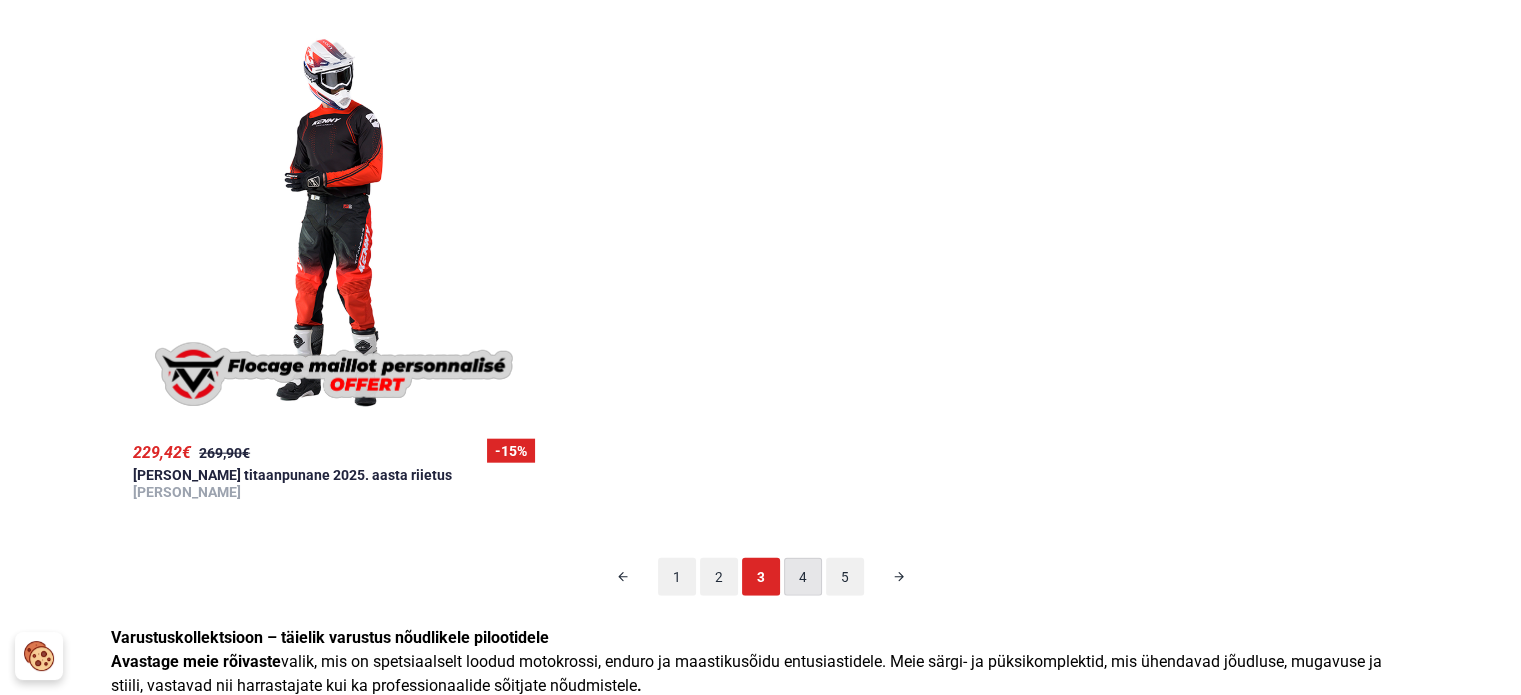 click on "4" at bounding box center (803, 577) 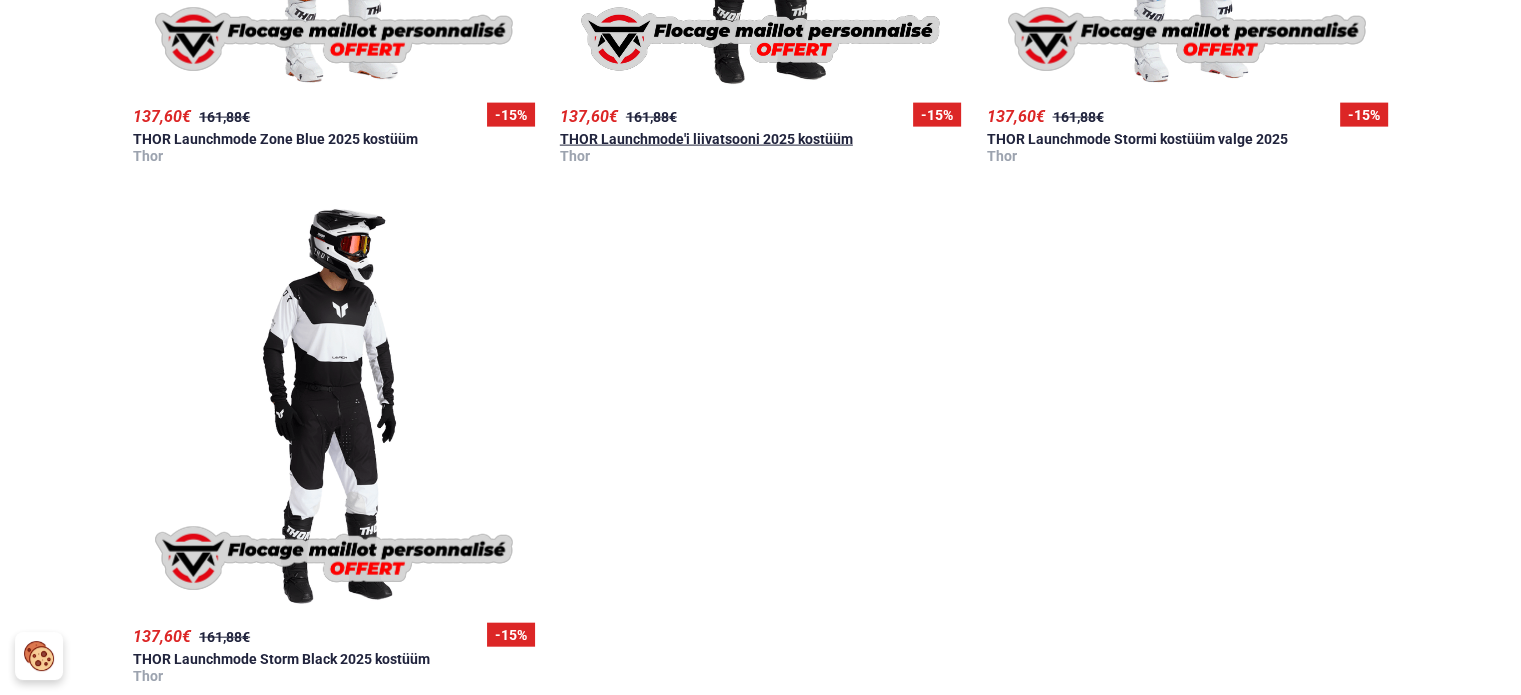 scroll, scrollTop: 4724, scrollLeft: 0, axis: vertical 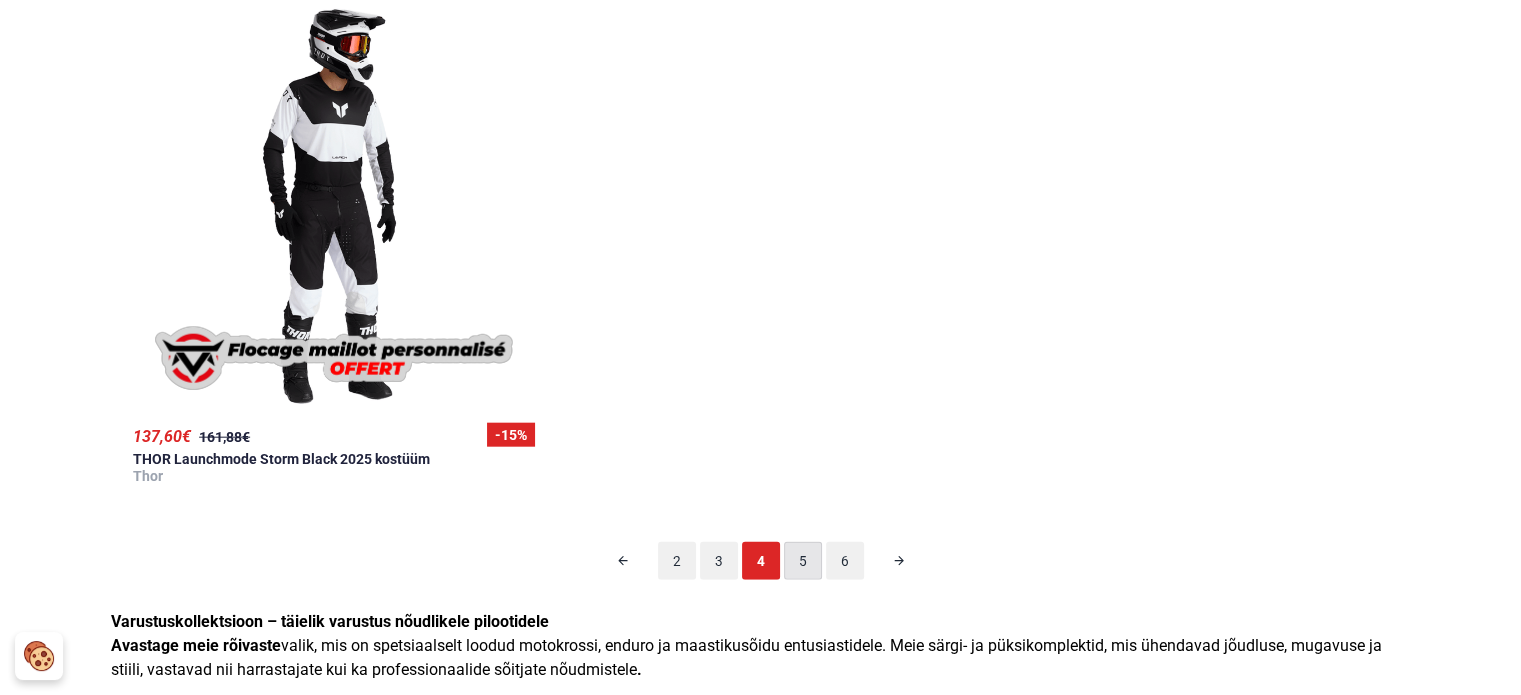 click on "5" at bounding box center (803, 561) 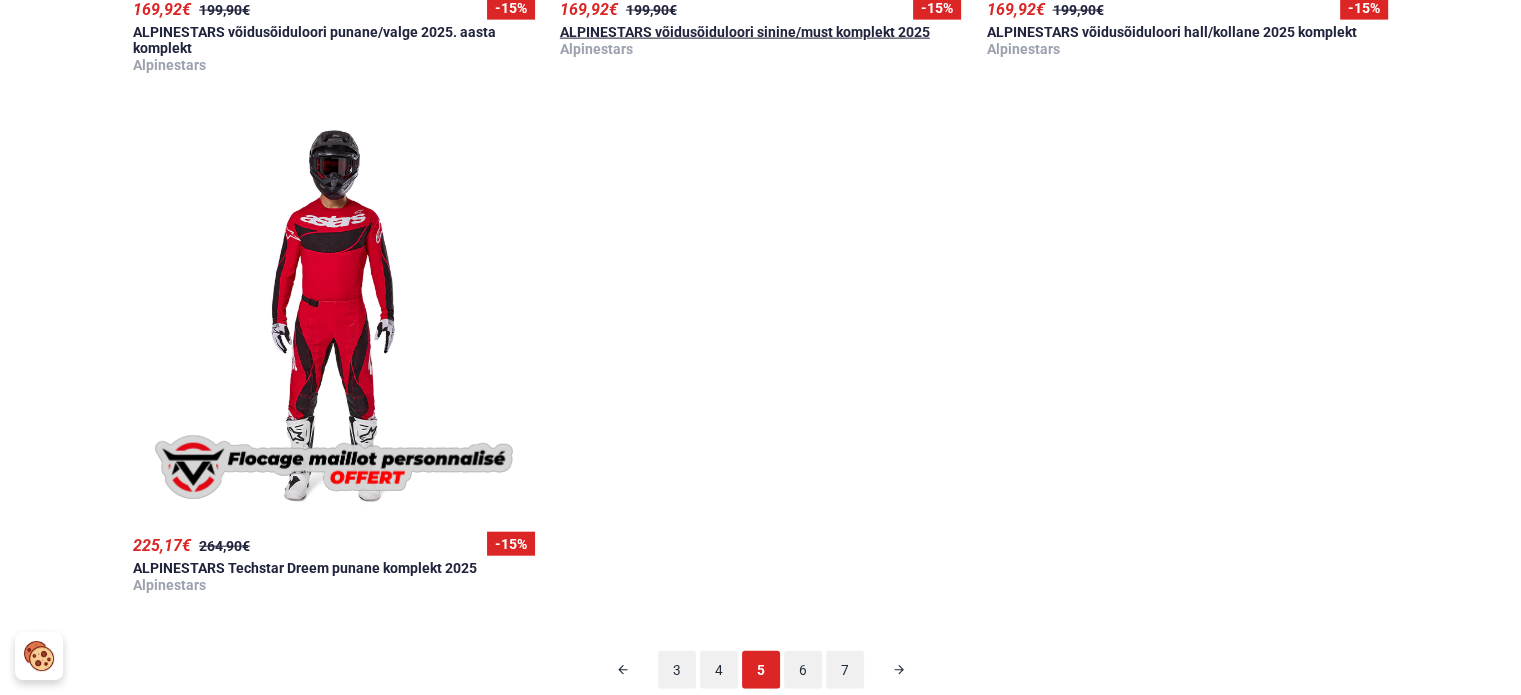 scroll, scrollTop: 4724, scrollLeft: 0, axis: vertical 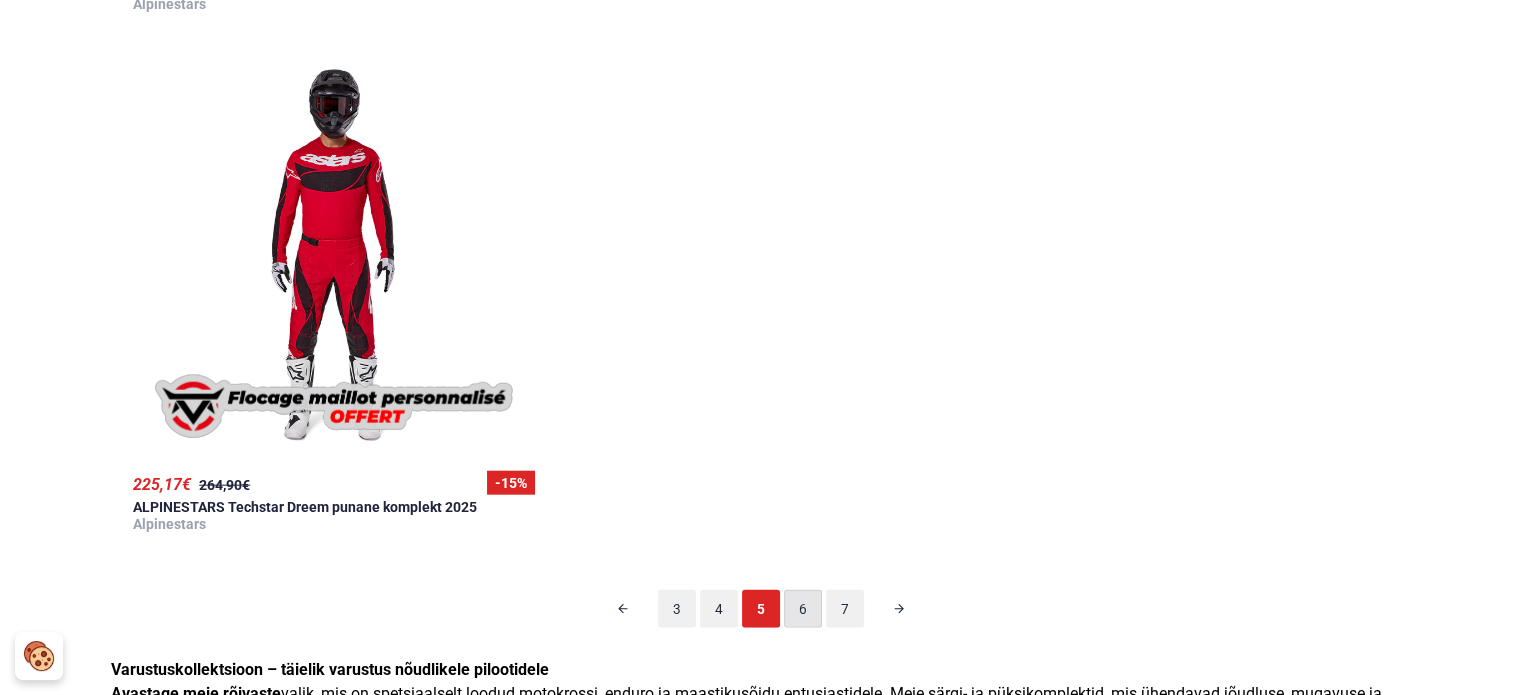 click on "6" at bounding box center [803, 609] 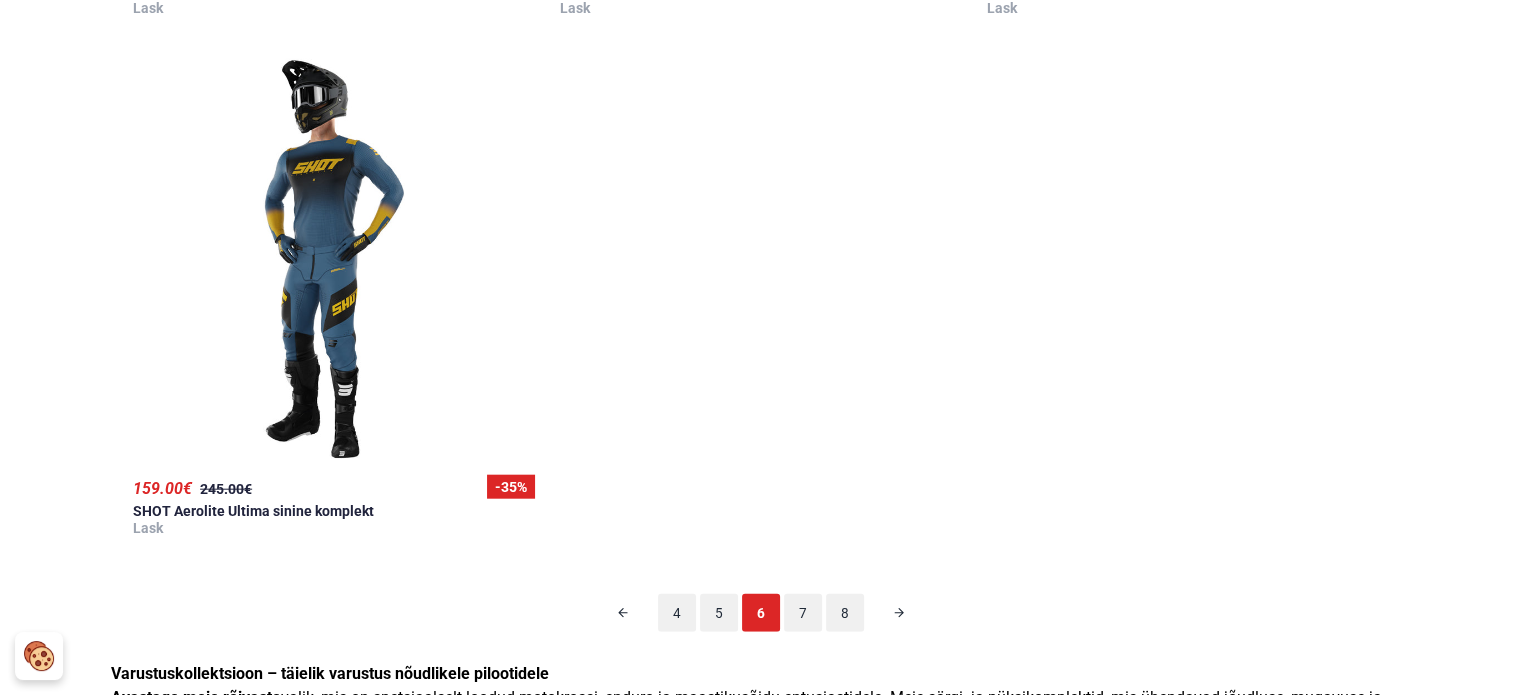 scroll, scrollTop: 4724, scrollLeft: 0, axis: vertical 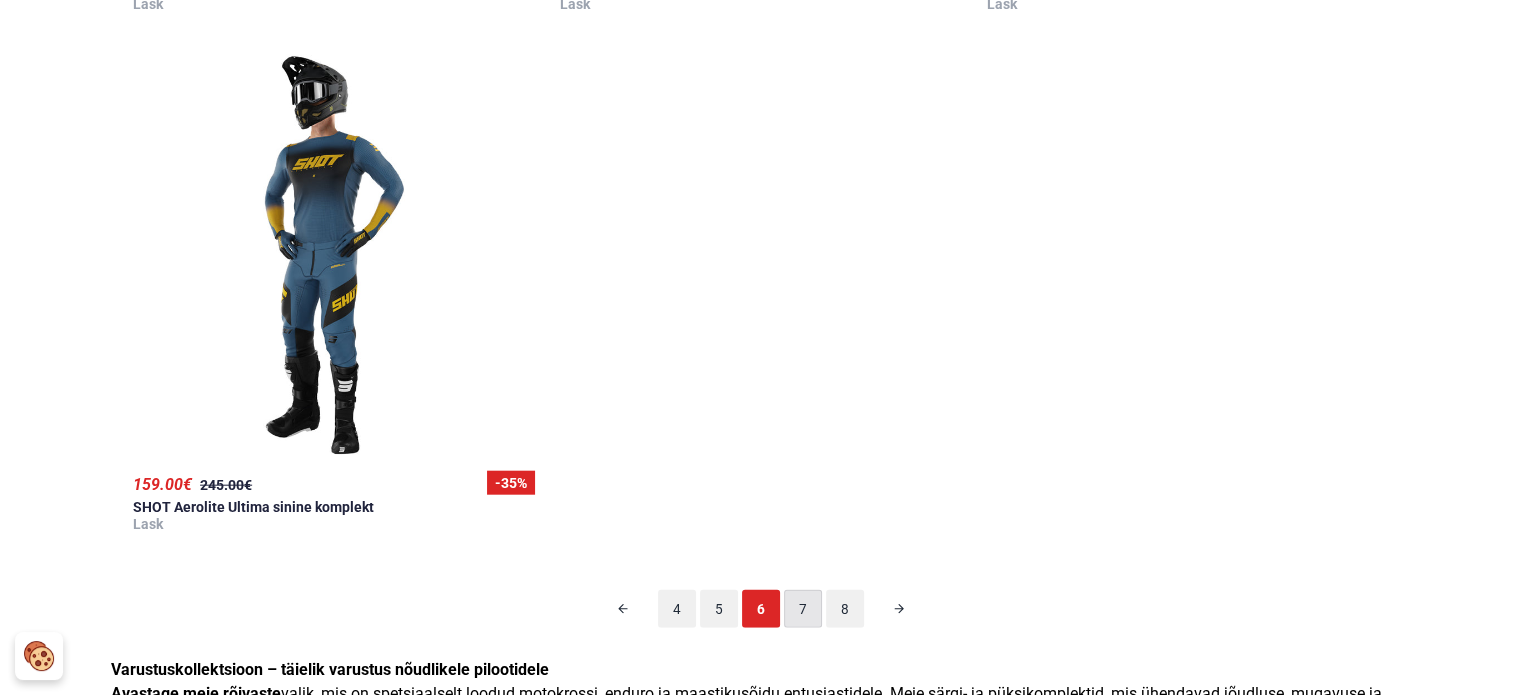 click on "7" at bounding box center [803, 609] 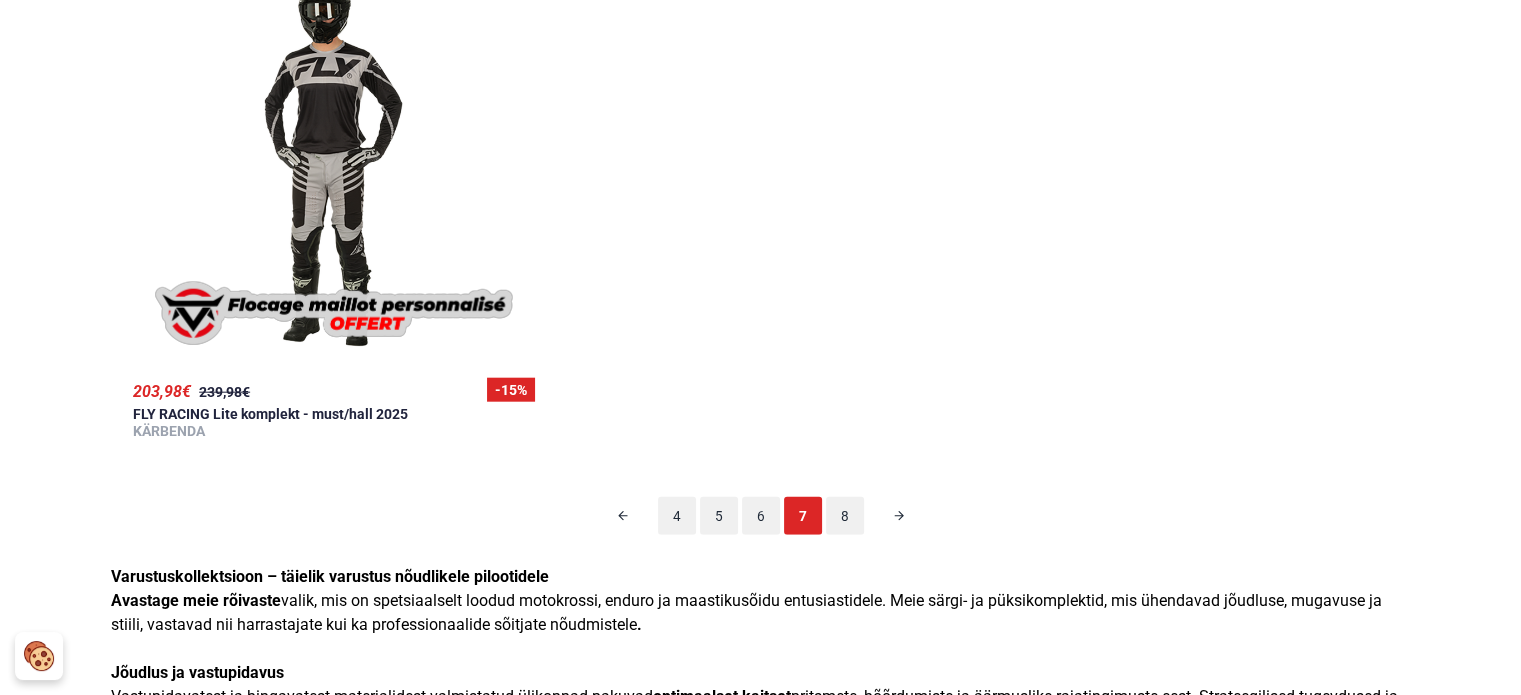 scroll, scrollTop: 4924, scrollLeft: 0, axis: vertical 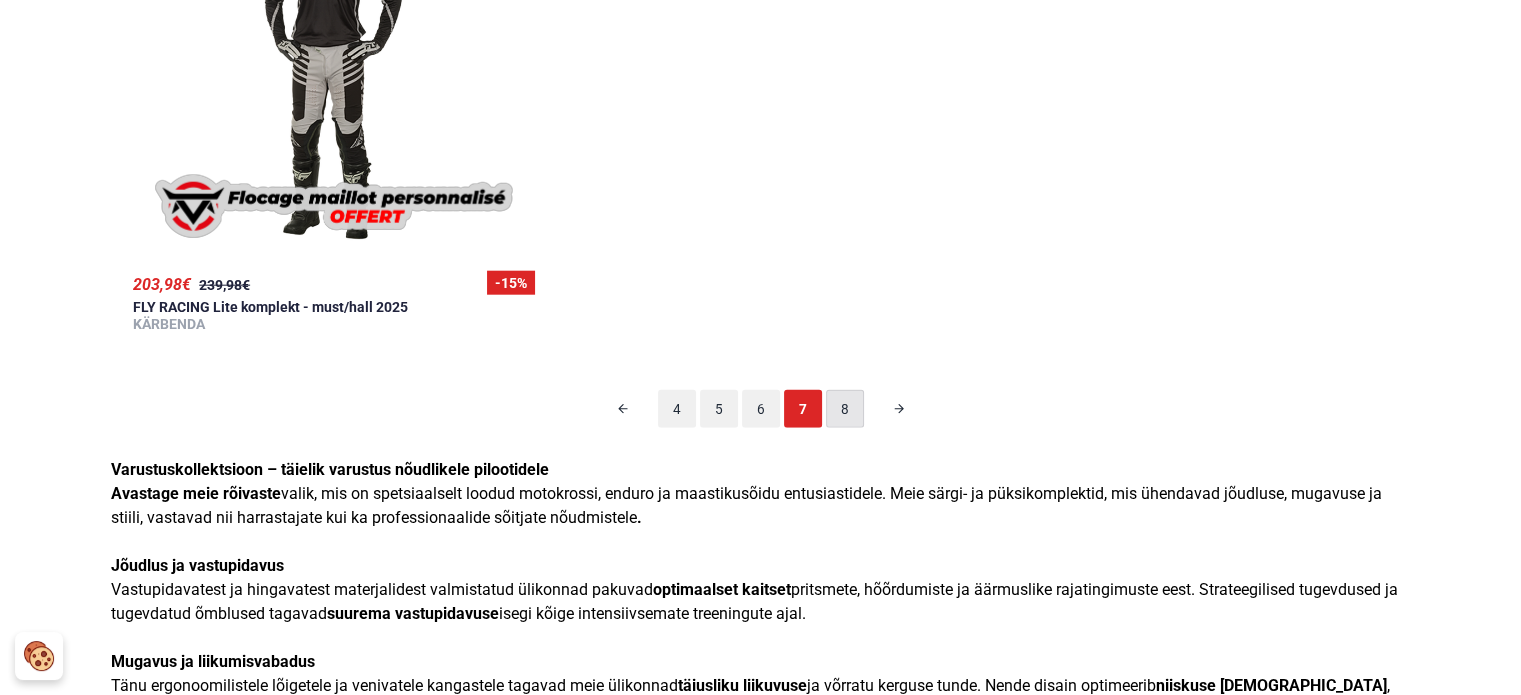 click on "8" at bounding box center [845, 409] 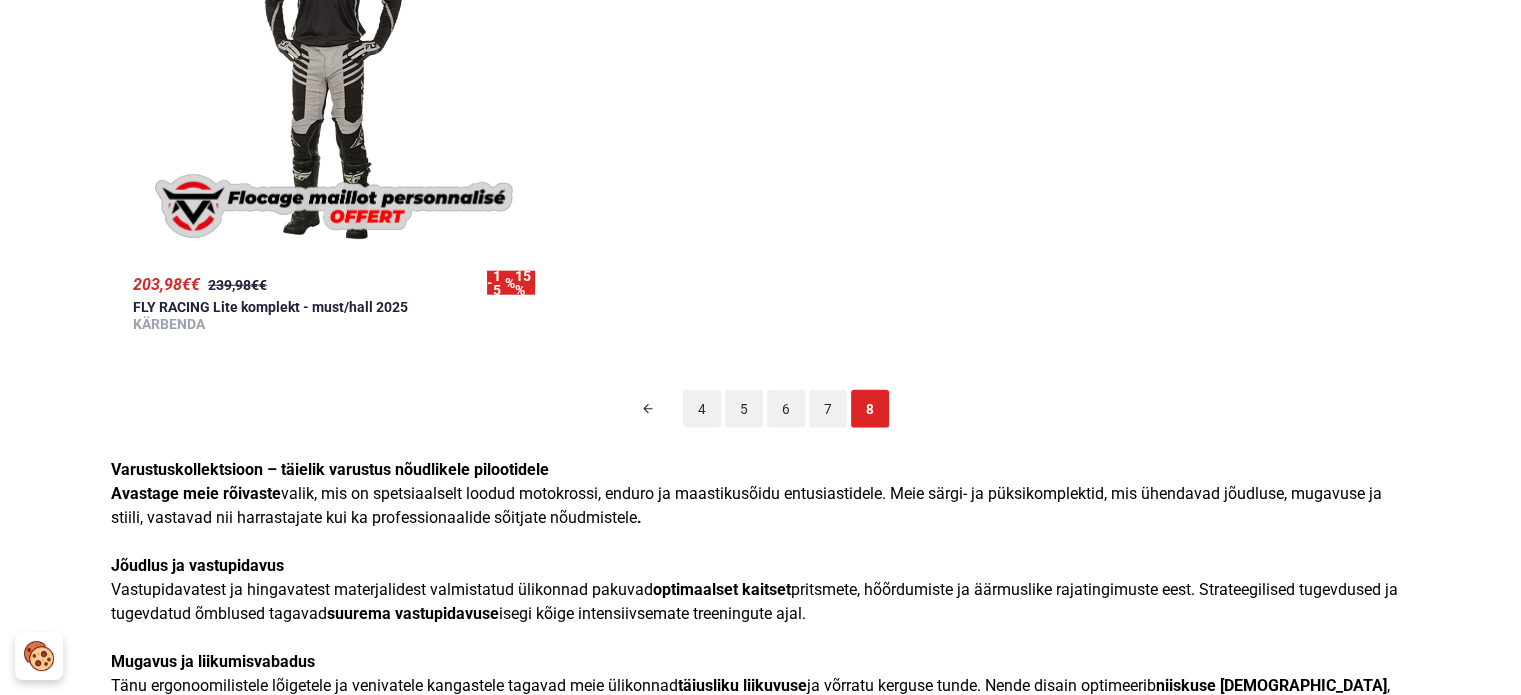 scroll, scrollTop: 124, scrollLeft: 0, axis: vertical 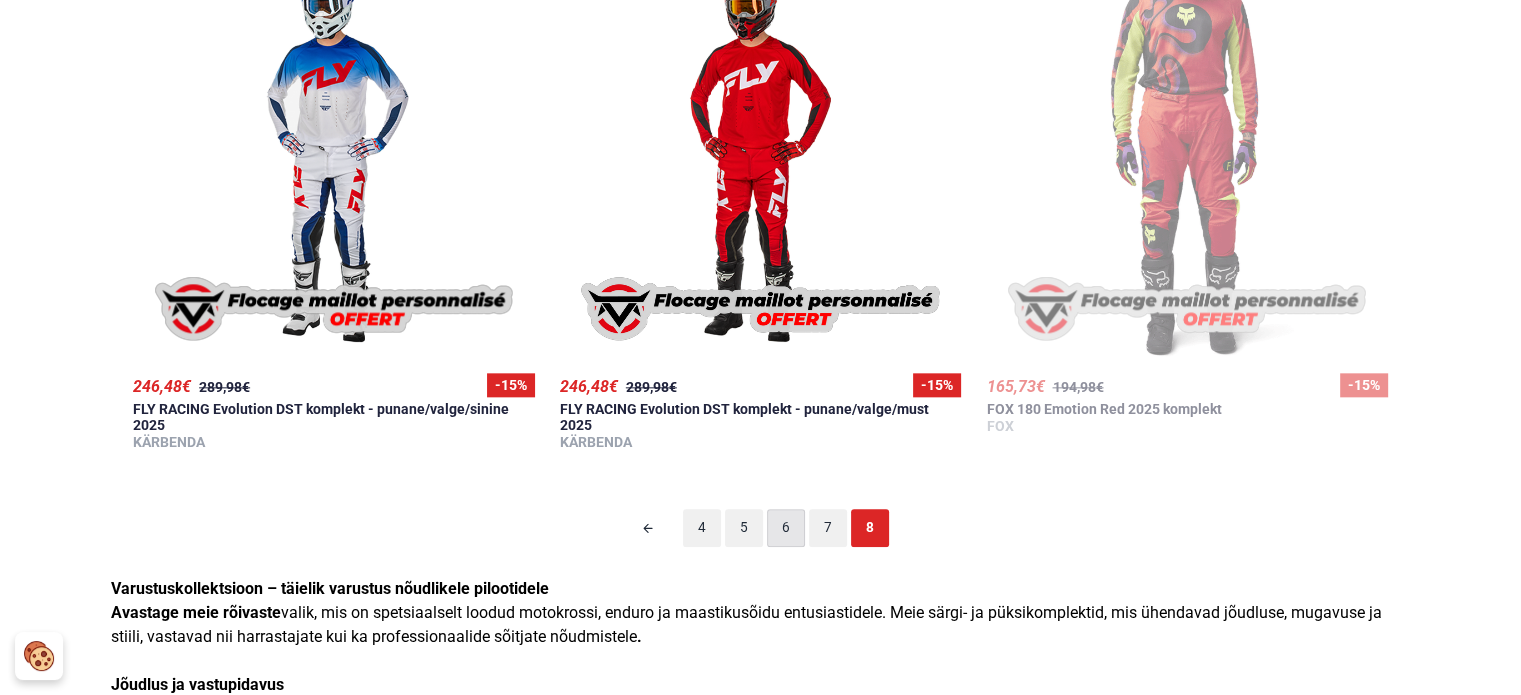 click on "6" at bounding box center [786, 527] 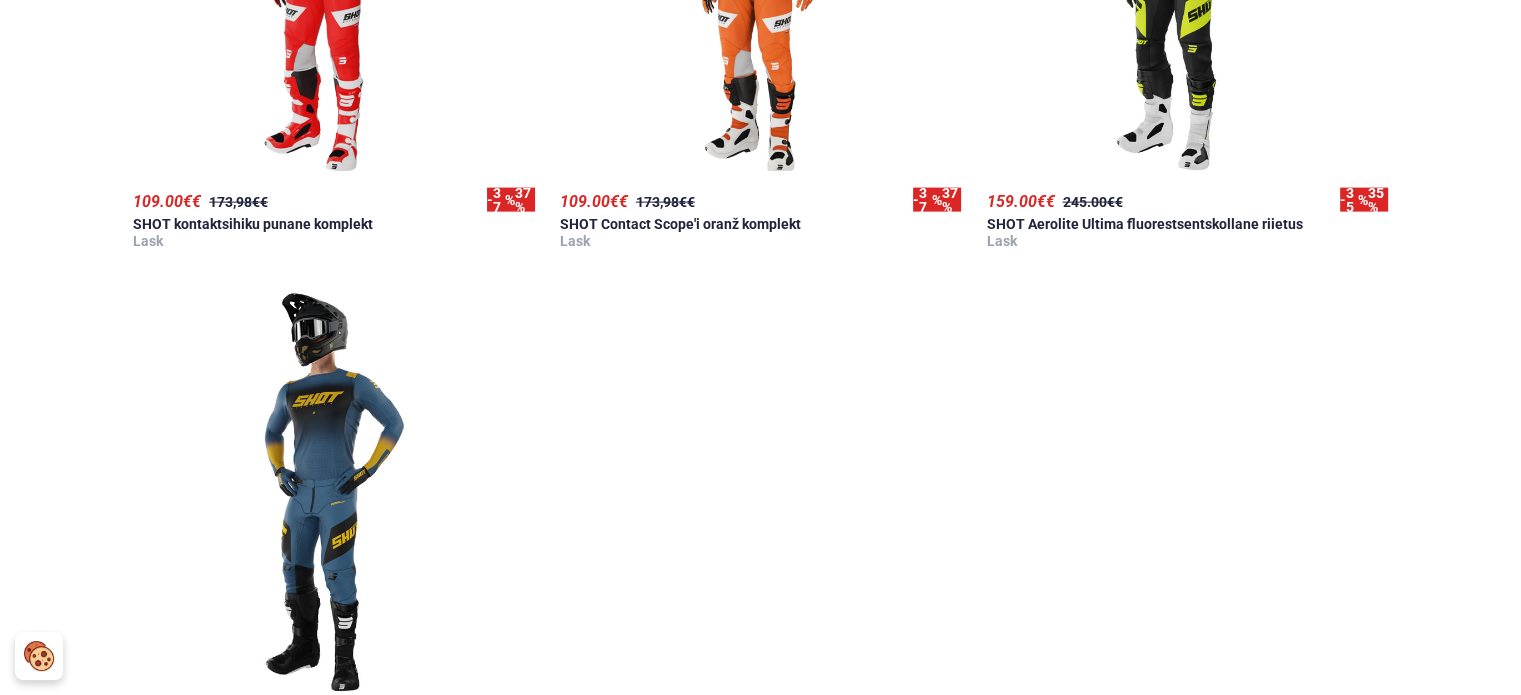 scroll, scrollTop: 4624, scrollLeft: 0, axis: vertical 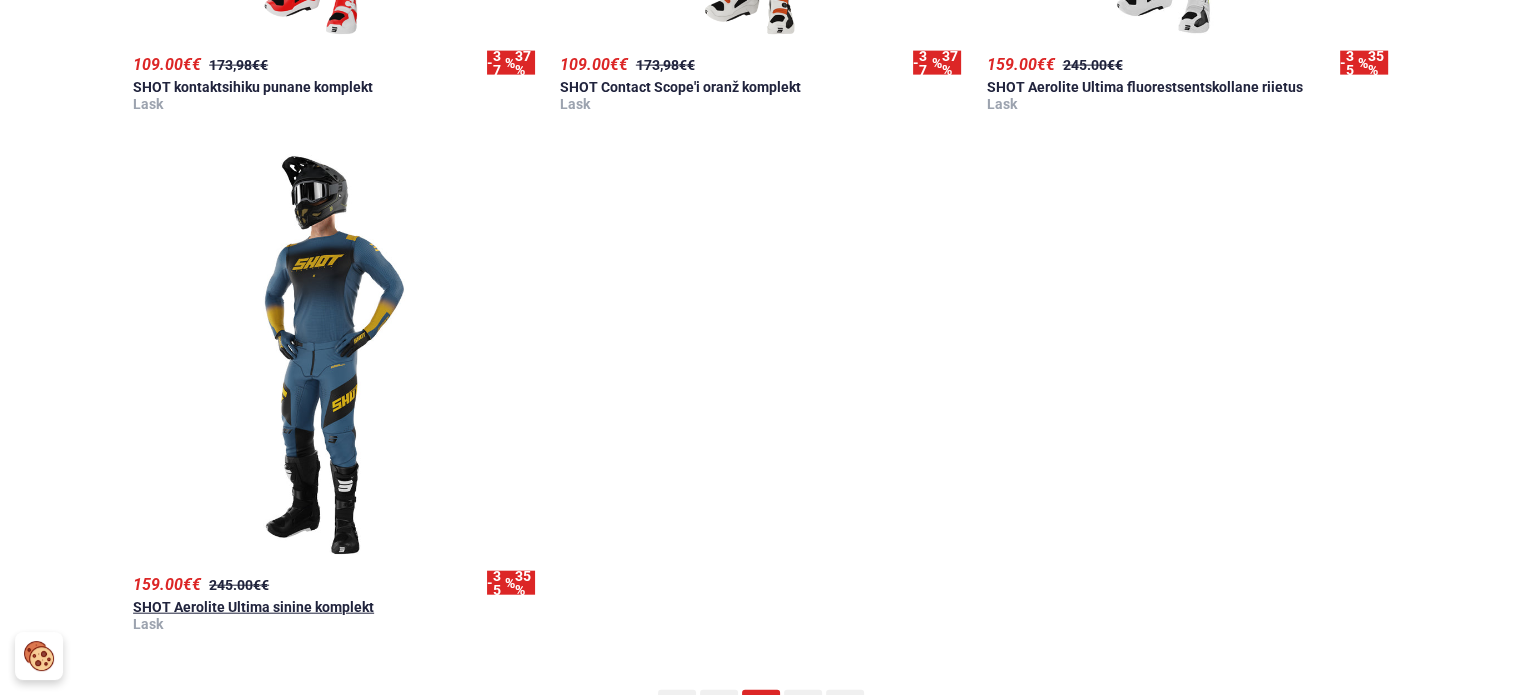 click at bounding box center [334, 355] 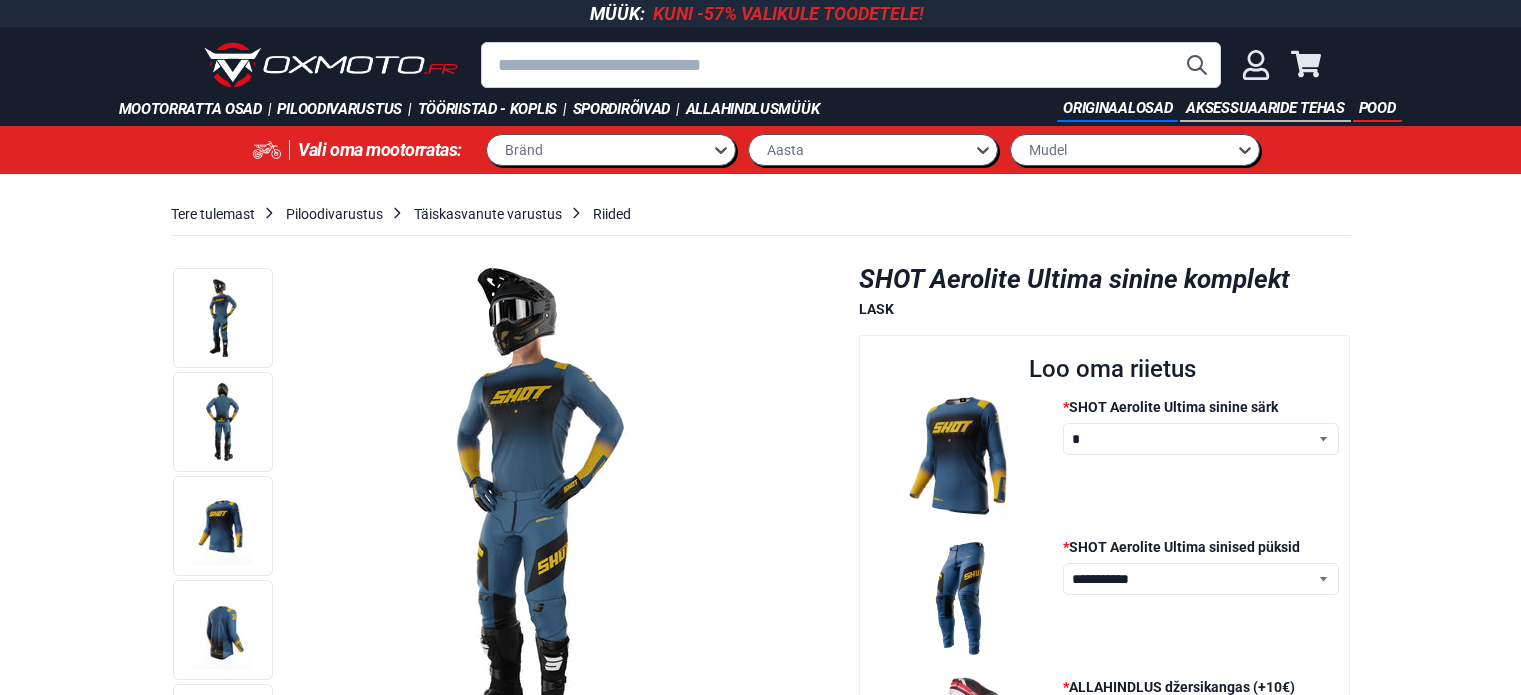 scroll, scrollTop: 0, scrollLeft: 0, axis: both 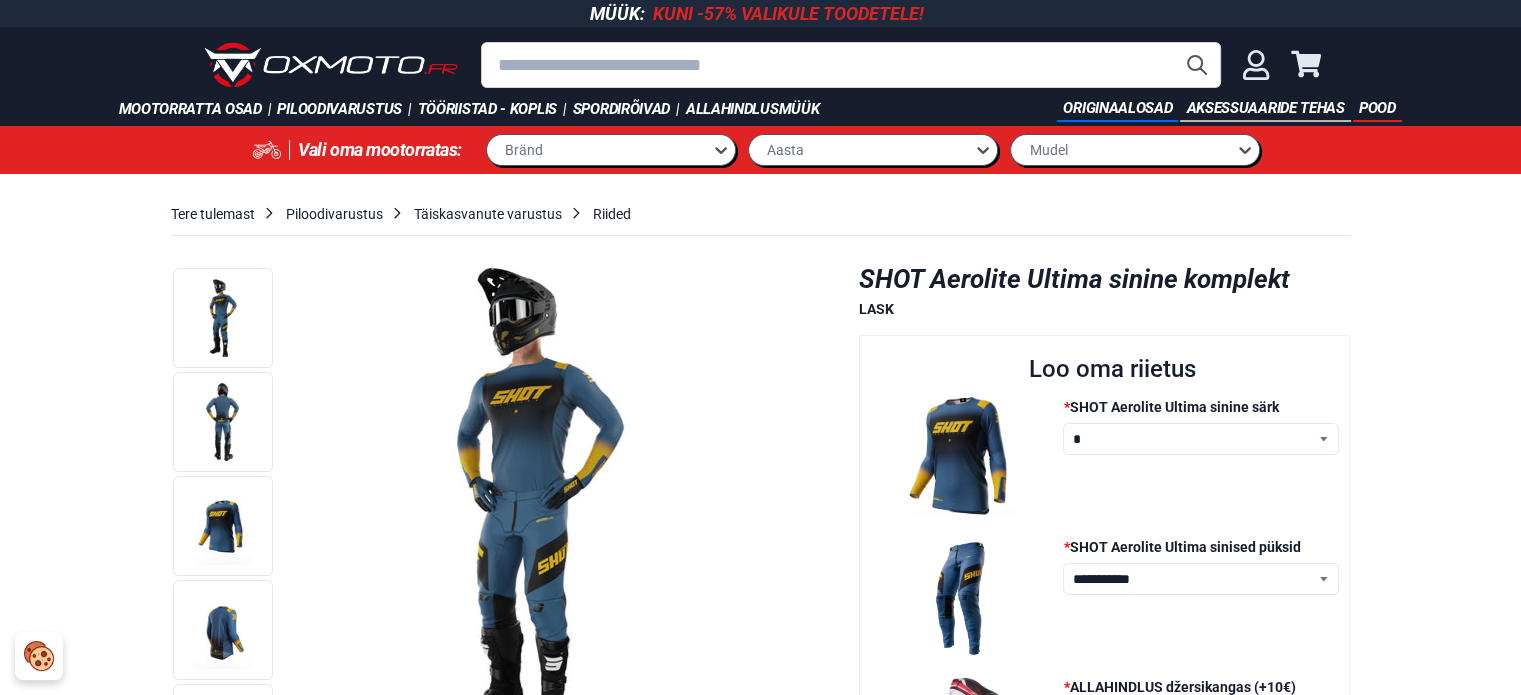 click on "*
*
*
**
***" at bounding box center (1201, 439) 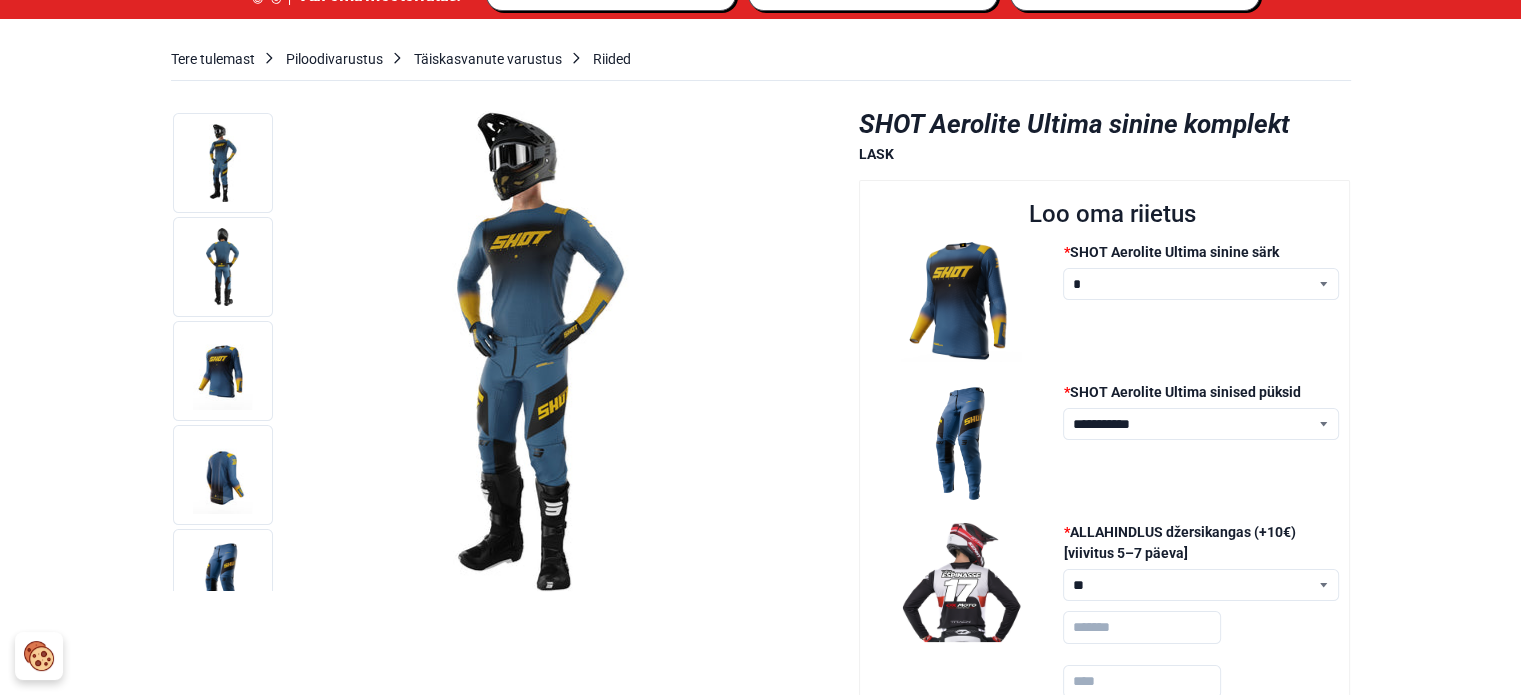 scroll, scrollTop: 200, scrollLeft: 0, axis: vertical 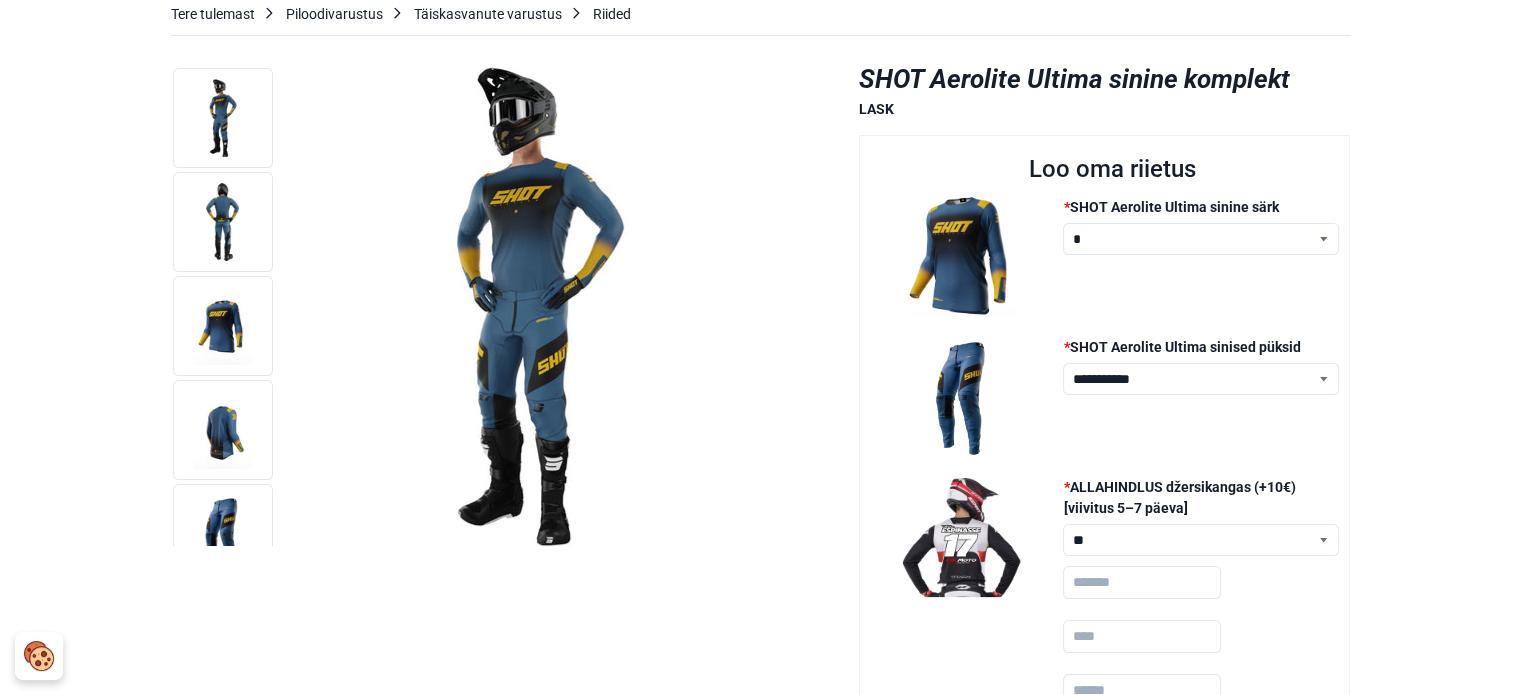 click on "**********" at bounding box center (1201, 379) 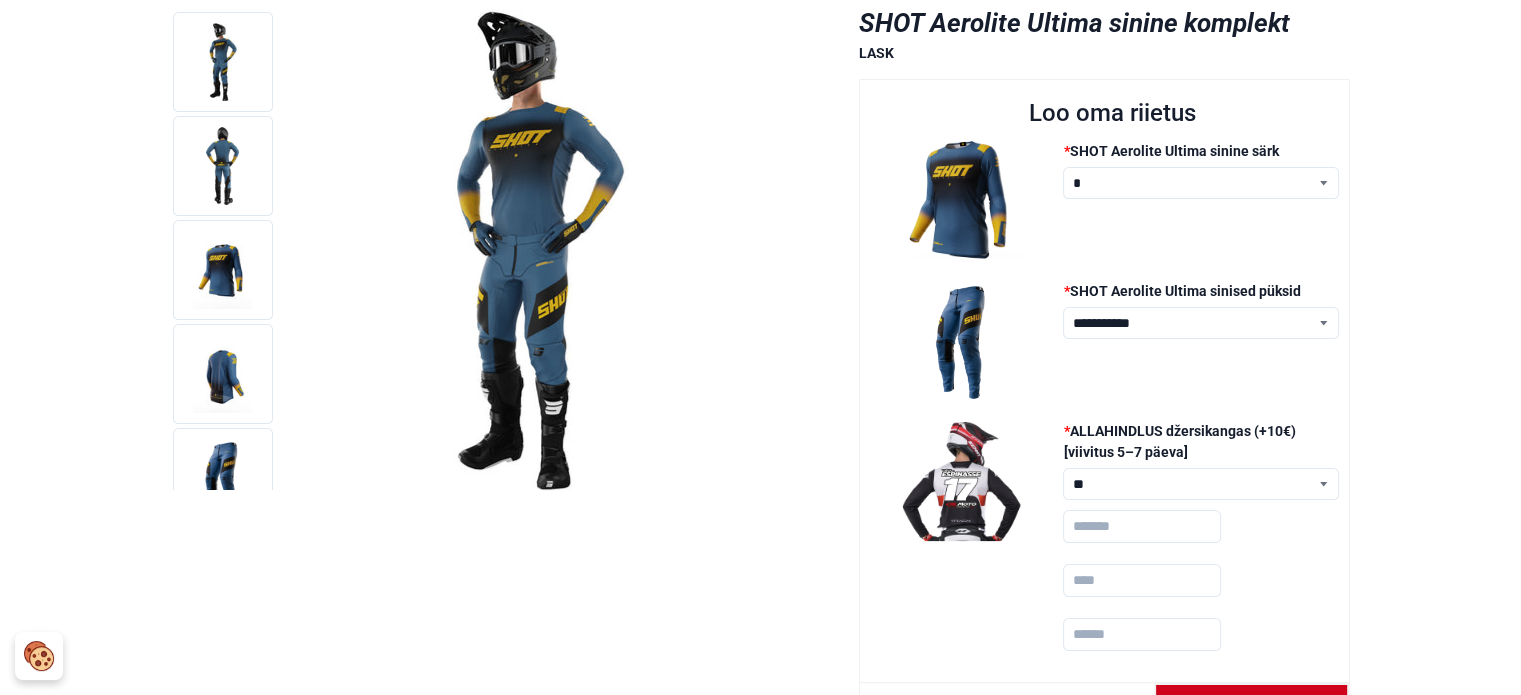 scroll, scrollTop: 300, scrollLeft: 0, axis: vertical 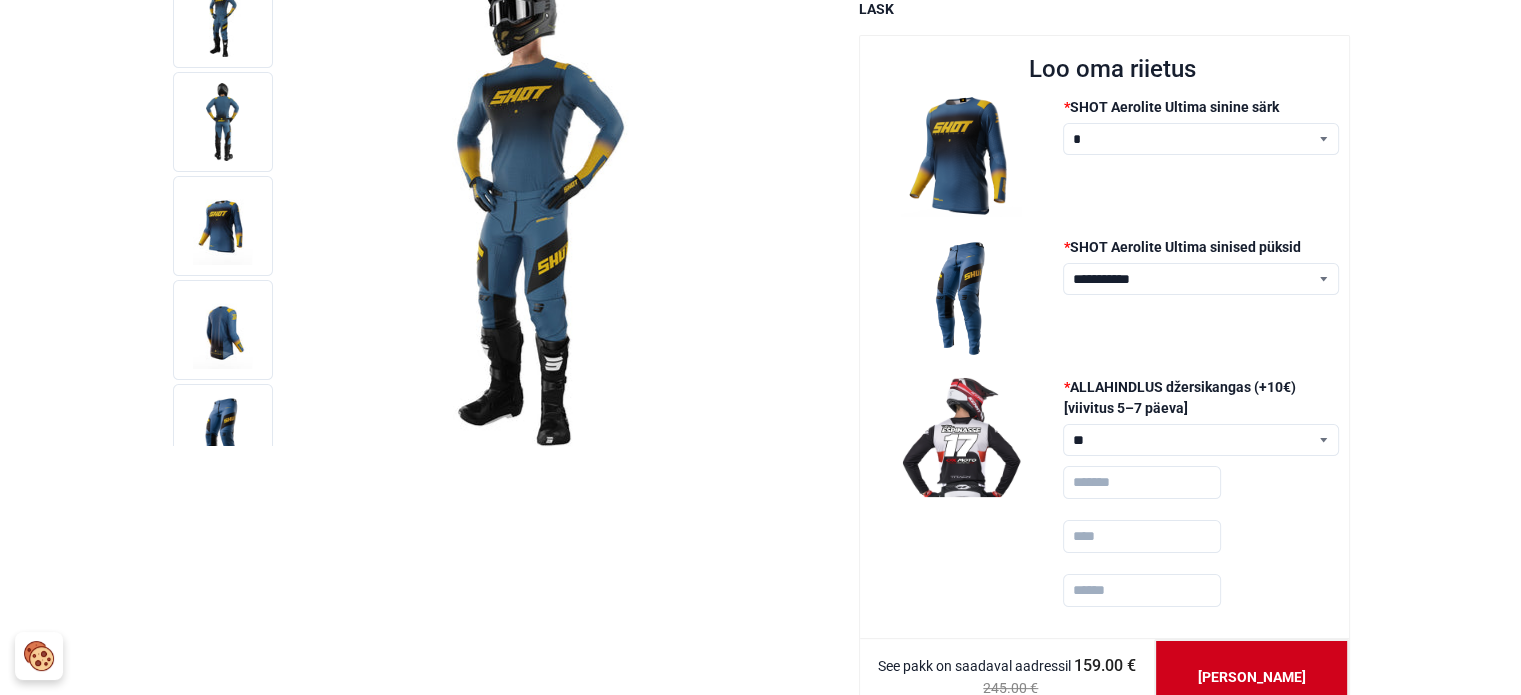 click at bounding box center [962, 437] 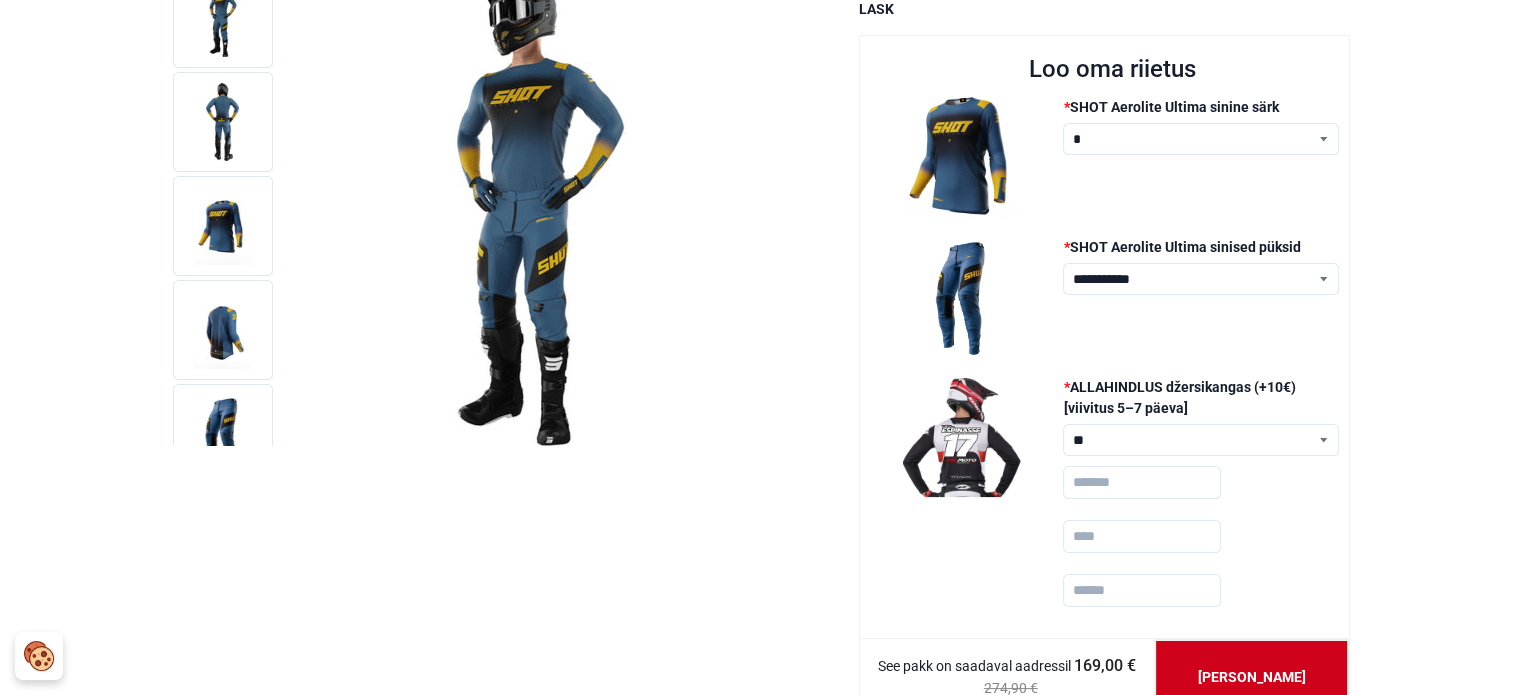 click at bounding box center (1142, 482) 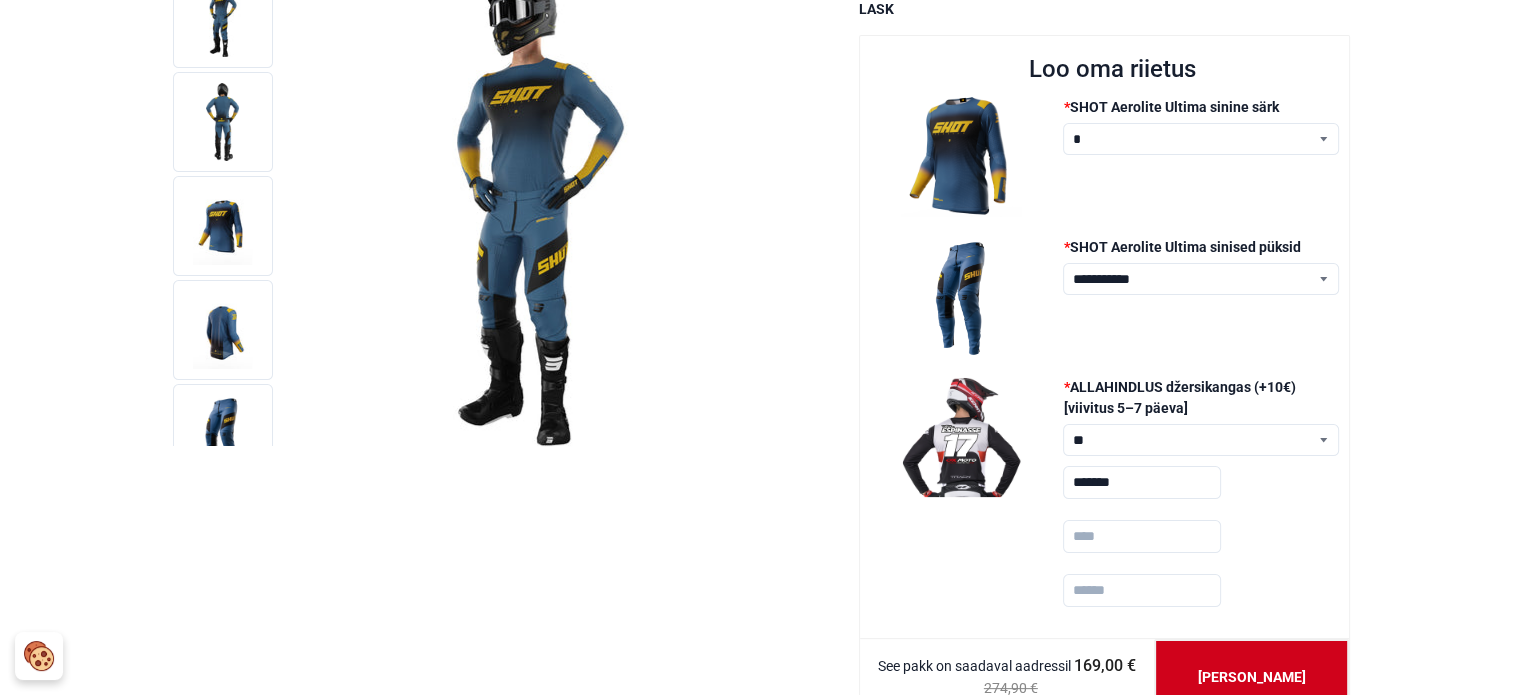 type on "******" 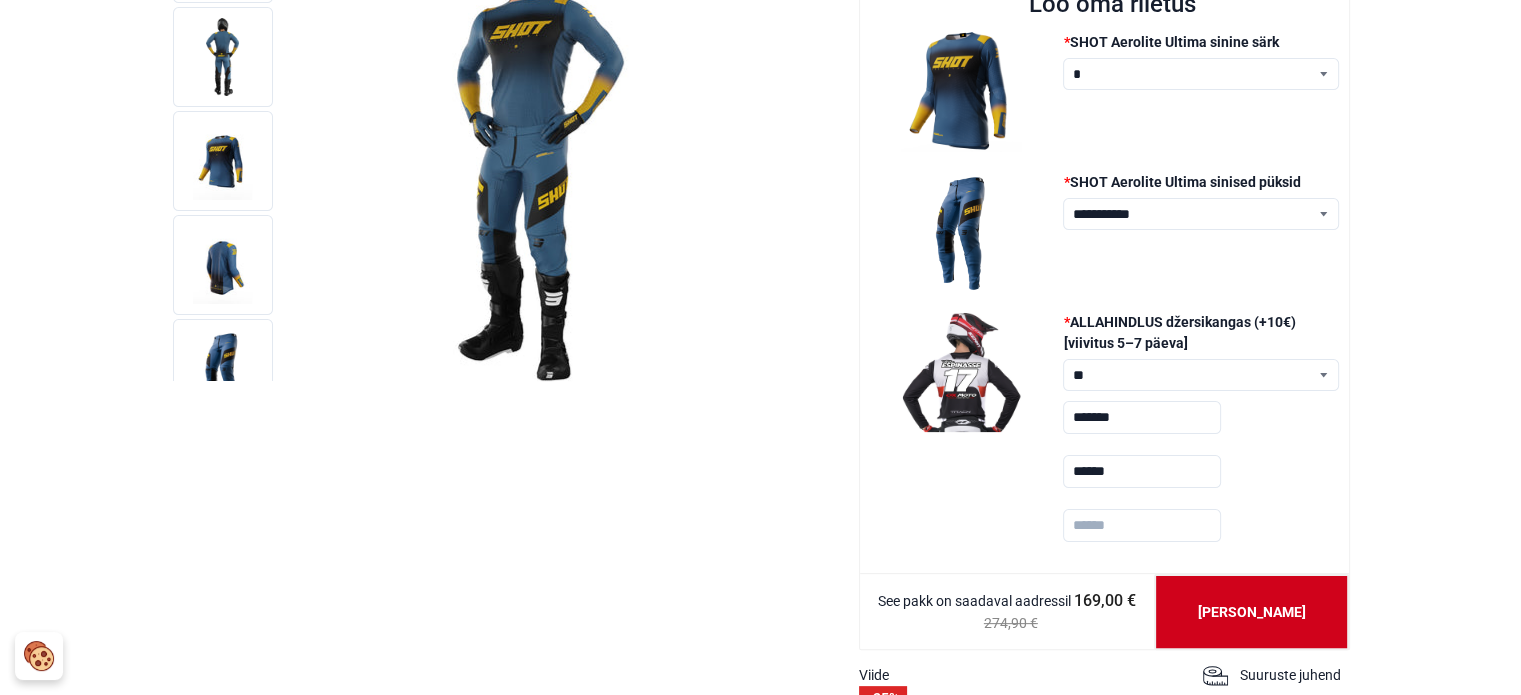 scroll, scrollTop: 400, scrollLeft: 0, axis: vertical 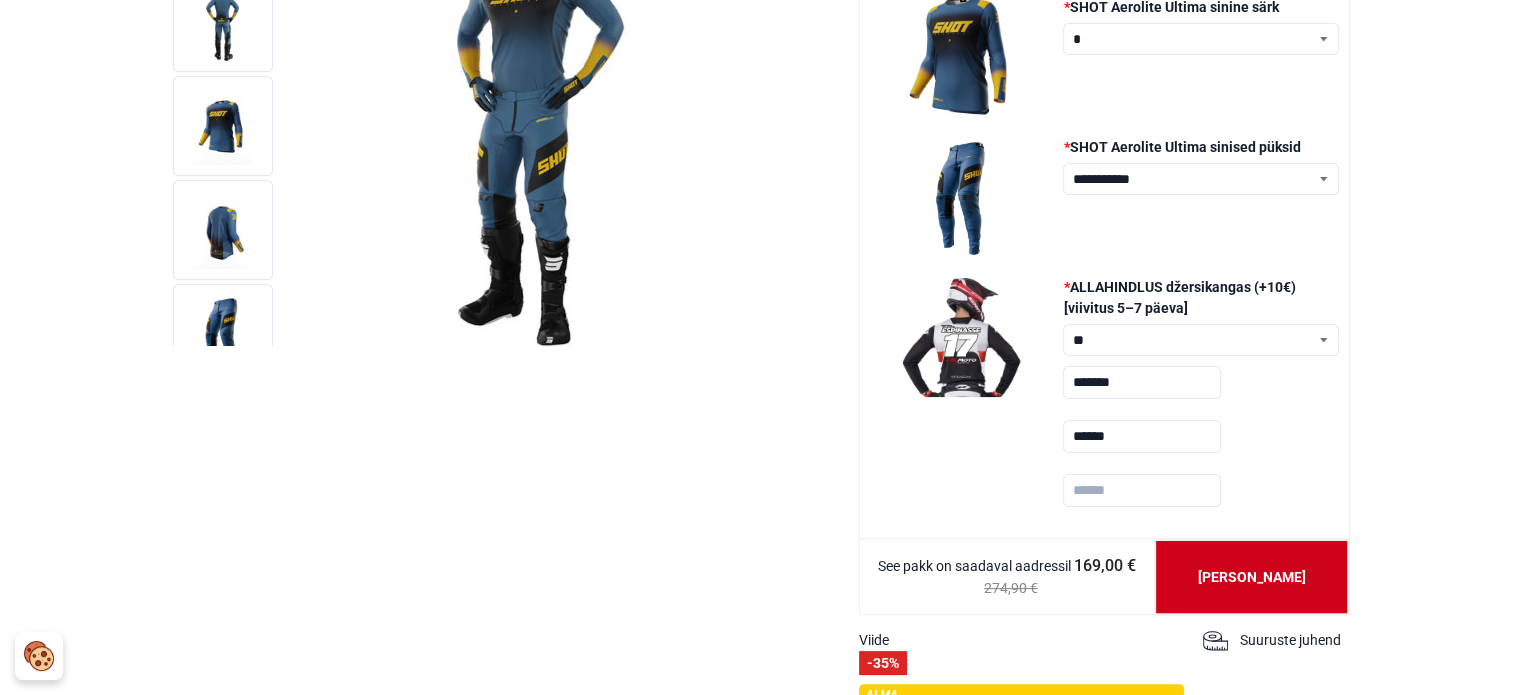 click at bounding box center [1142, 490] 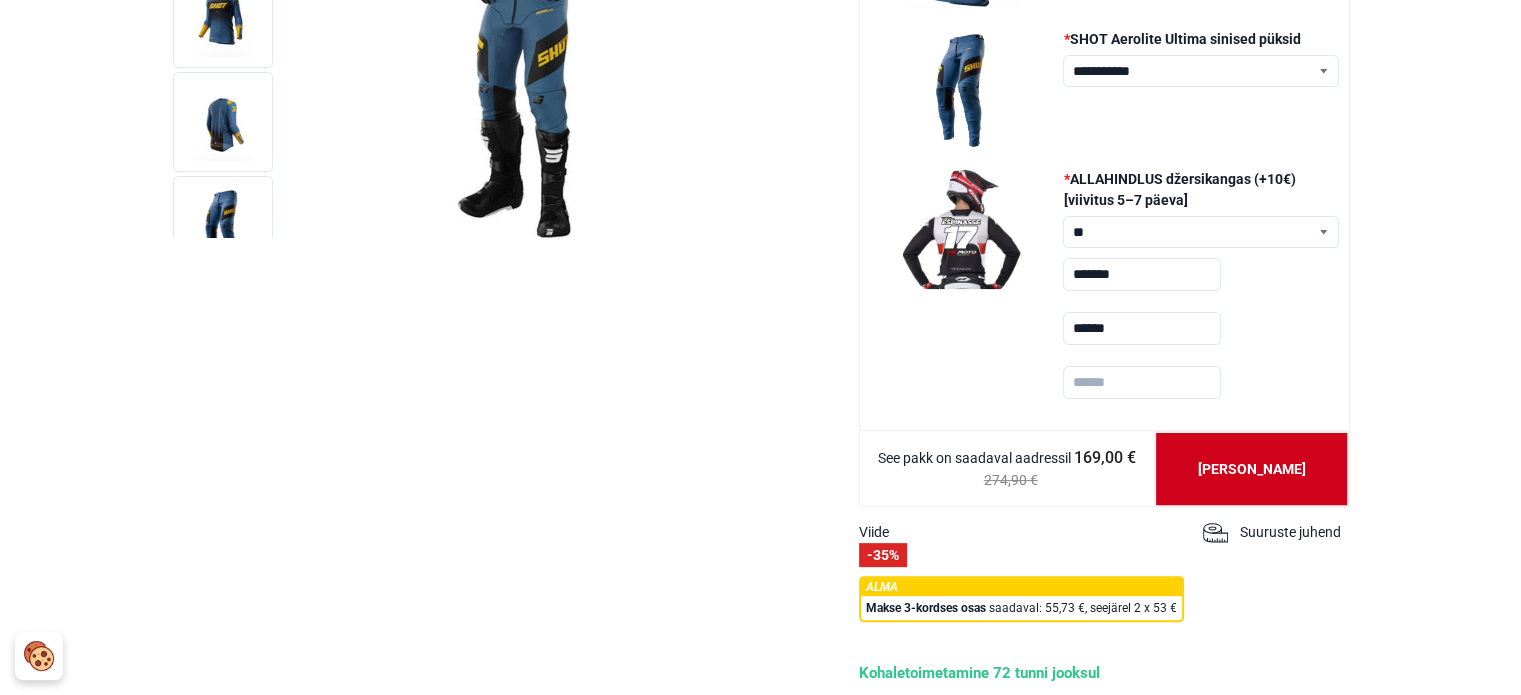 scroll, scrollTop: 500, scrollLeft: 0, axis: vertical 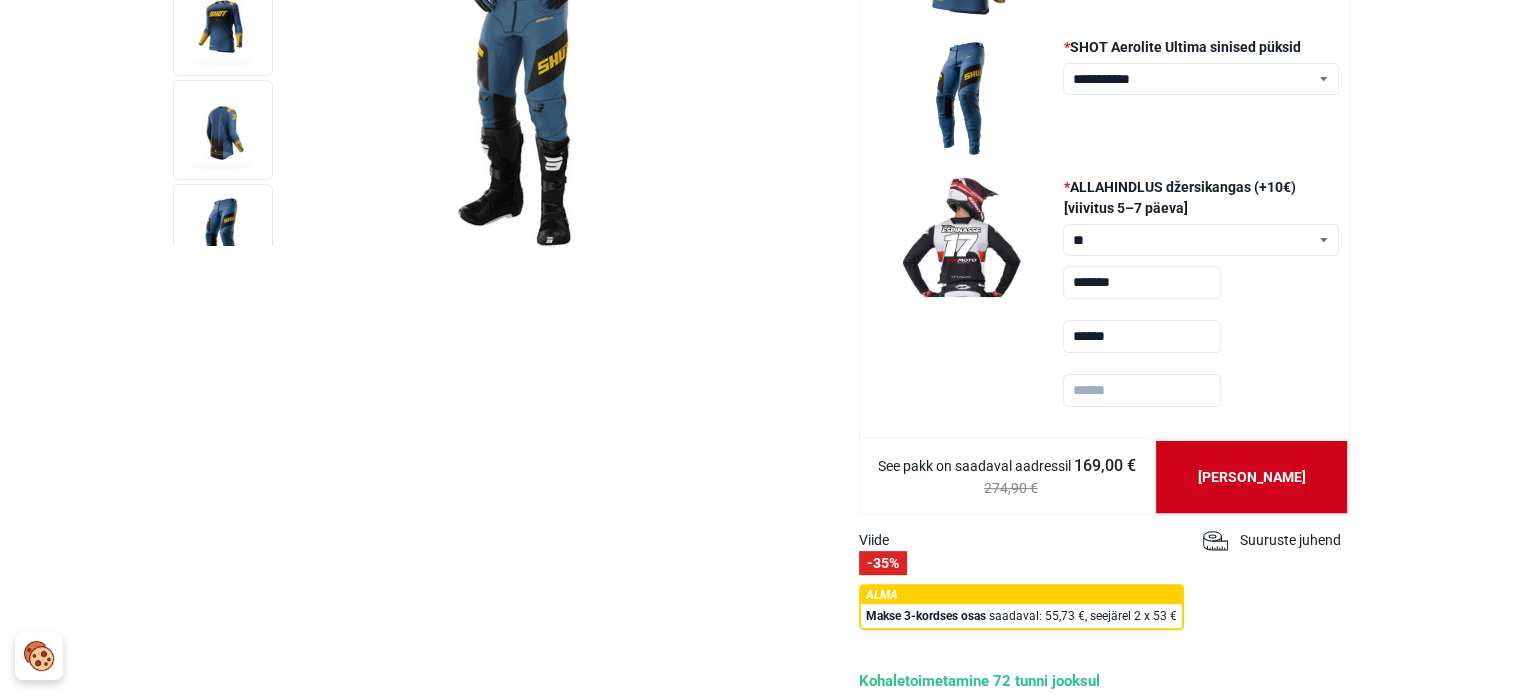 type on "***" 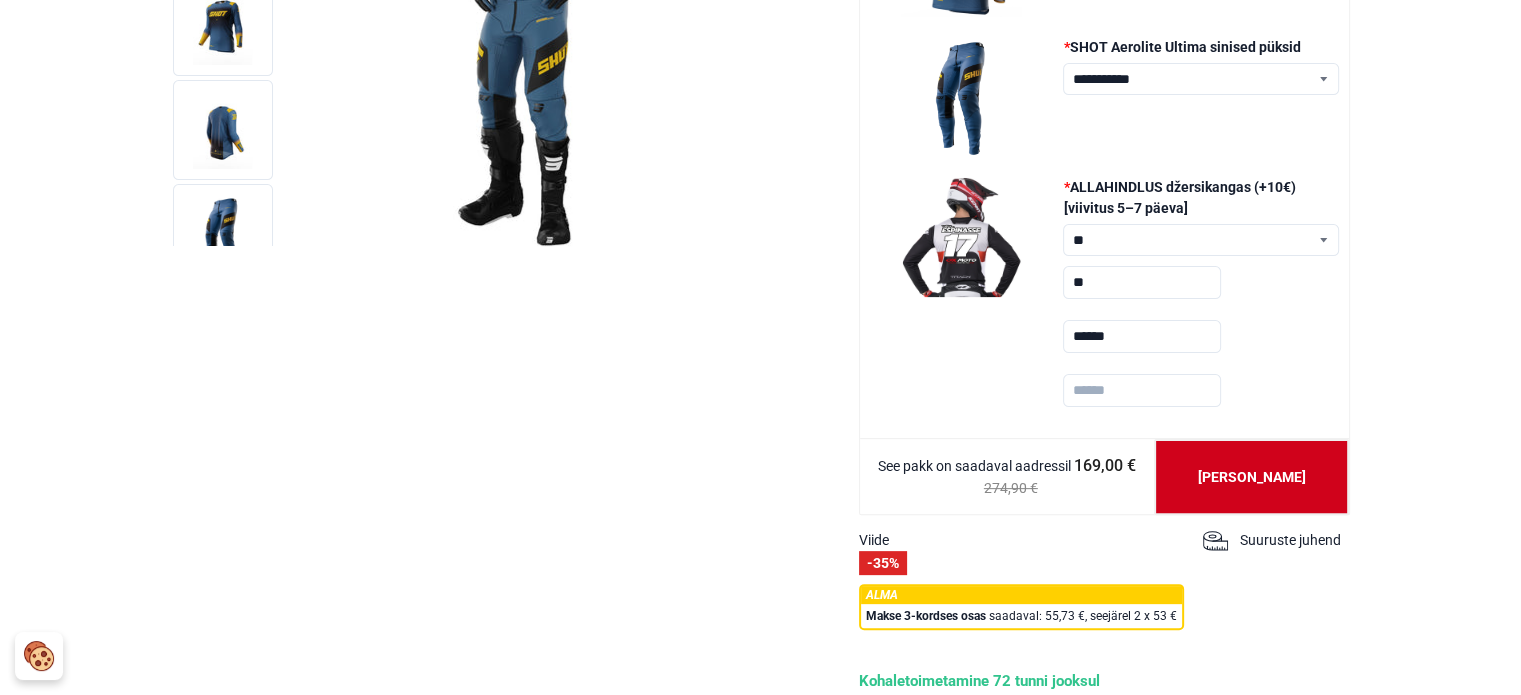 type on "*" 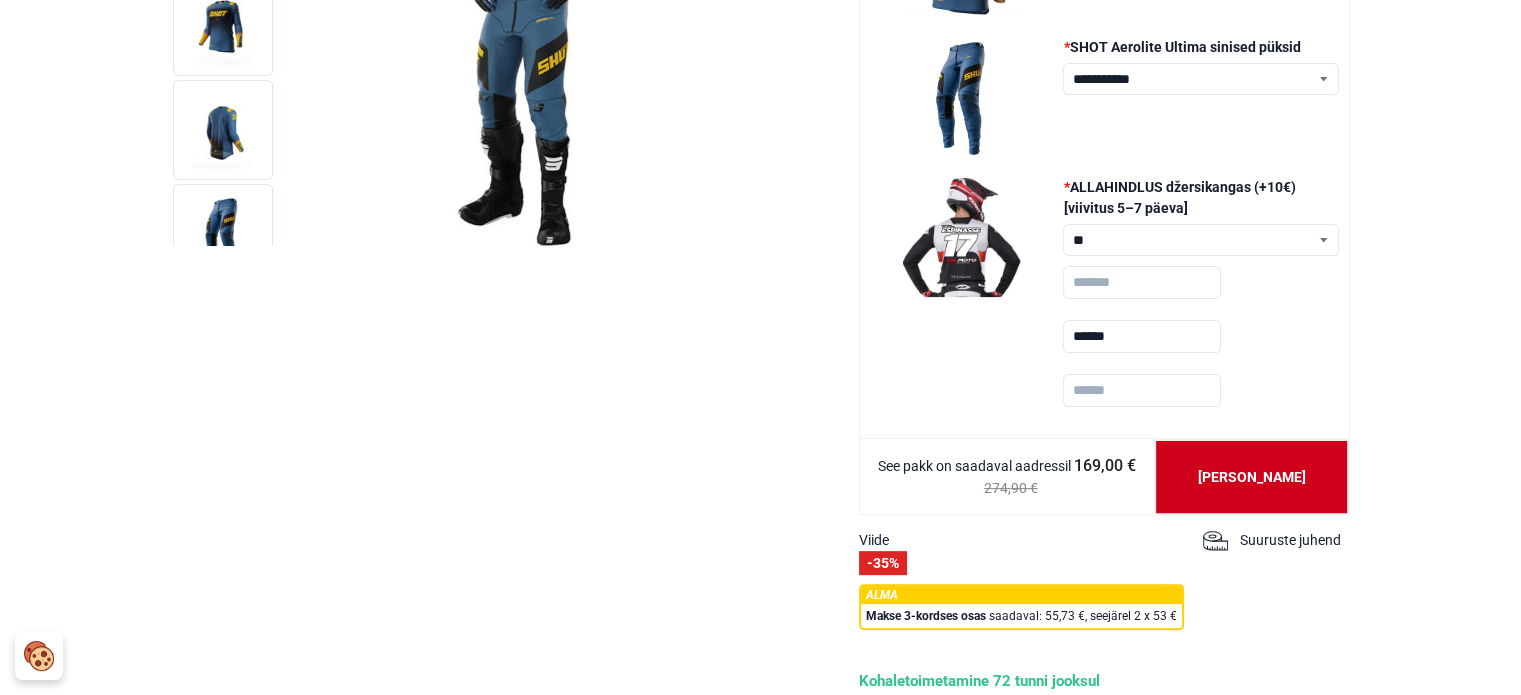 type 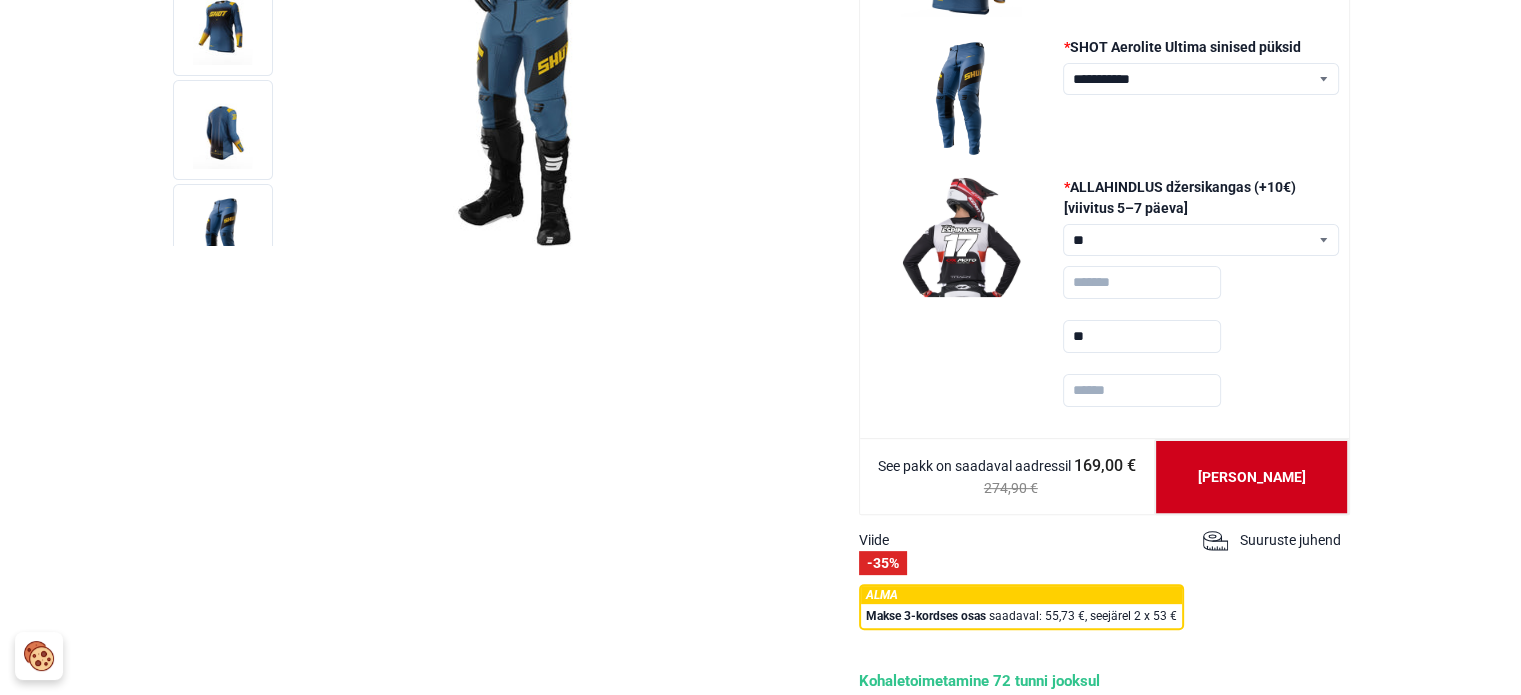 type on "*" 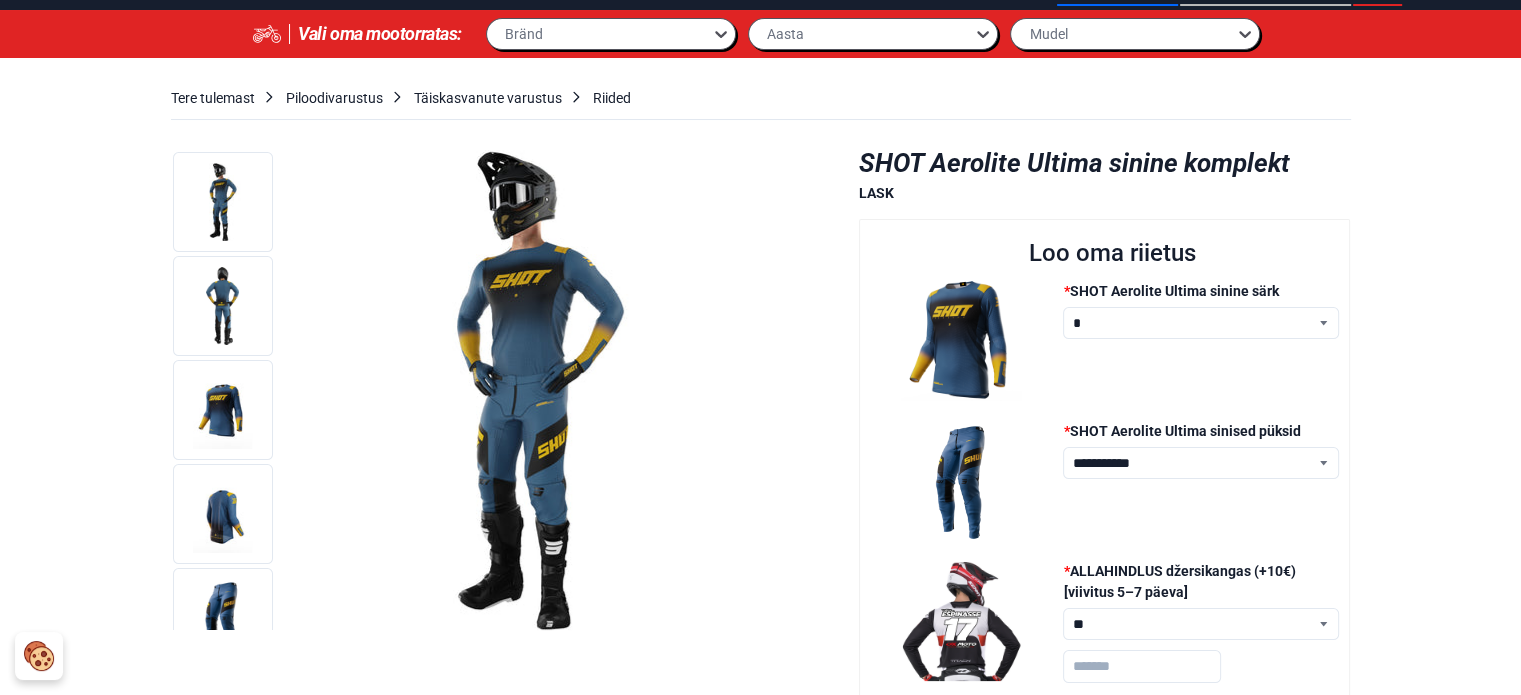 scroll, scrollTop: 100, scrollLeft: 0, axis: vertical 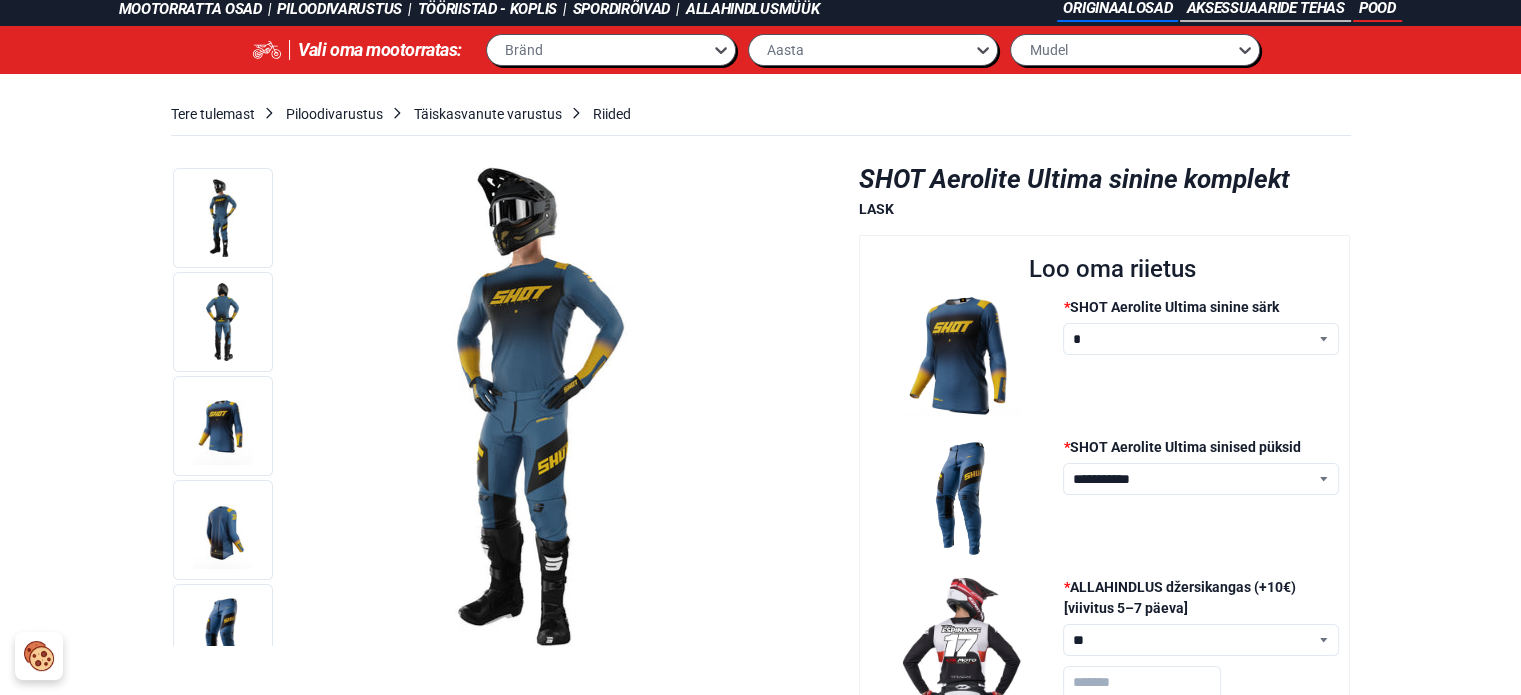 type 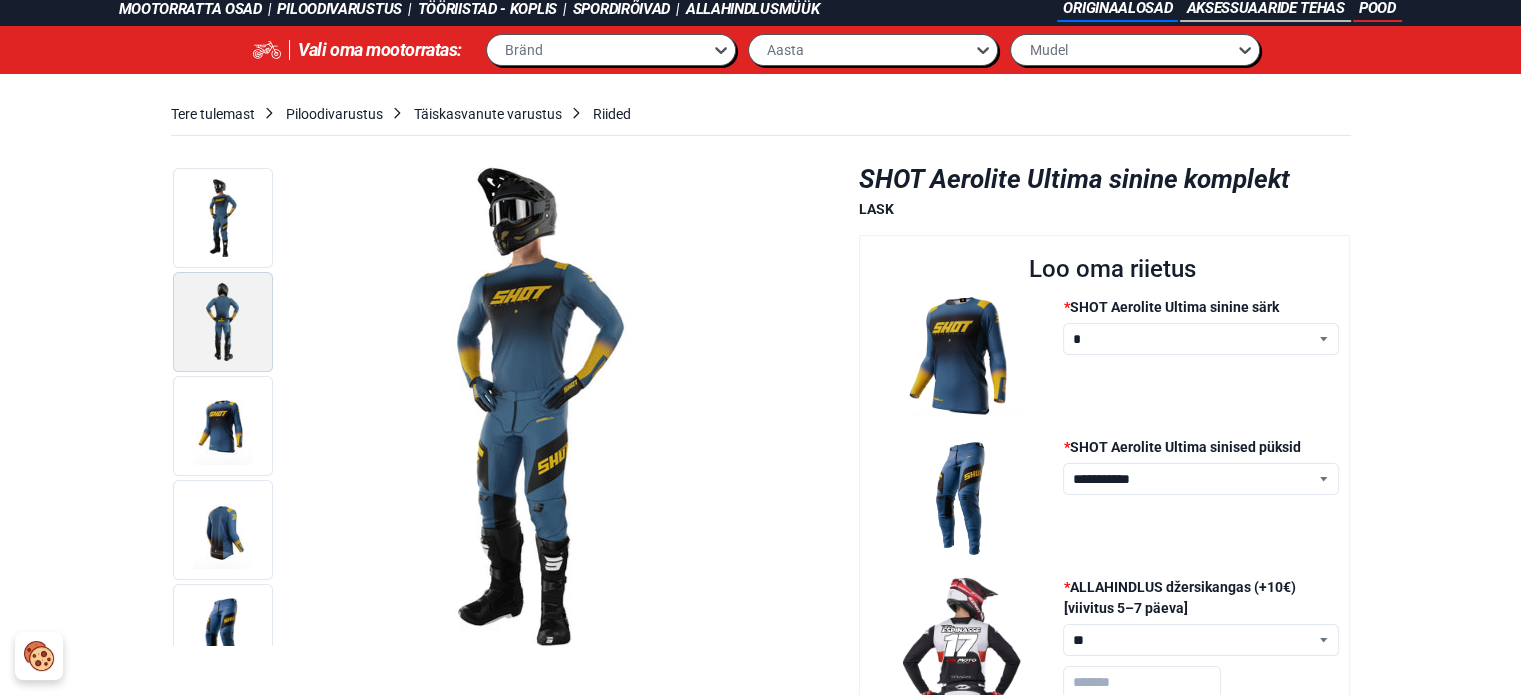 click at bounding box center (223, 322) 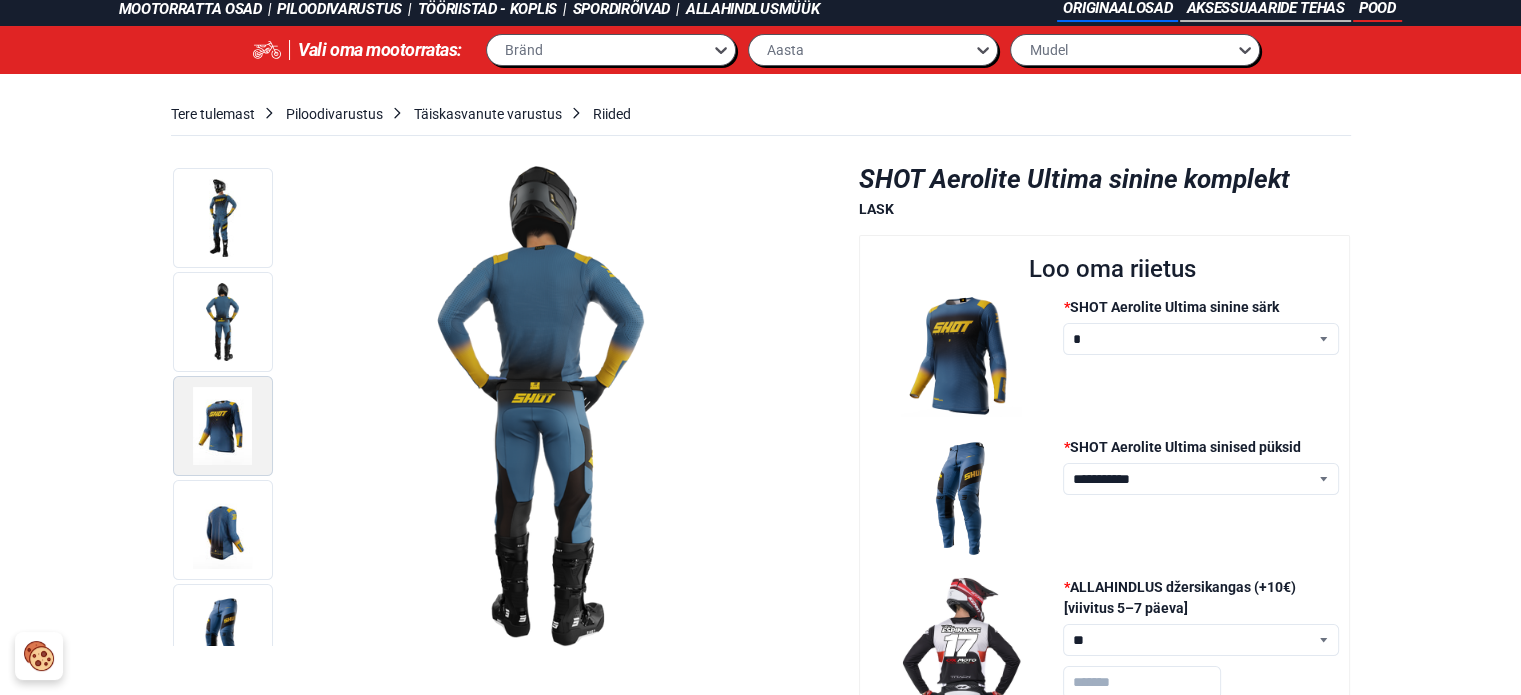 click at bounding box center [223, 426] 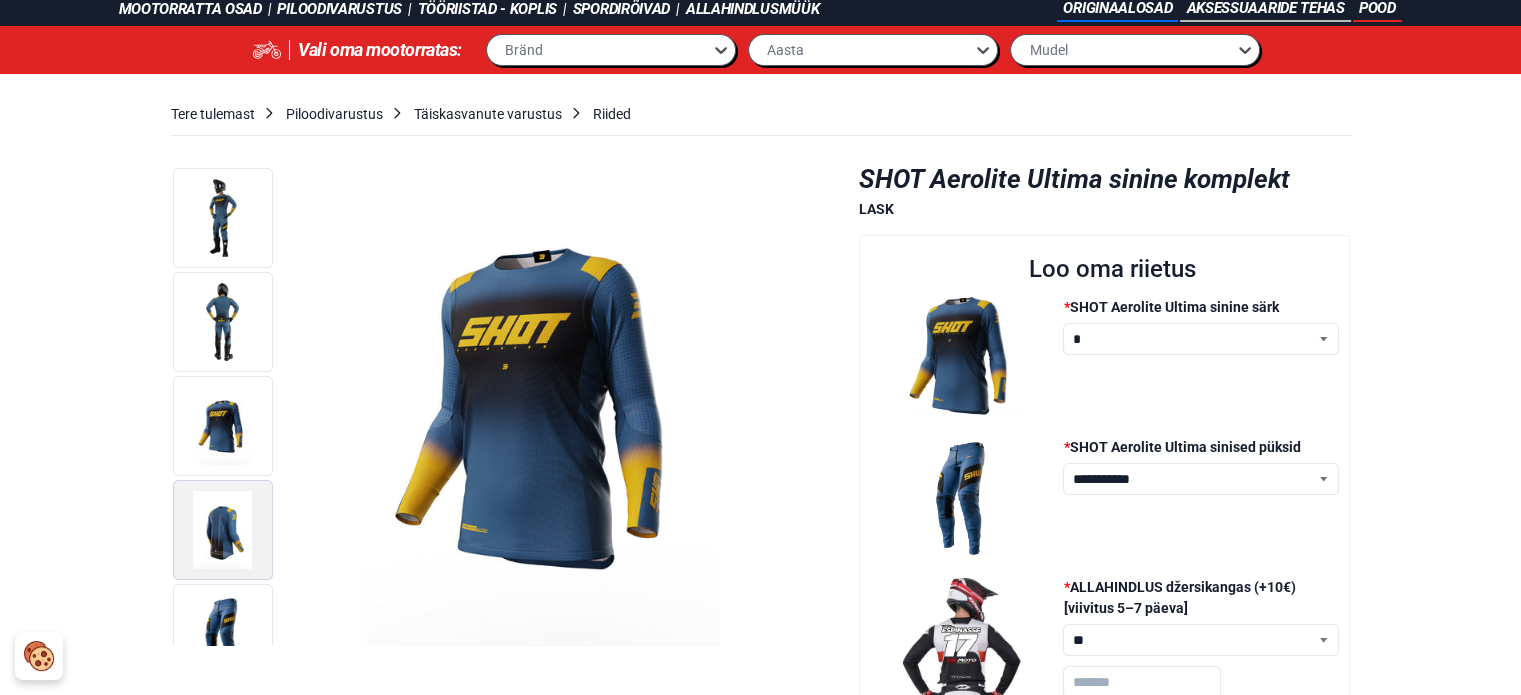 click at bounding box center (223, 530) 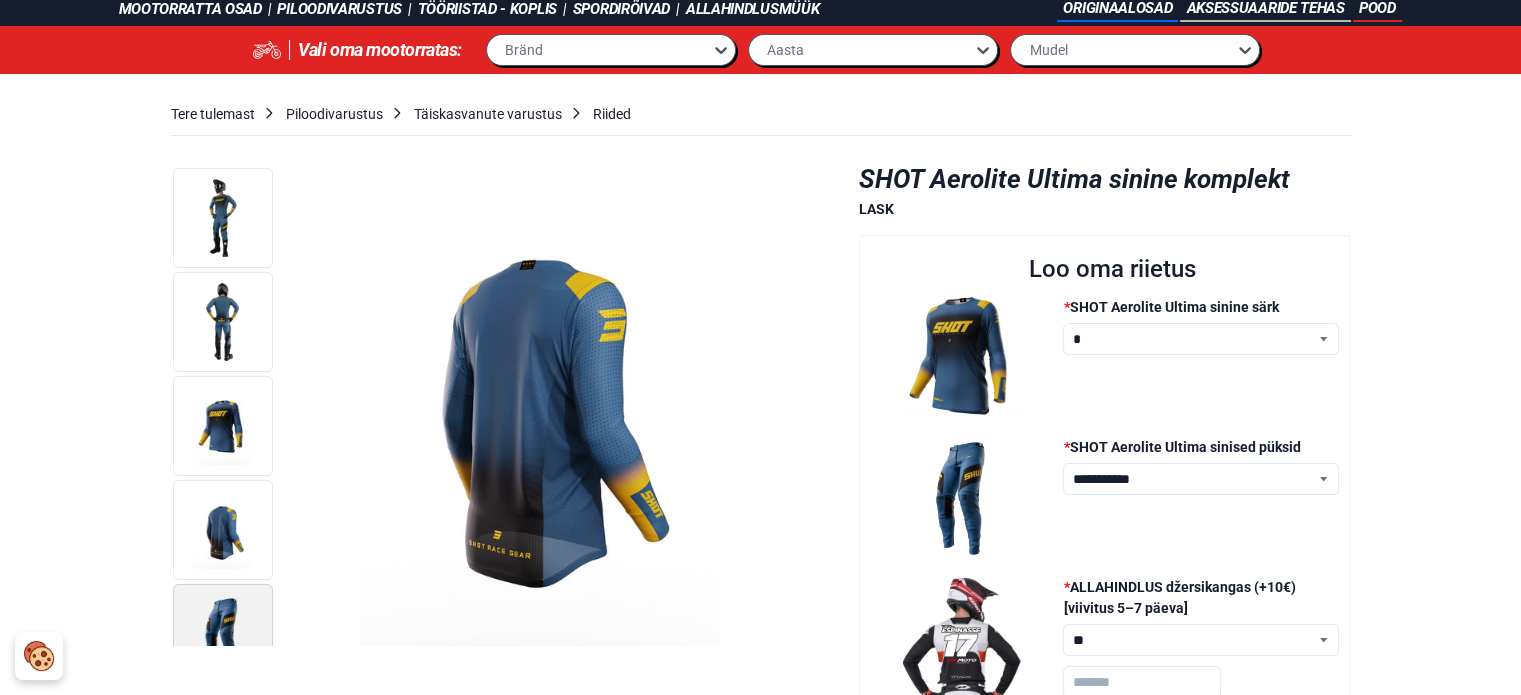 click at bounding box center [223, 634] 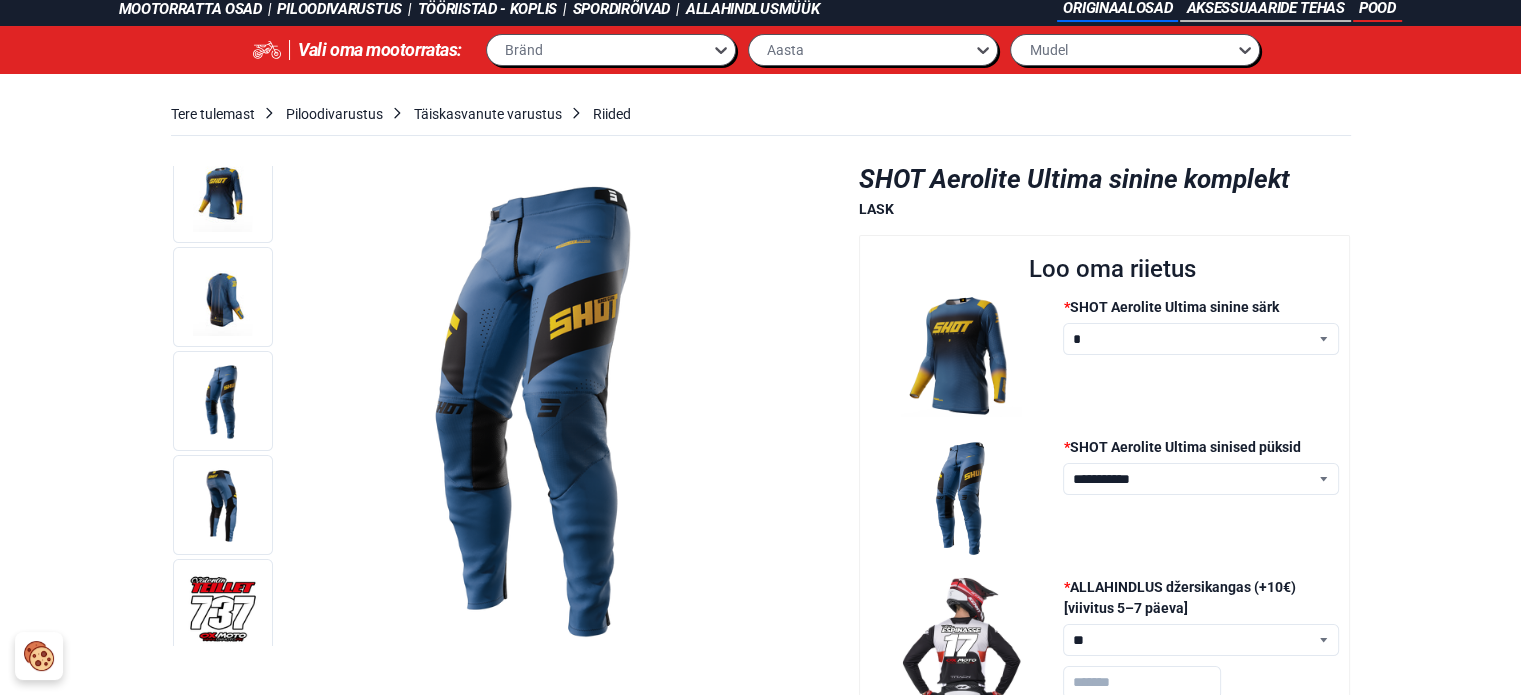 scroll, scrollTop: 248, scrollLeft: 0, axis: vertical 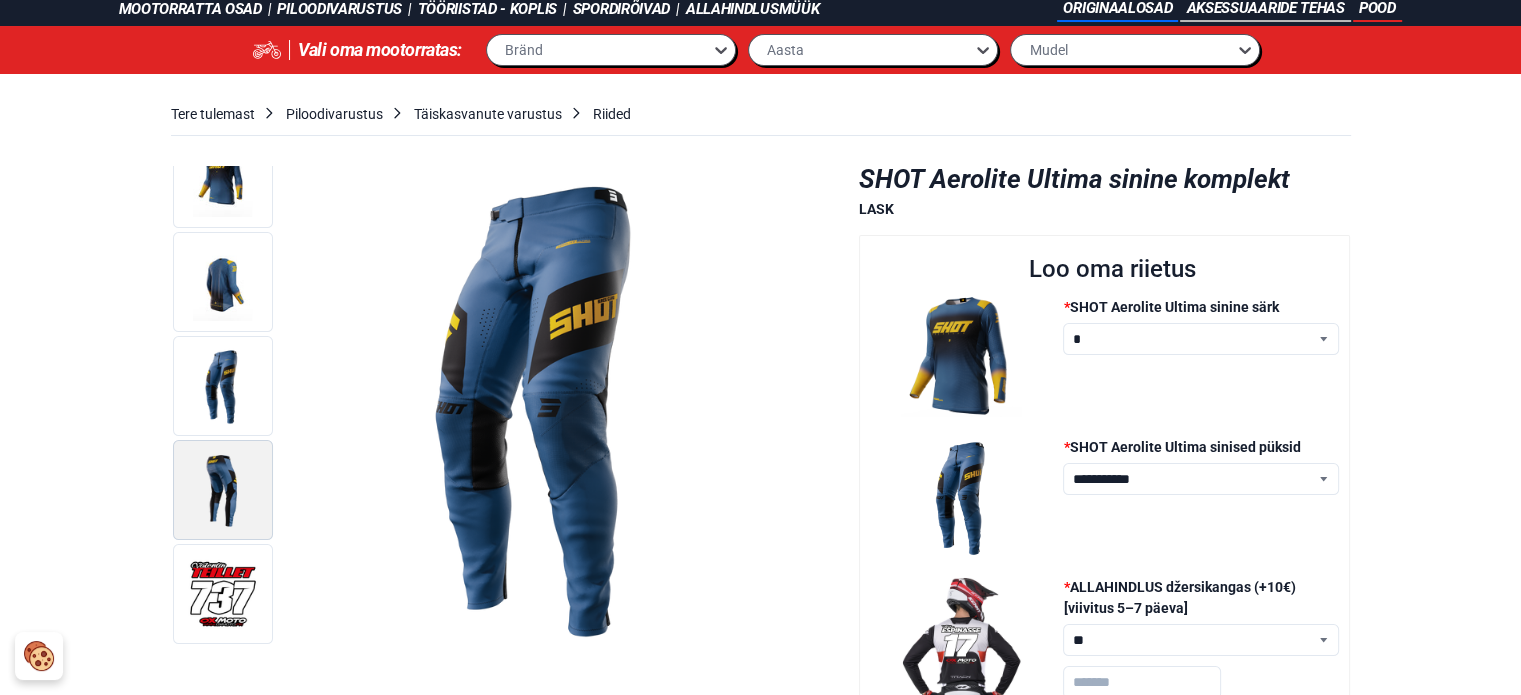 click at bounding box center [223, 490] 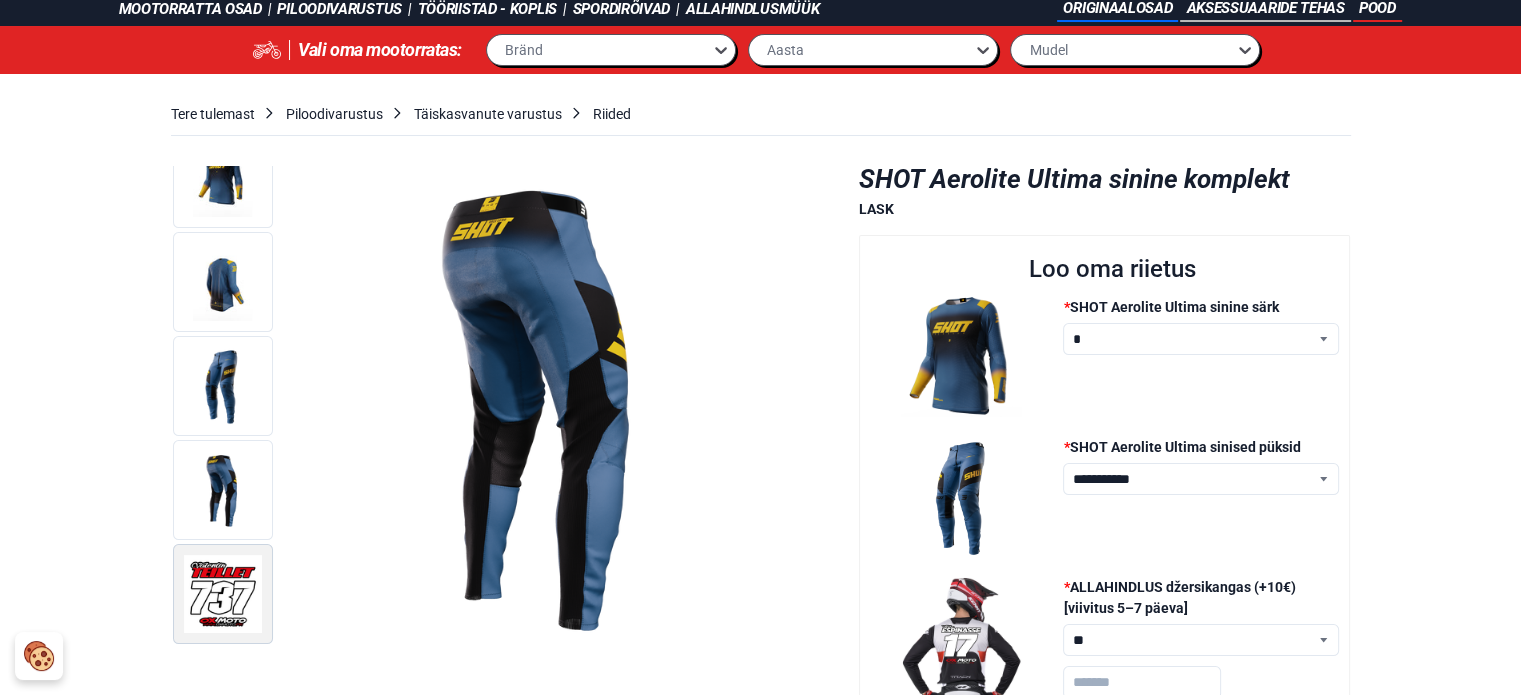 click at bounding box center [223, 594] 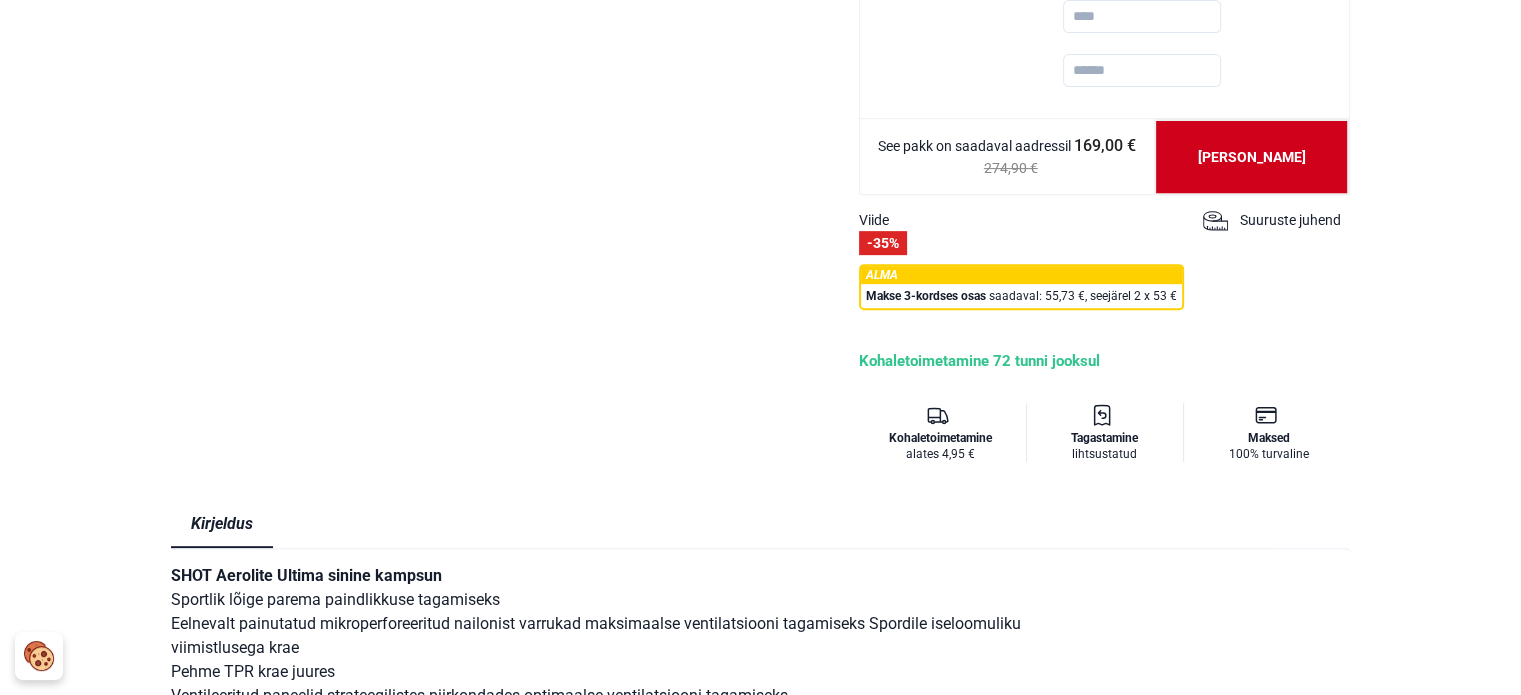 scroll, scrollTop: 700, scrollLeft: 0, axis: vertical 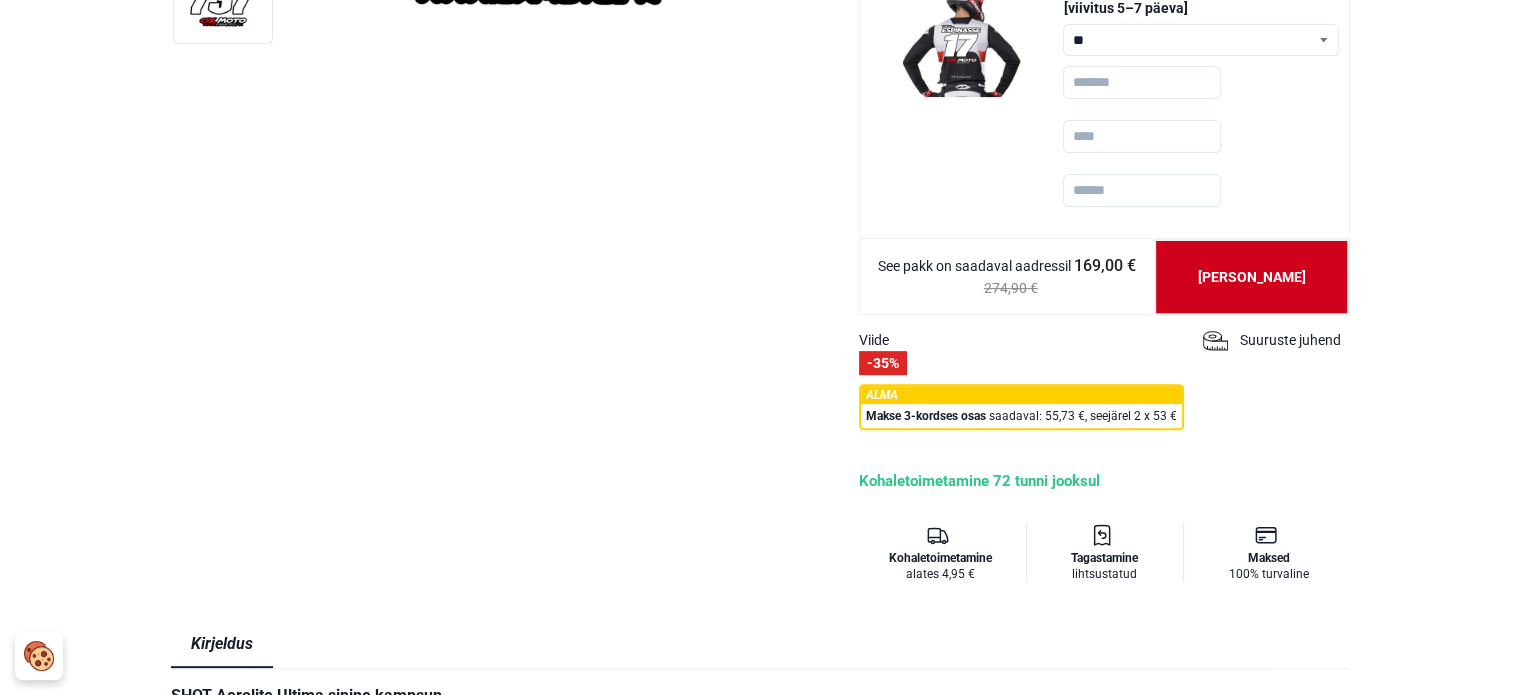 click on "Suuruste juhend" at bounding box center (1289, 340) 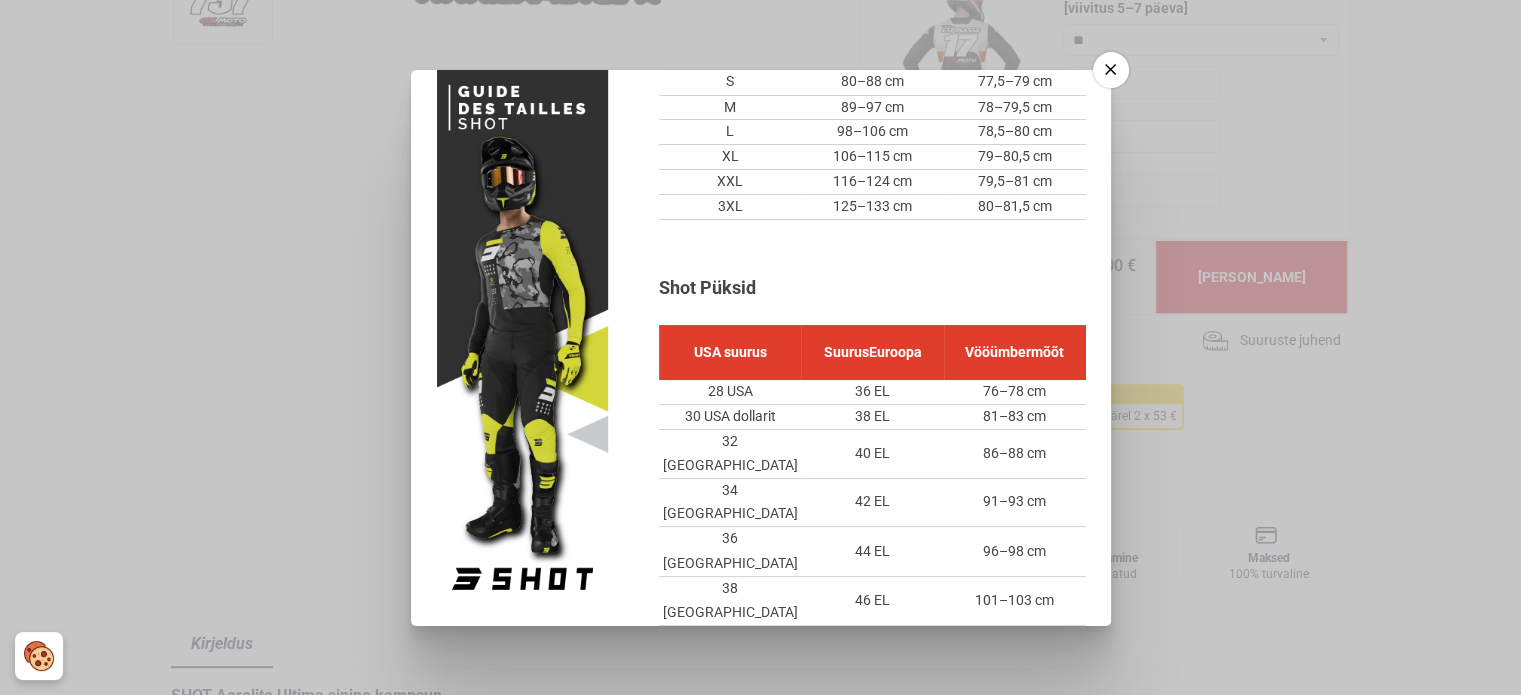 scroll, scrollTop: 220, scrollLeft: 0, axis: vertical 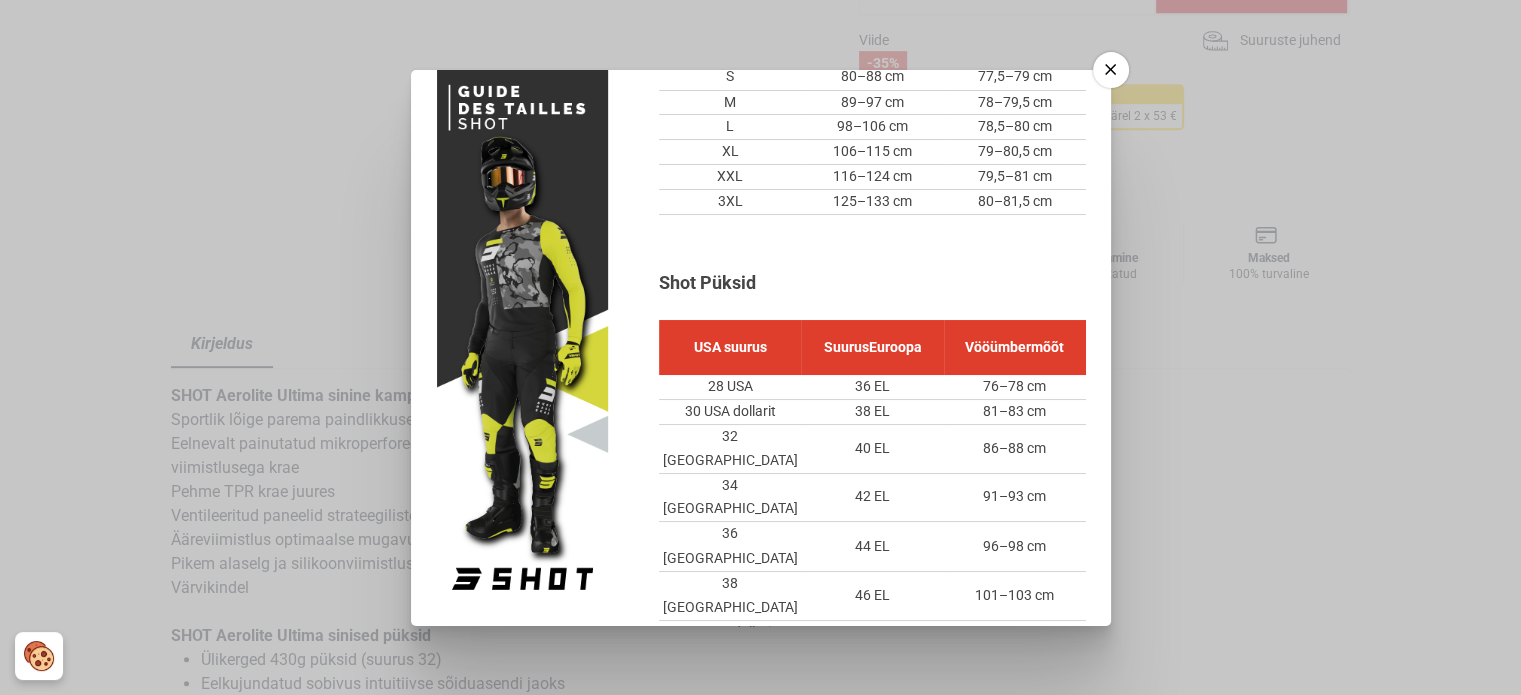 click 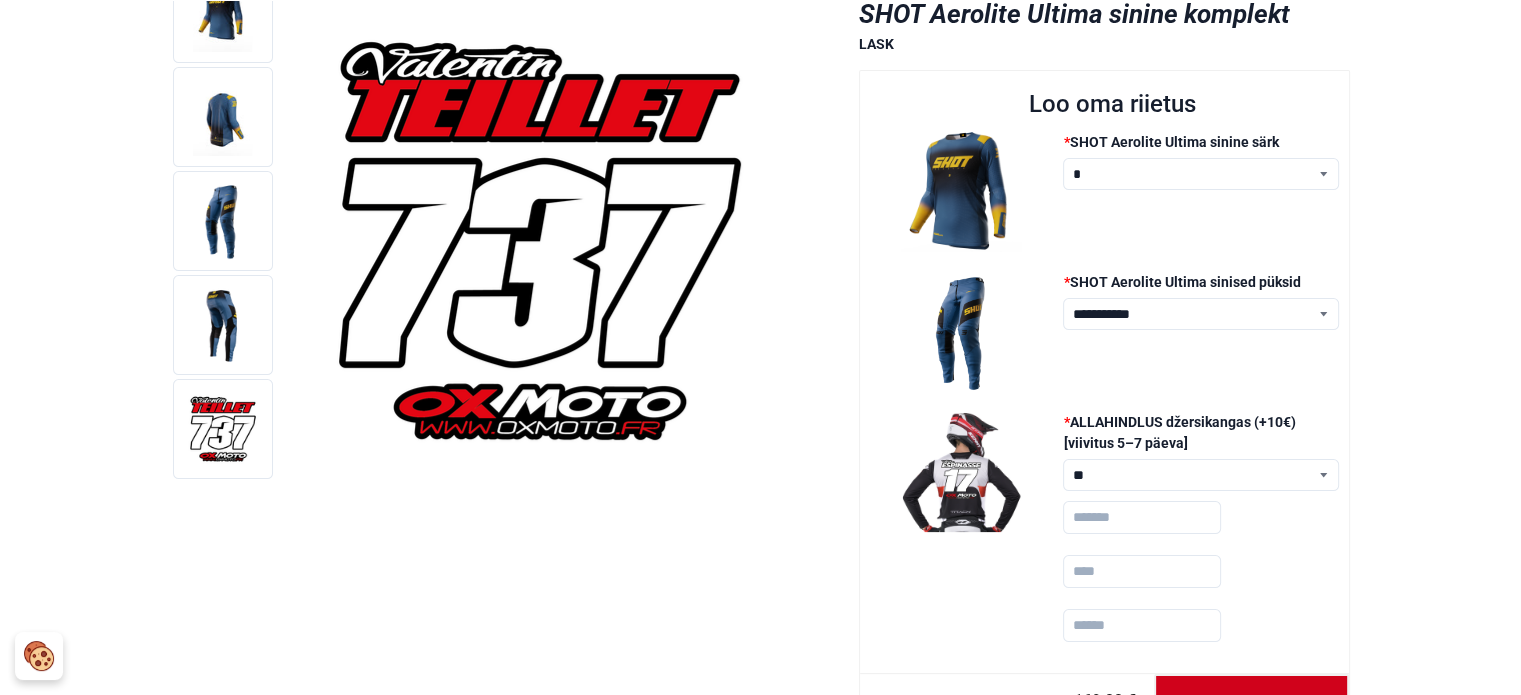 scroll, scrollTop: 200, scrollLeft: 0, axis: vertical 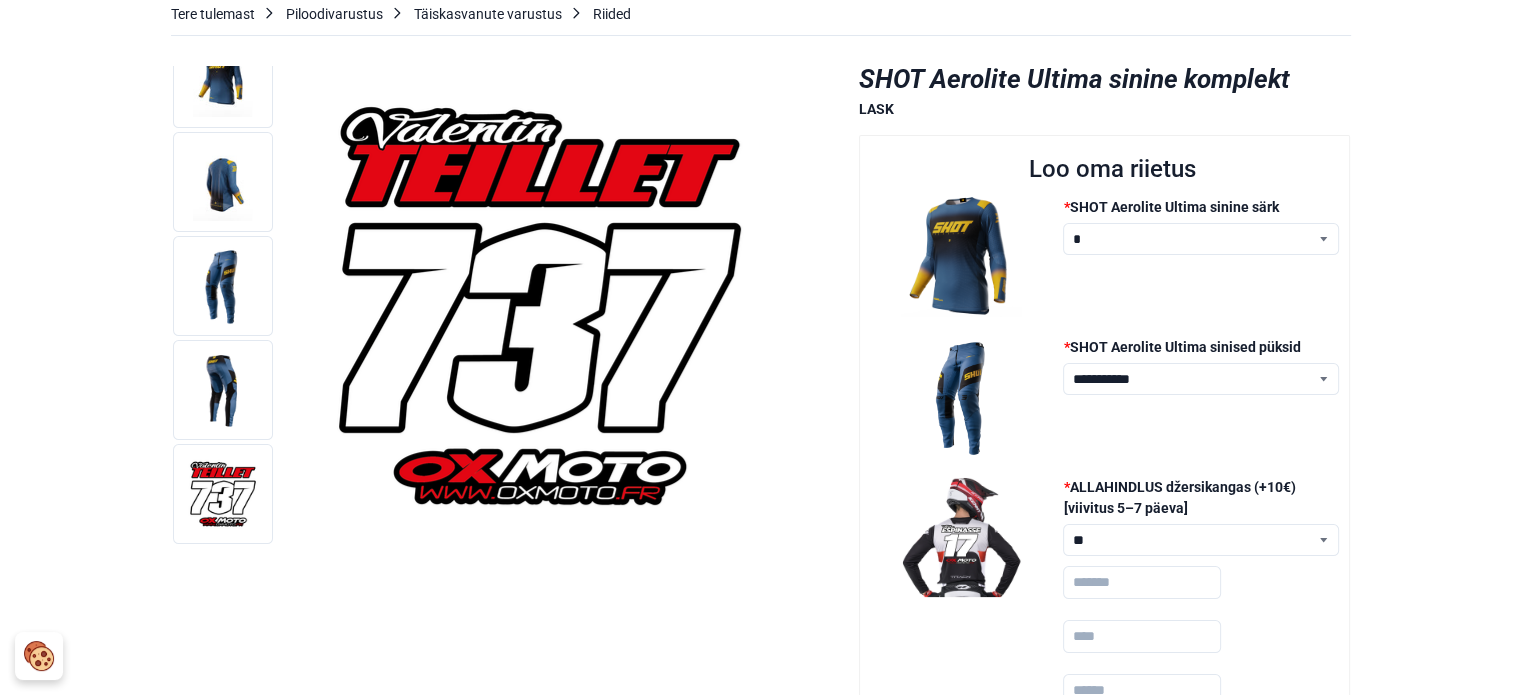 click on "**********" at bounding box center [1201, 379] 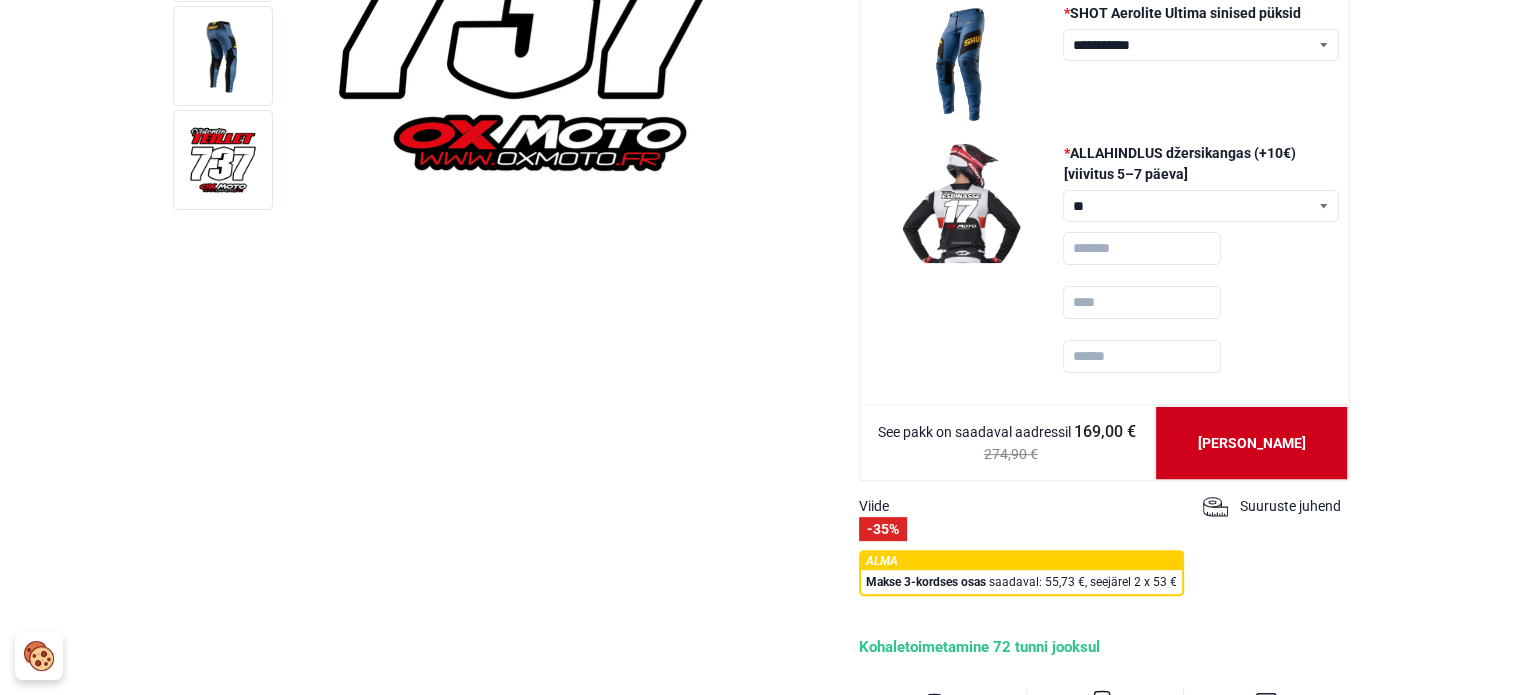 scroll, scrollTop: 500, scrollLeft: 0, axis: vertical 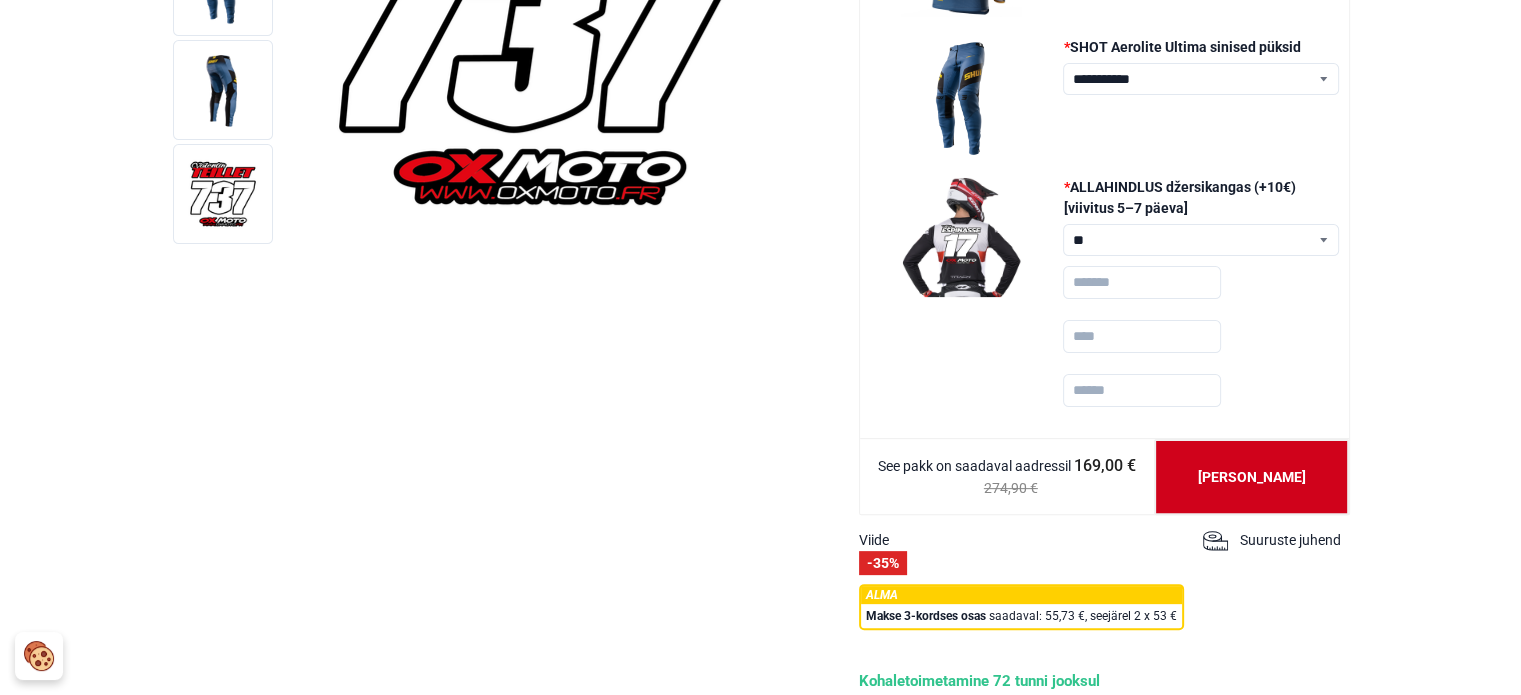 click on "**
***" at bounding box center (1201, 240) 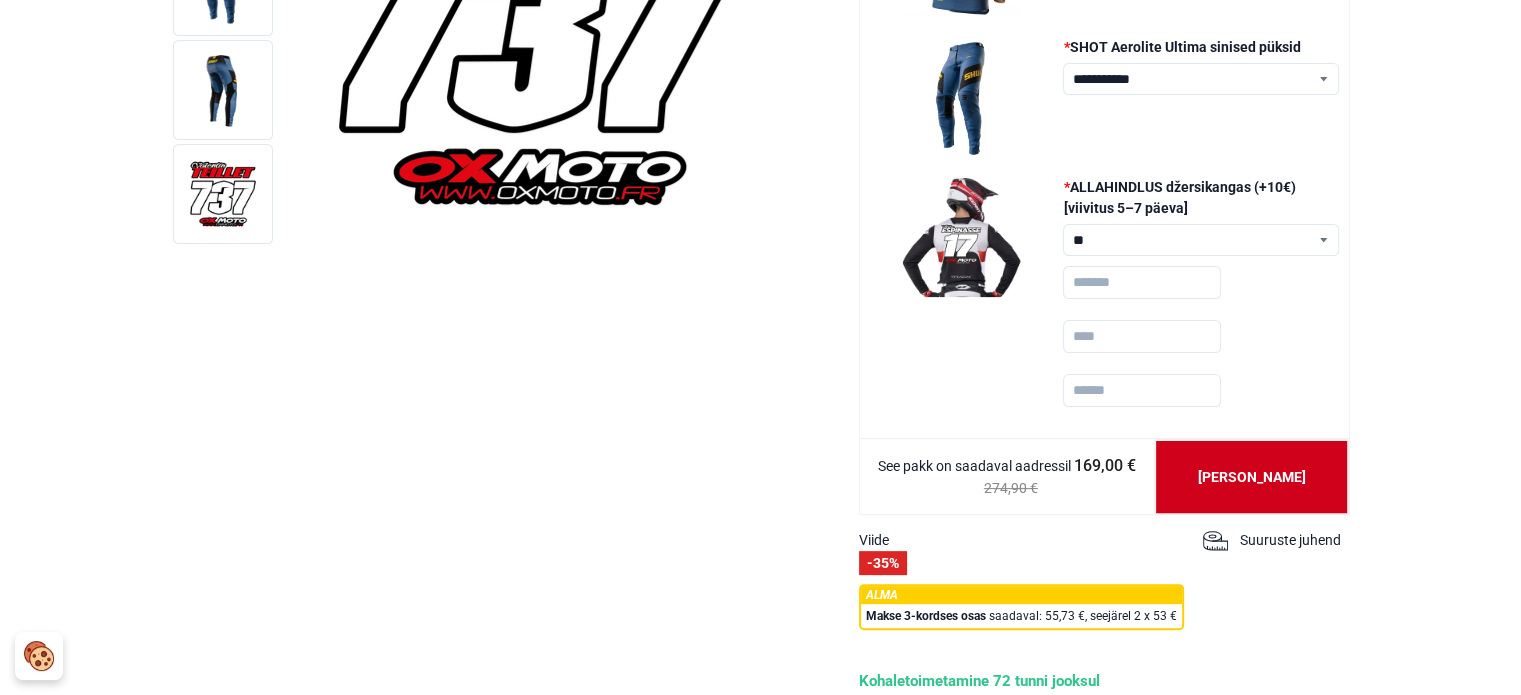 click on "**
***" at bounding box center (1201, 240) 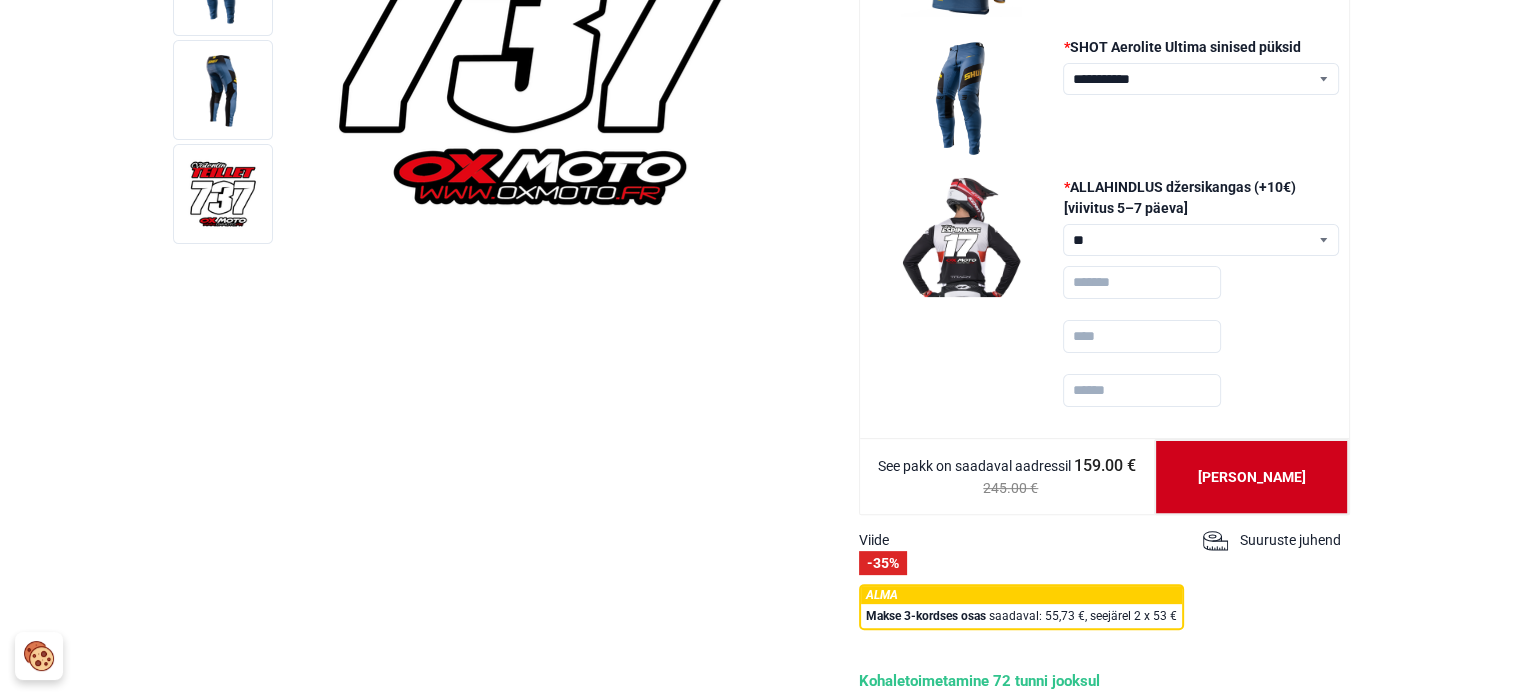 click on "Tere tulemast
Piloodivarustus
Täiskasvanute varustus
Riided" at bounding box center [760, 1057] 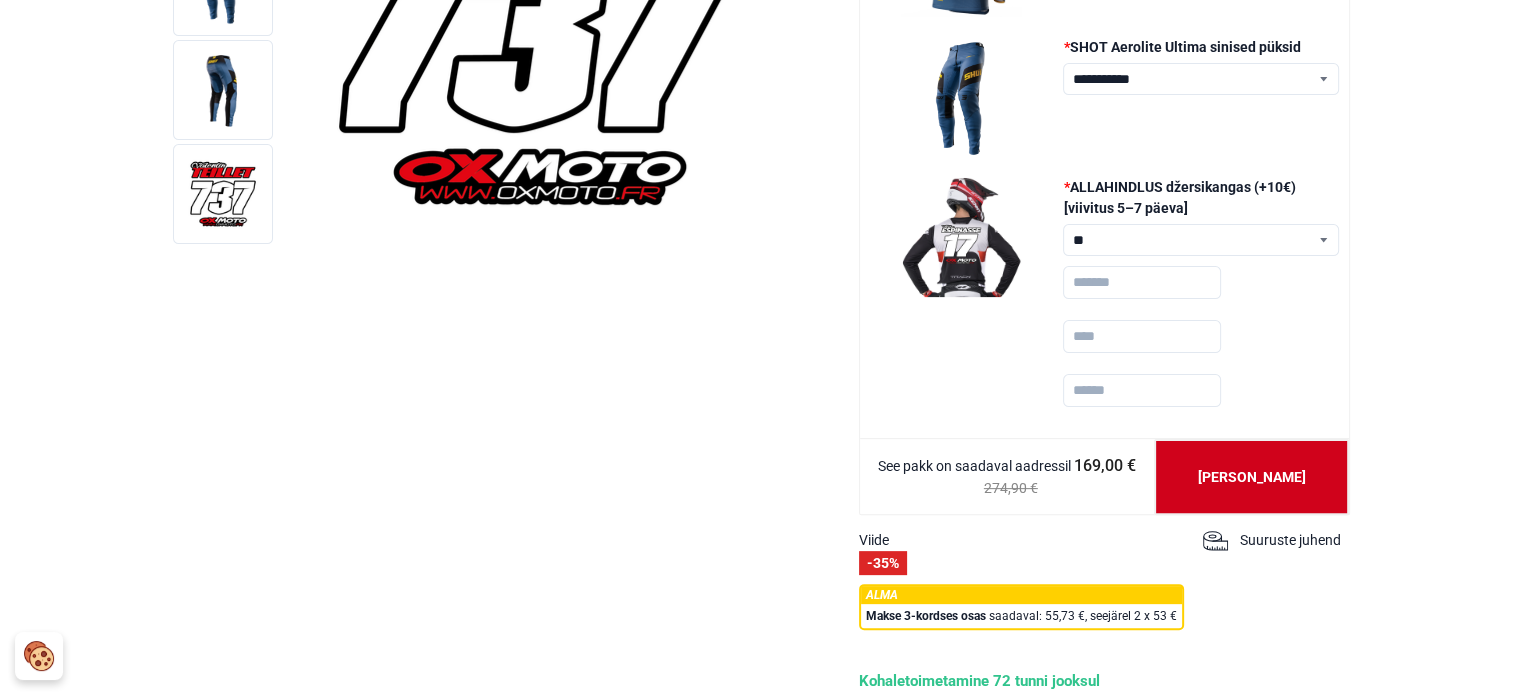 click on "**
***" at bounding box center (1201, 240) 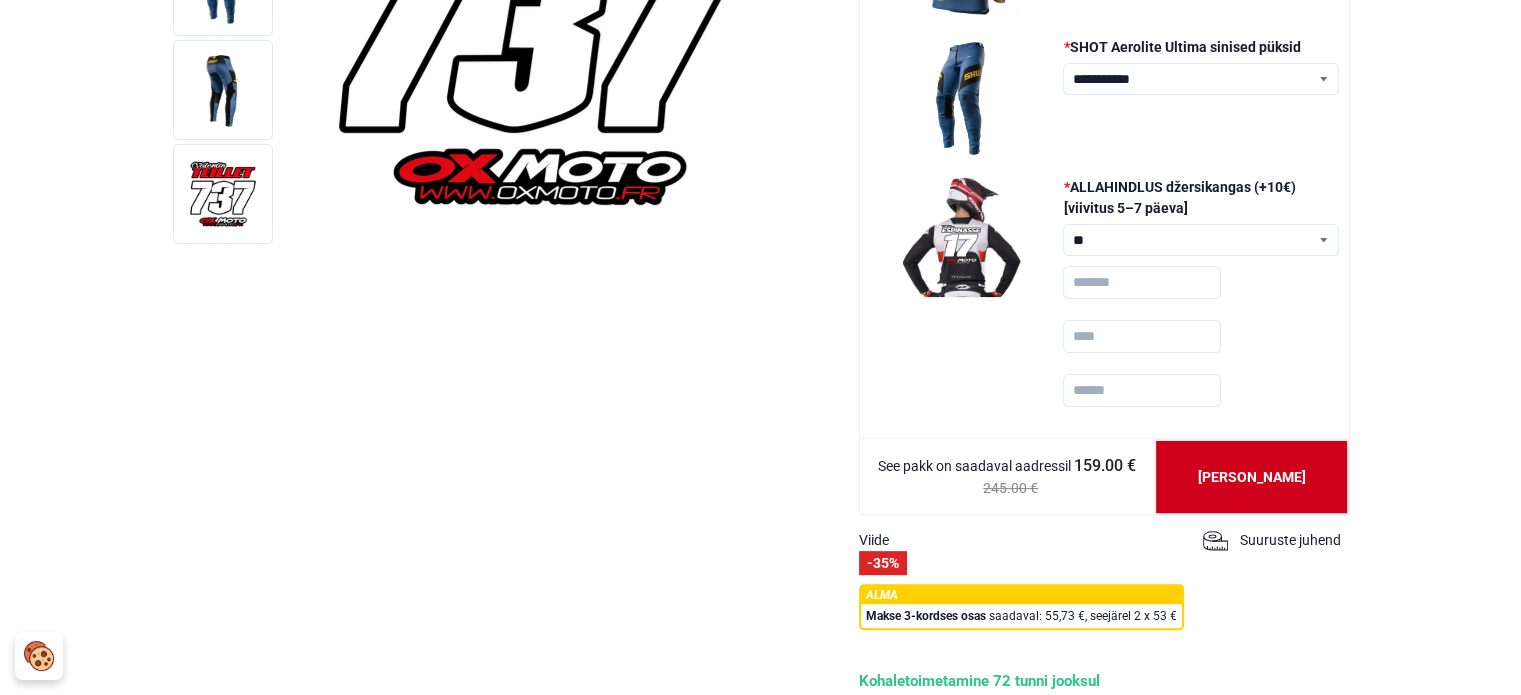 click on "***" at bounding box center [1142, 390] 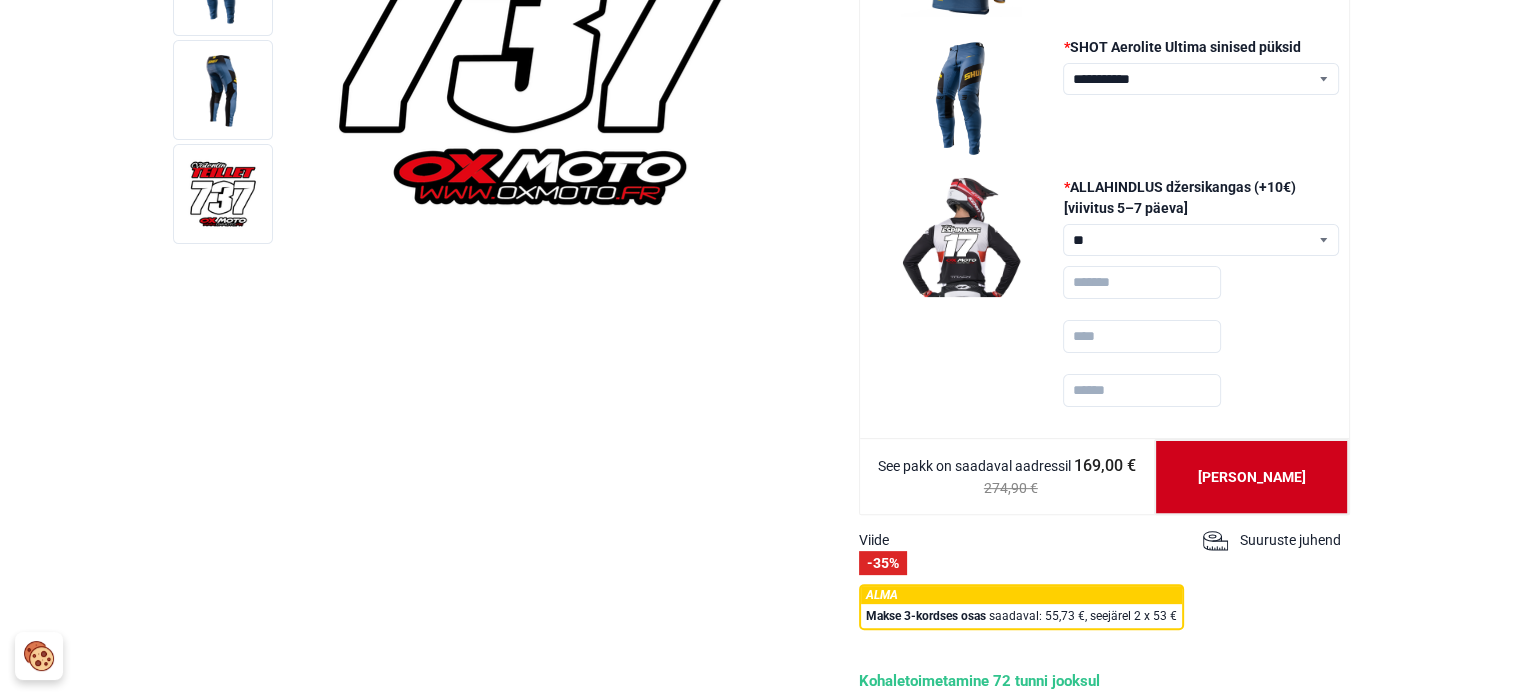 click on "**
***" at bounding box center [1201, 240] 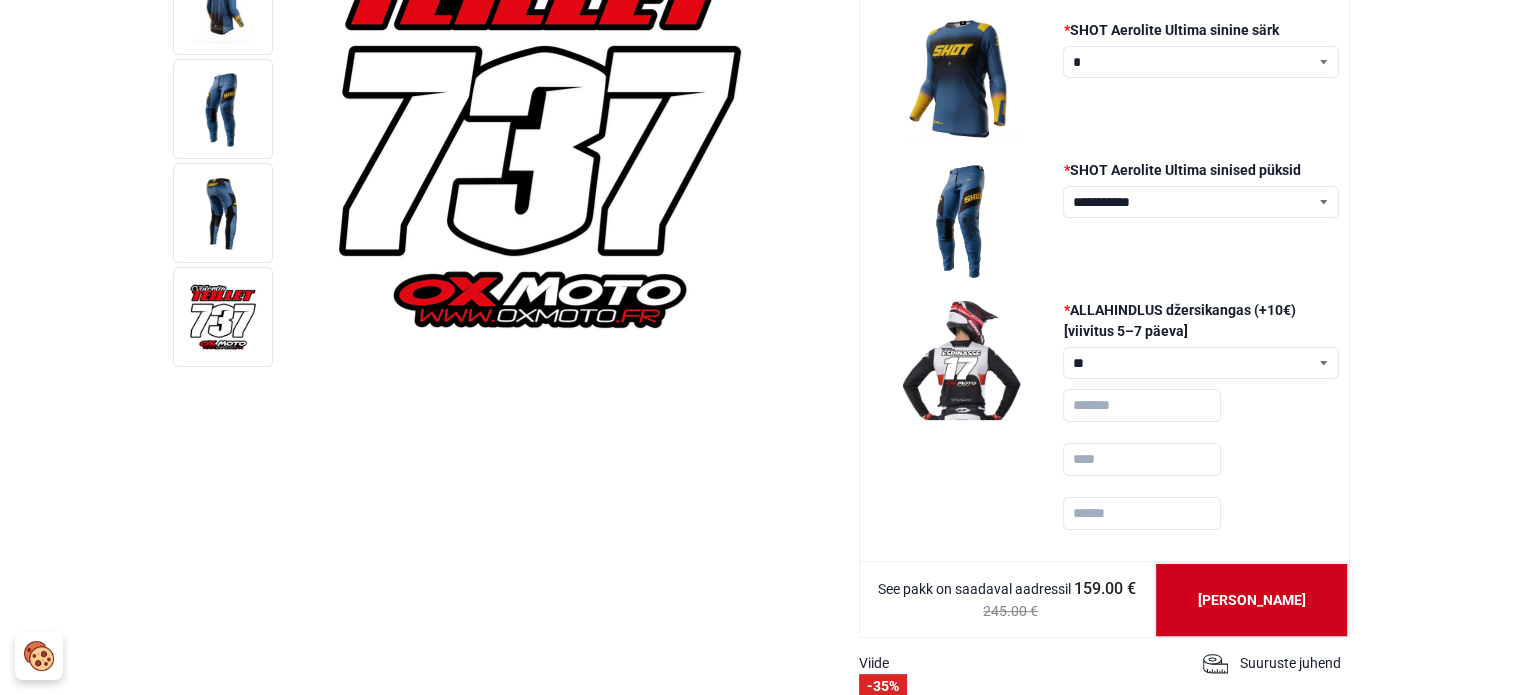 scroll, scrollTop: 300, scrollLeft: 0, axis: vertical 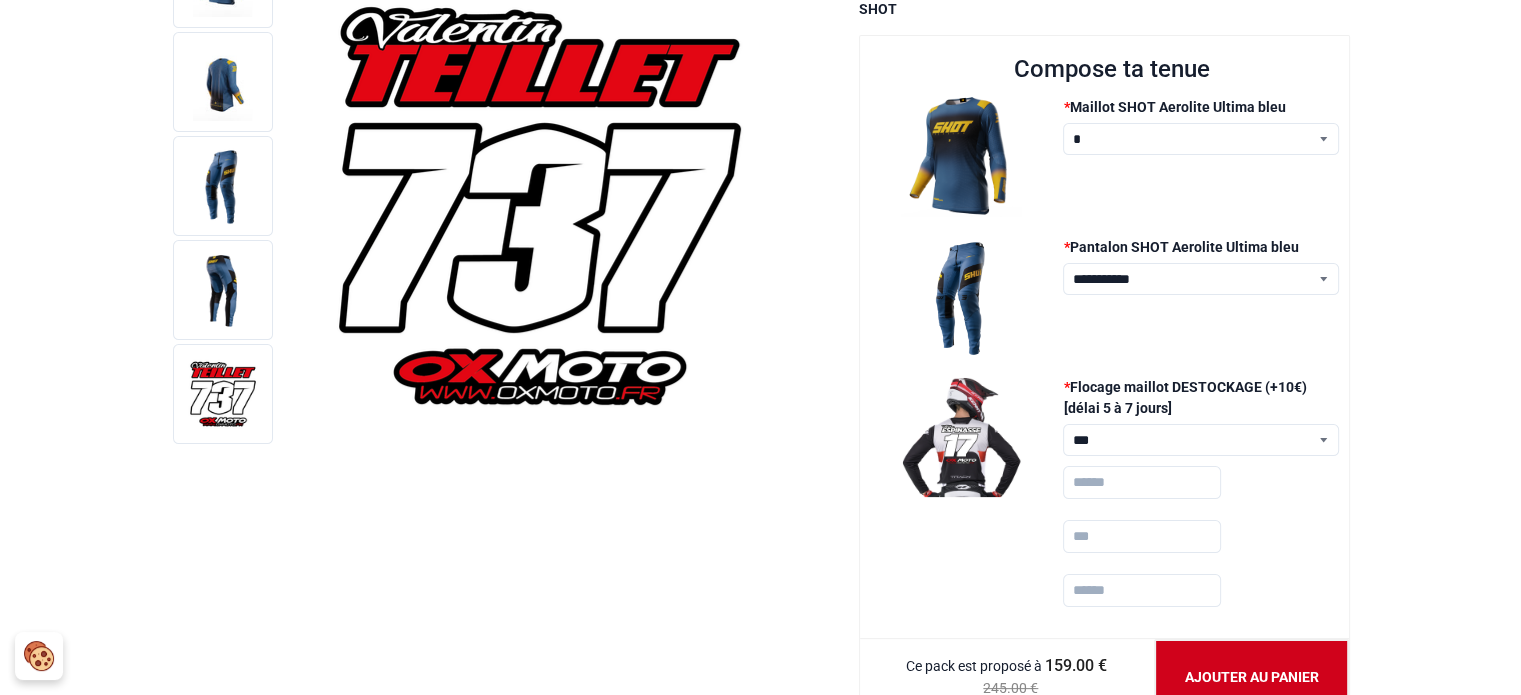 click at bounding box center (1142, 590) 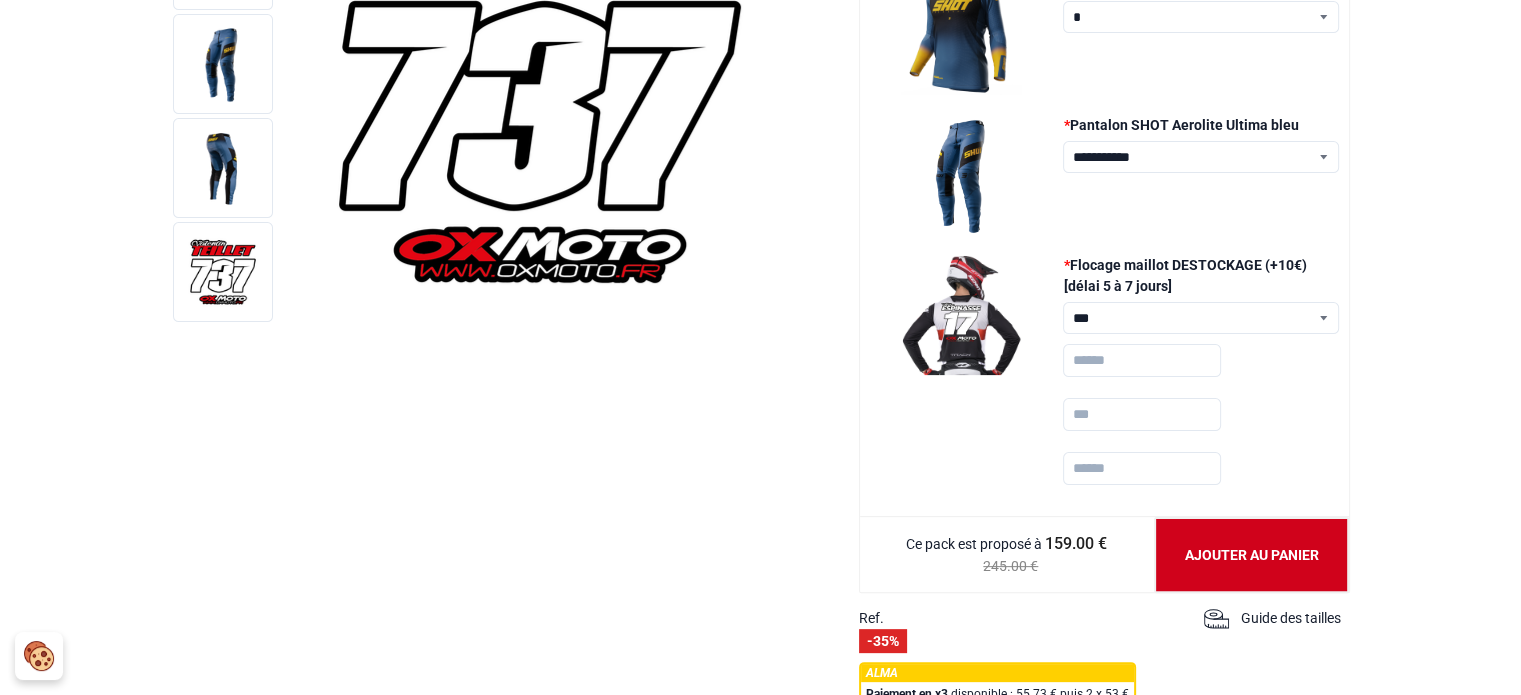 scroll, scrollTop: 400, scrollLeft: 0, axis: vertical 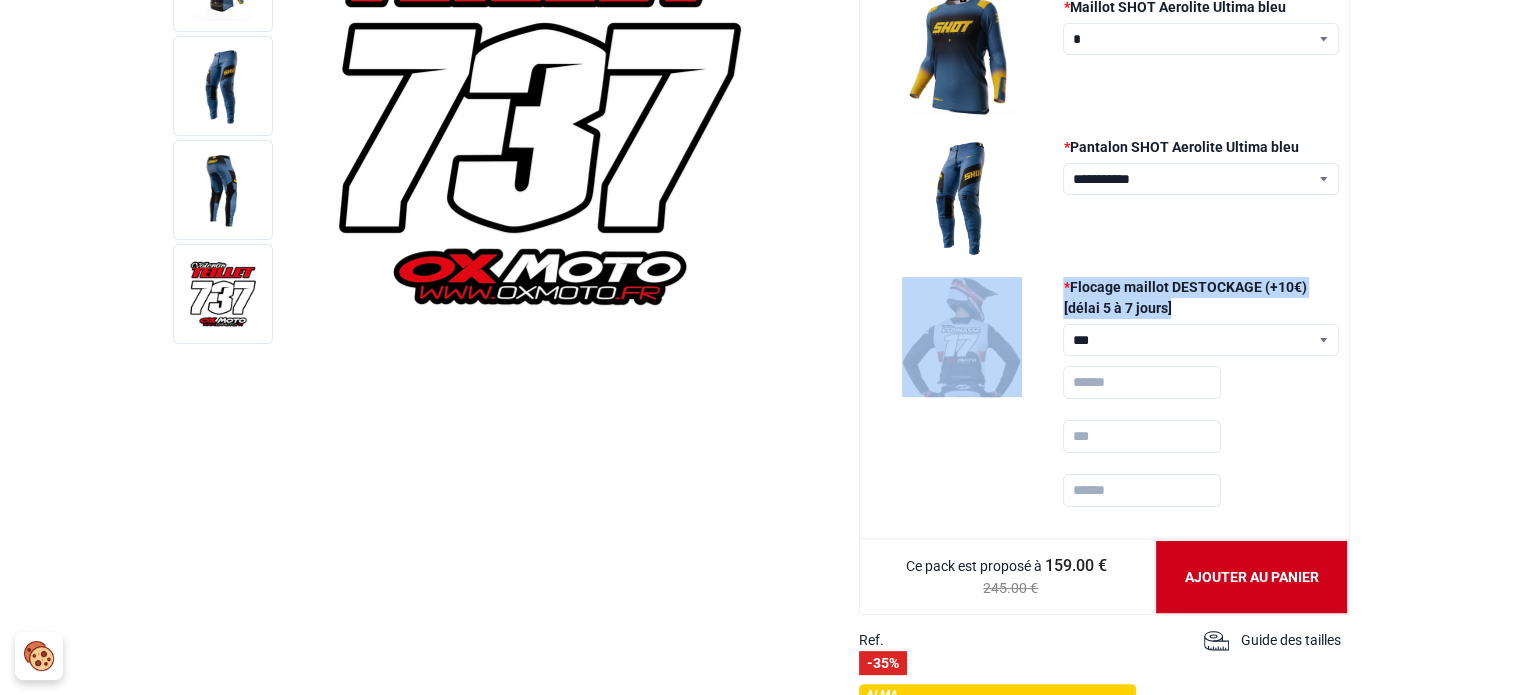 drag, startPoint x: 1195, startPoint y: 305, endPoint x: 1054, endPoint y: 287, distance: 142.14429 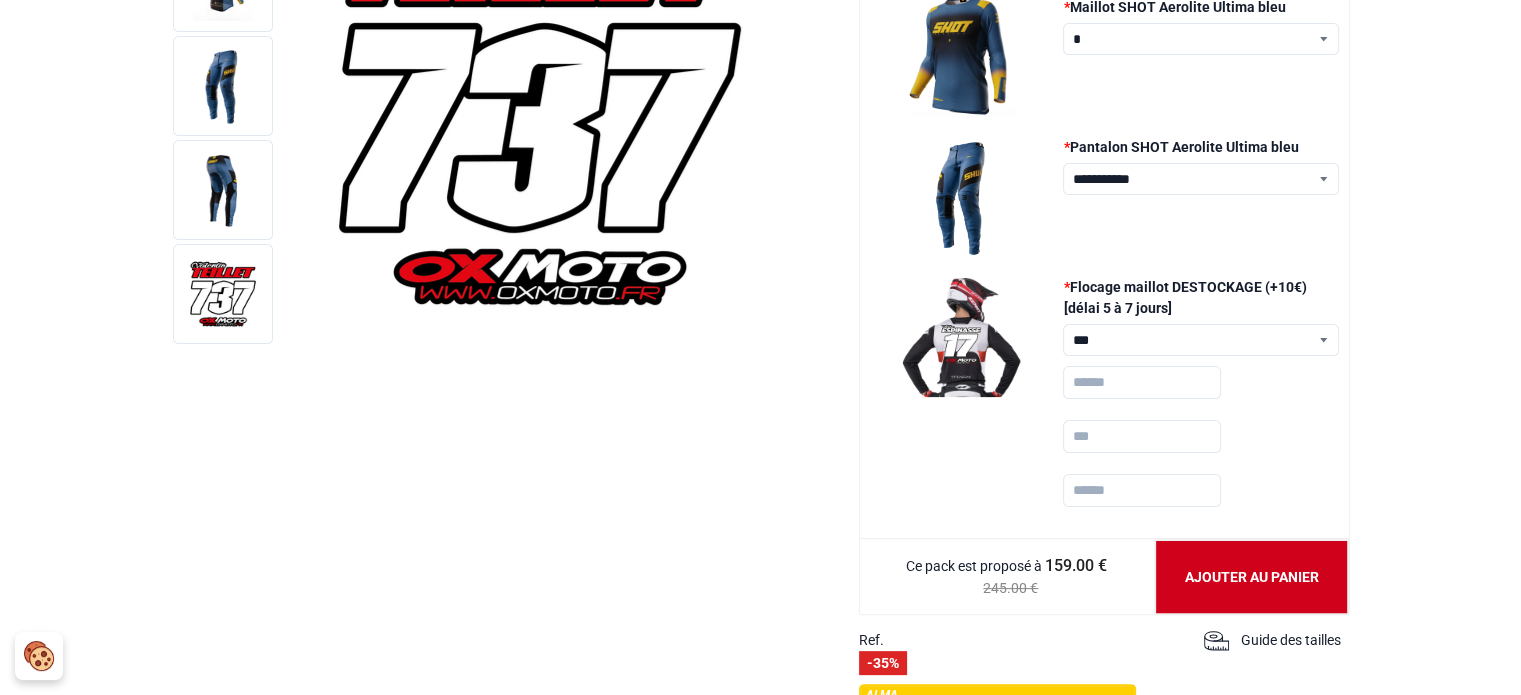 click on "Accueil
Equipement Pilote
Equipement adultes
Tenues" at bounding box center [760, 1157] 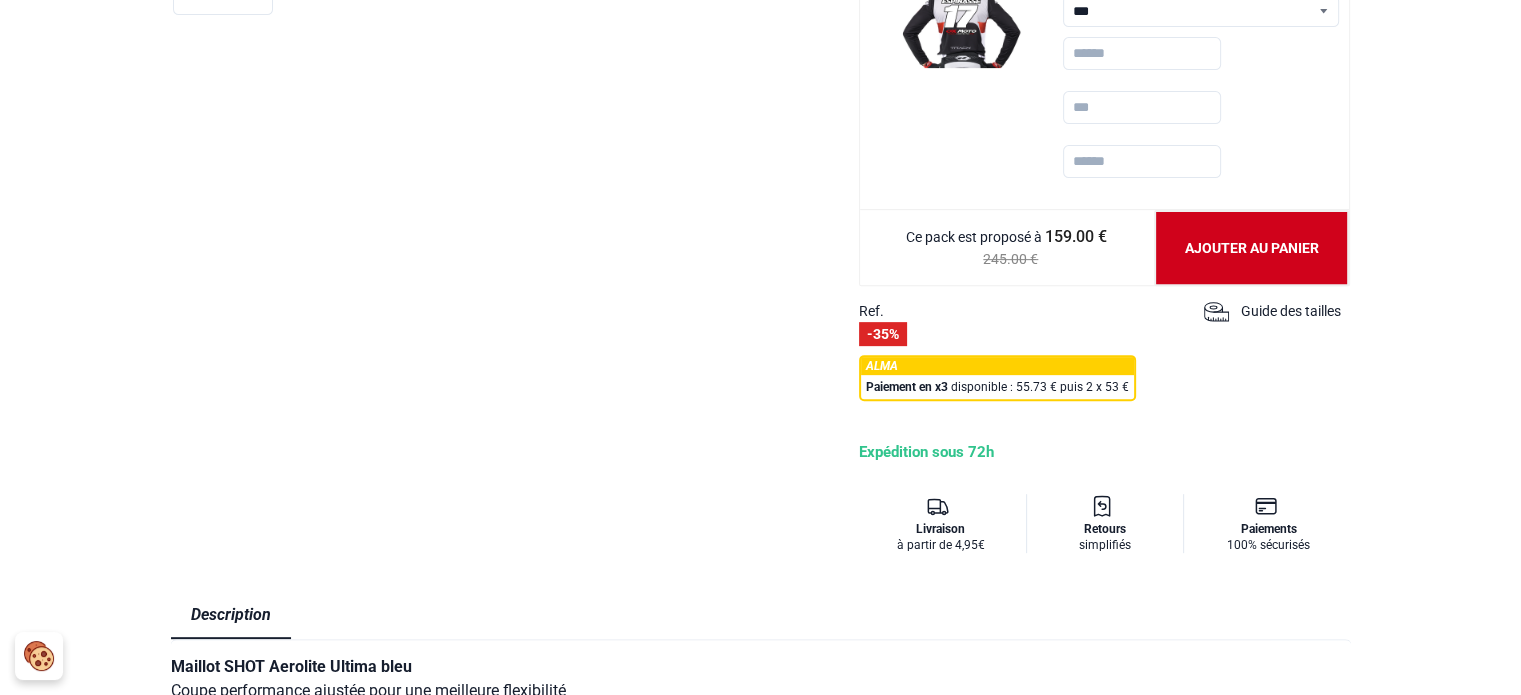 scroll, scrollTop: 700, scrollLeft: 0, axis: vertical 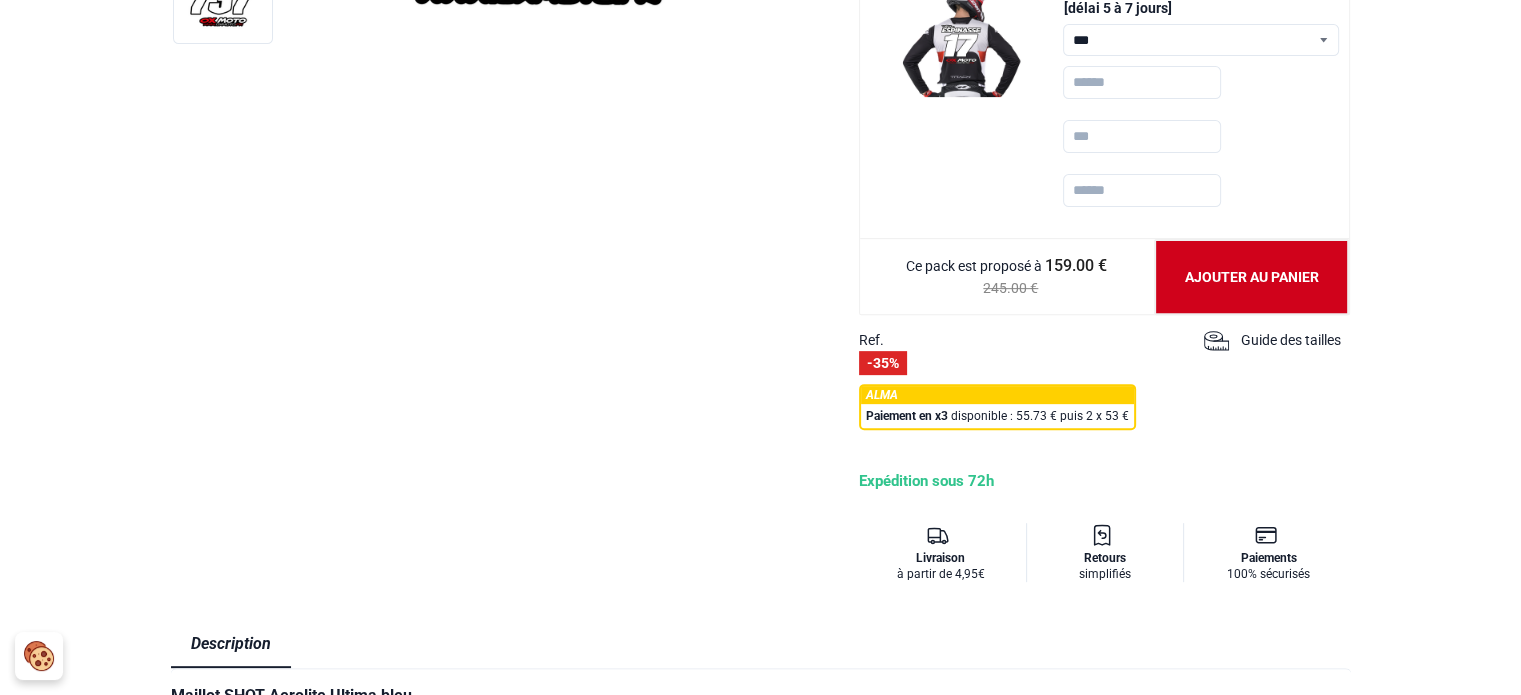 click on "Guide des tailles" at bounding box center [1277, 340] 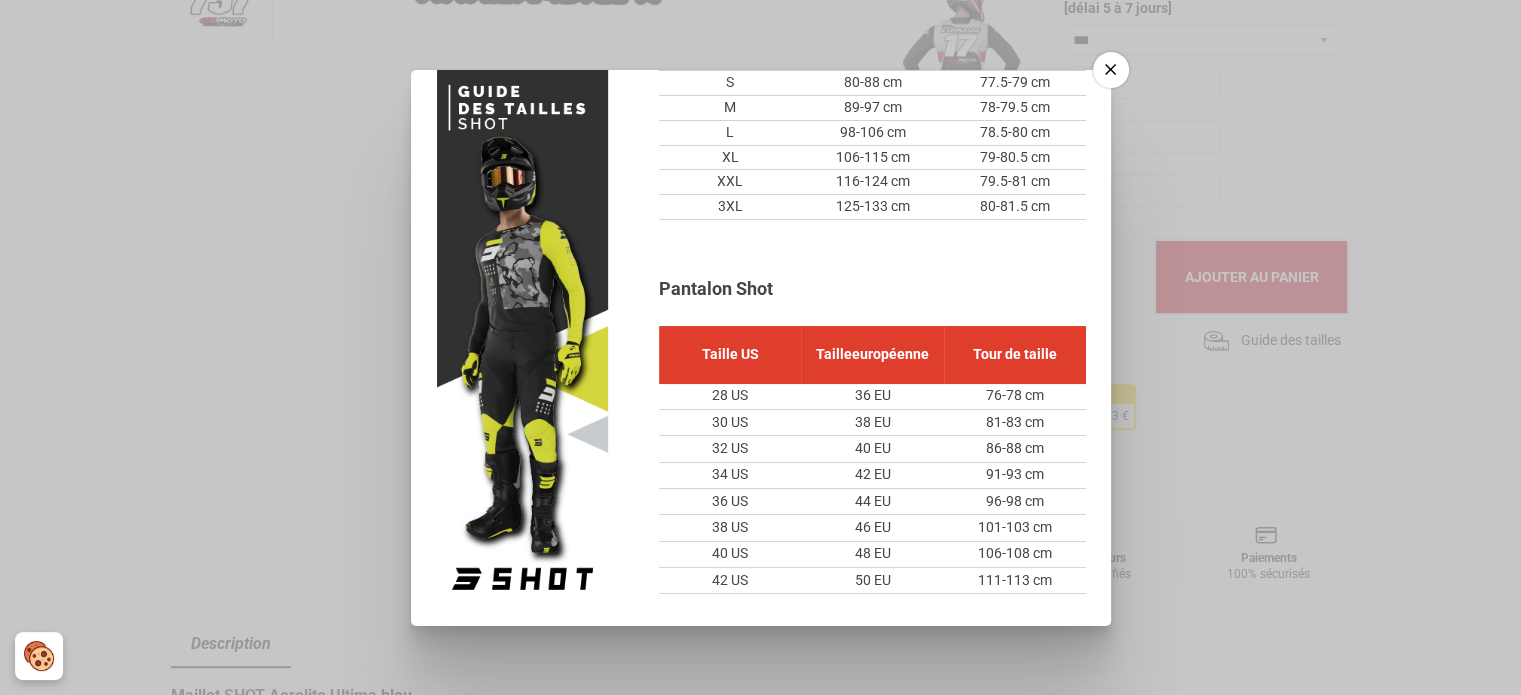 scroll, scrollTop: 230, scrollLeft: 0, axis: vertical 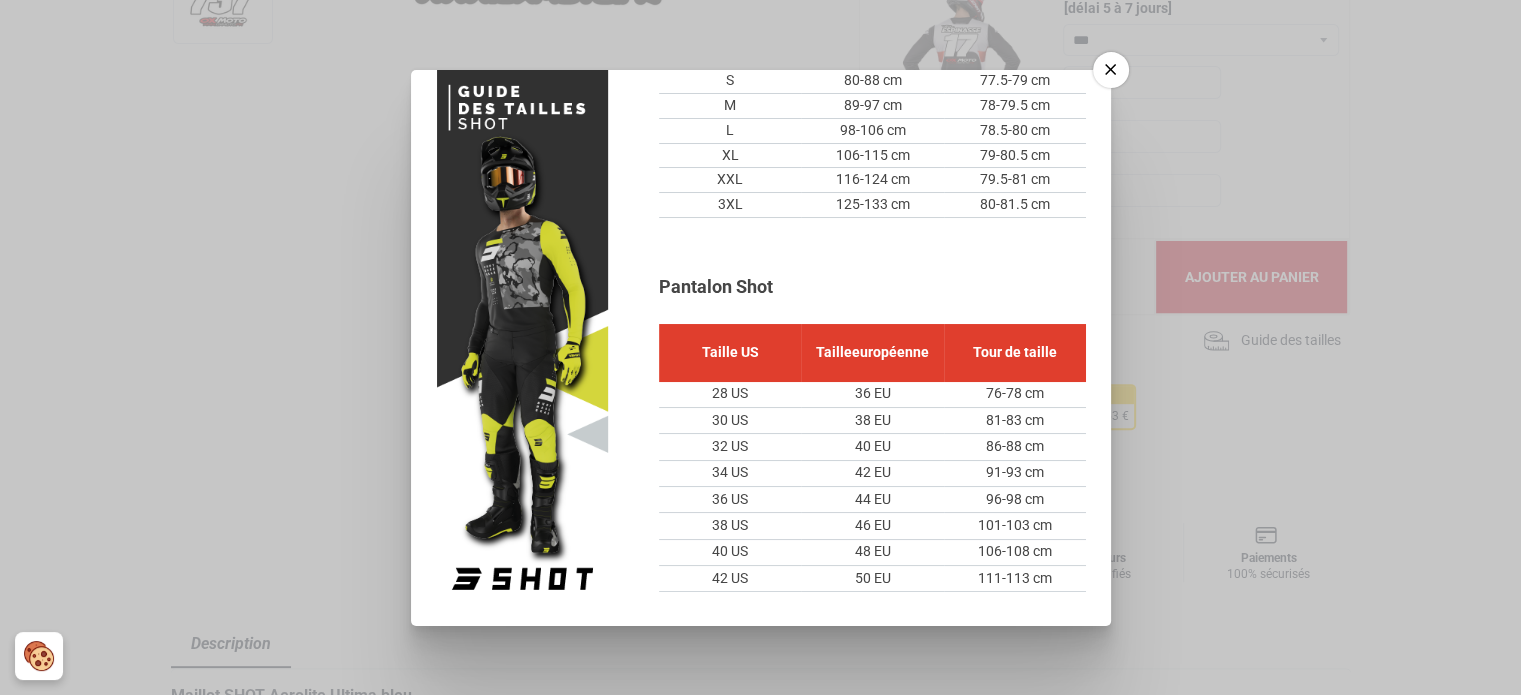 click 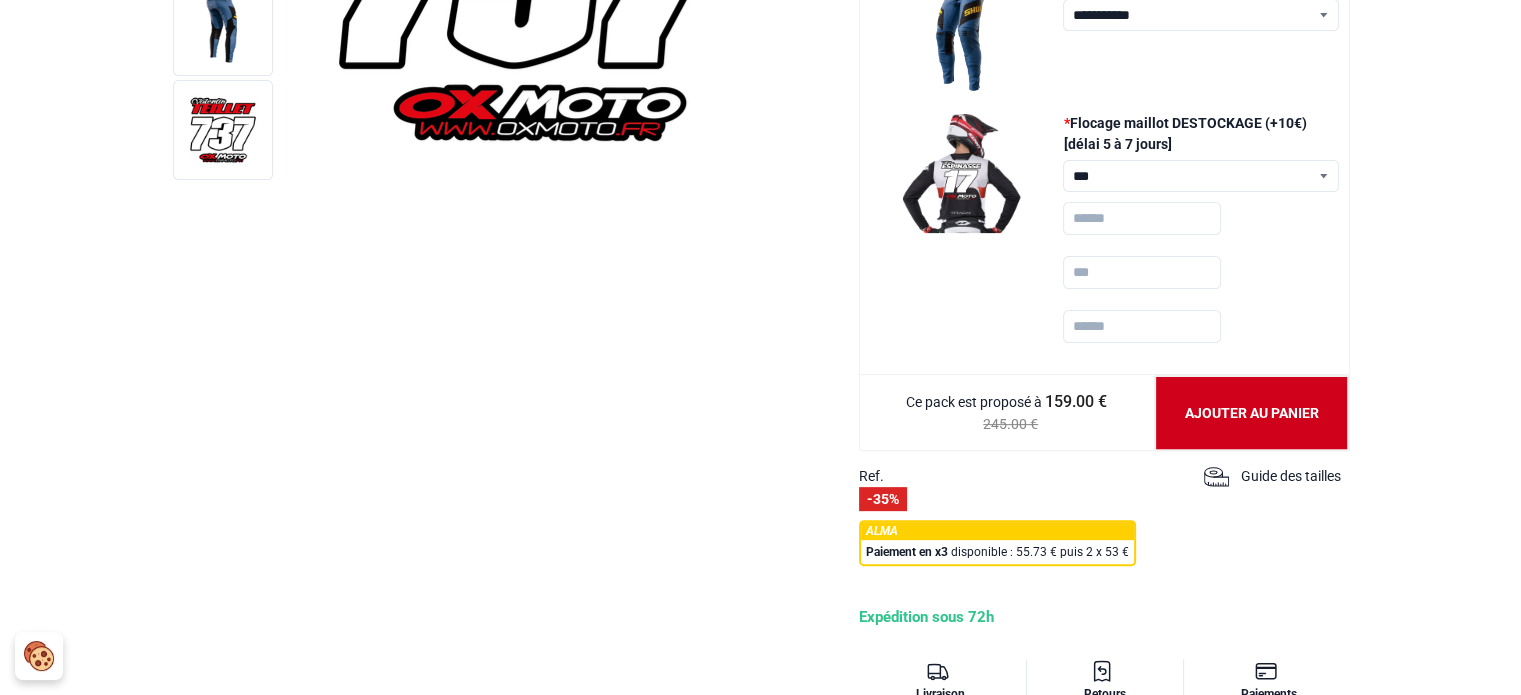 scroll, scrollTop: 500, scrollLeft: 0, axis: vertical 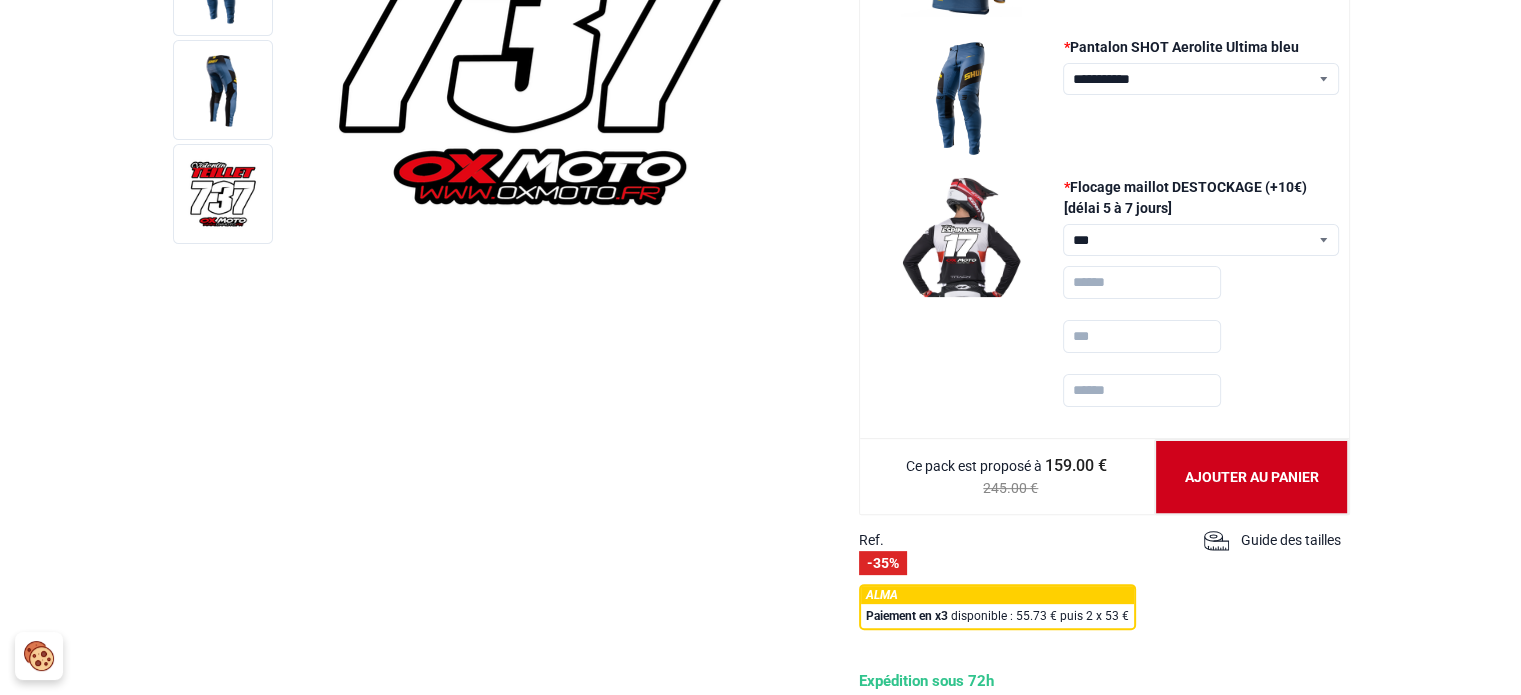 click on "Guide des tailles" at bounding box center [1277, 540] 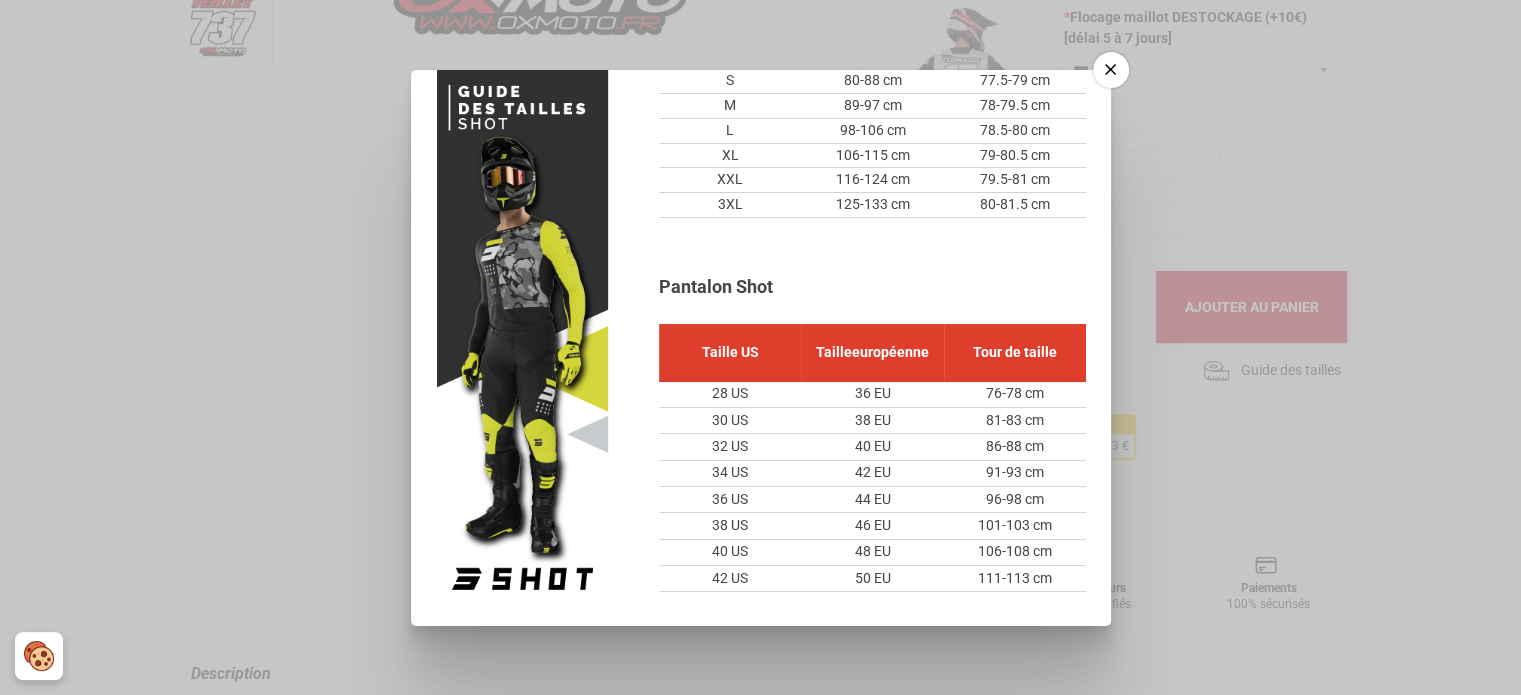scroll, scrollTop: 800, scrollLeft: 0, axis: vertical 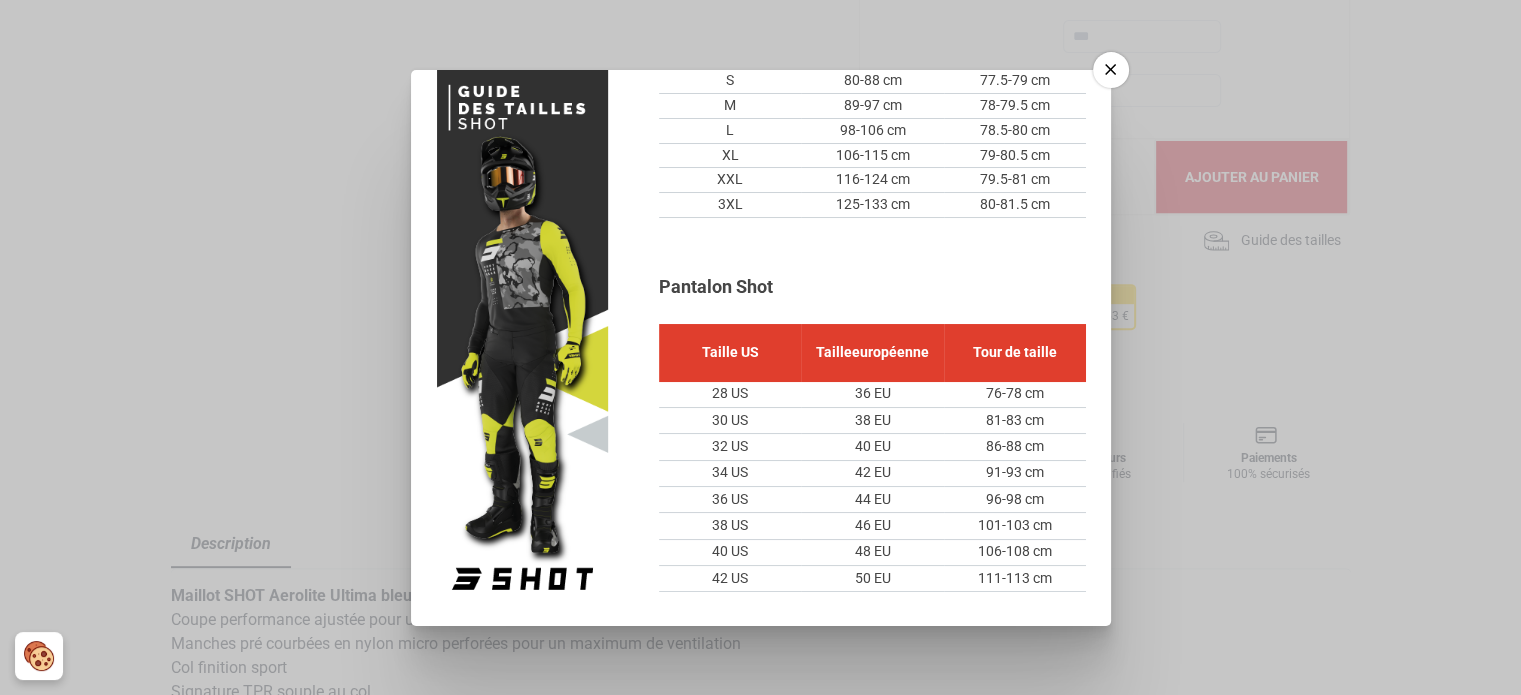 click on "Guide des tailles des tenues Shot
Retrouvez toutes les informations nécessaires pour trouver la taille qui vous convient 😉 Maillot Shot
Taille
Tour de poitrine
Longueur manches
S
80-88 cm
77.5-79 cm
M
89-97 cm
78-79.5 cm
L
98-106 cm
78.5-80 cm
XL
106-115 cm
79-80.5 cm
XXL
116-124 cm
79.5-81 cm
3XL
125-133 cm
80-81.5 cm
Pantalon Shot
Taille US
Taille   européenne
Tour de taille
28 US
36 EU
76-78 cm
30 US
38 EU
81-83 cm
32 US
40 EU
86-88 cm
34 US
42 EU
91-93 cm
36 US
44 EU
96-98 cm
38 US
46 EU
101-103 cm
40 US
48 EU
106-108 cm
42 US
50 EU
111-113 cm
Maillot Shot
Taille
Tour de poitrine
Longueur manches
S
80-88 cm
77.5-79 cm
M
89-97 cm
78-79.5 cm
L
98-106 cm
78.5-80 cm
XL
106-115 cm
79-80.5 cm
XXL
116-124 cm
79.5-81 cm
3XL
125-133 cm
80-81.5 cm" at bounding box center (760, 347) 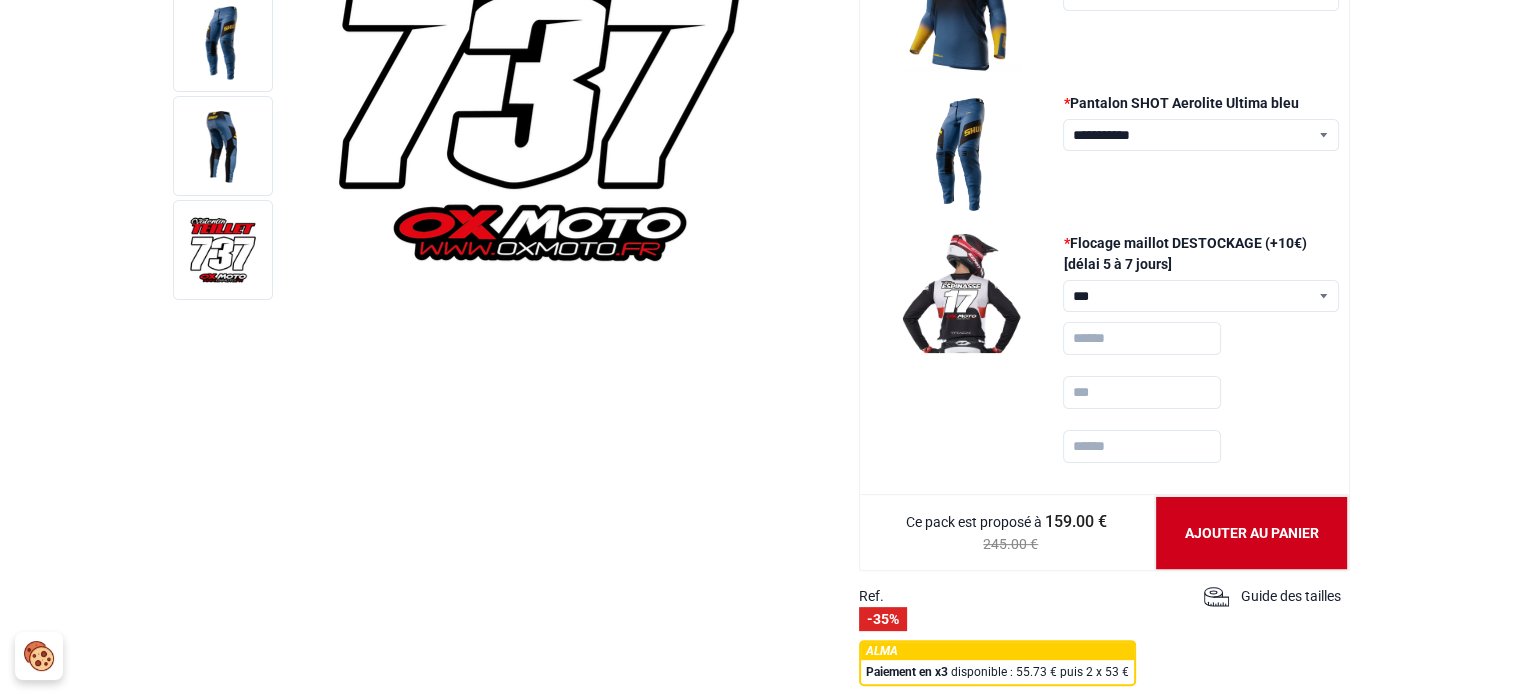 scroll, scrollTop: 400, scrollLeft: 0, axis: vertical 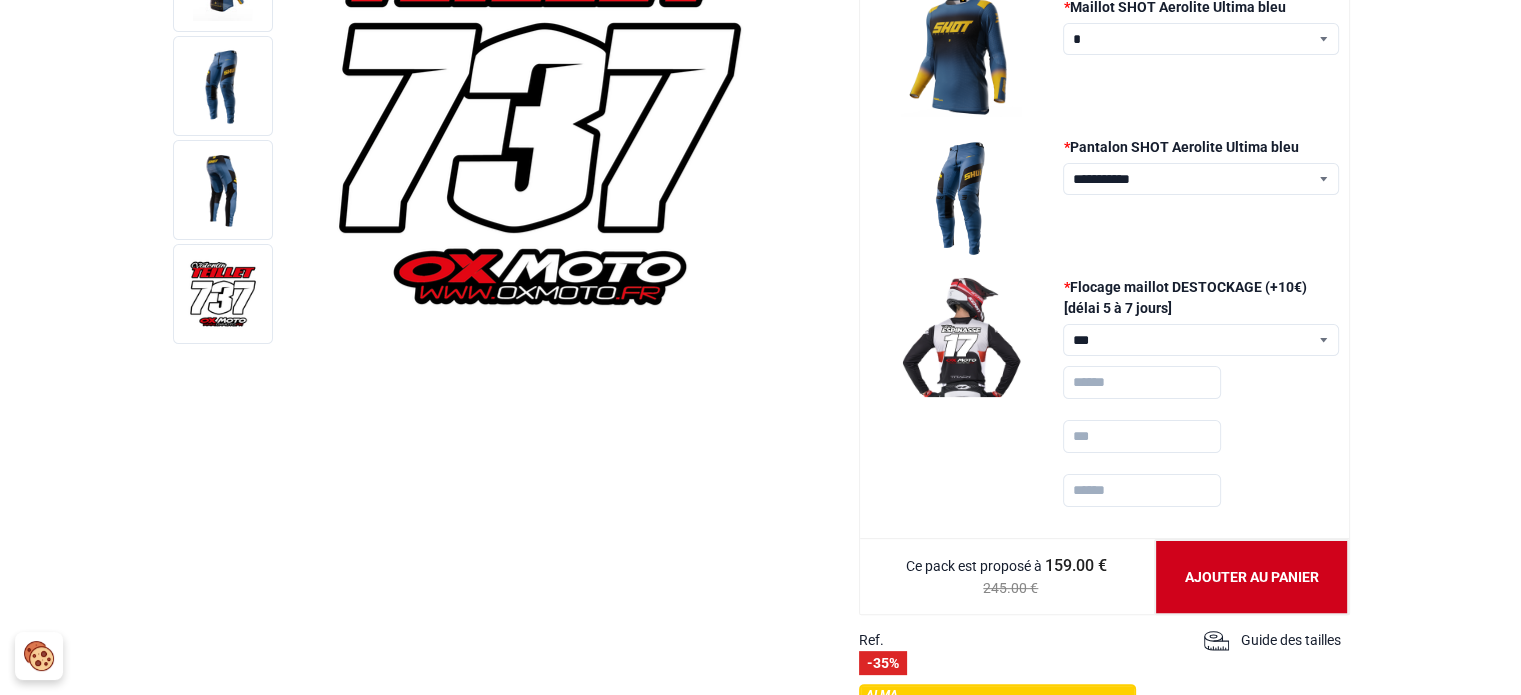 click on "**********" at bounding box center [1201, 179] 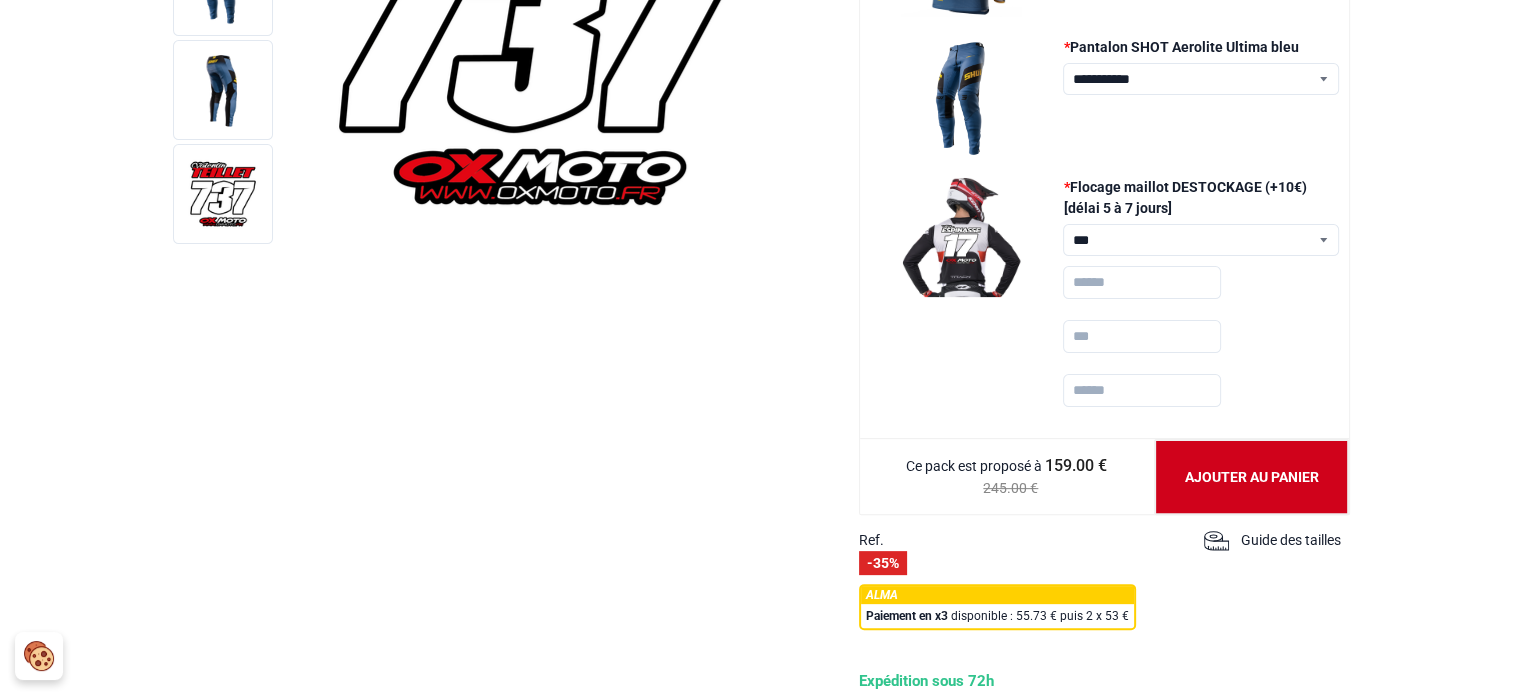 scroll, scrollTop: 400, scrollLeft: 0, axis: vertical 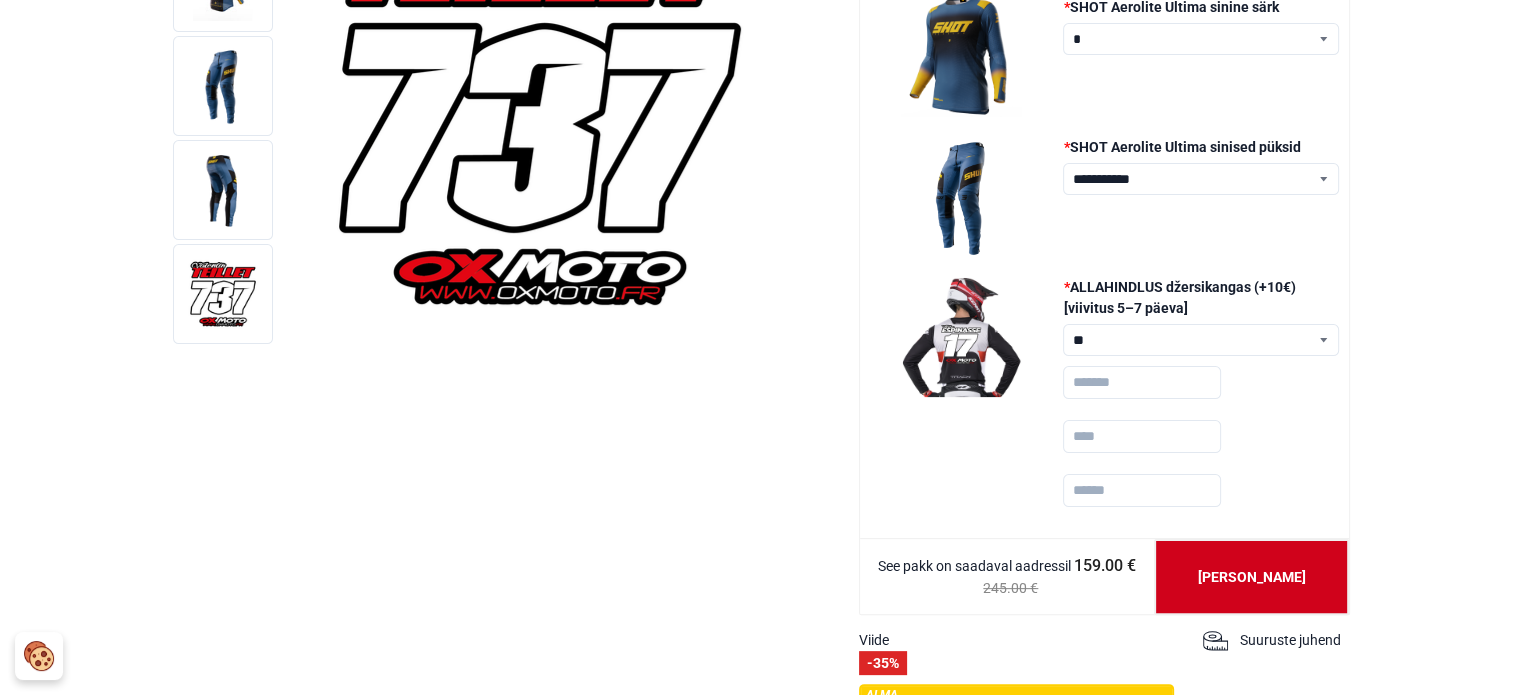 click on "Tere tulemast
Piloodivarustus
Täiskasvanute varustus
Riided" at bounding box center [760, 1157] 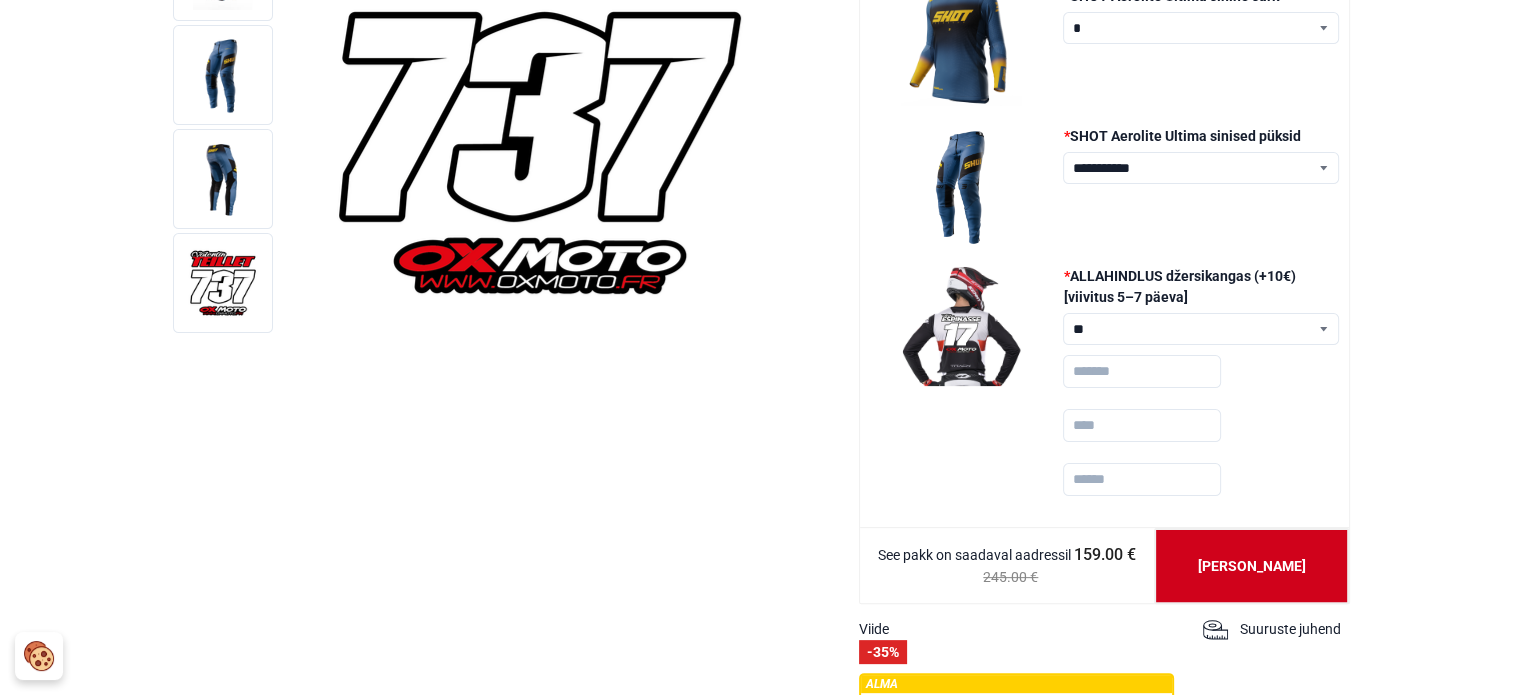 scroll, scrollTop: 500, scrollLeft: 0, axis: vertical 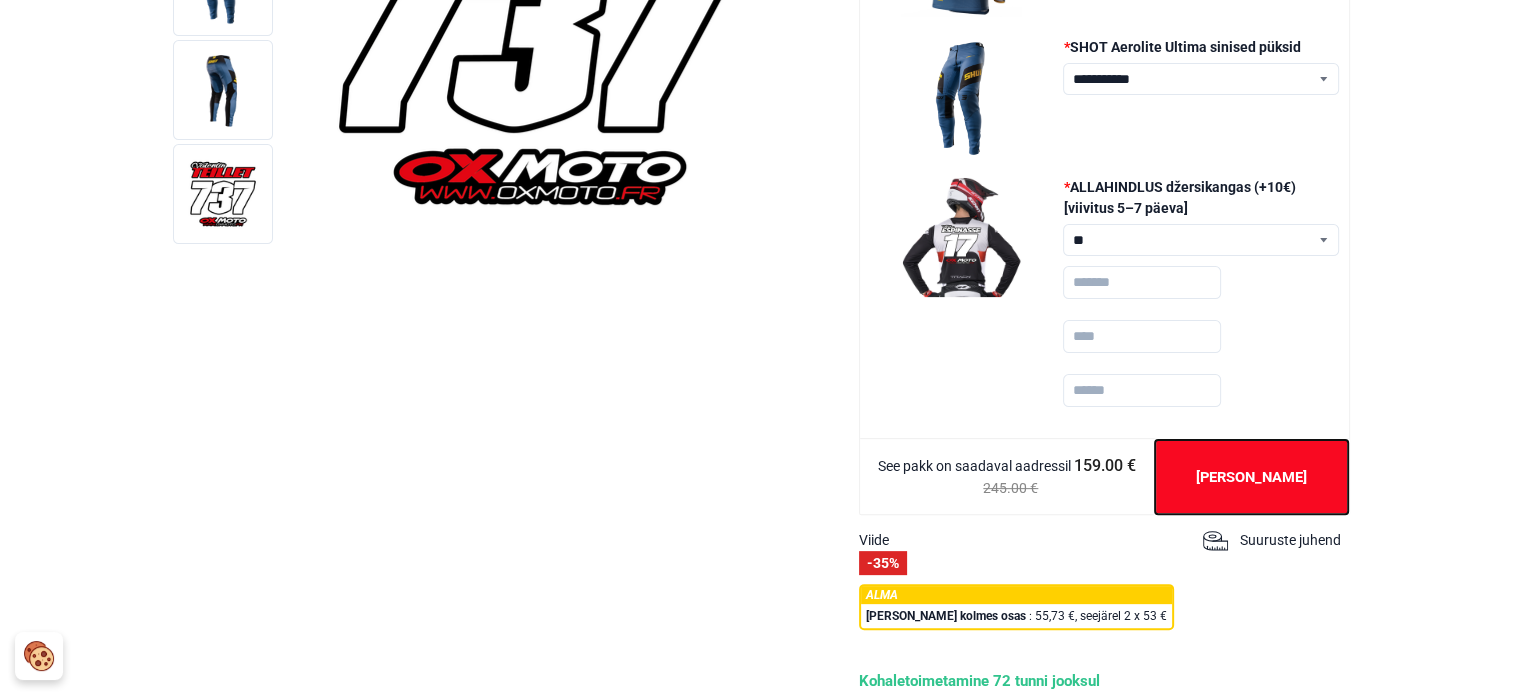 click on "Lisa ostukorvi" at bounding box center (1251, 477) 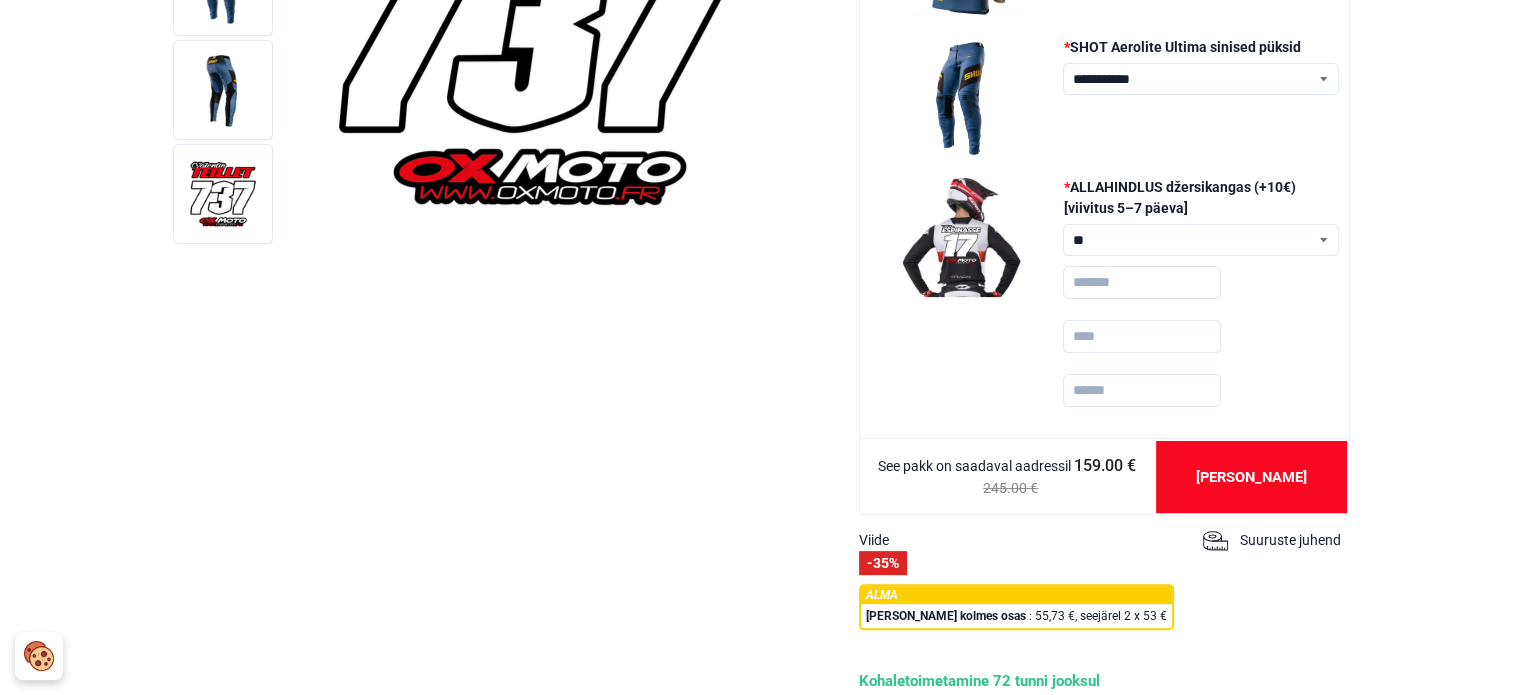 click on "**
***" at bounding box center (1201, 240) 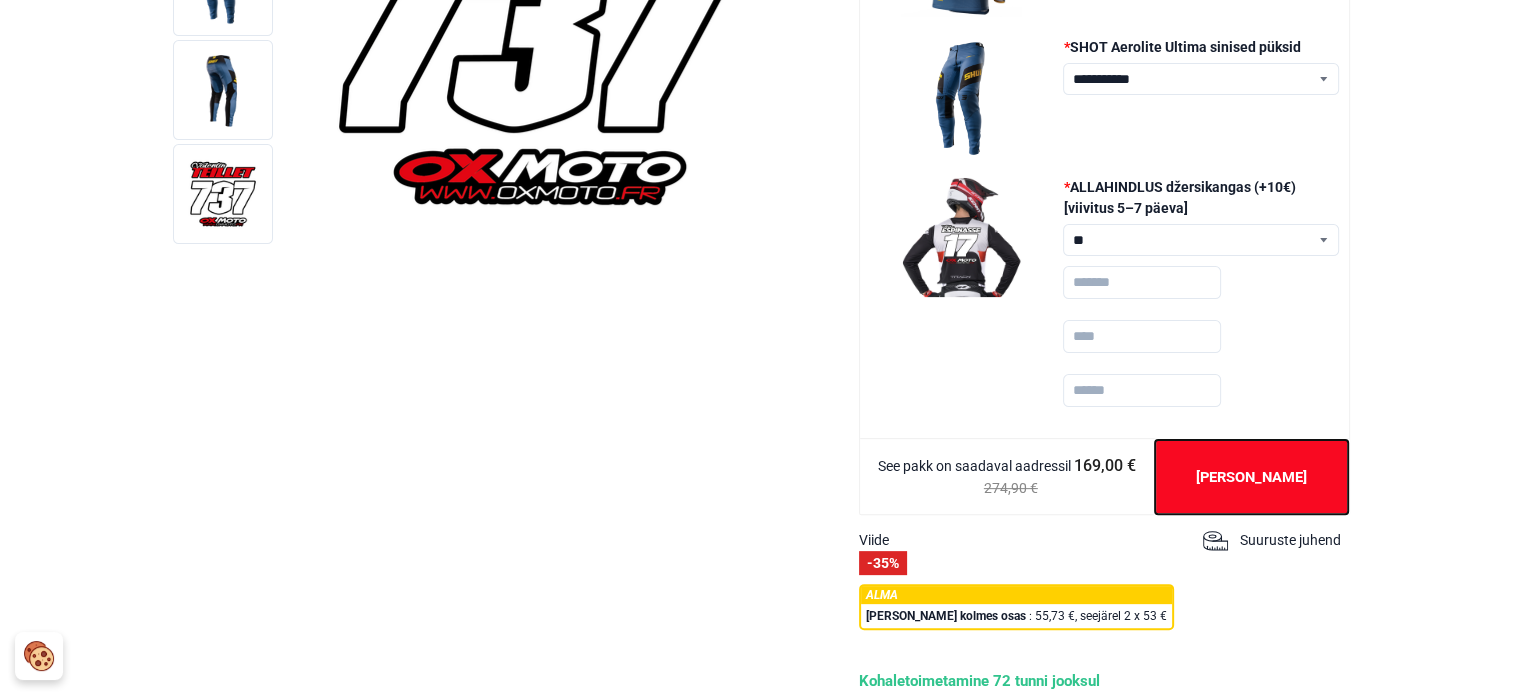 click on "Lisa ostukorvi" at bounding box center [1251, 477] 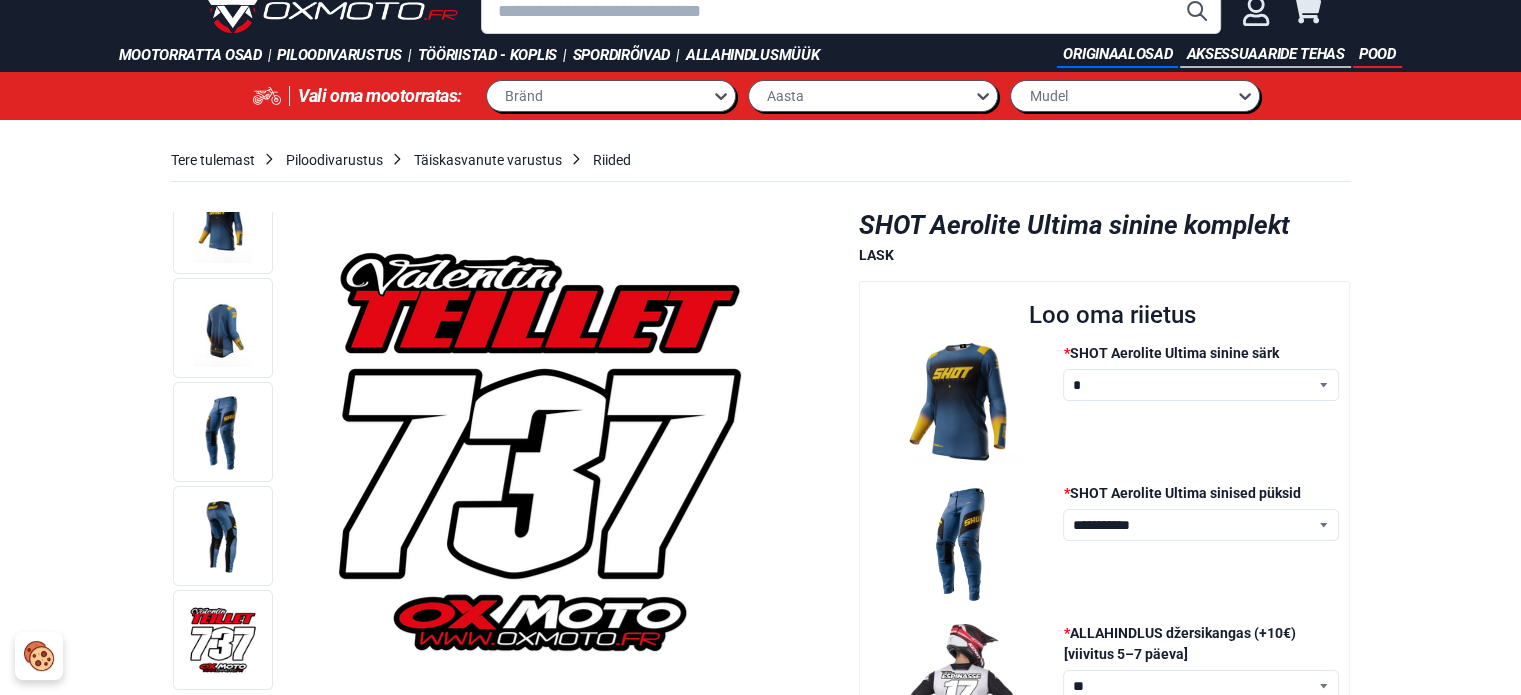 scroll, scrollTop: 0, scrollLeft: 0, axis: both 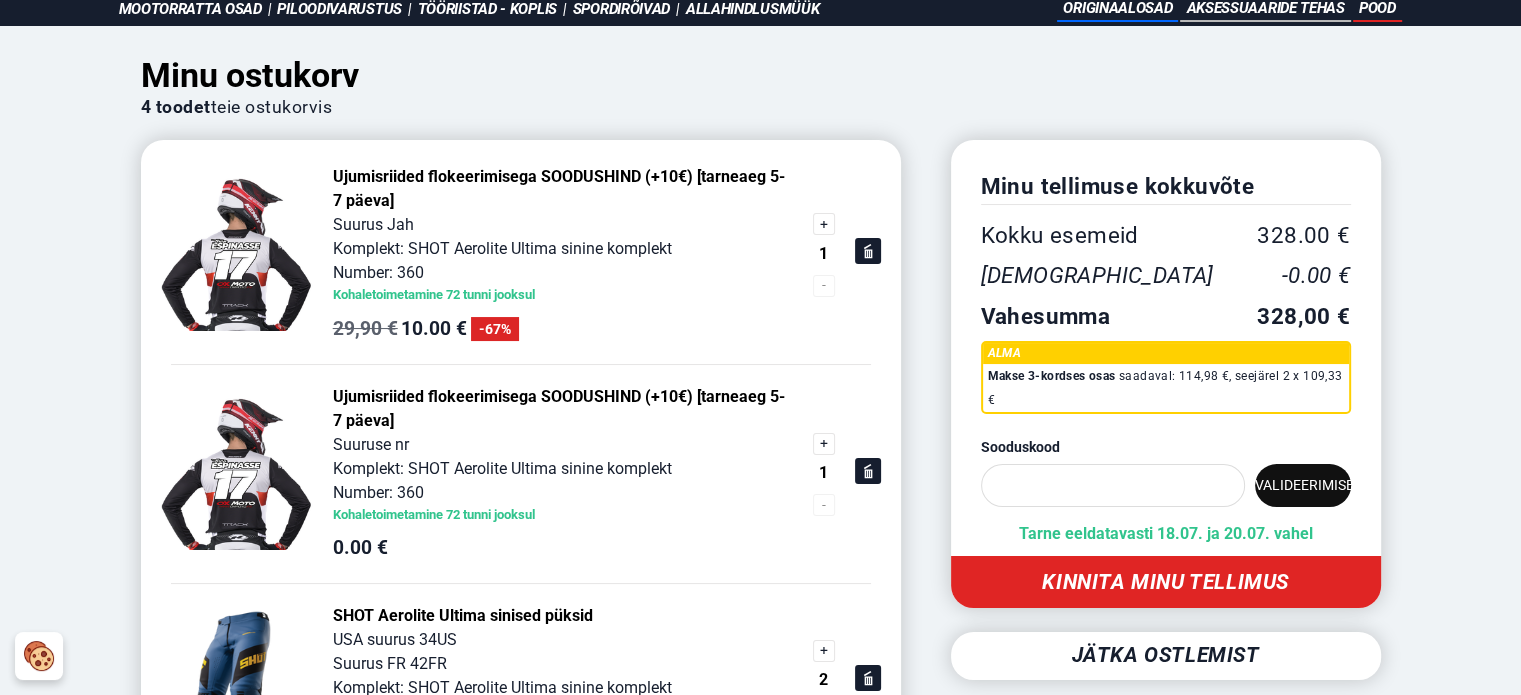 click 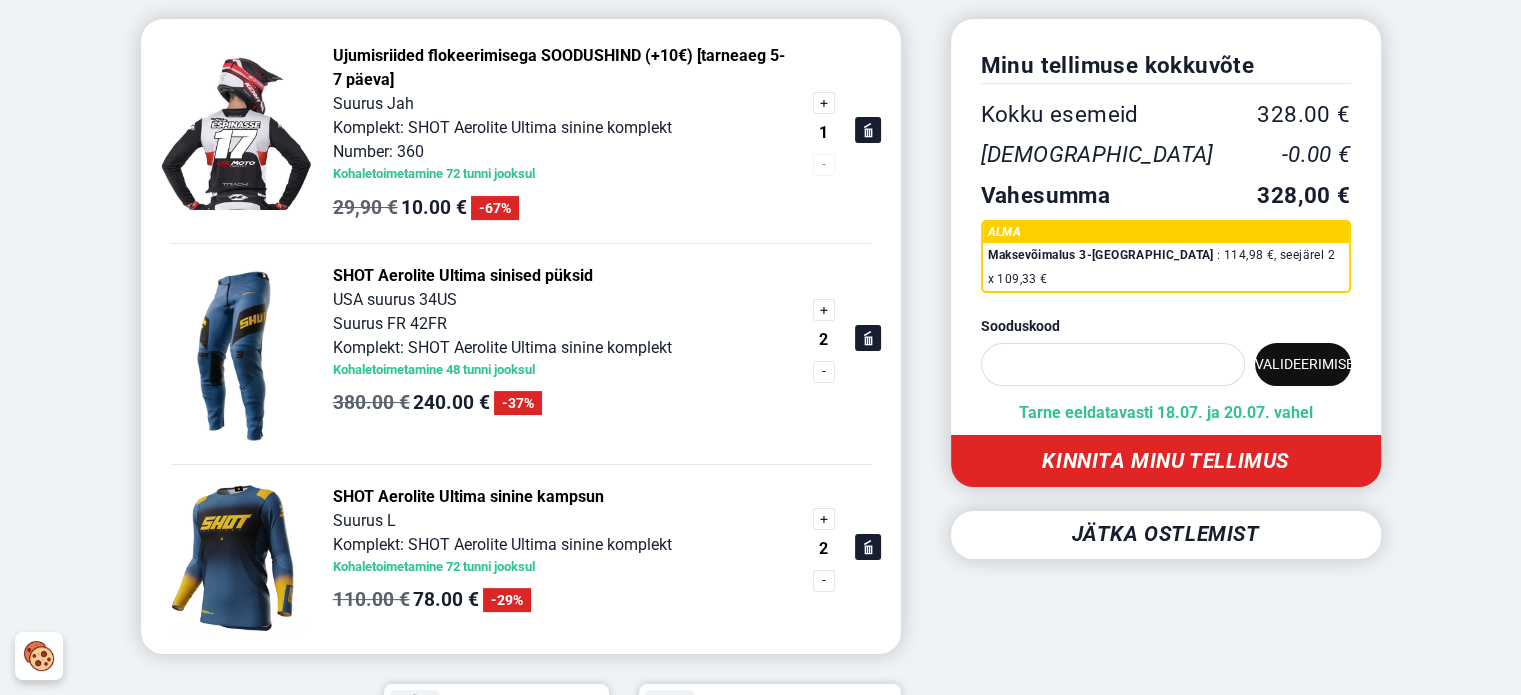 scroll, scrollTop: 200, scrollLeft: 0, axis: vertical 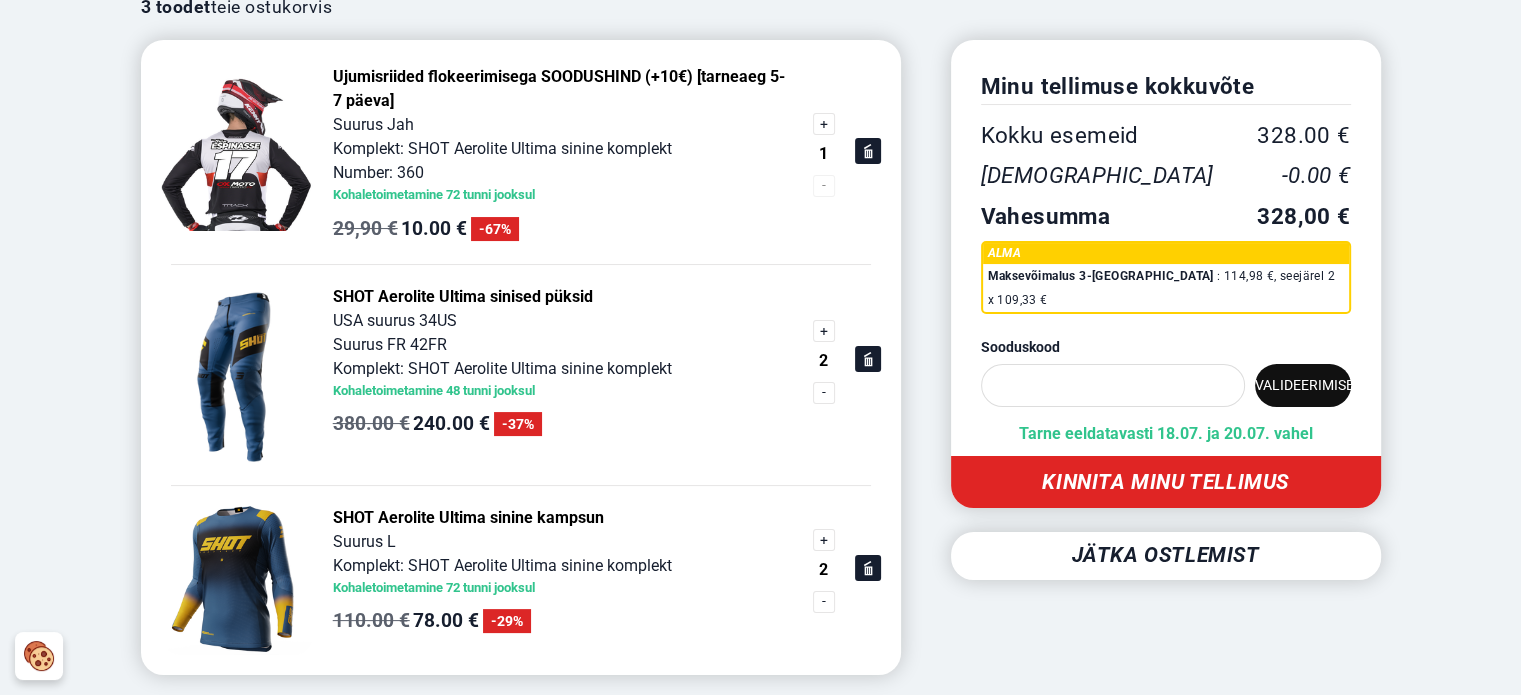 click on "-" at bounding box center [824, 392] 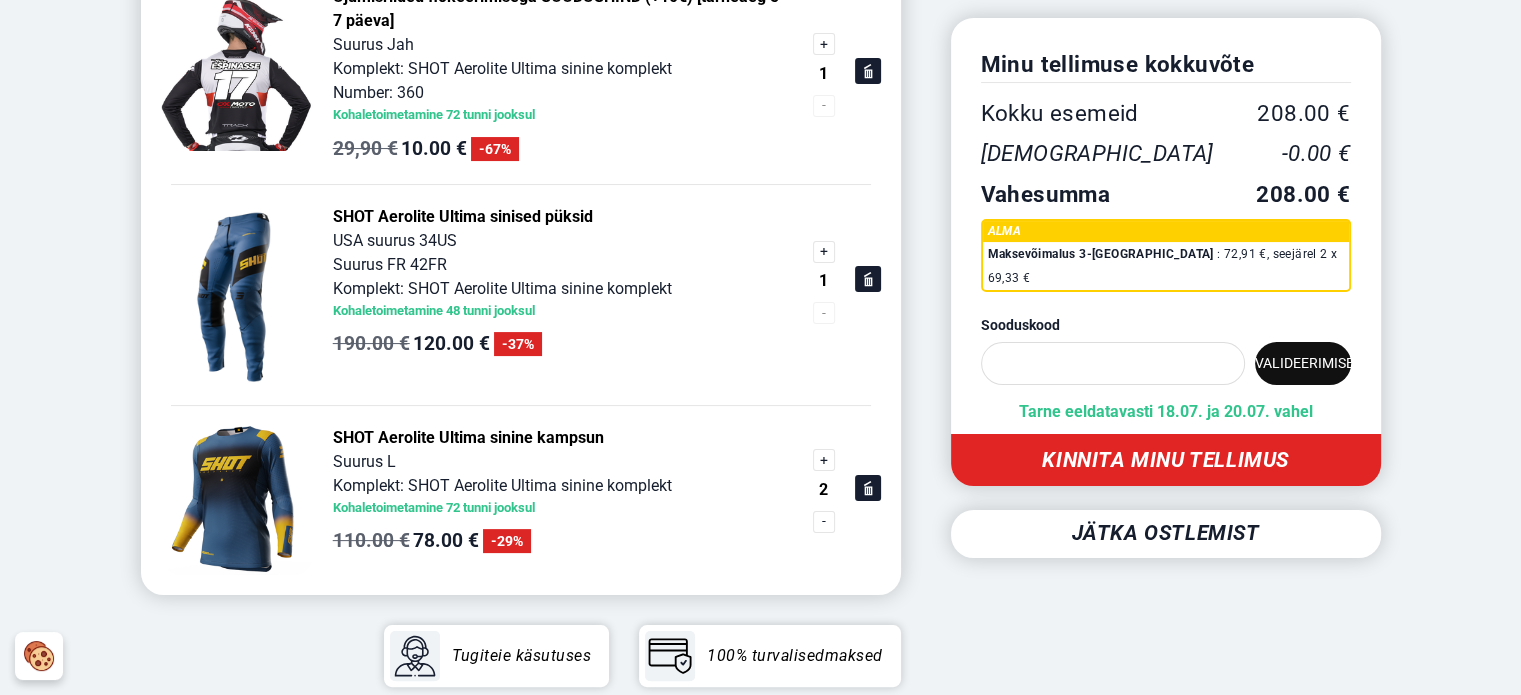 scroll, scrollTop: 300, scrollLeft: 0, axis: vertical 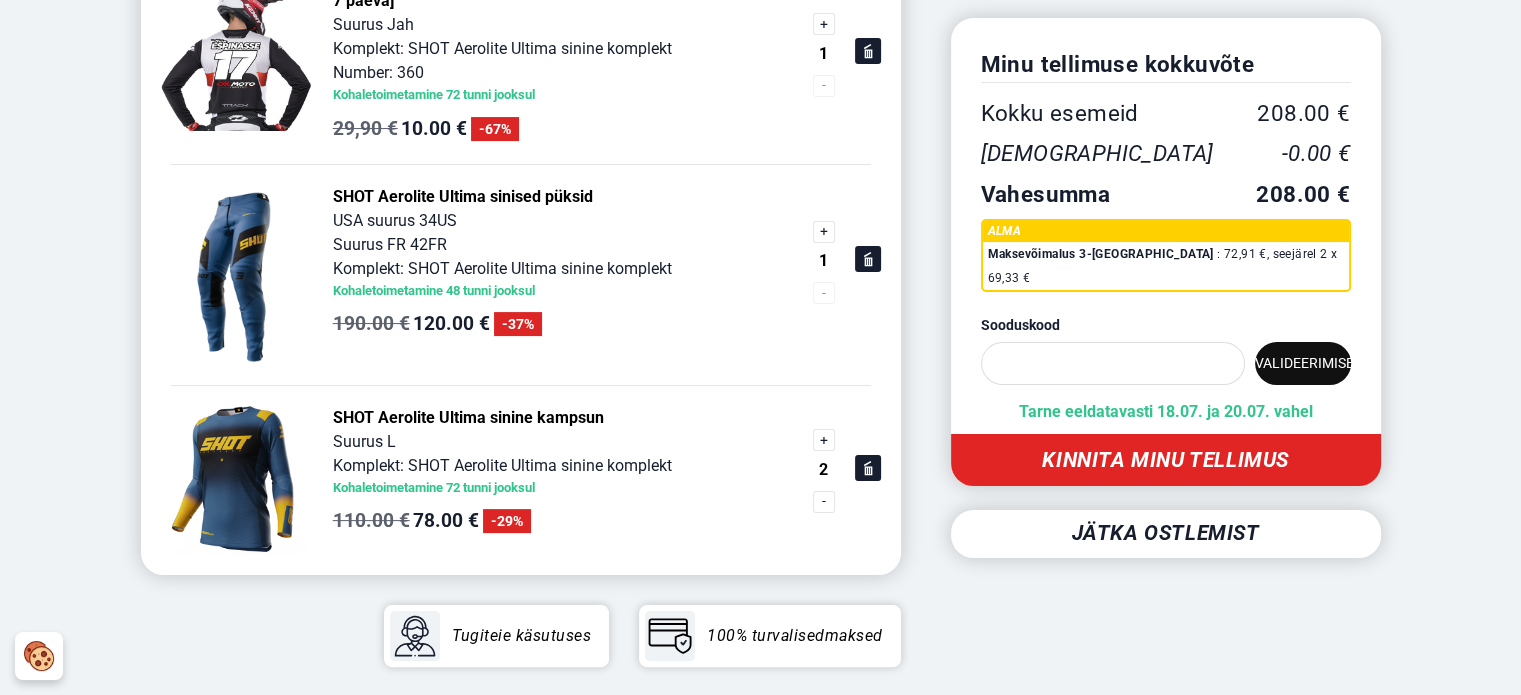 click on "-" at bounding box center [824, 502] 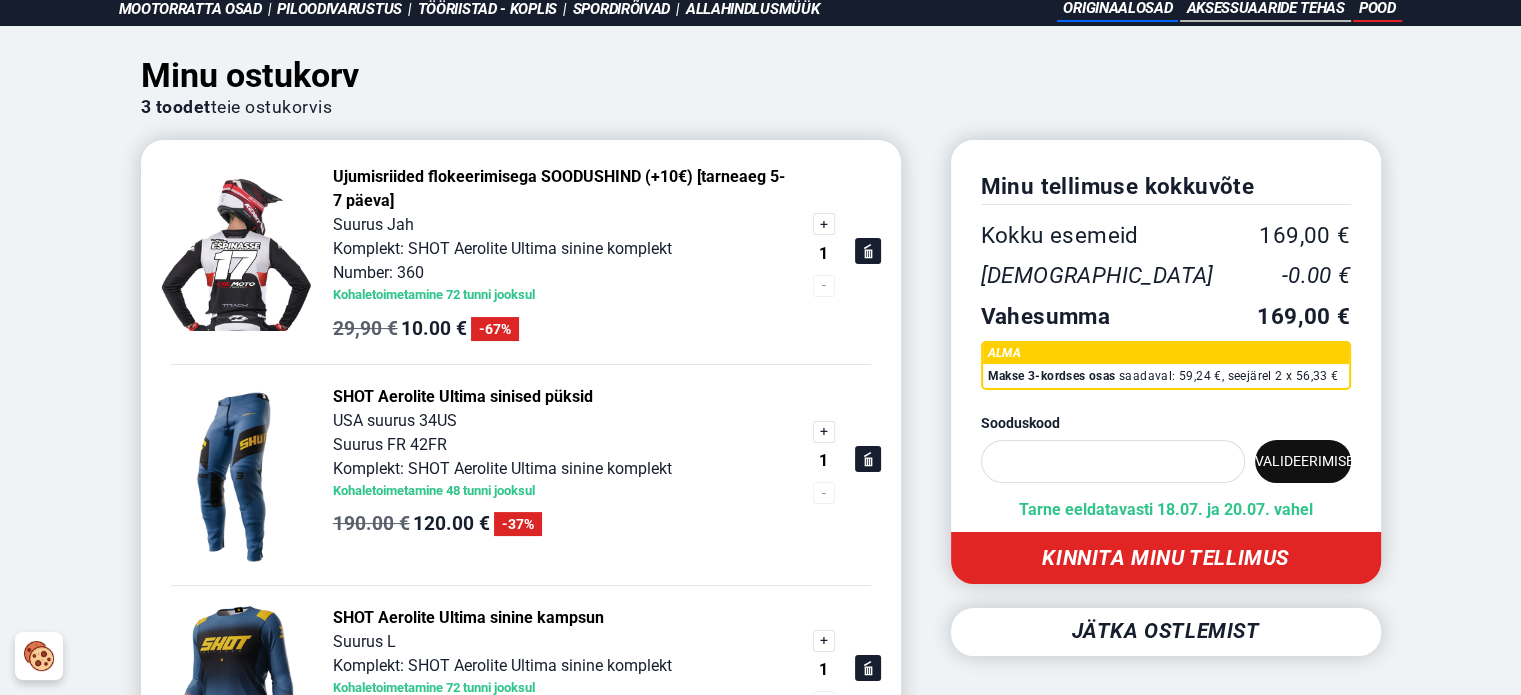 scroll, scrollTop: 200, scrollLeft: 0, axis: vertical 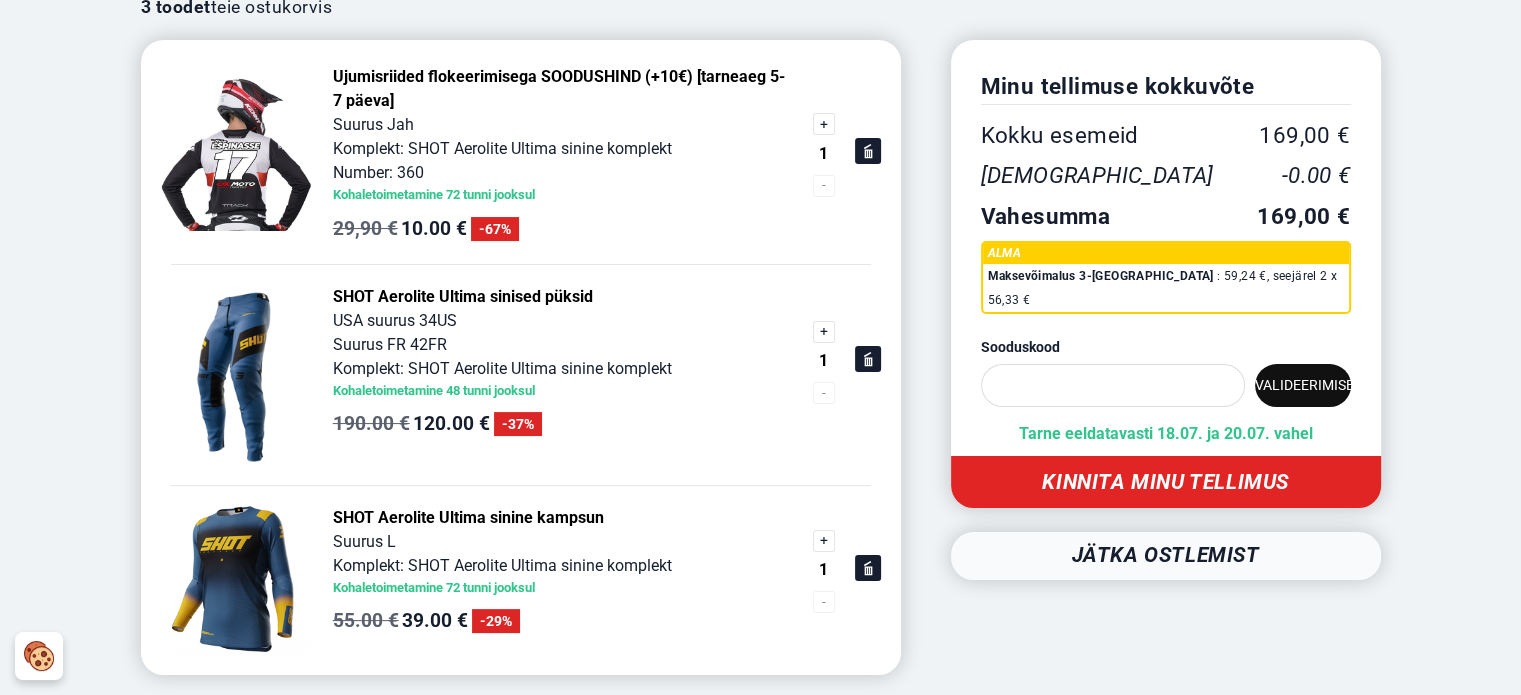 click on "Jätka ostlemist" at bounding box center (1166, 555) 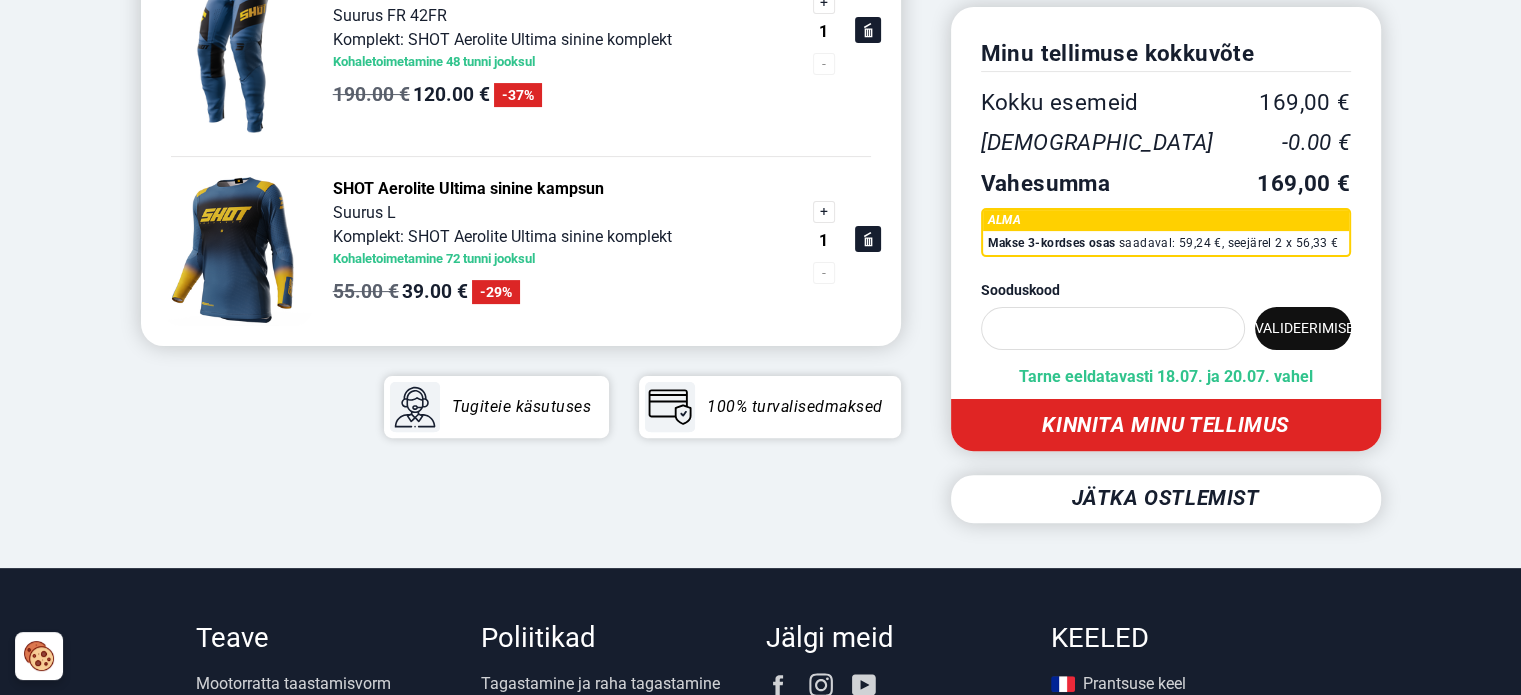 scroll, scrollTop: 500, scrollLeft: 0, axis: vertical 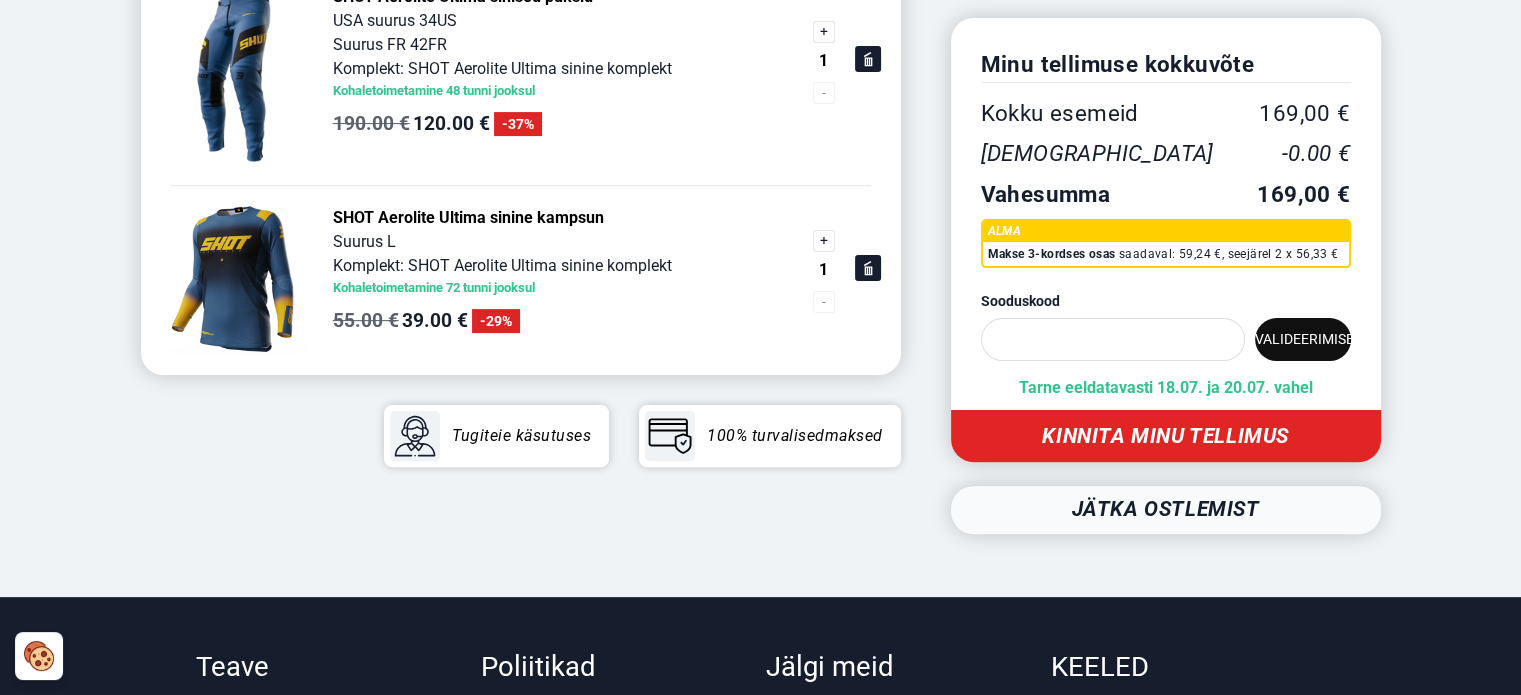 click on "Jätka ostlemist" at bounding box center [1166, 509] 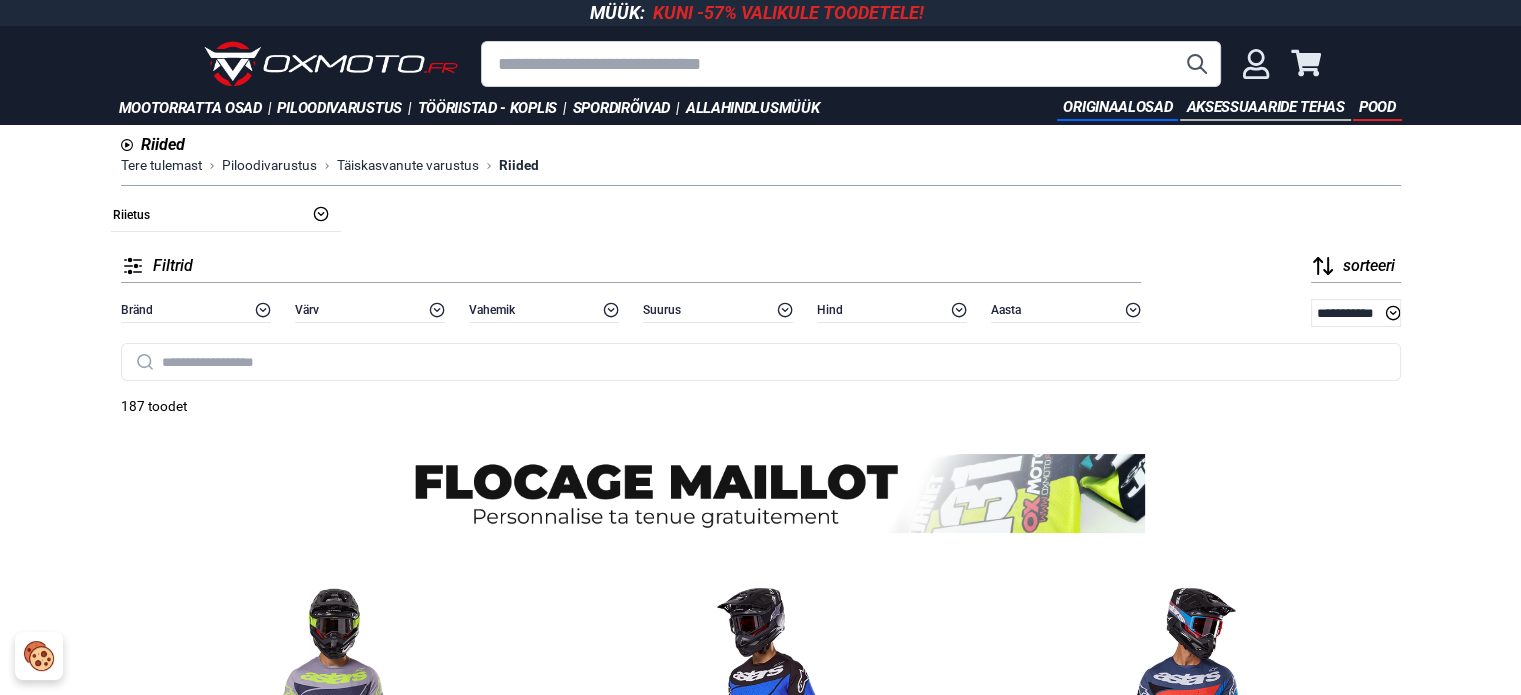 scroll, scrollTop: 0, scrollLeft: 0, axis: both 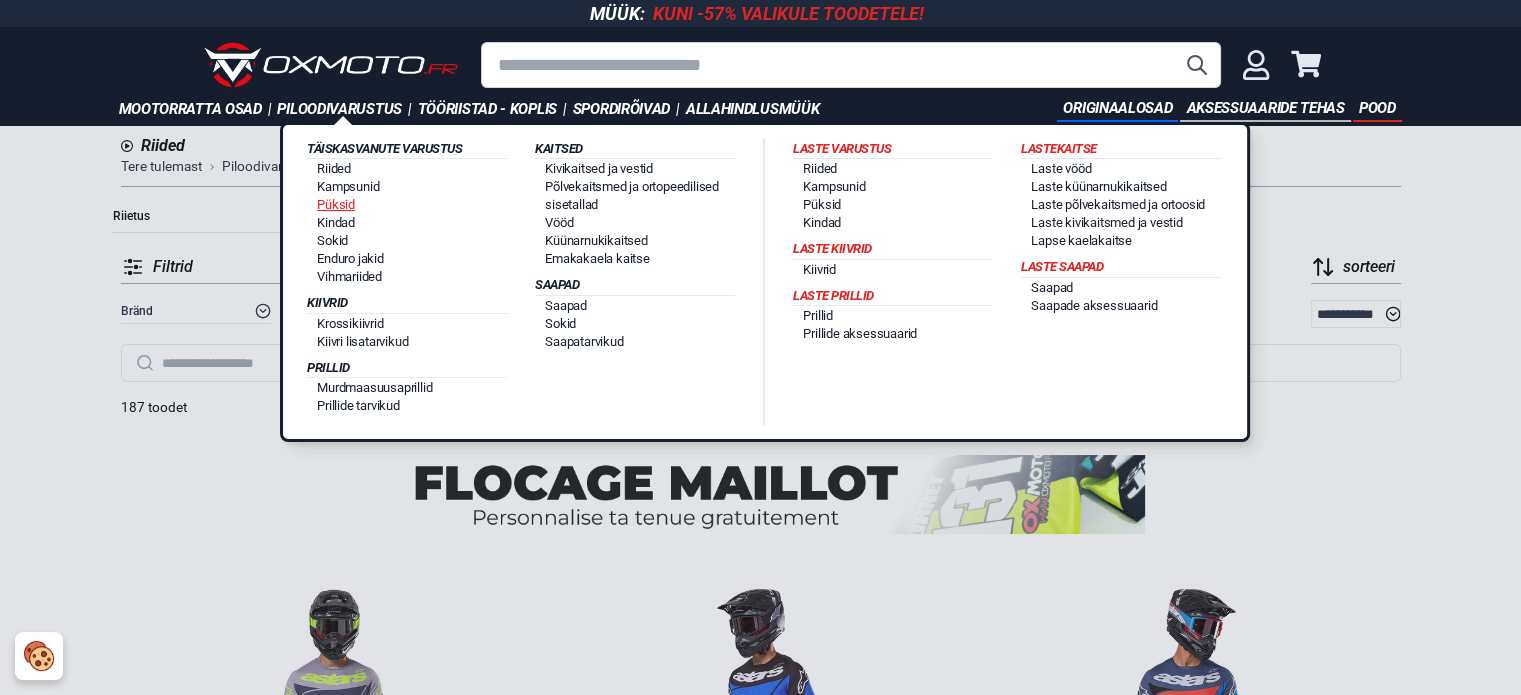 click on "Püksid" at bounding box center (336, 204) 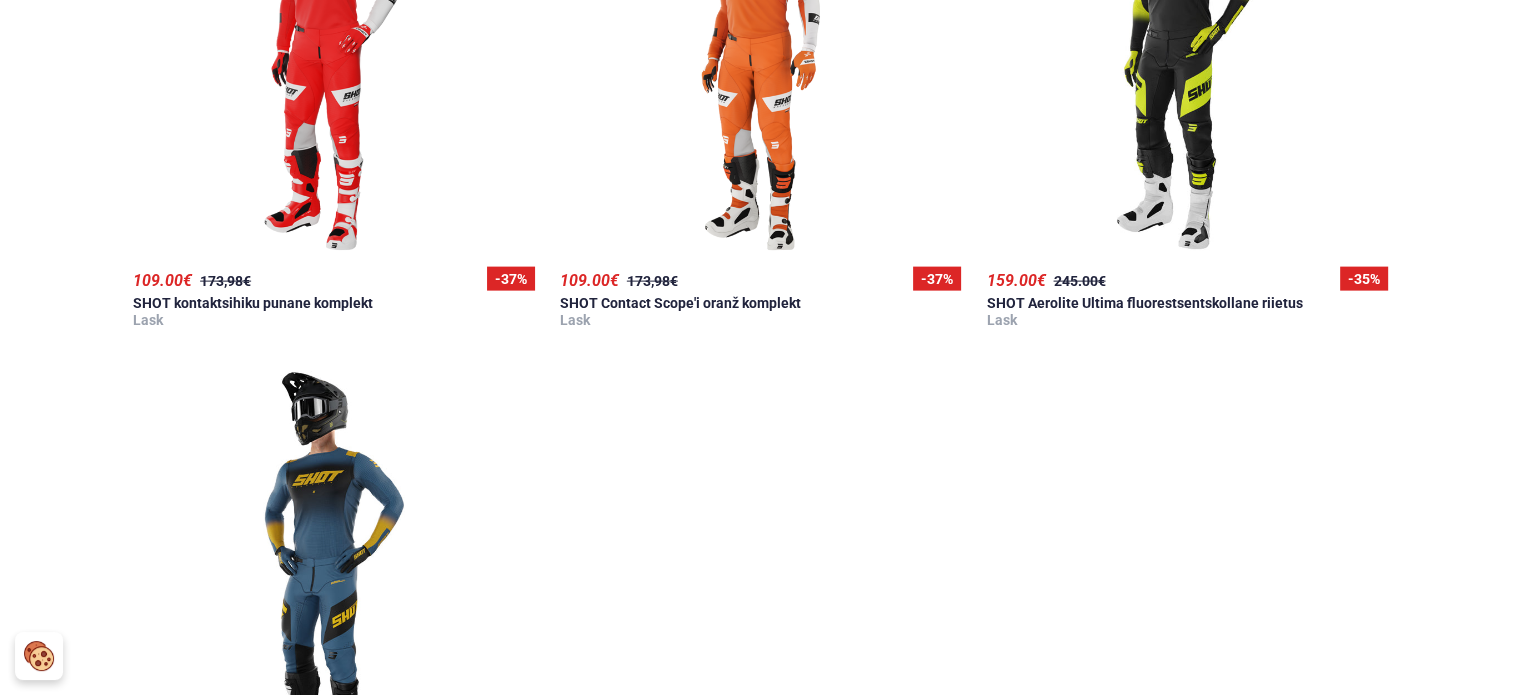 scroll, scrollTop: 4300, scrollLeft: 0, axis: vertical 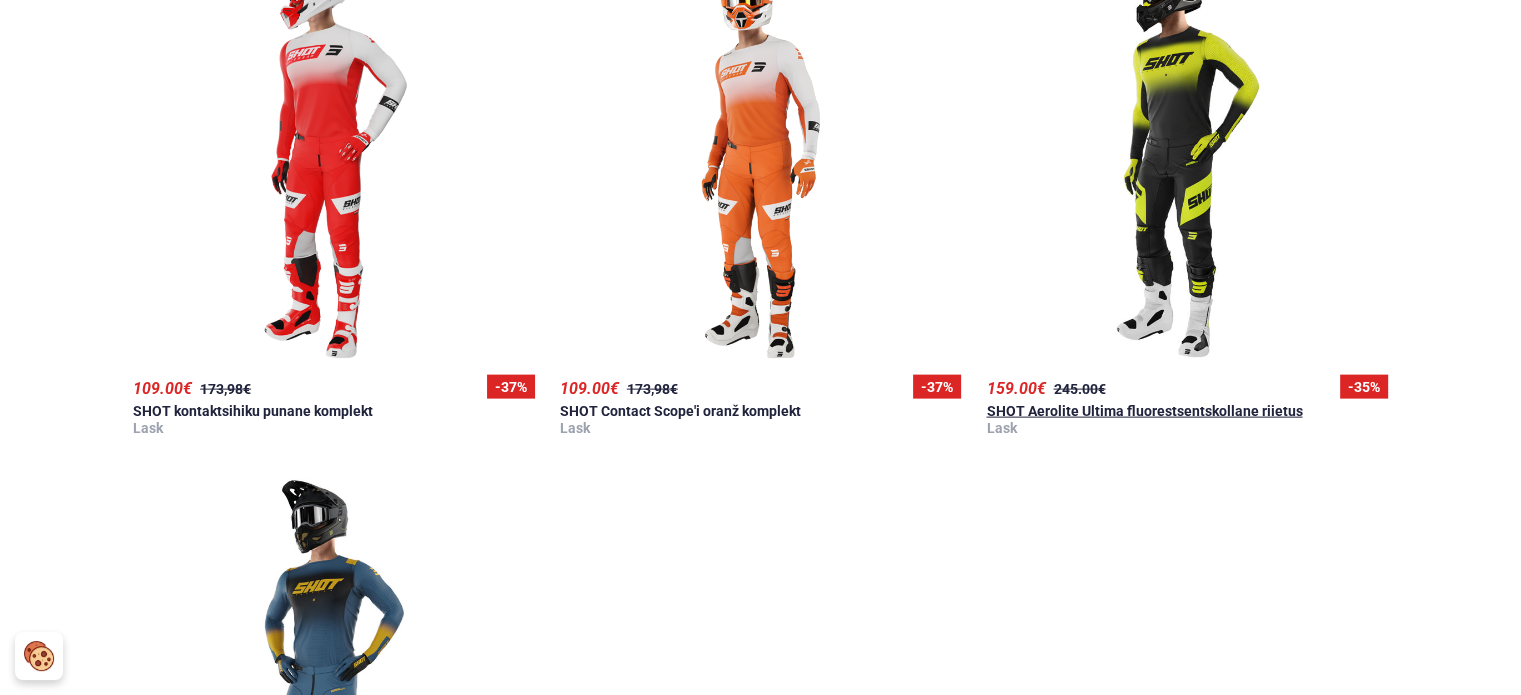 click at bounding box center (1187, 159) 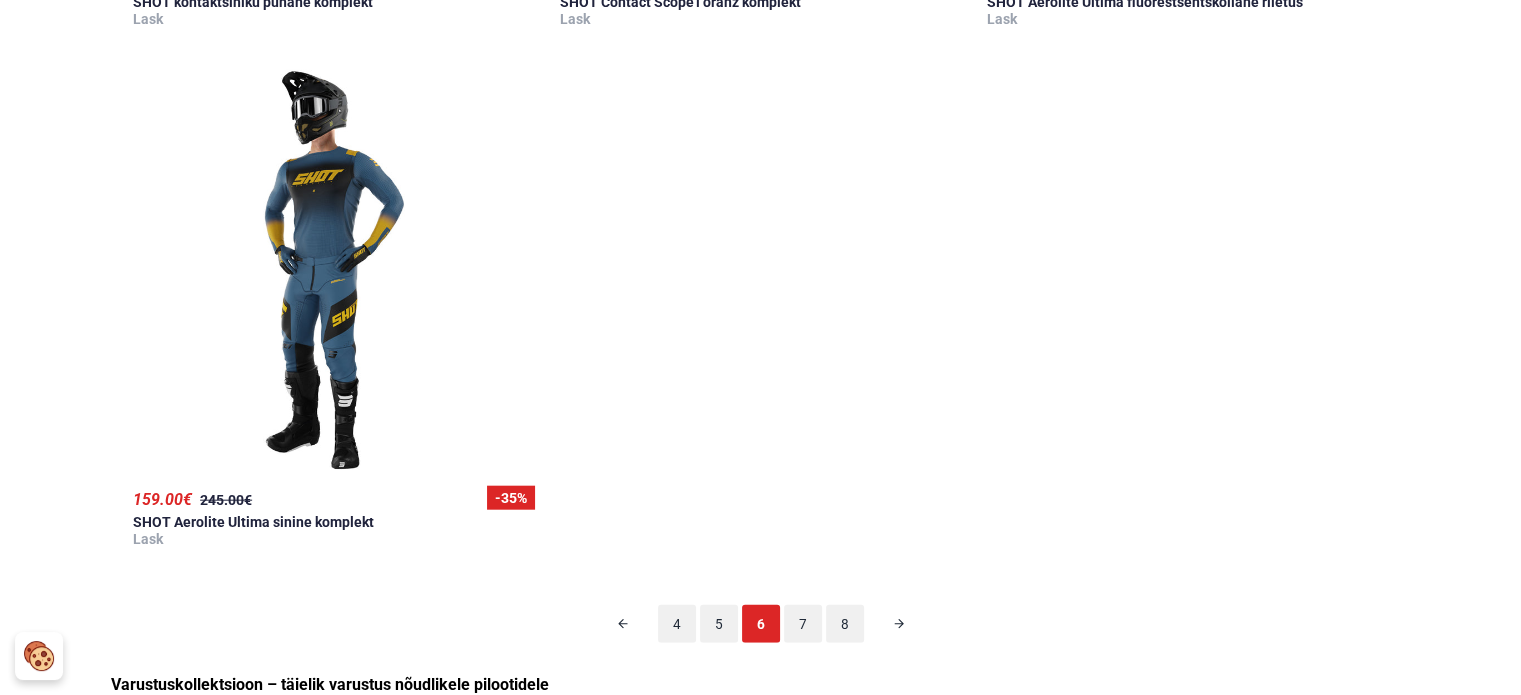 scroll, scrollTop: 4829, scrollLeft: 0, axis: vertical 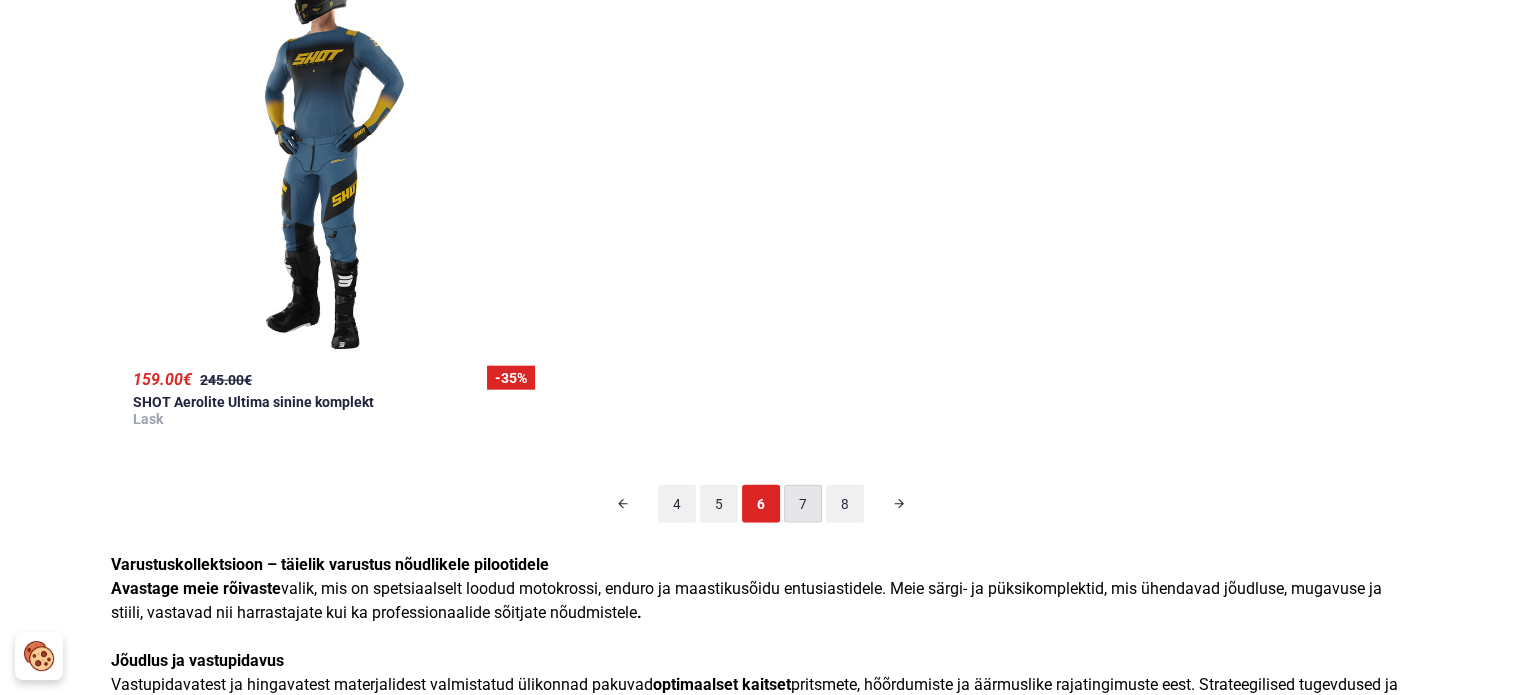 click on "7" at bounding box center [803, 504] 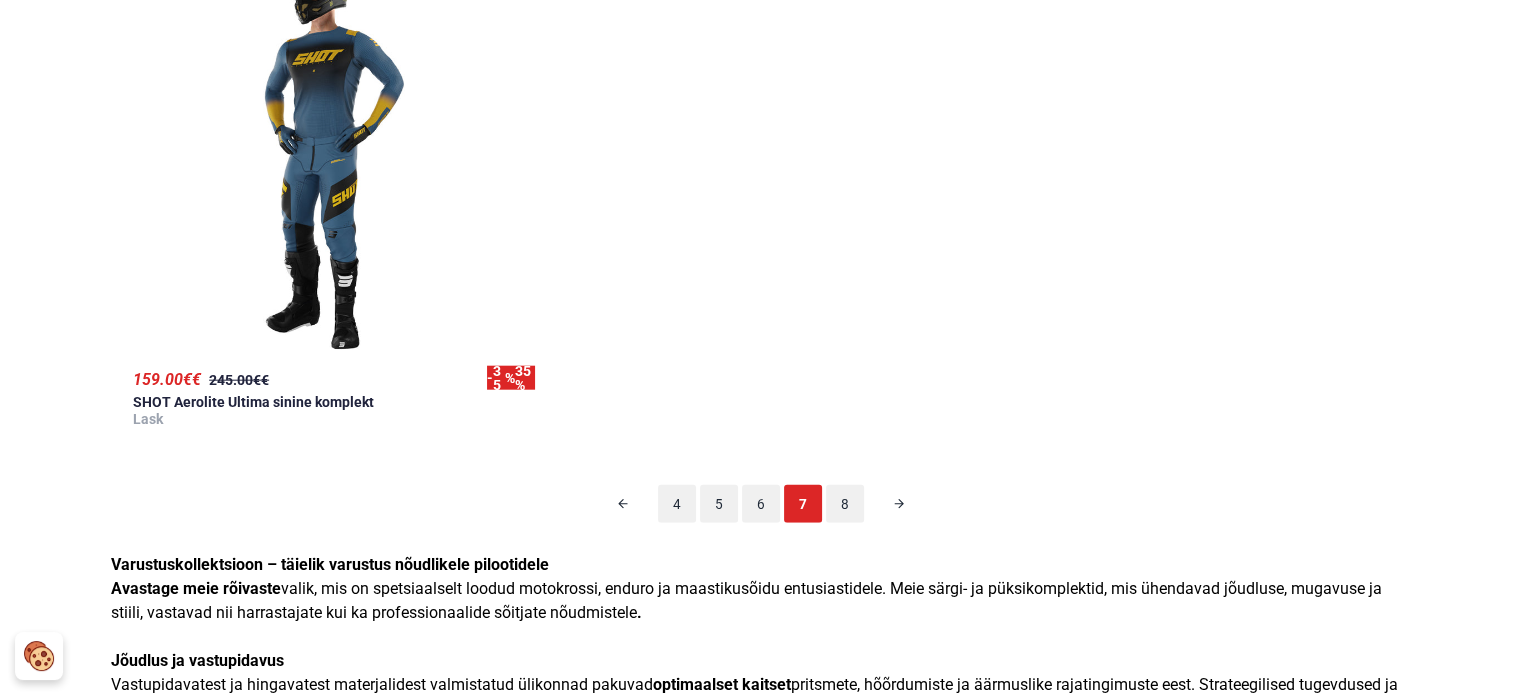 scroll, scrollTop: 124, scrollLeft: 0, axis: vertical 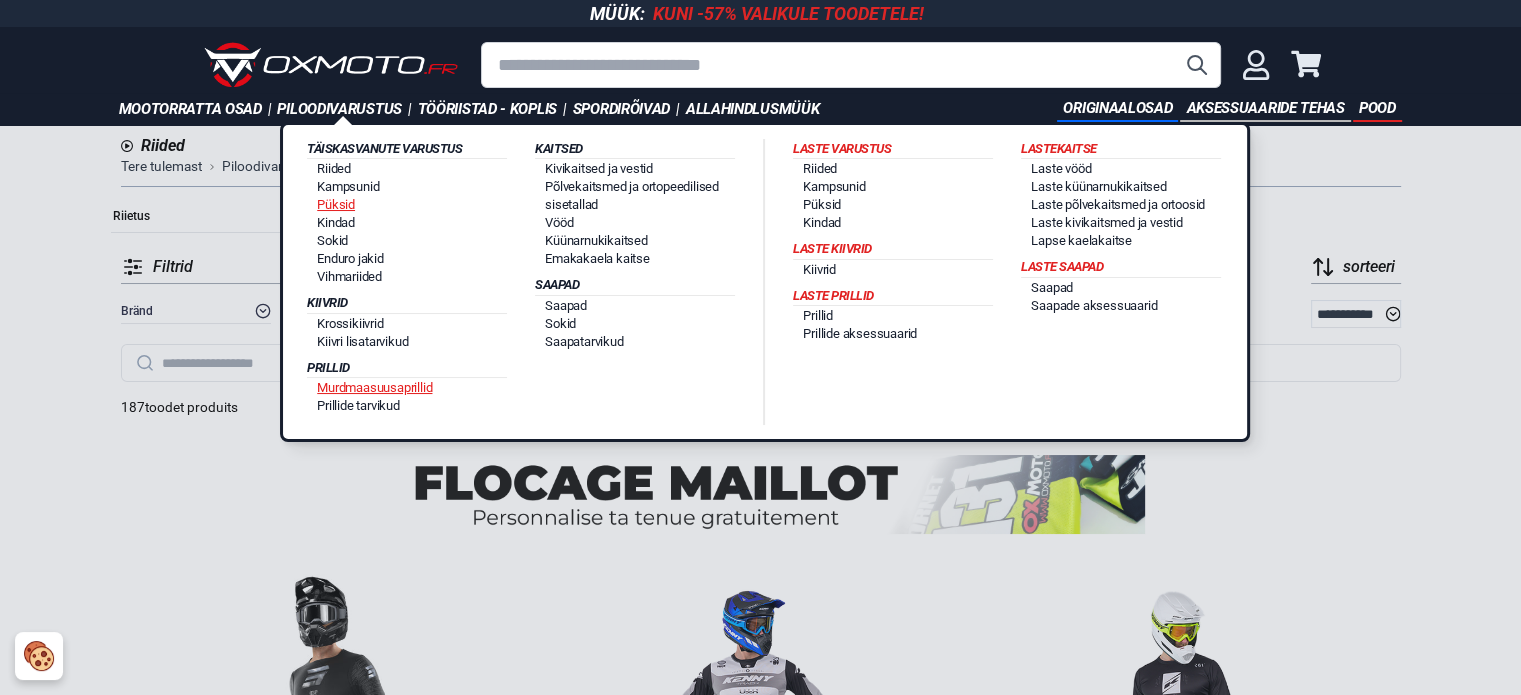click on "Murdmaasuusaprillid" at bounding box center [374, 387] 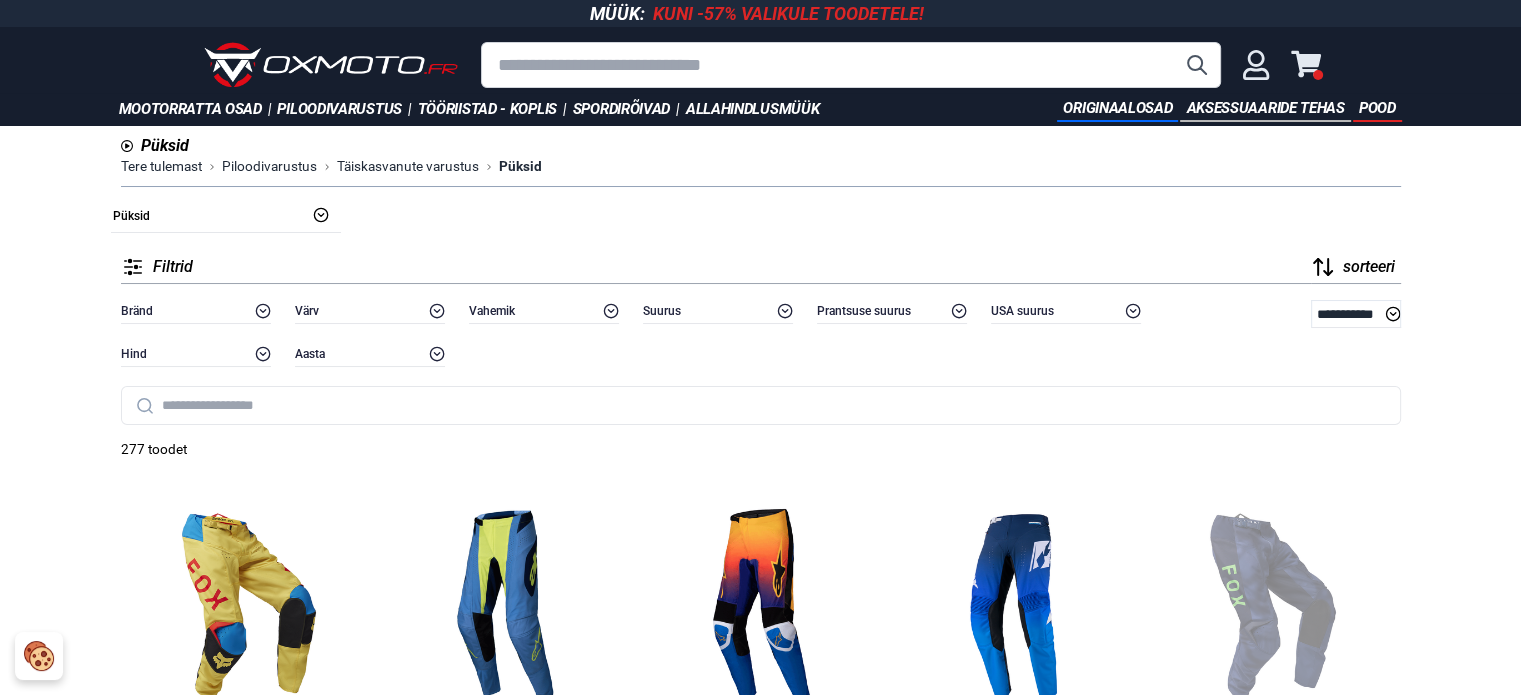 scroll, scrollTop: 100, scrollLeft: 0, axis: vertical 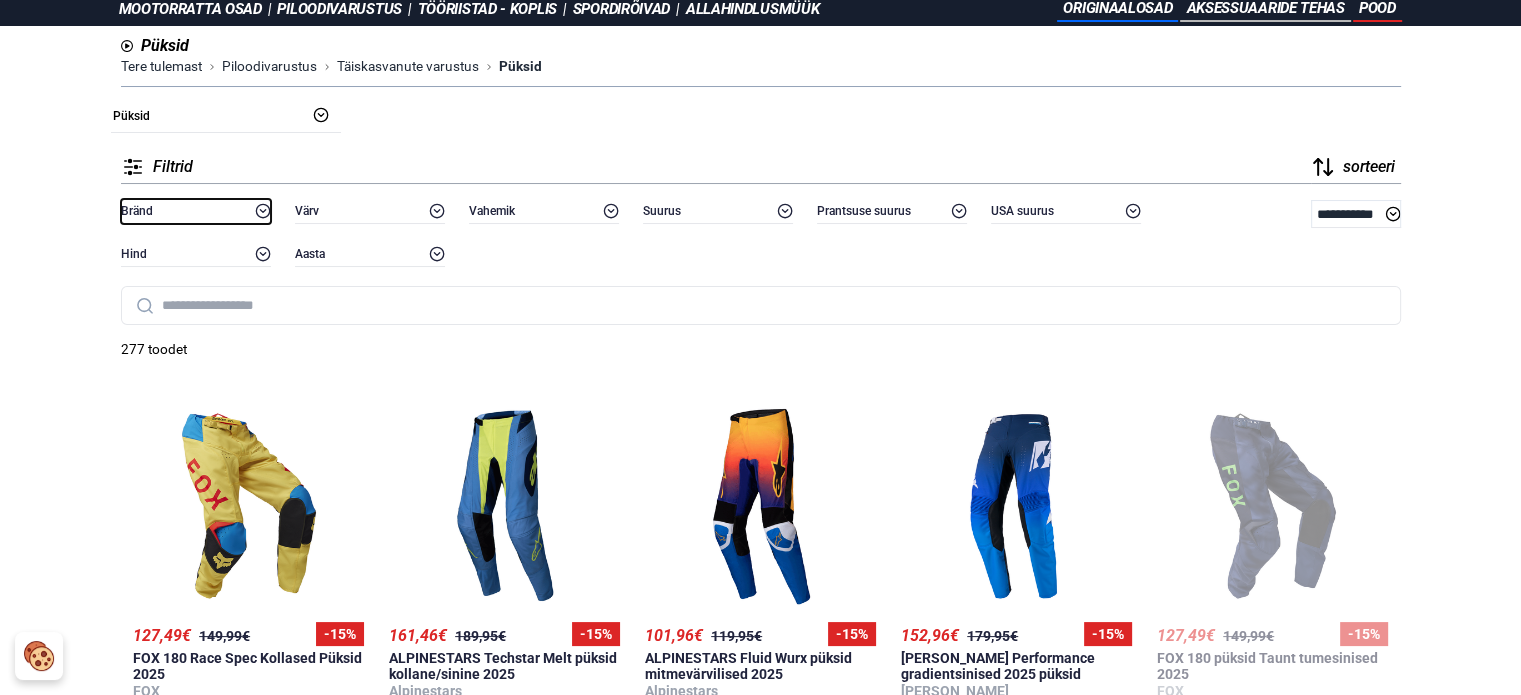 click on "Bränd" at bounding box center [196, 211] 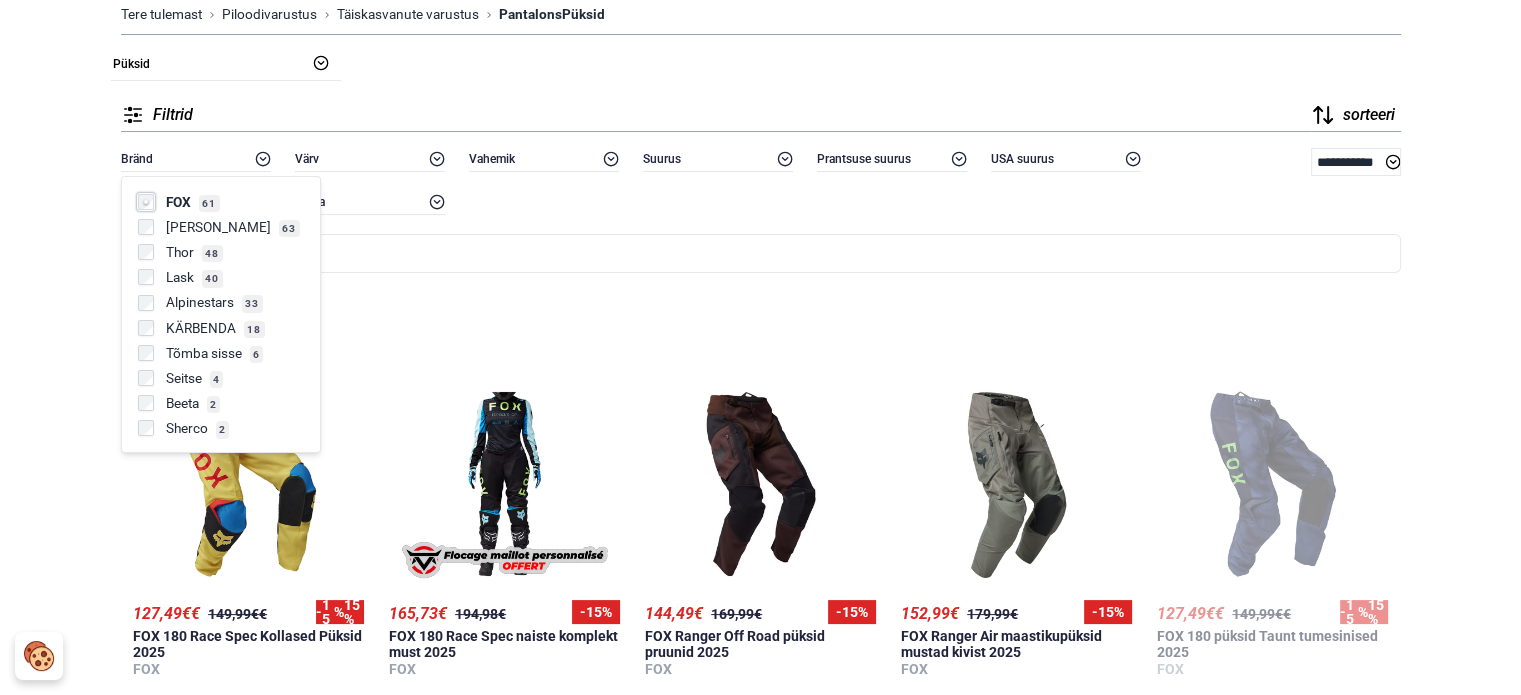 scroll, scrollTop: 200, scrollLeft: 0, axis: vertical 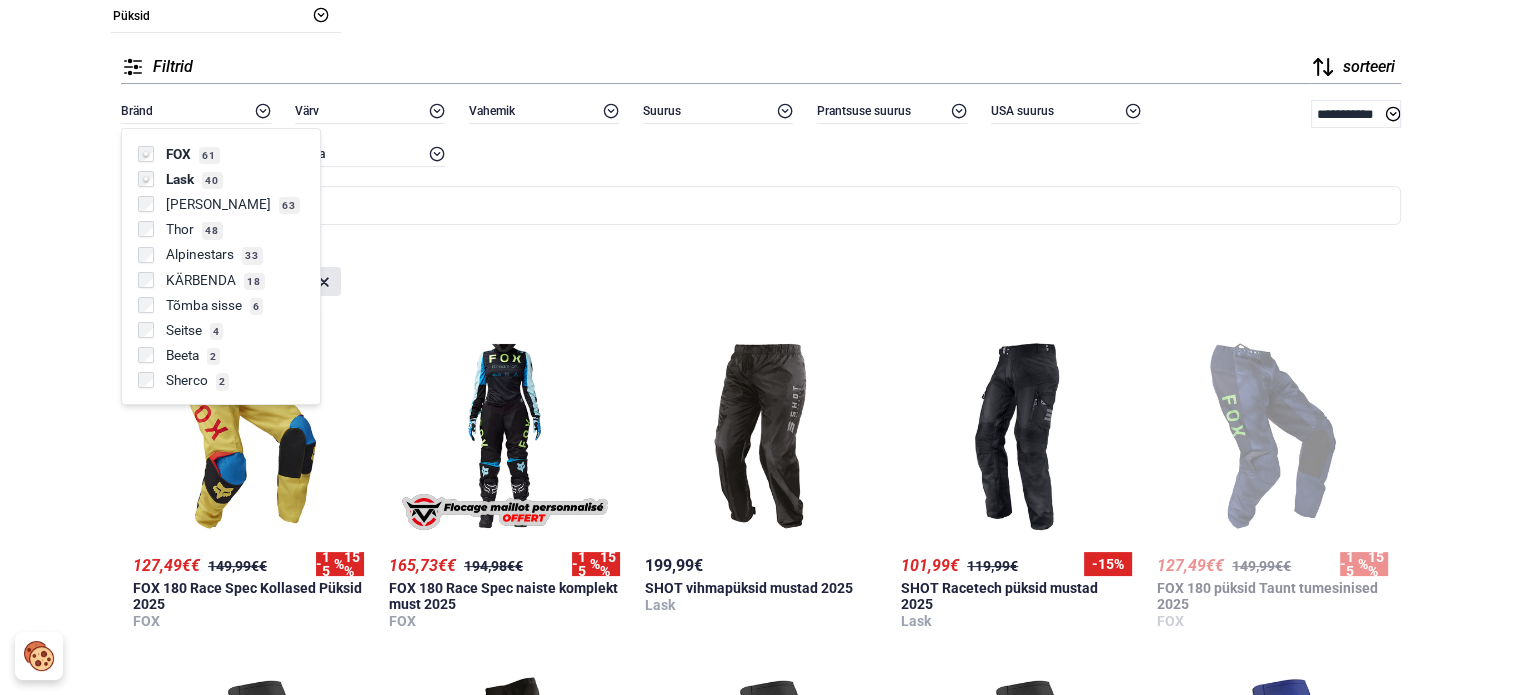 click on "Bränd FOX Bränd Lask" at bounding box center [761, 281] 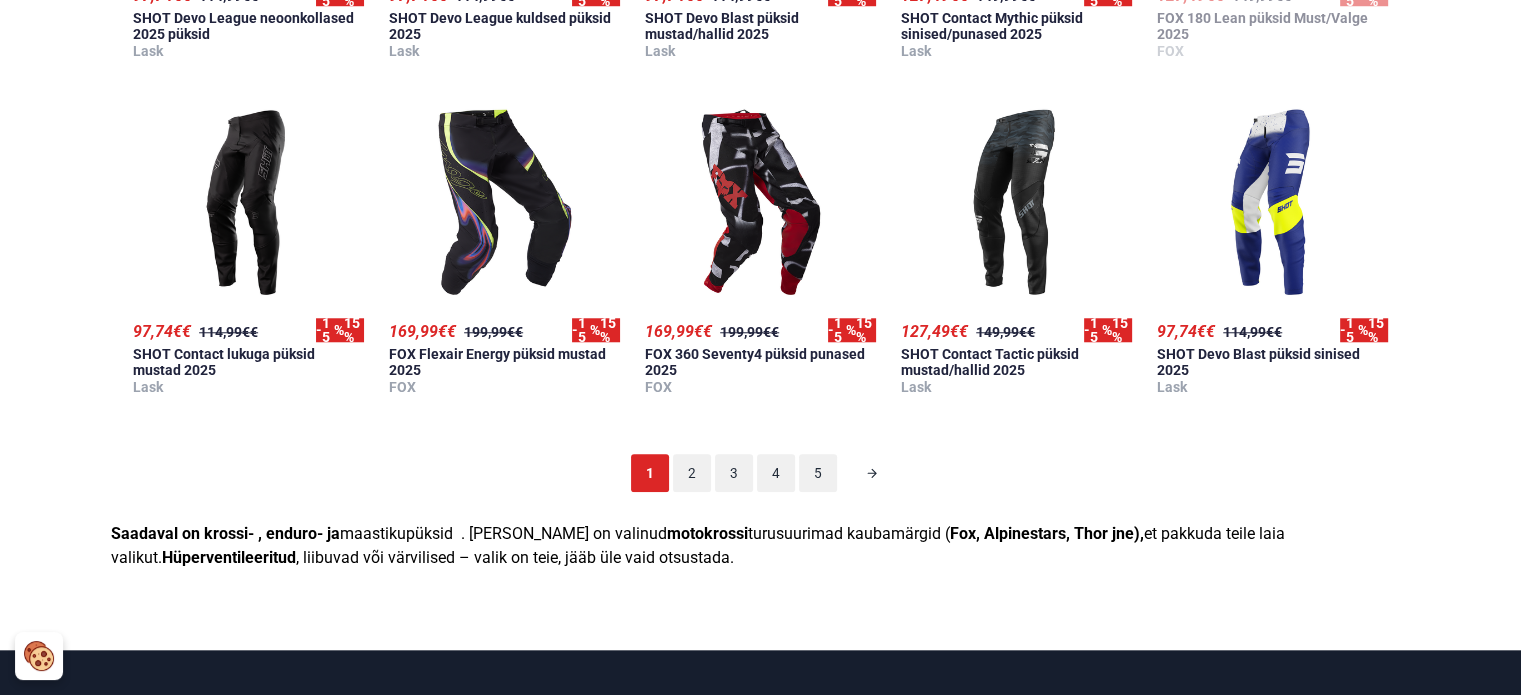 scroll, scrollTop: 1800, scrollLeft: 0, axis: vertical 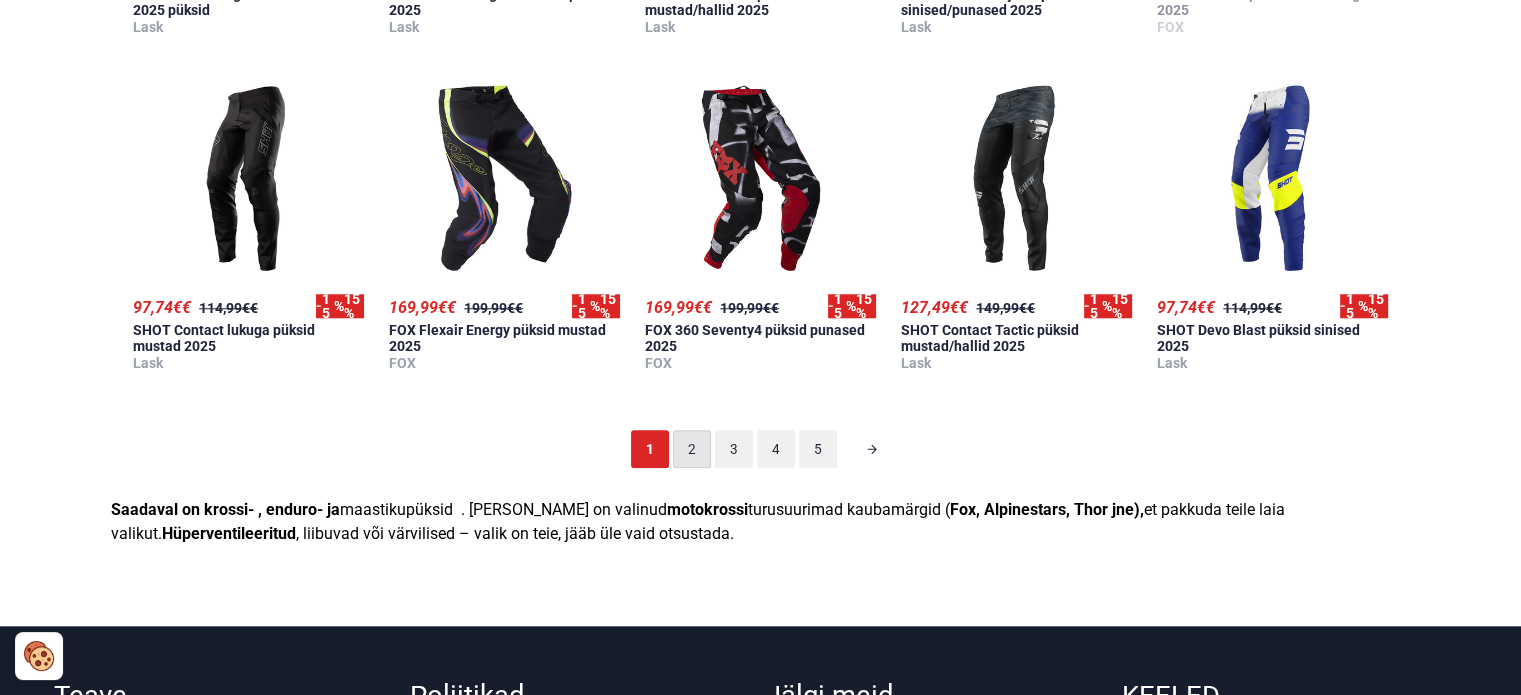 click on "2" at bounding box center [692, 449] 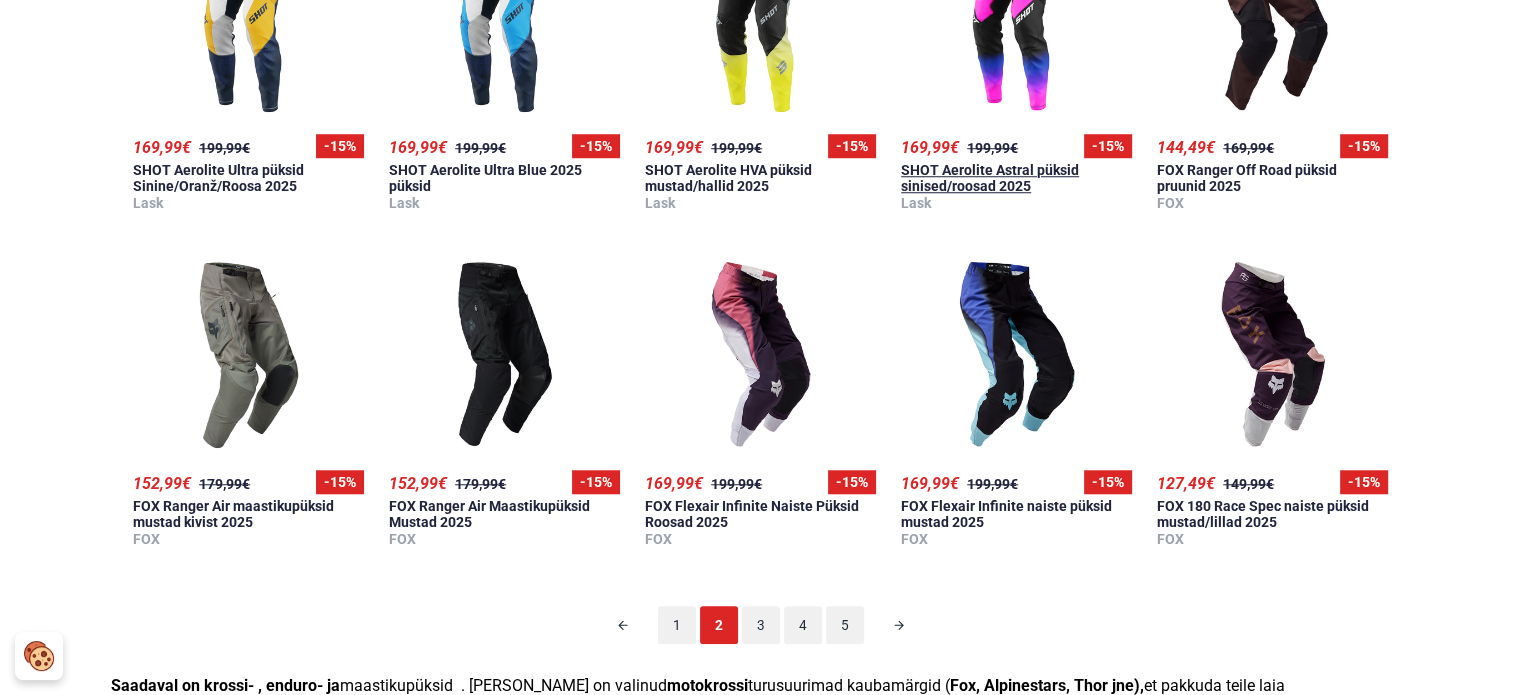 scroll, scrollTop: 1724, scrollLeft: 0, axis: vertical 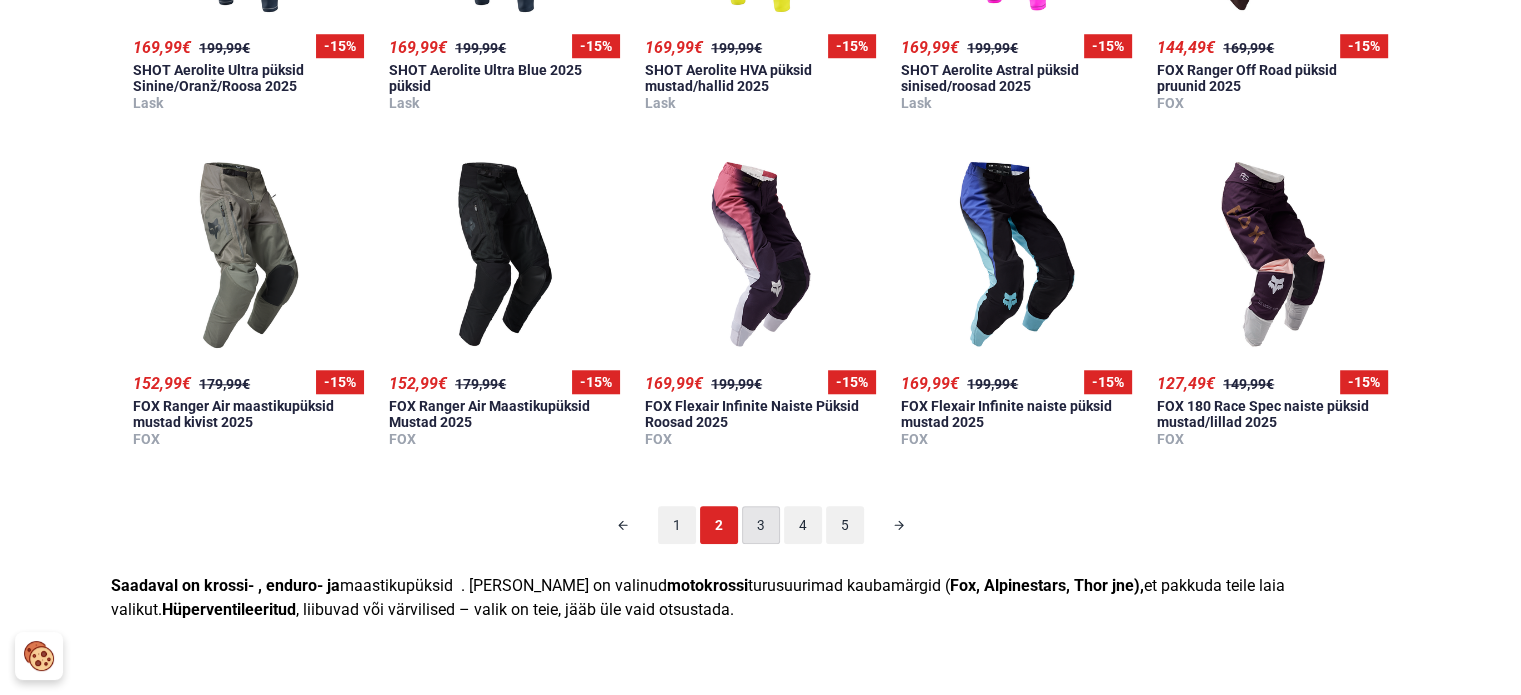 click on "3" at bounding box center [761, 525] 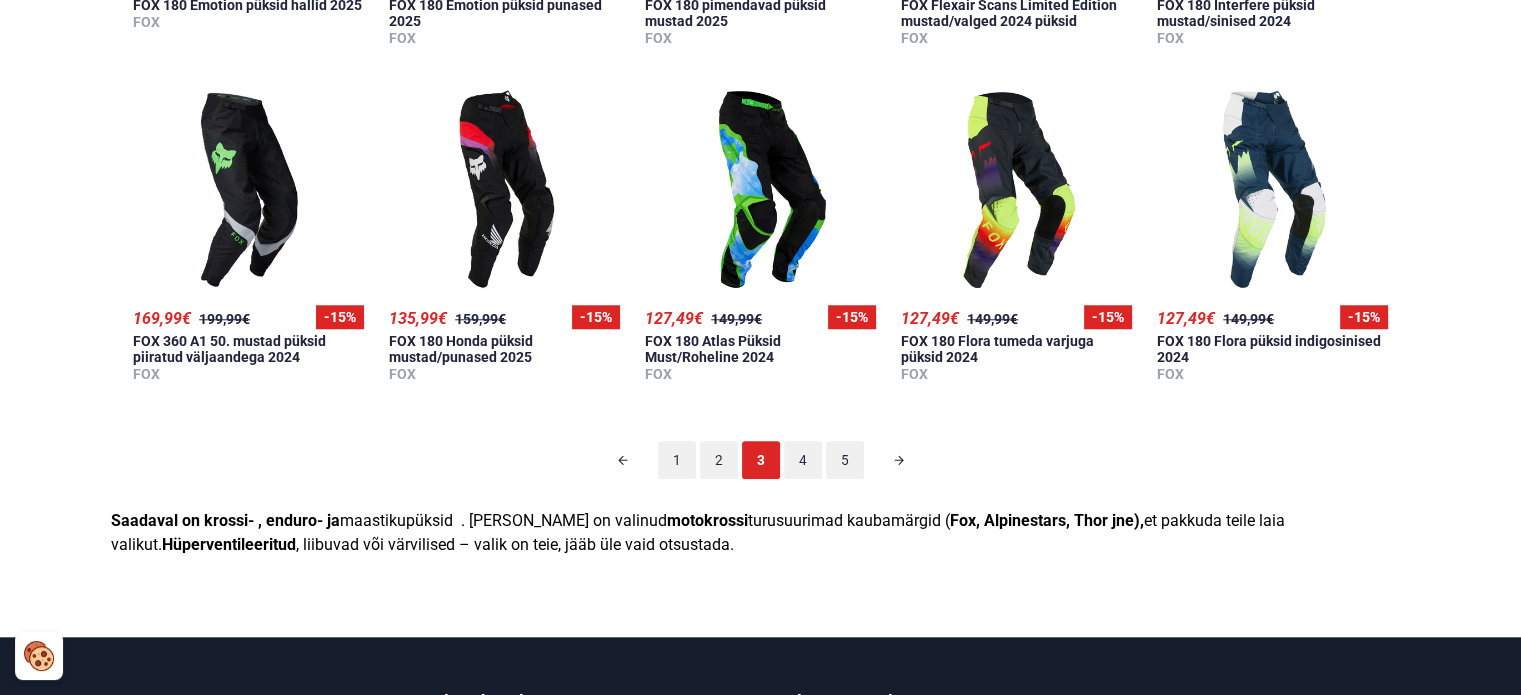 scroll, scrollTop: 1824, scrollLeft: 0, axis: vertical 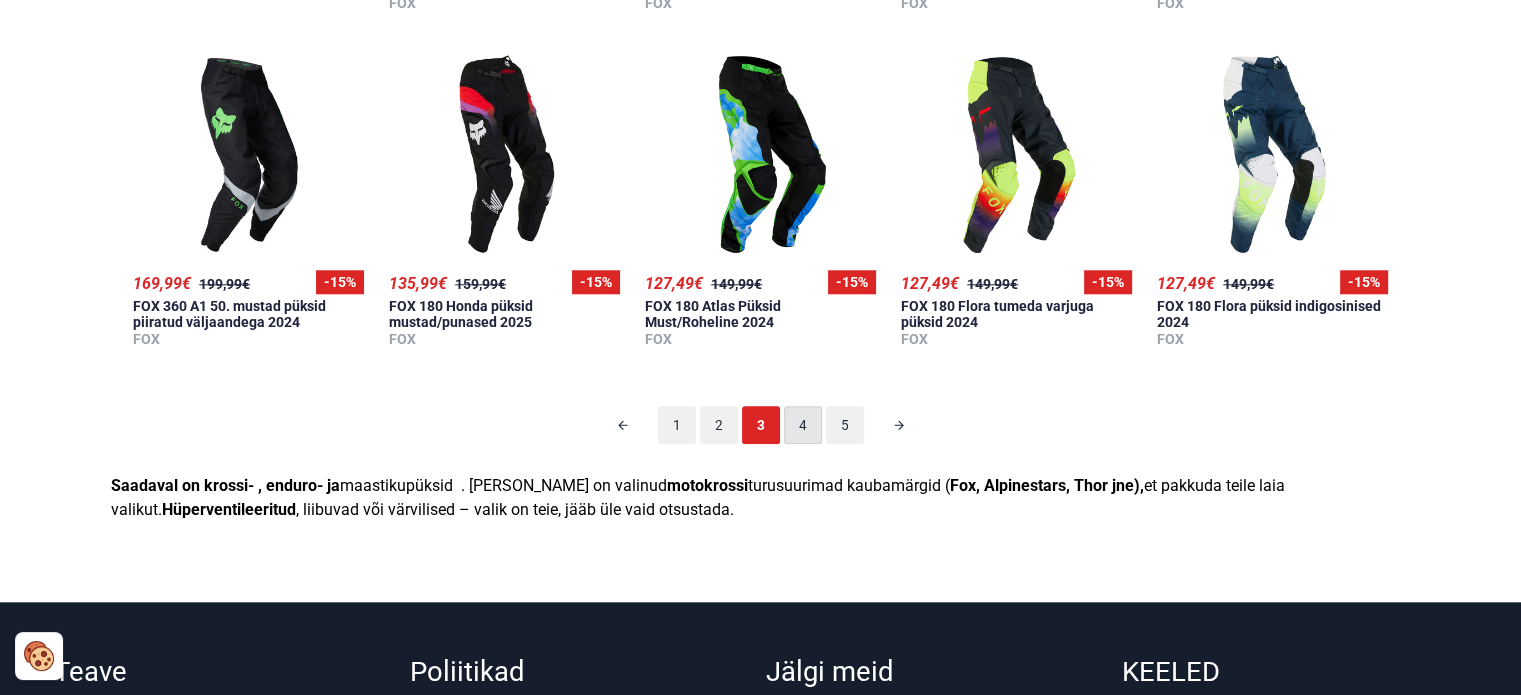 click on "4" at bounding box center (803, 425) 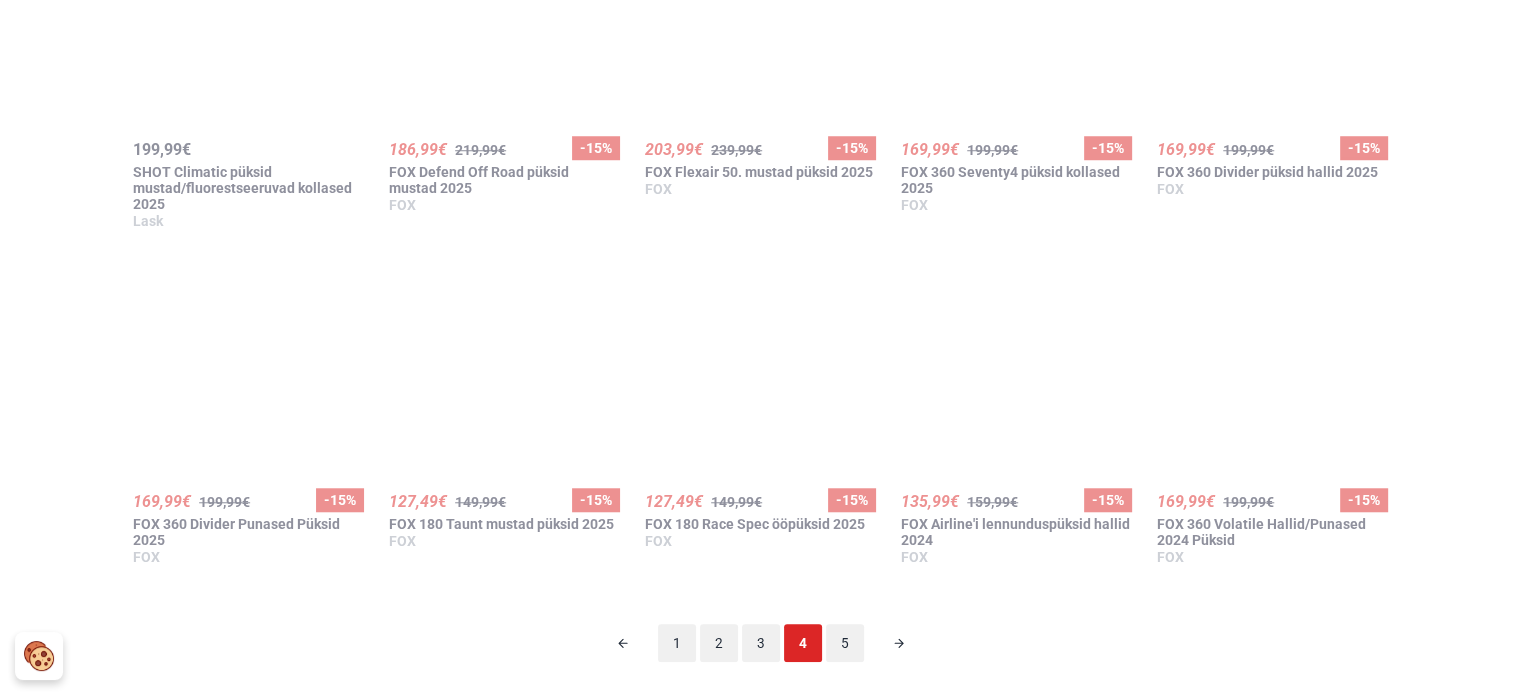 scroll, scrollTop: 1624, scrollLeft: 0, axis: vertical 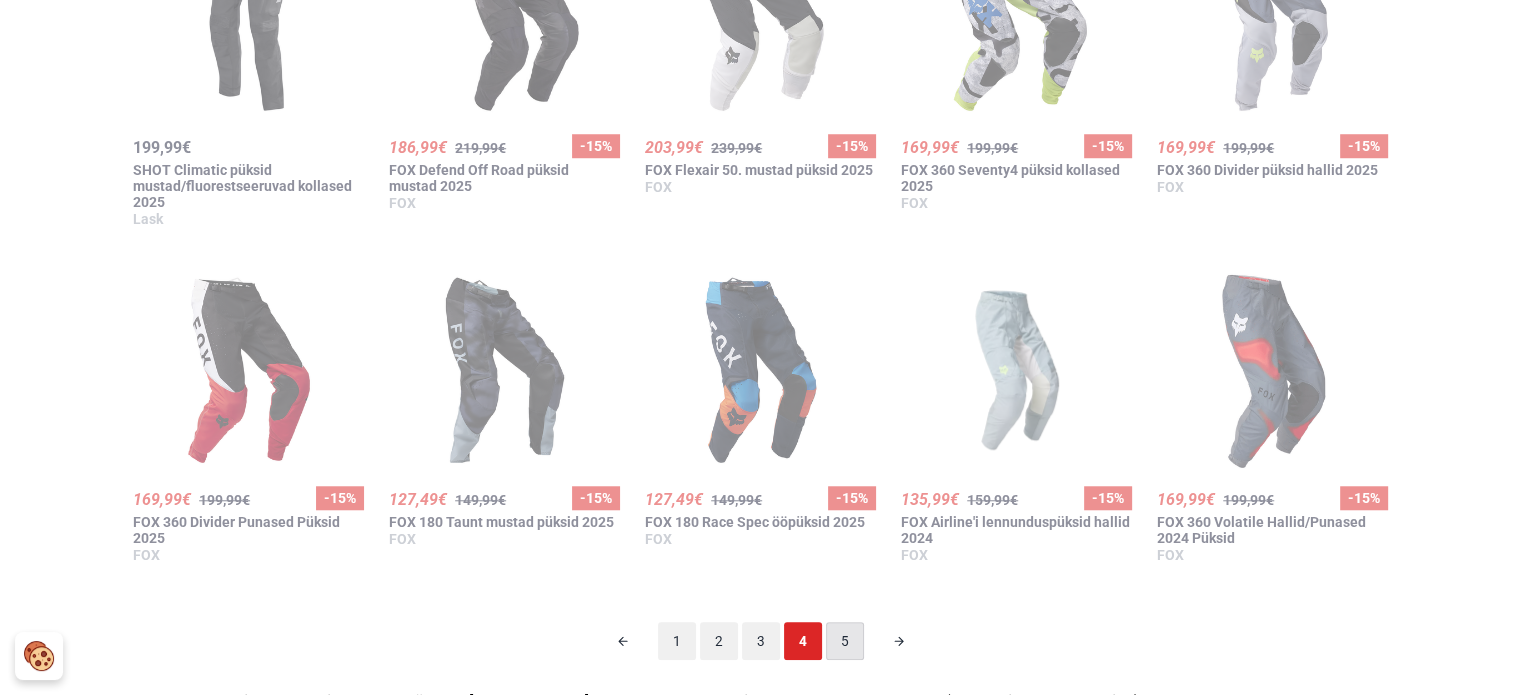 click on "5" at bounding box center (845, 641) 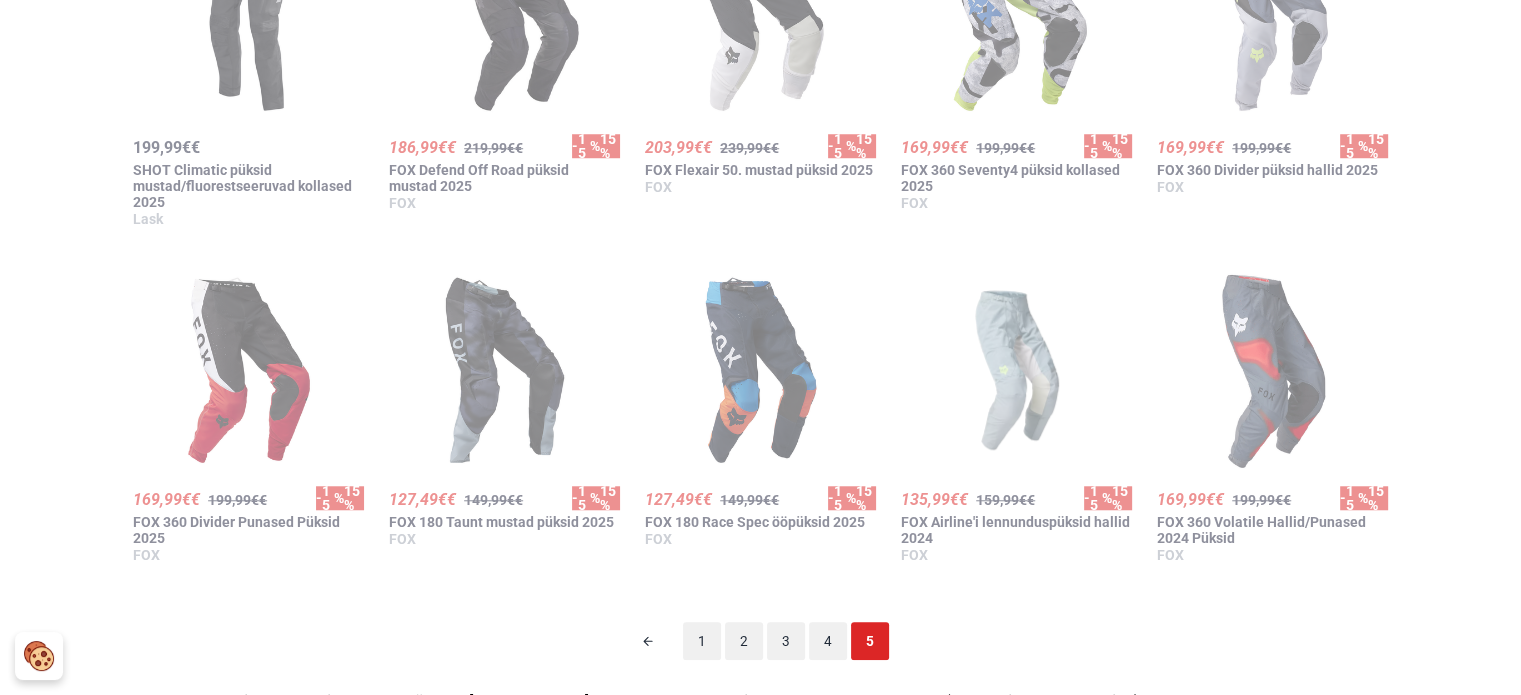 scroll, scrollTop: 124, scrollLeft: 0, axis: vertical 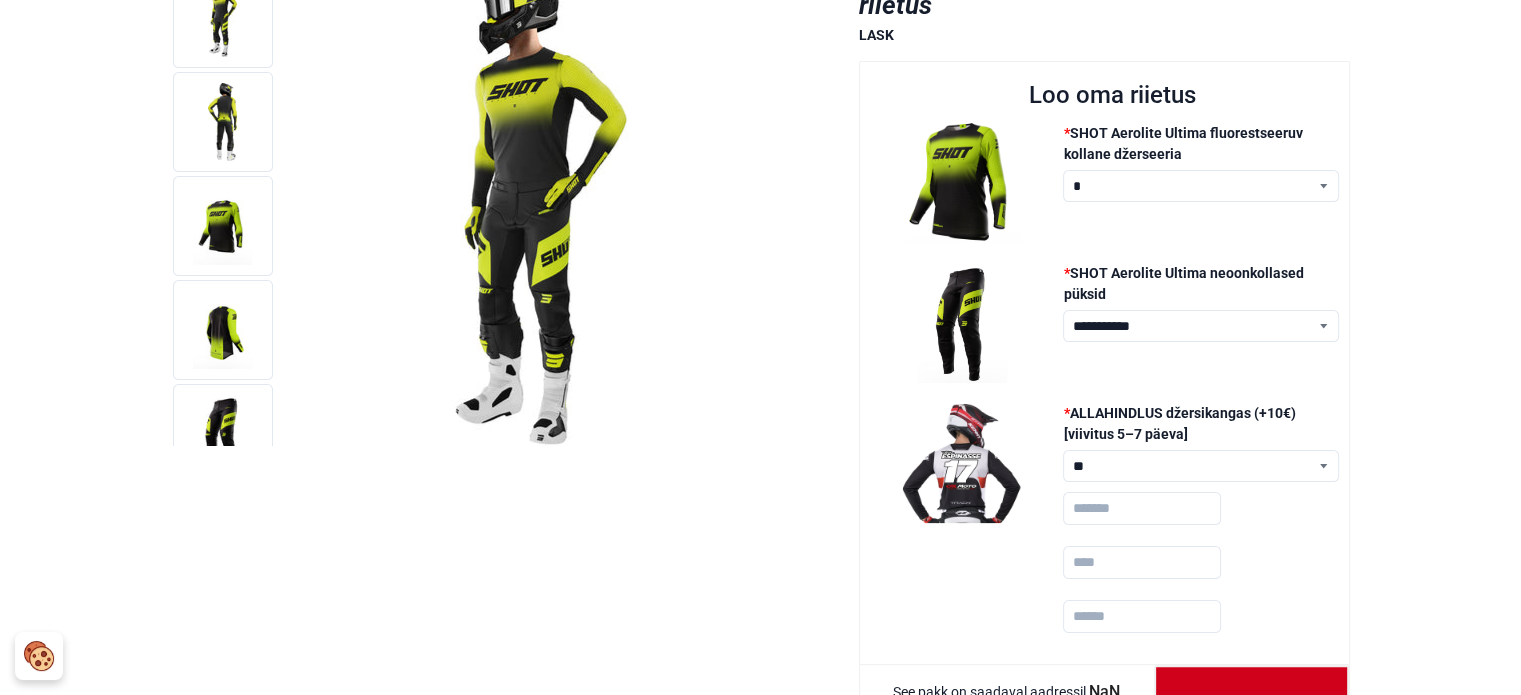 click on "*
*
*
**
***" at bounding box center [1201, 186] 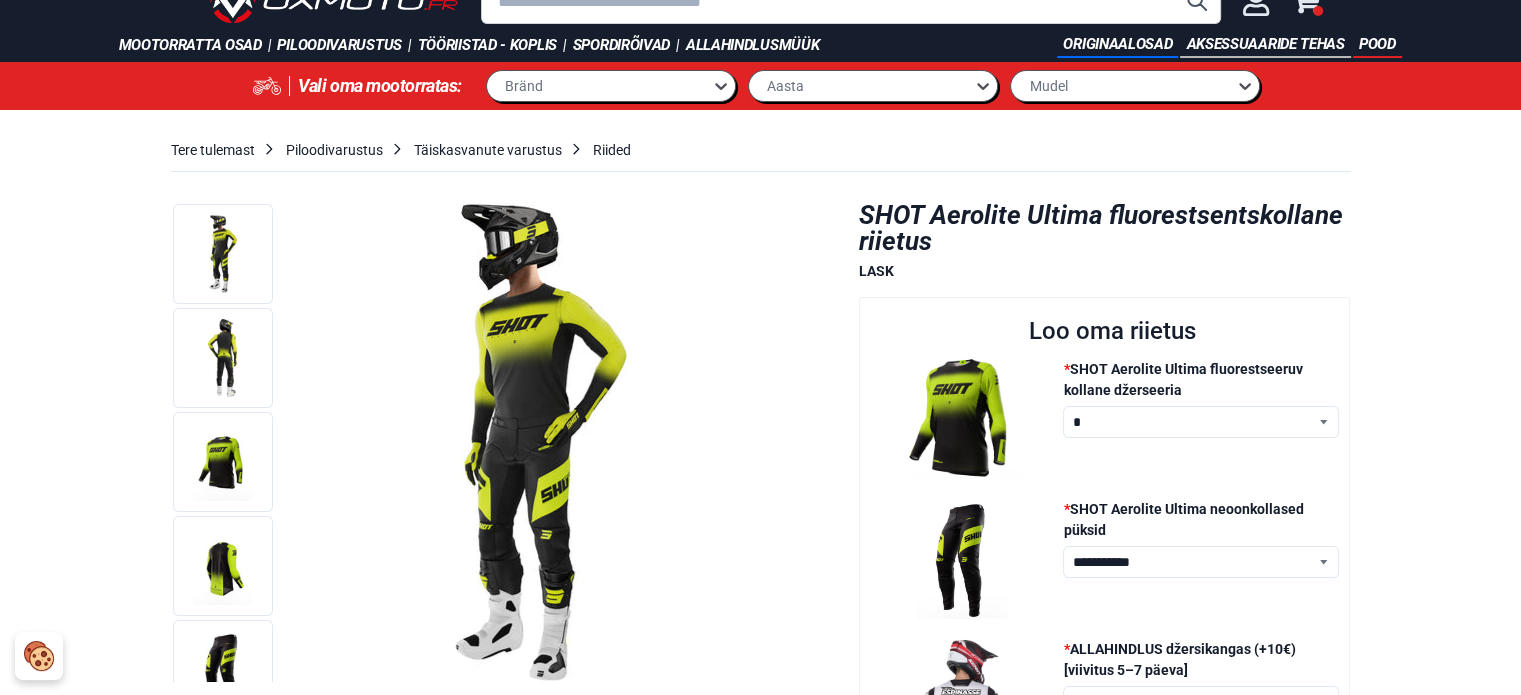 scroll, scrollTop: 100, scrollLeft: 0, axis: vertical 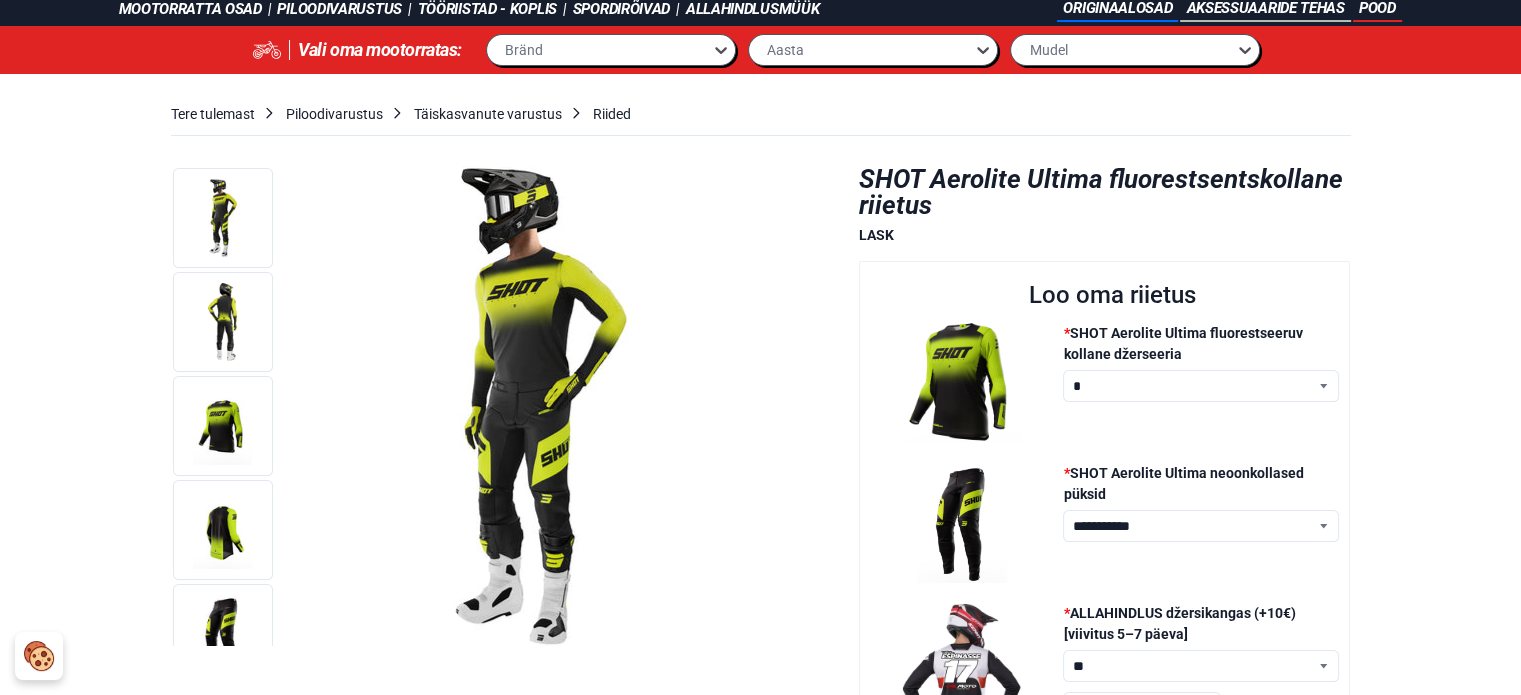 click on "**********" at bounding box center [1201, 526] 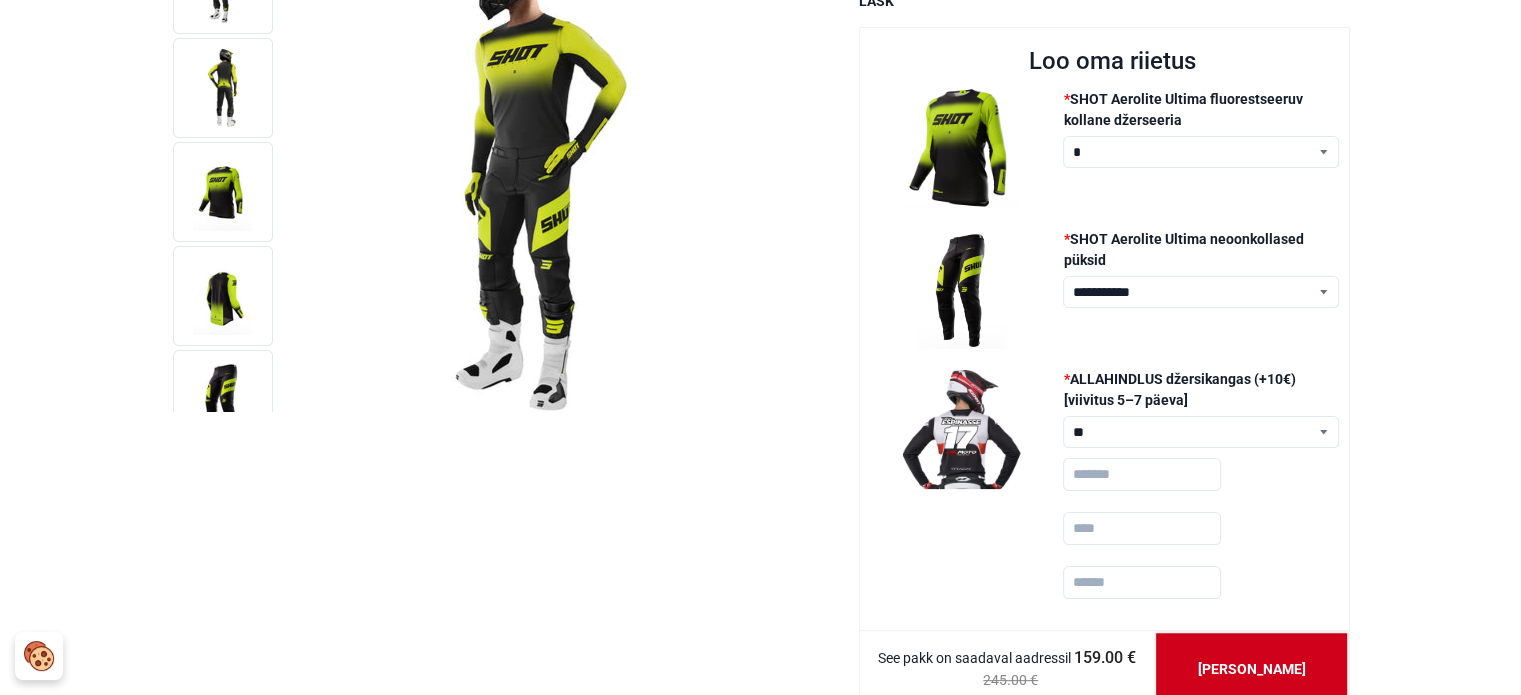 scroll, scrollTop: 200, scrollLeft: 0, axis: vertical 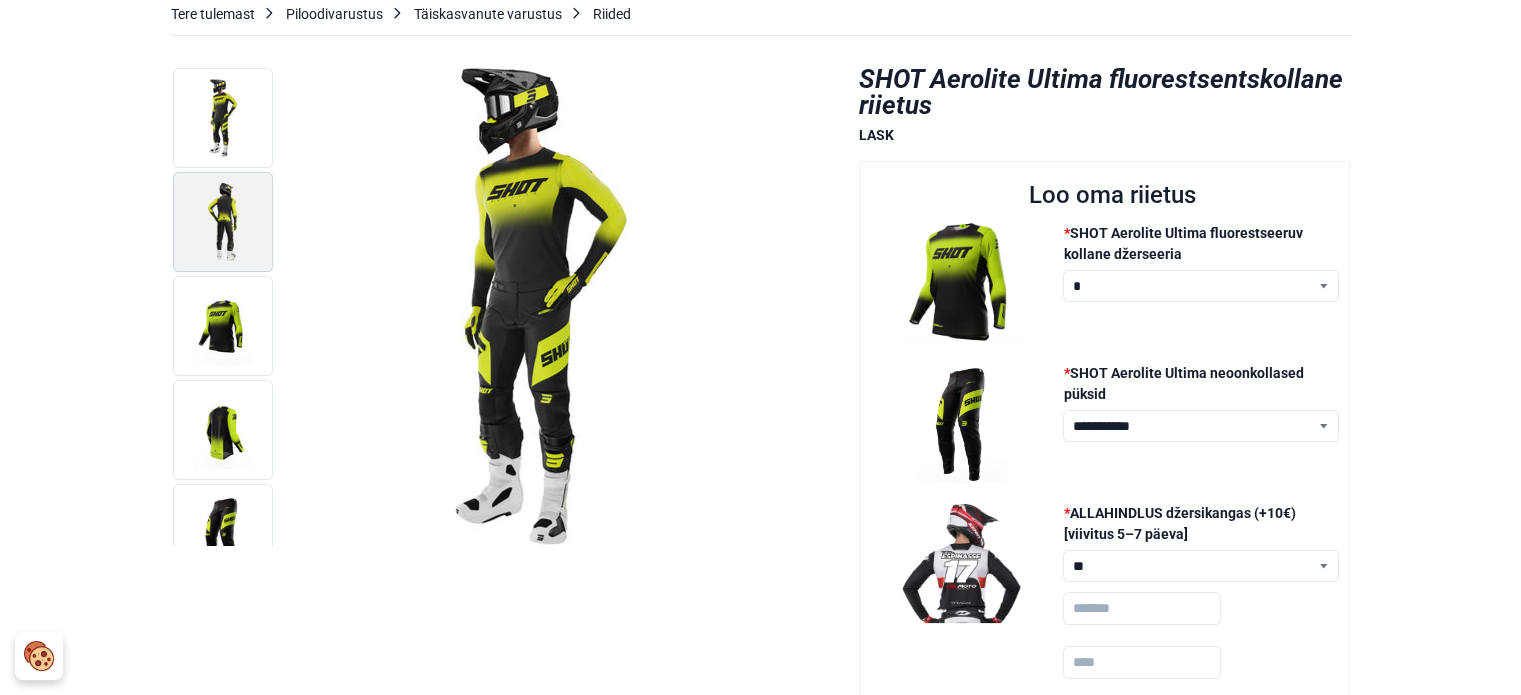 click at bounding box center (223, 222) 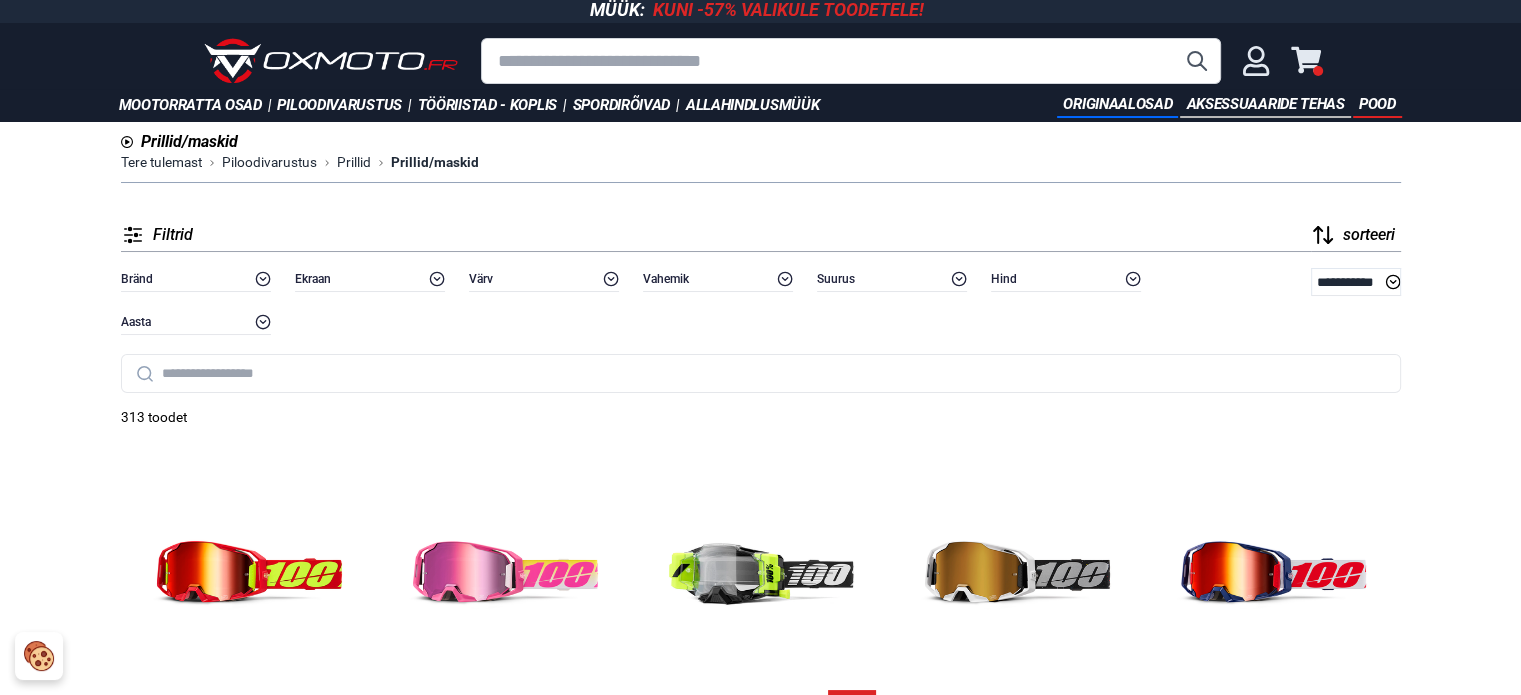 scroll, scrollTop: 0, scrollLeft: 0, axis: both 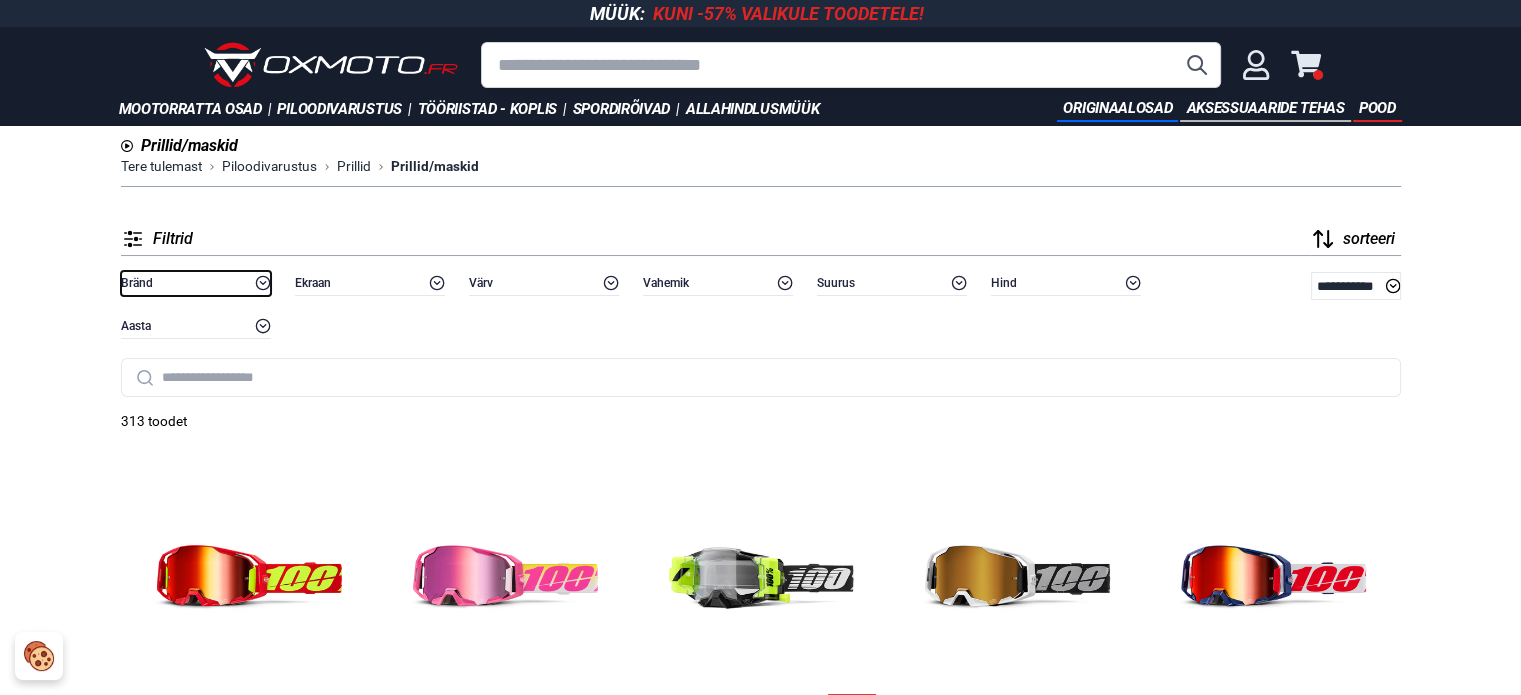 click 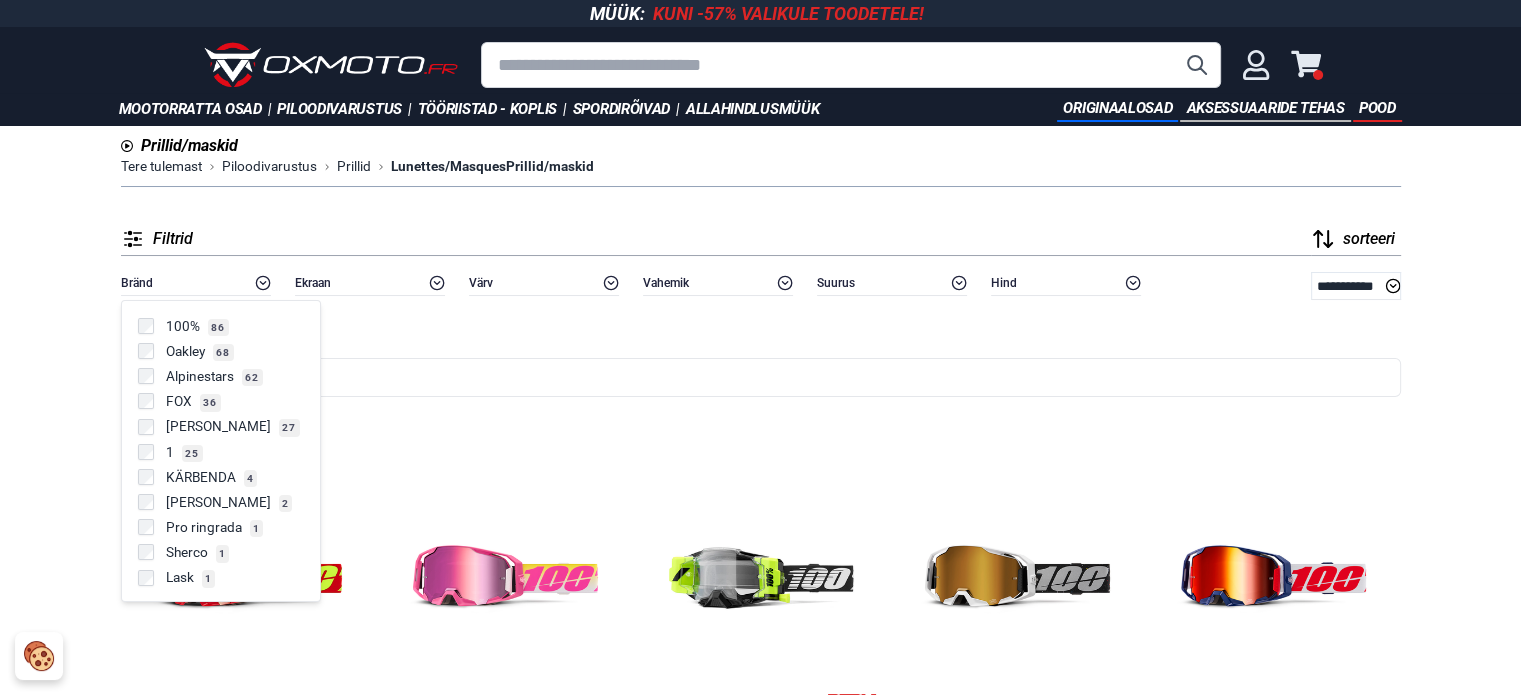 click on "100%" at bounding box center [183, 326] 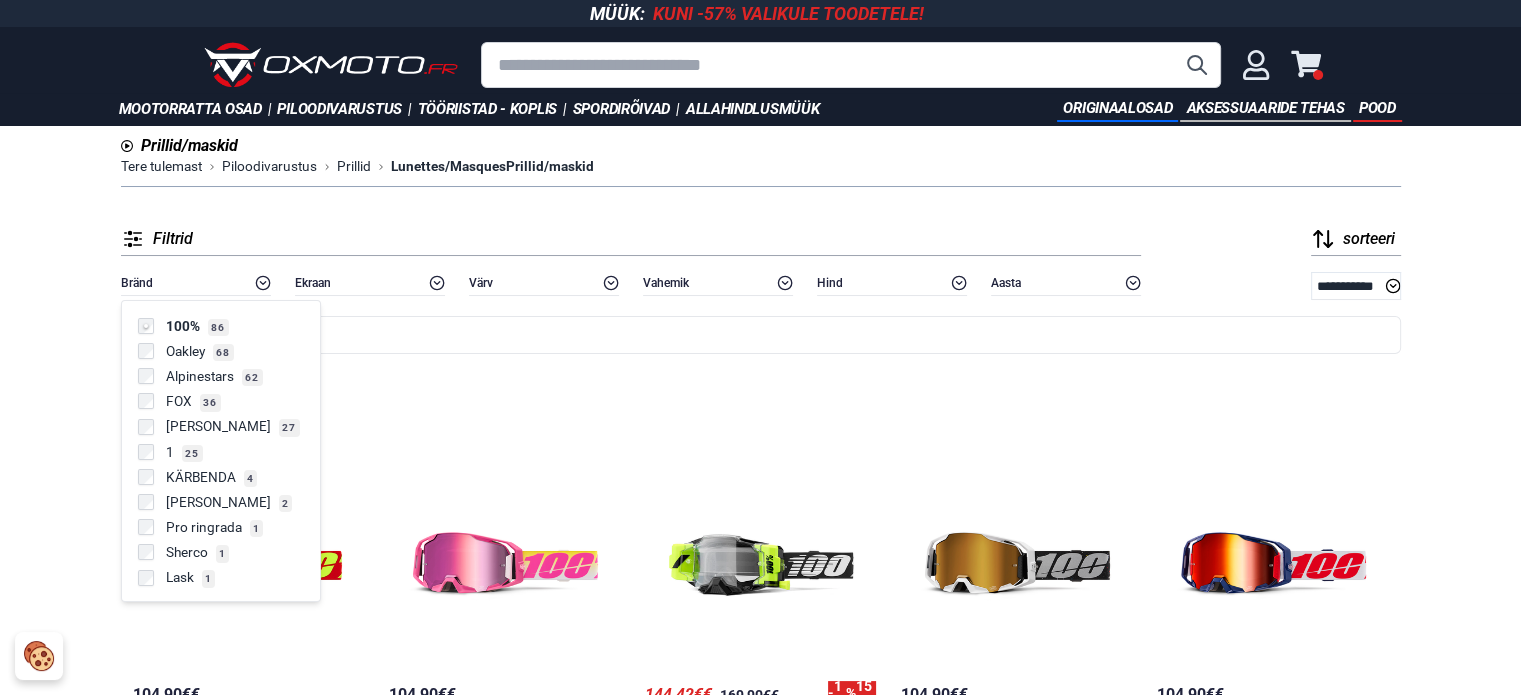 click on "Bränd 100%" at bounding box center (761, 411) 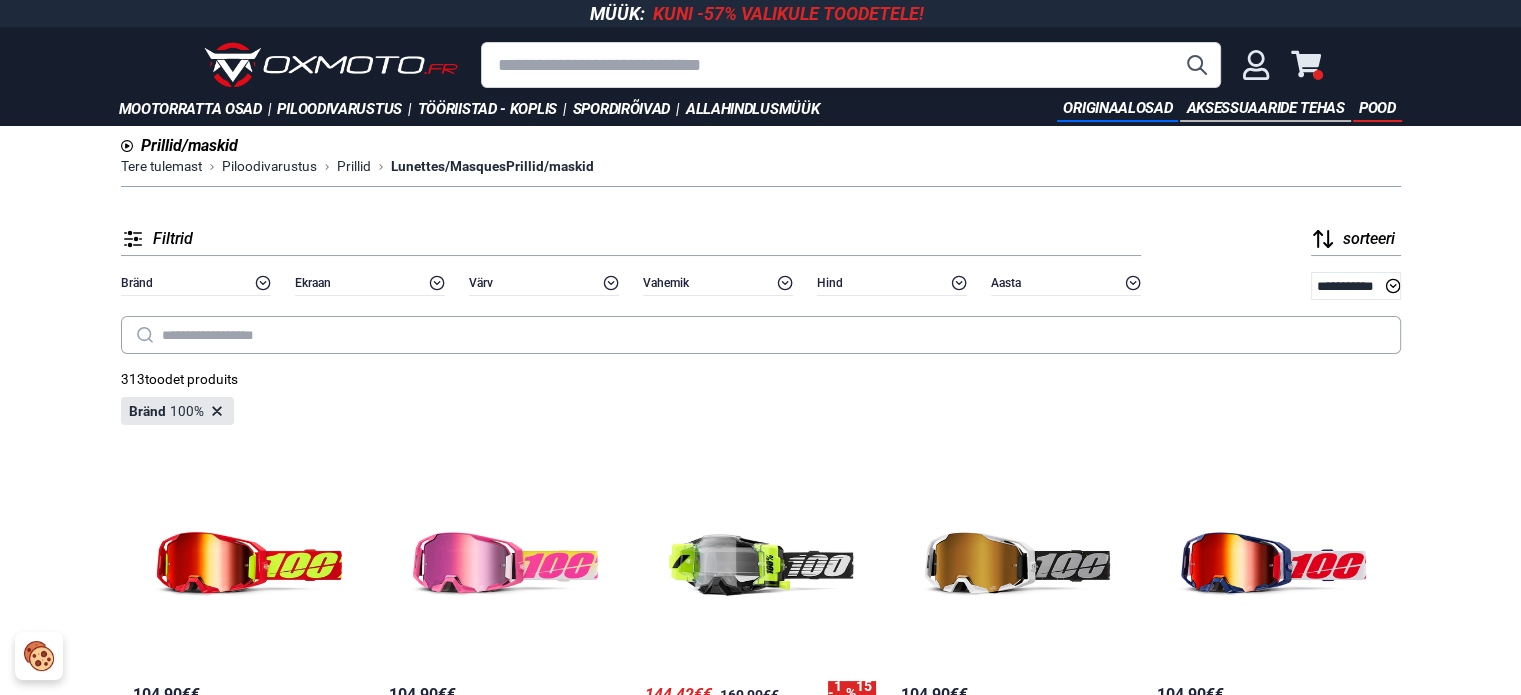click at bounding box center (761, 335) 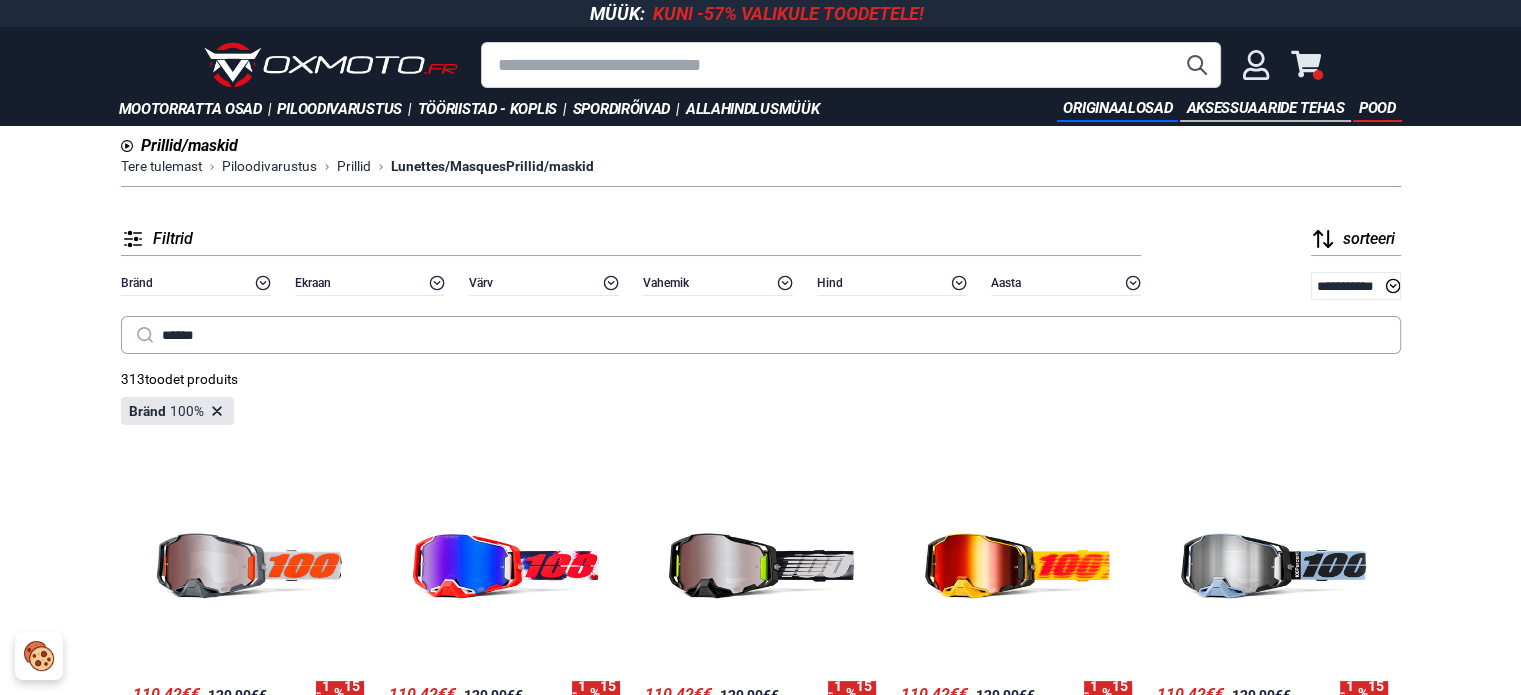 type on "******" 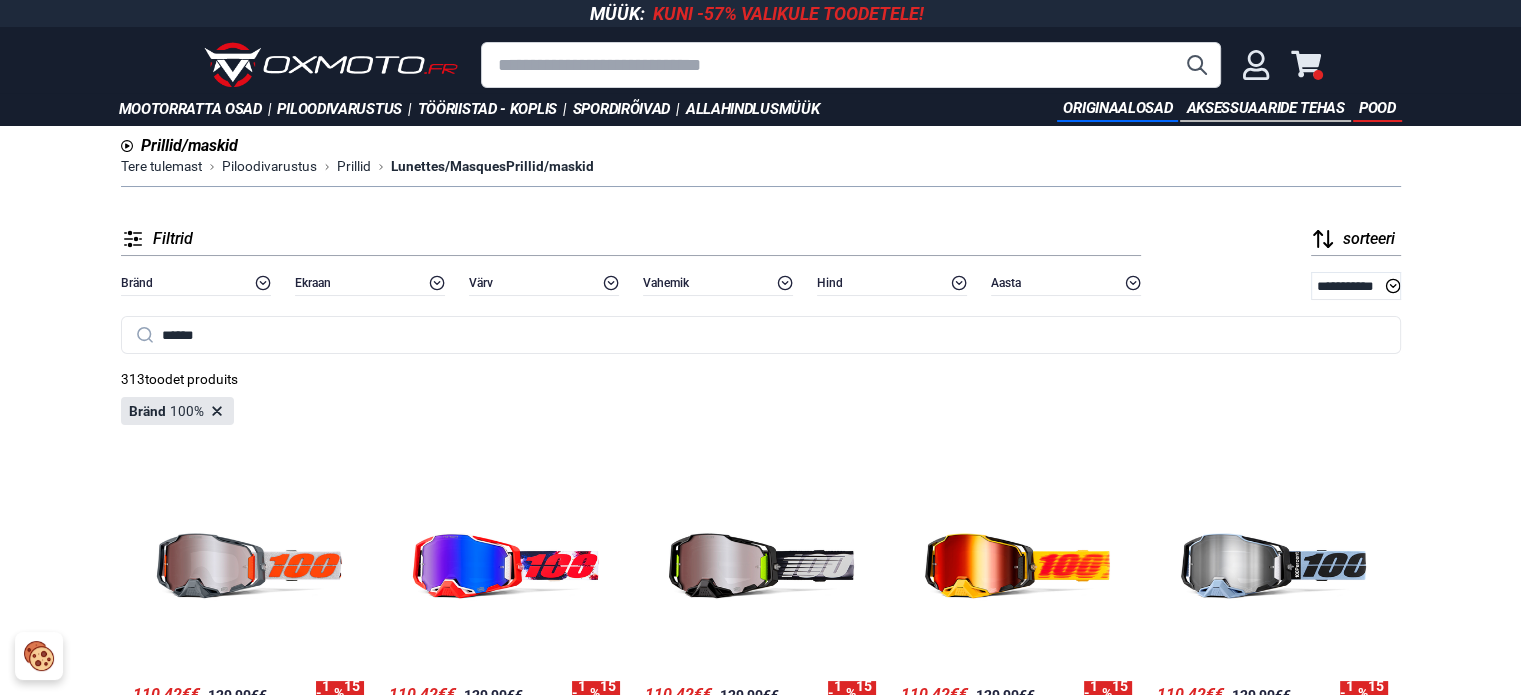 click on "29 110,42  €  € 129,90  €  € -  15  % 15 % 100% prillid Relvastatud ga Hiper valge hõbedane ekraan 100% 30 110,42  €  € 129,90  €  € -  15  % 15 % 100% prillid Relvastatud ga Hiper punane sinine ekraan 100% 30 110,42  €  € 129,90  €  € -  15  % 15 % 100% prillid Relvastatud ga Hiper must hõbedane ekraan 100% 30 110,42  €  € 129,90  €  € -  15  % 15 % 100% prillid Relvastatud ga Tetsu kollane punane ekraan 100% 30 110,42  €  € 129,90  €  € -  15  % 15 % 100% prillid Relvastatud ga Petros sinine hõbedane ekraan 100% 28 110,42  €  € 129,90  €  € -  15  % 15 % 100% prillid Relvastatud ga Corbin punane punane/sinine ekraan 100% 32 110,42  €  € 129,90  €  € -  15  % 15 % 100% prillid Relvastatud ga Tubular - sinine iriidium 100% 32 110,42  €  € 129,90  €  € -  15  % 15 % 100% prillid Relvastatud ga Teal - hõbedane iriidium 100% 30 127,42  €  € 149,90  €  € -  15  % 15 % 100% prillid Relvastatud ga hiper kupee - sinine iriidium 100% 30 € %" at bounding box center [761, 1335] 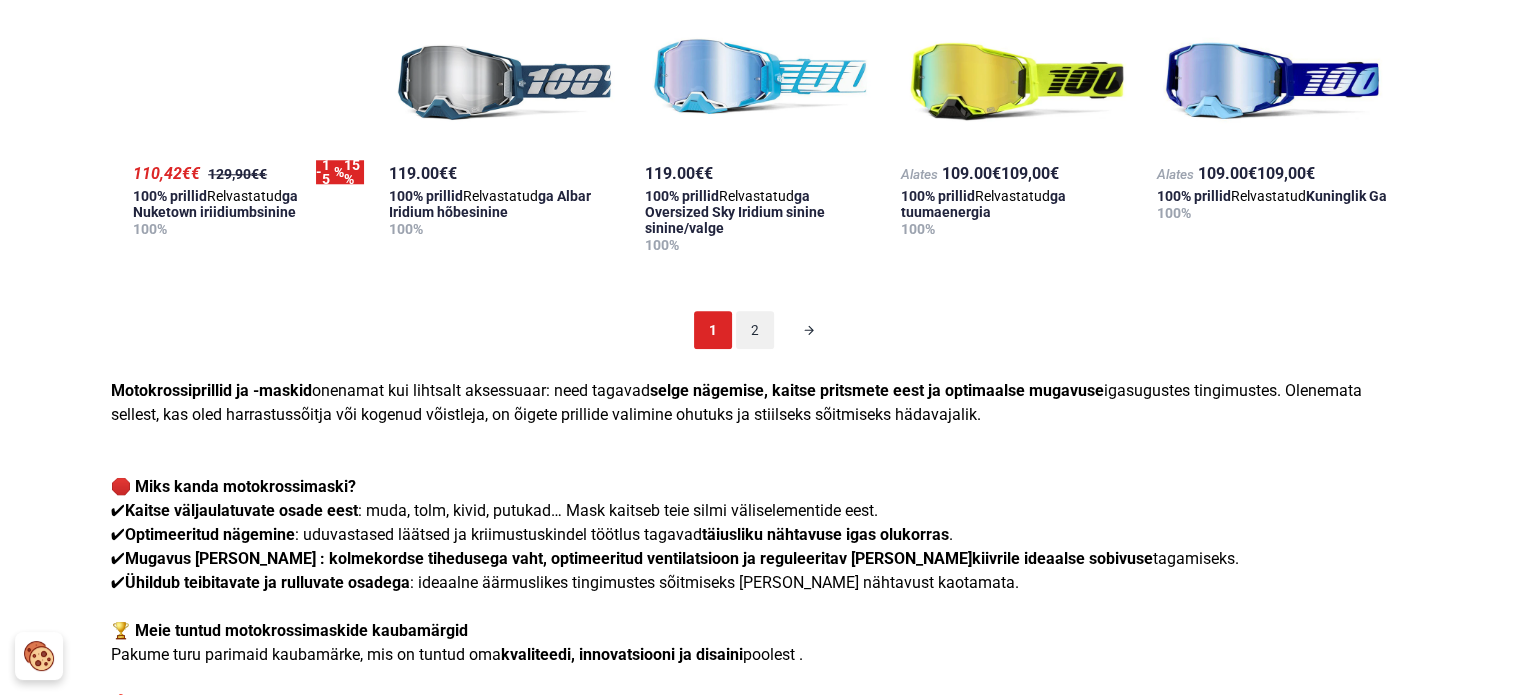 scroll, scrollTop: 1900, scrollLeft: 0, axis: vertical 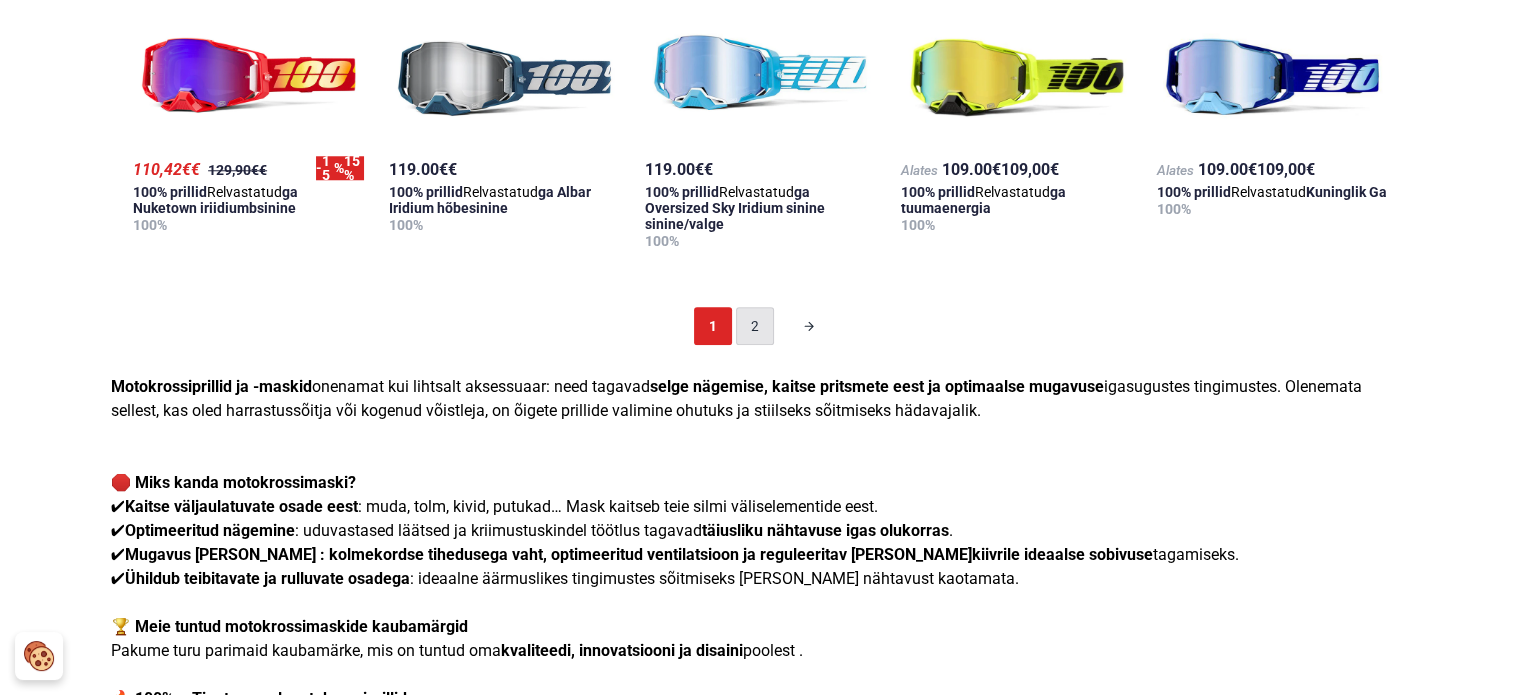 click on "2" at bounding box center (755, 326) 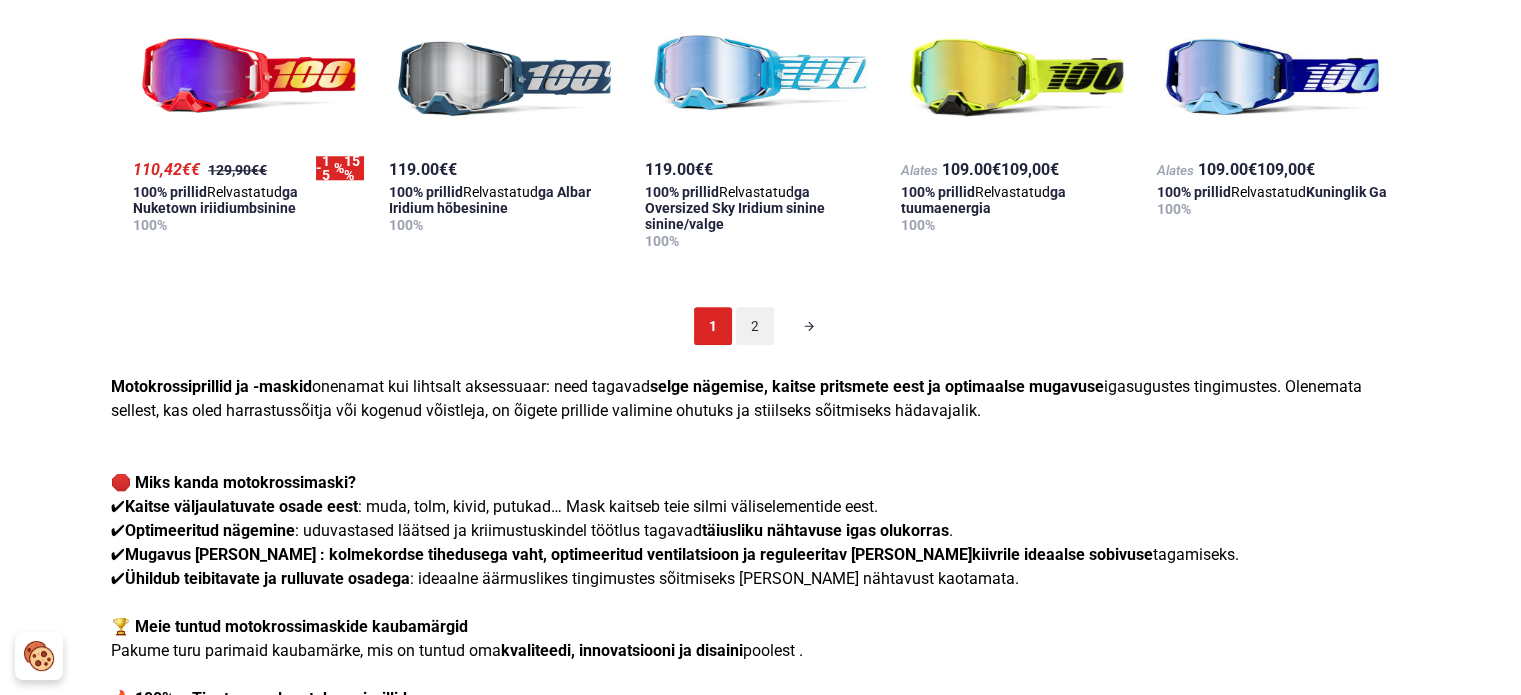 scroll, scrollTop: 124, scrollLeft: 0, axis: vertical 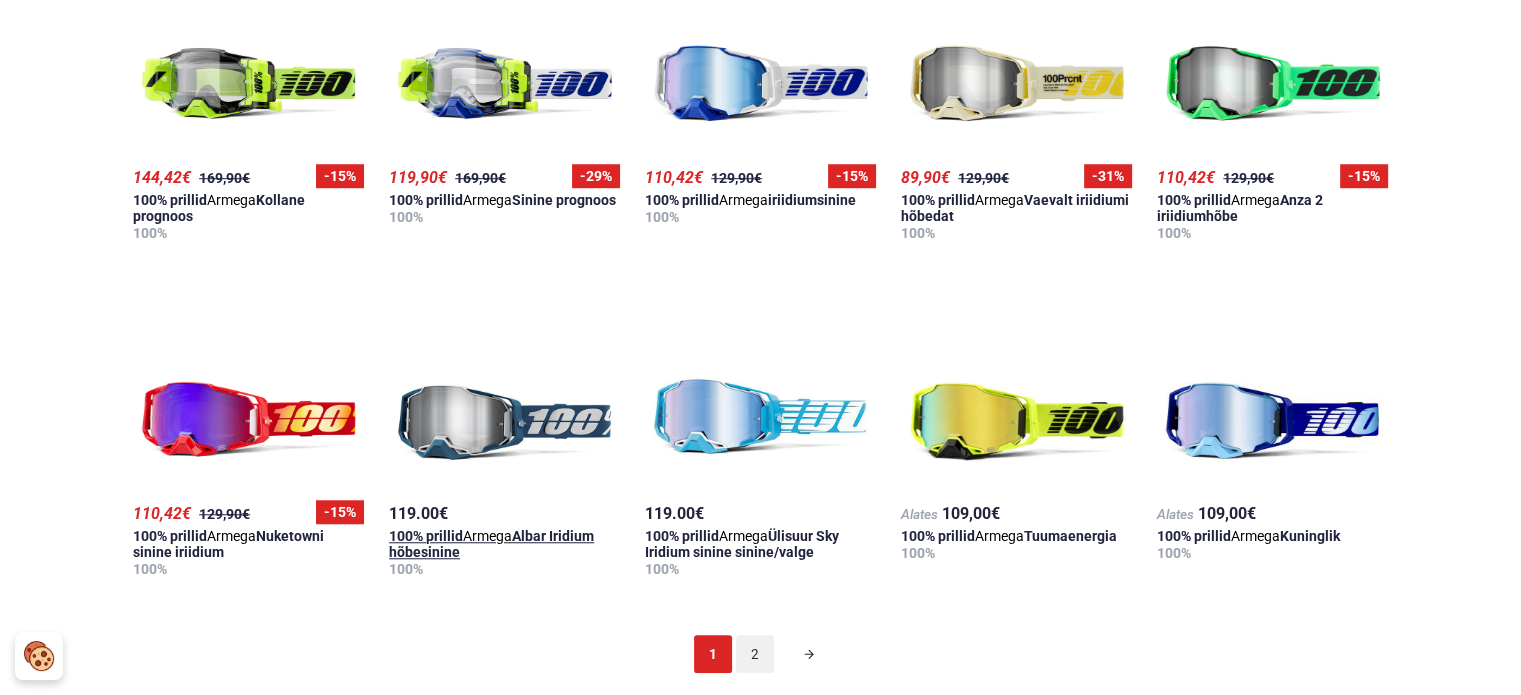 click at bounding box center (504, 384) 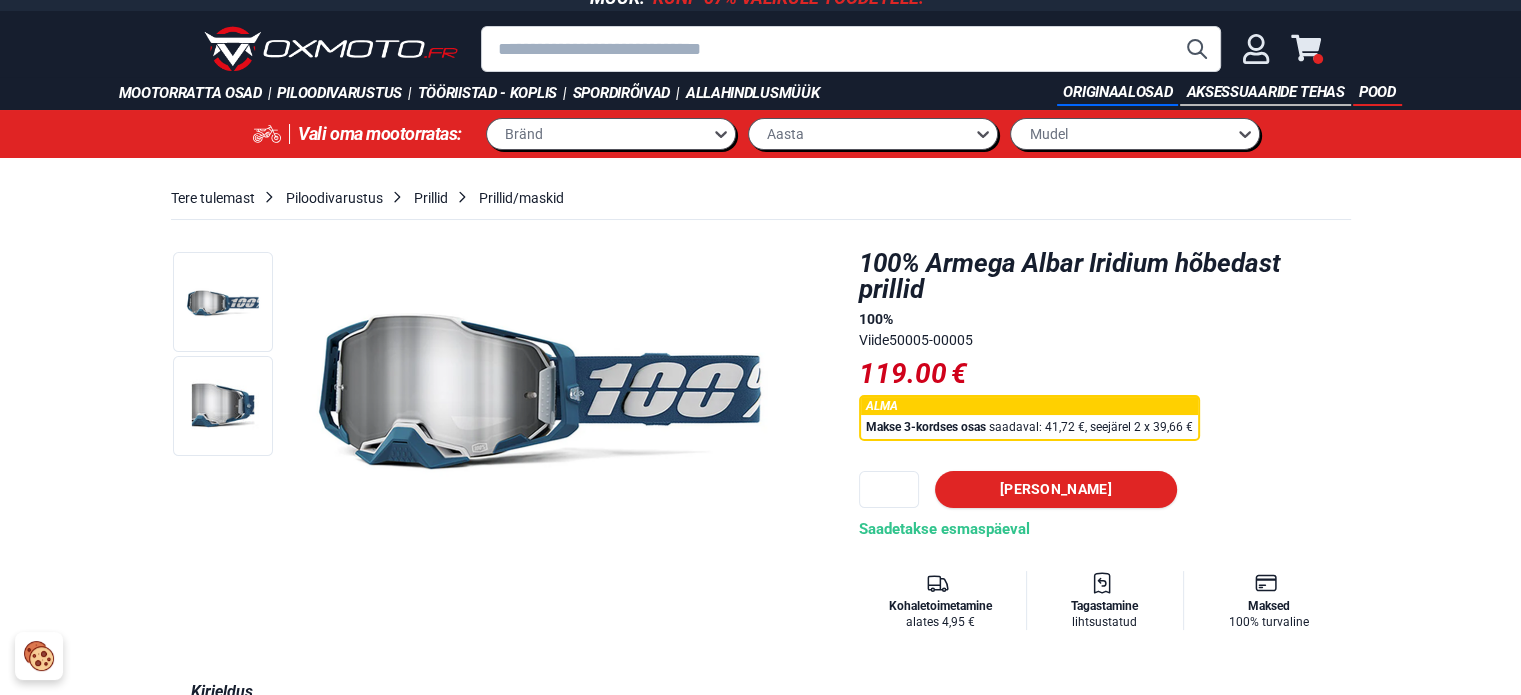 scroll, scrollTop: 0, scrollLeft: 0, axis: both 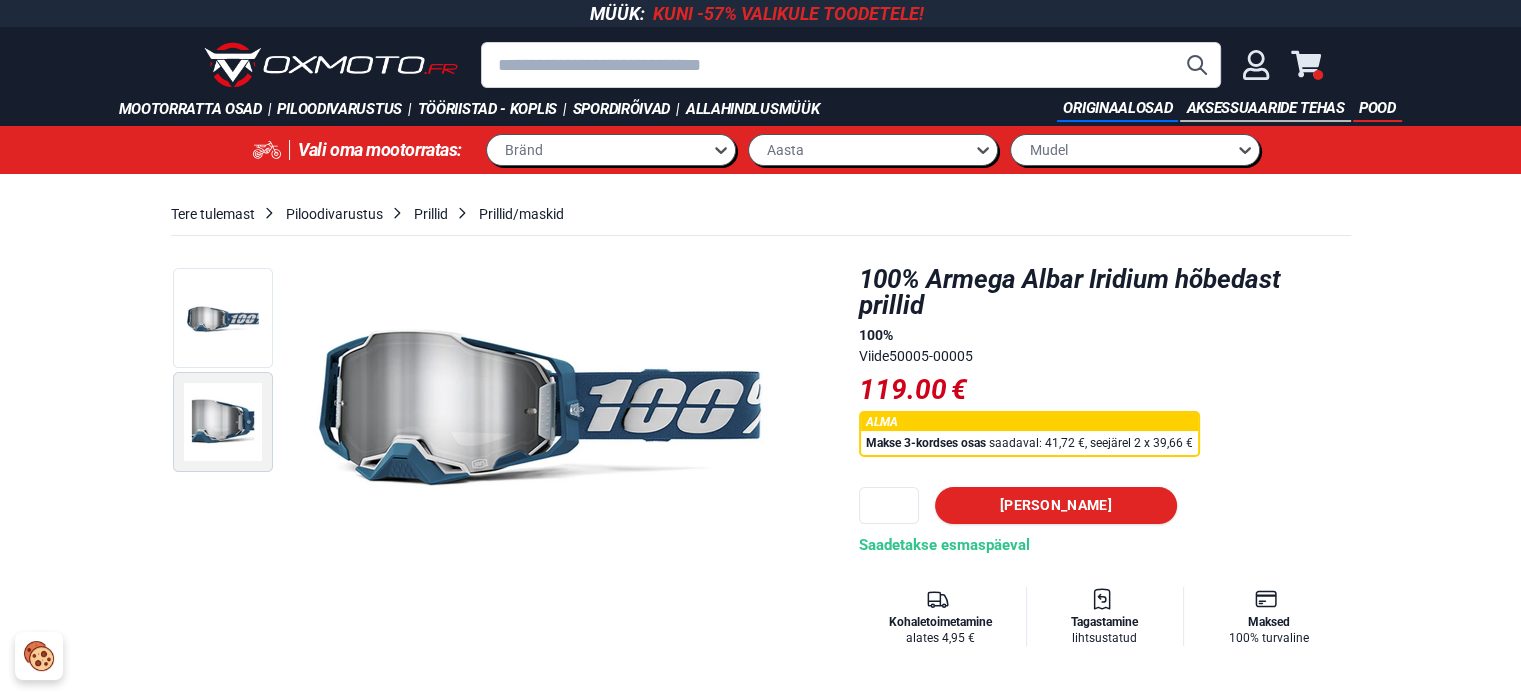 click at bounding box center [223, 422] 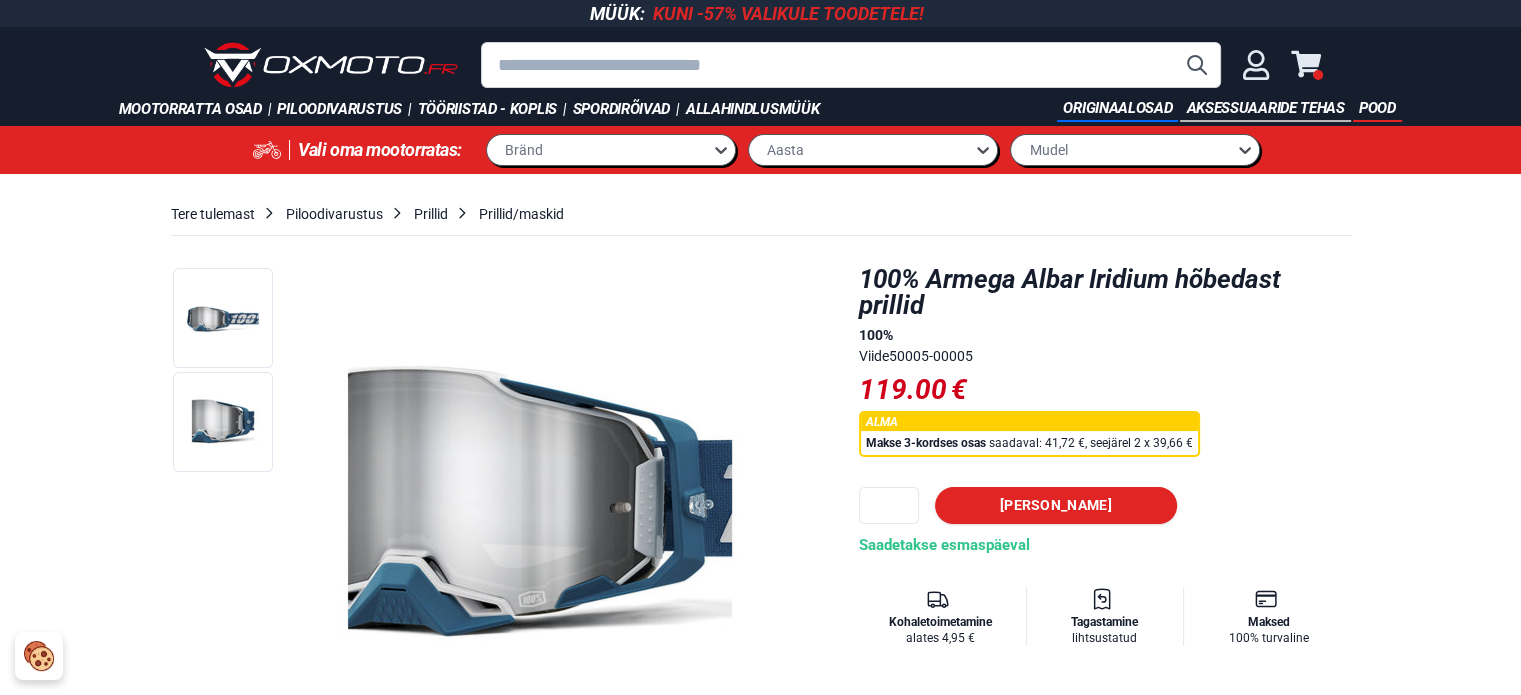 click at bounding box center (540, 506) 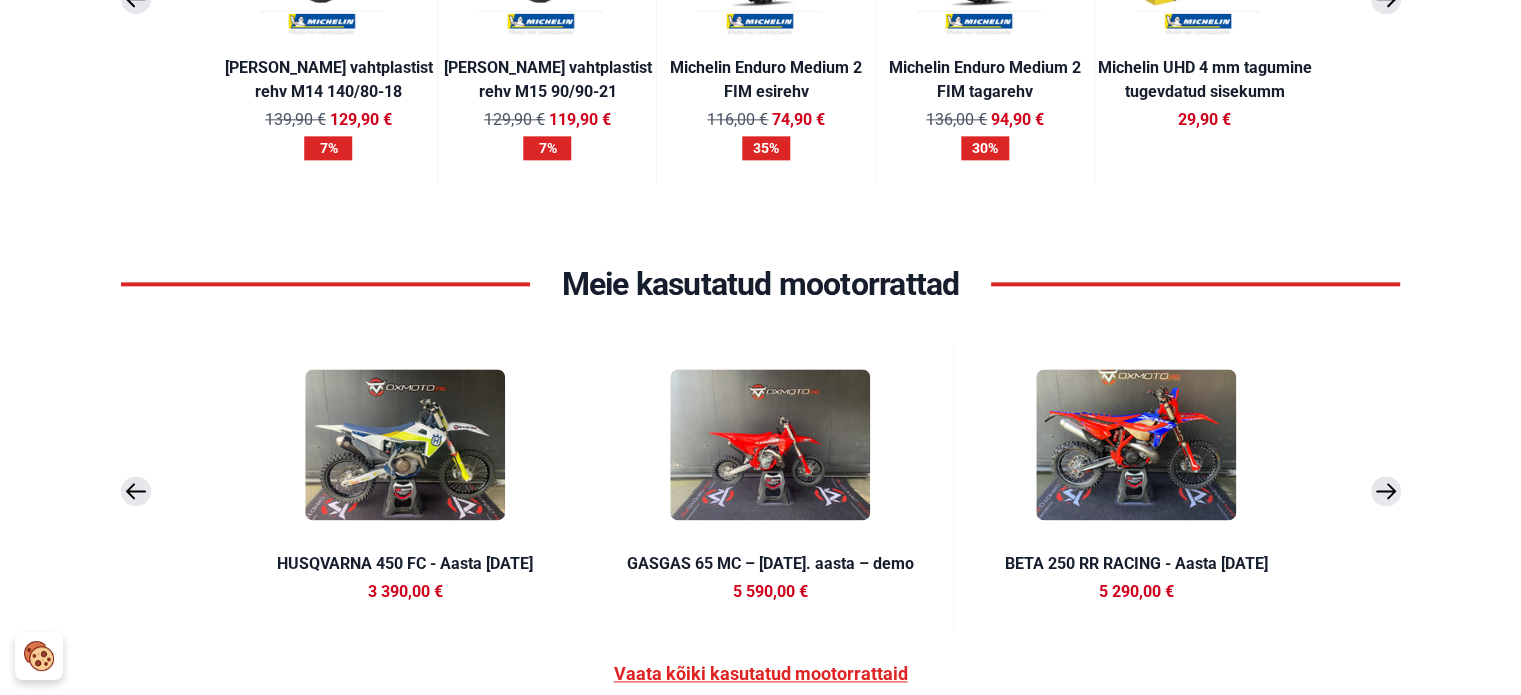 scroll, scrollTop: 2600, scrollLeft: 0, axis: vertical 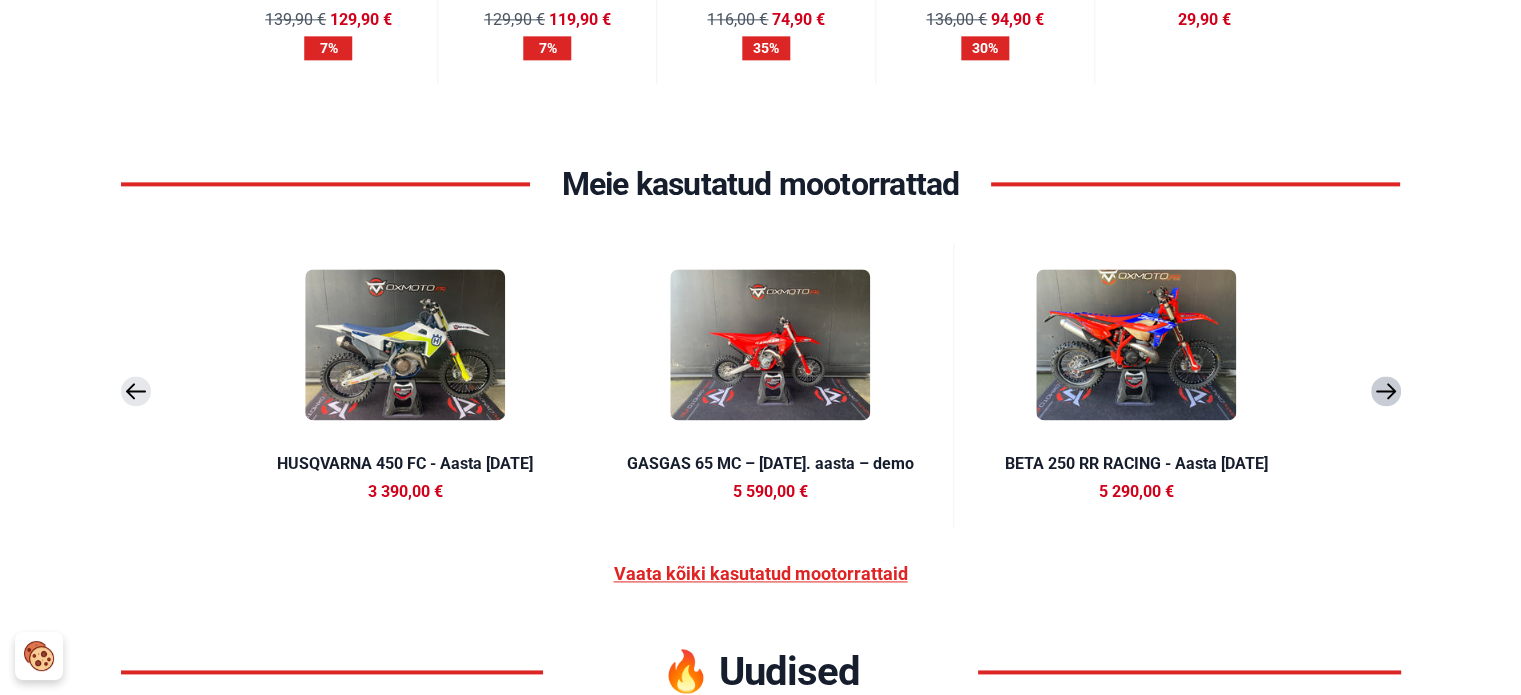 click 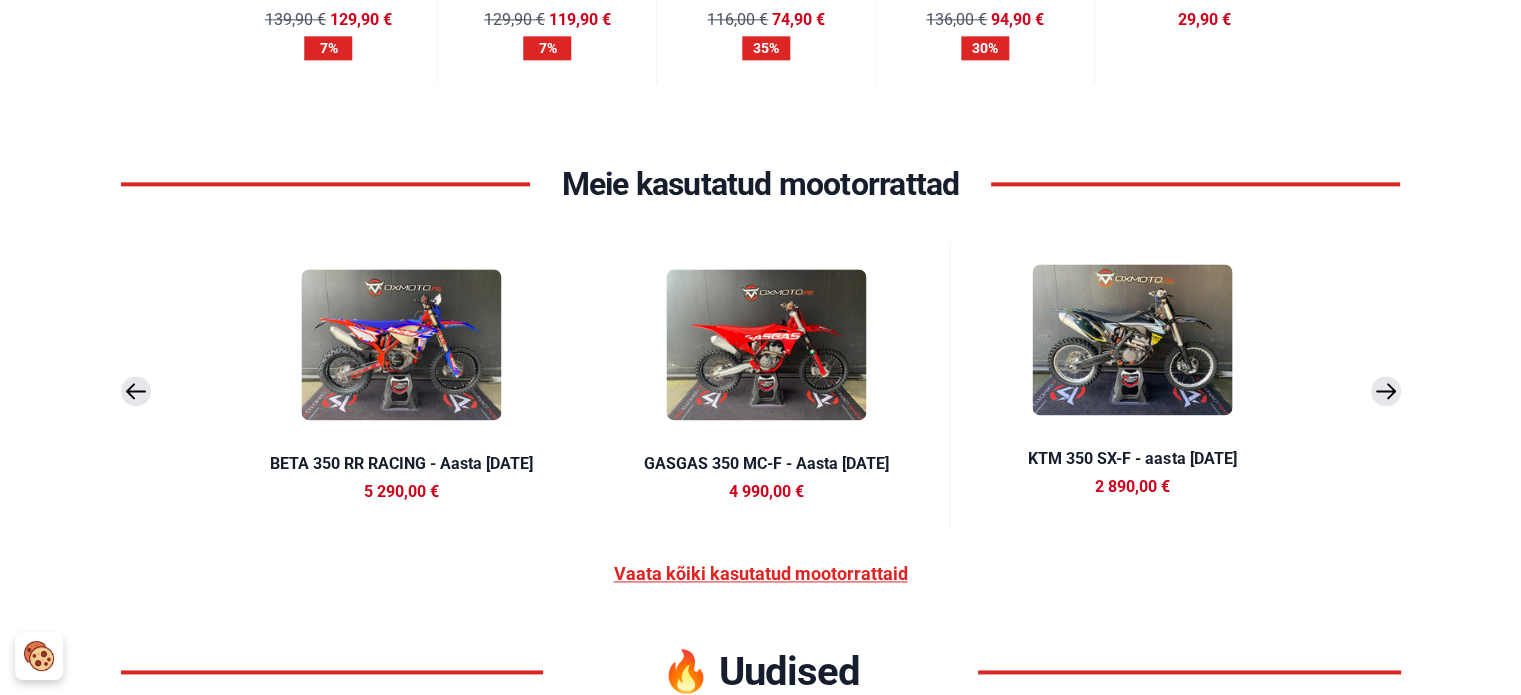 click at bounding box center (1132, 339) 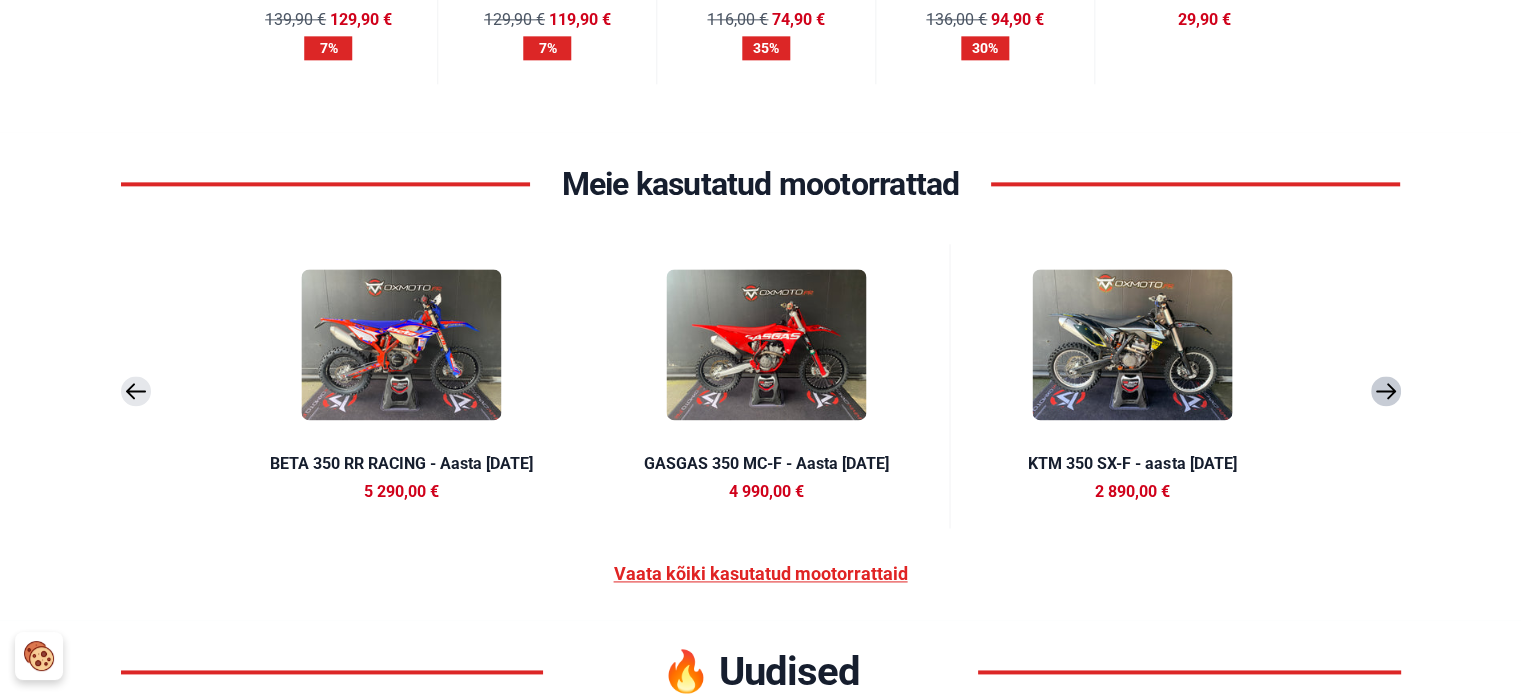 click 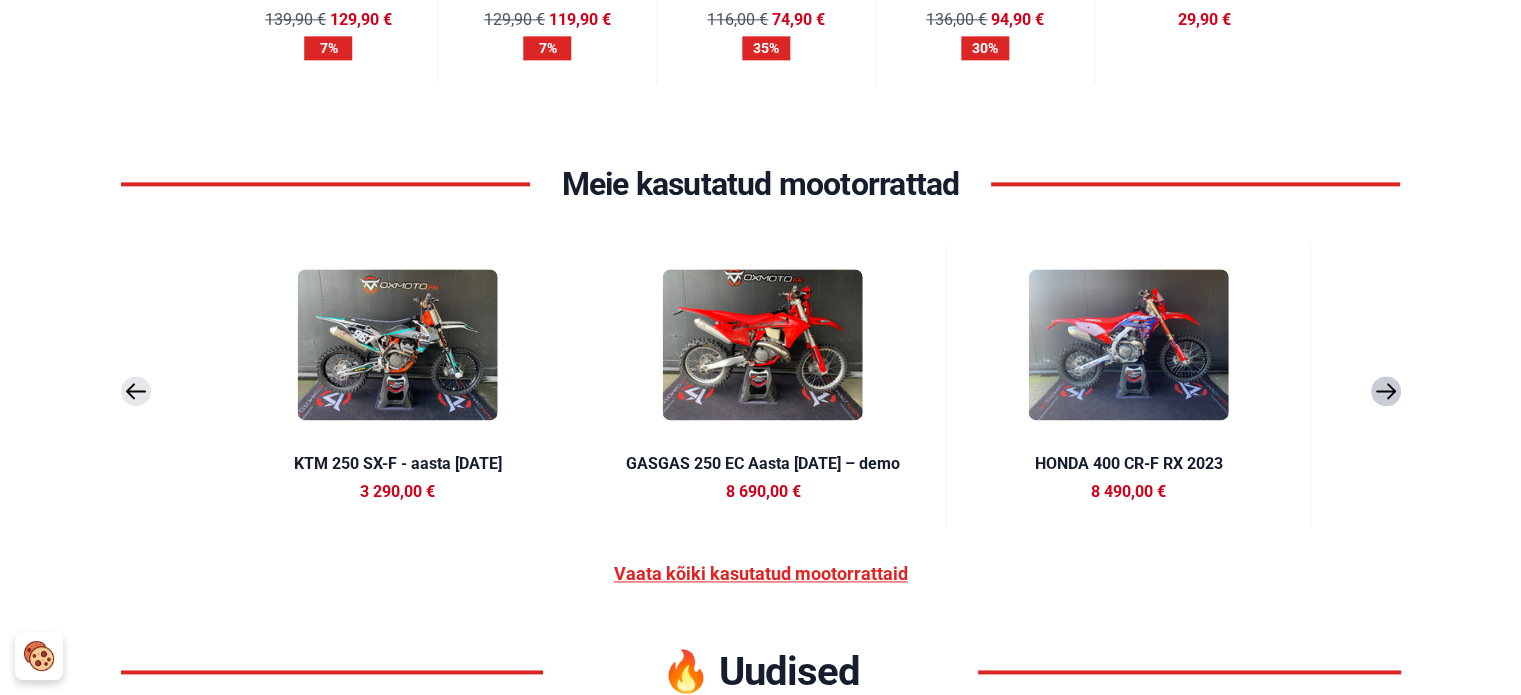 click 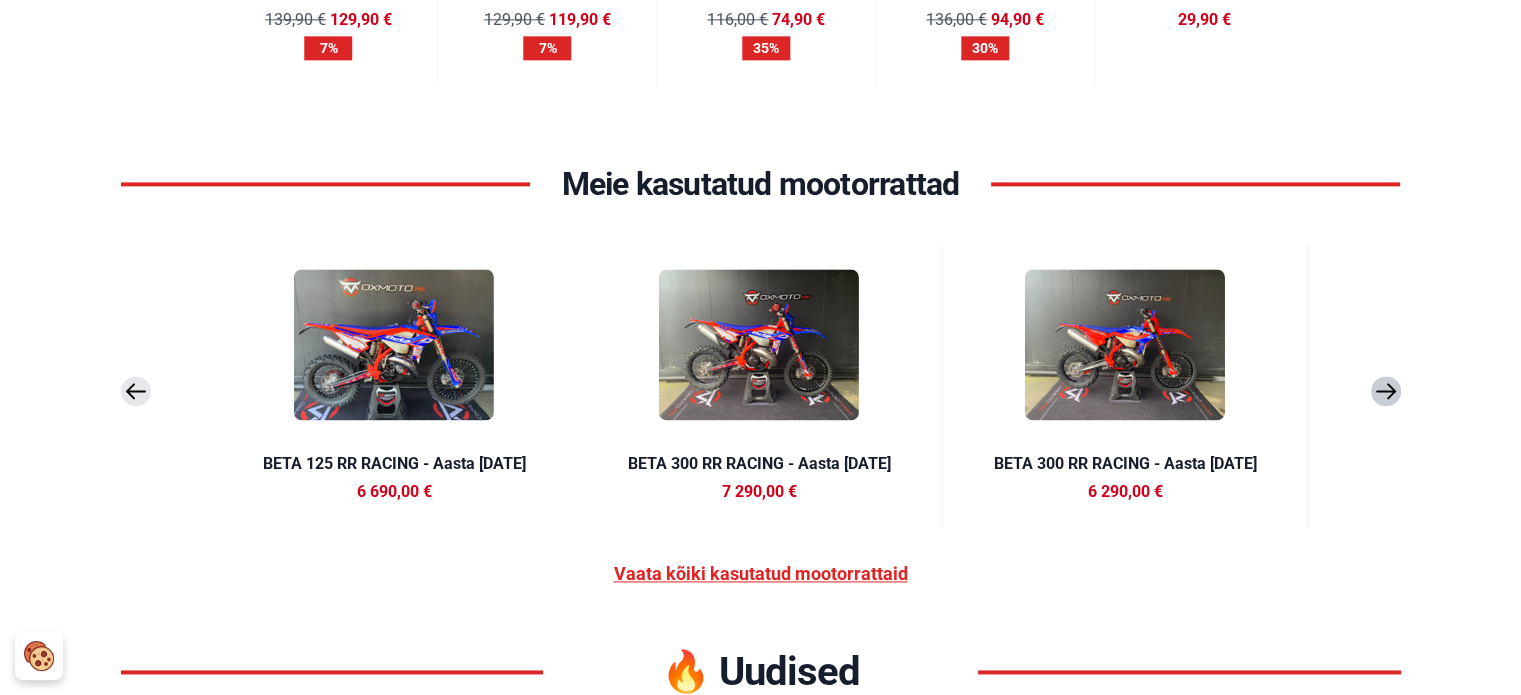 click 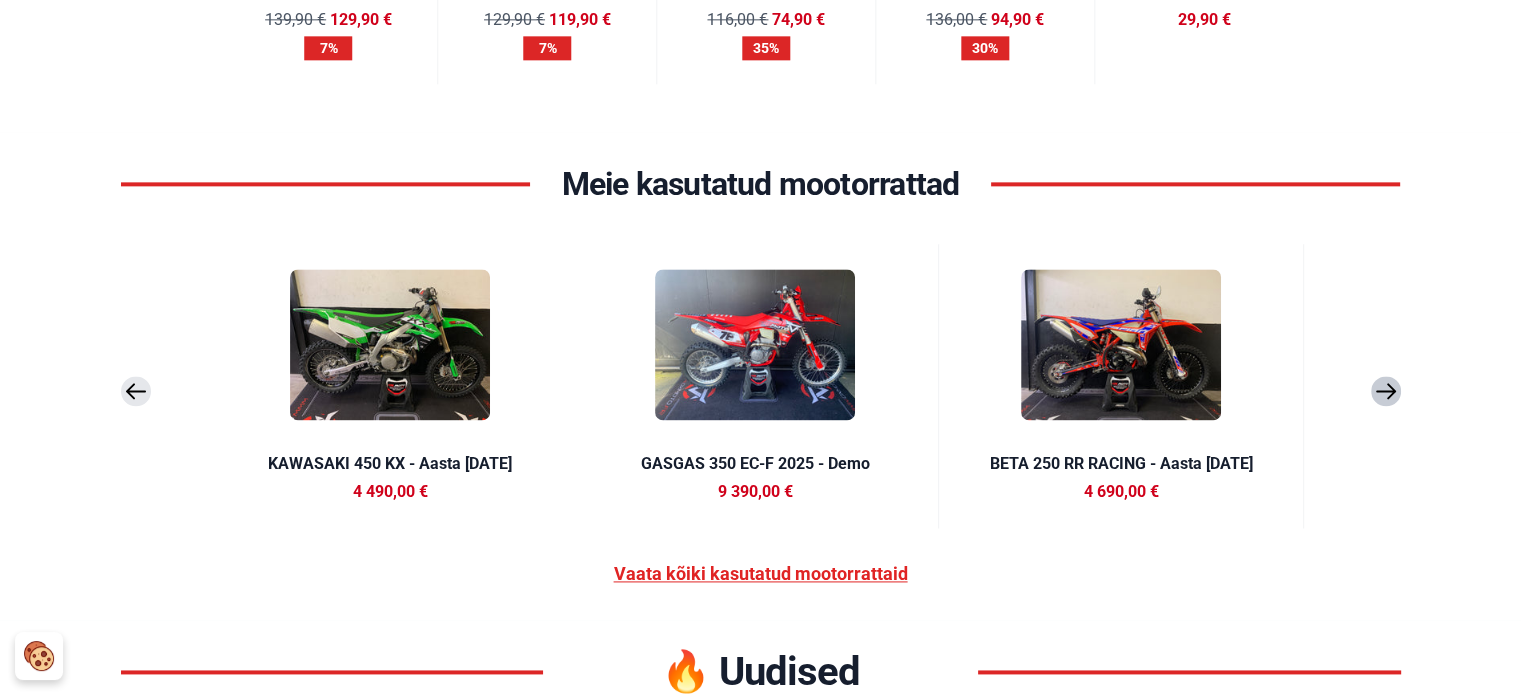 click 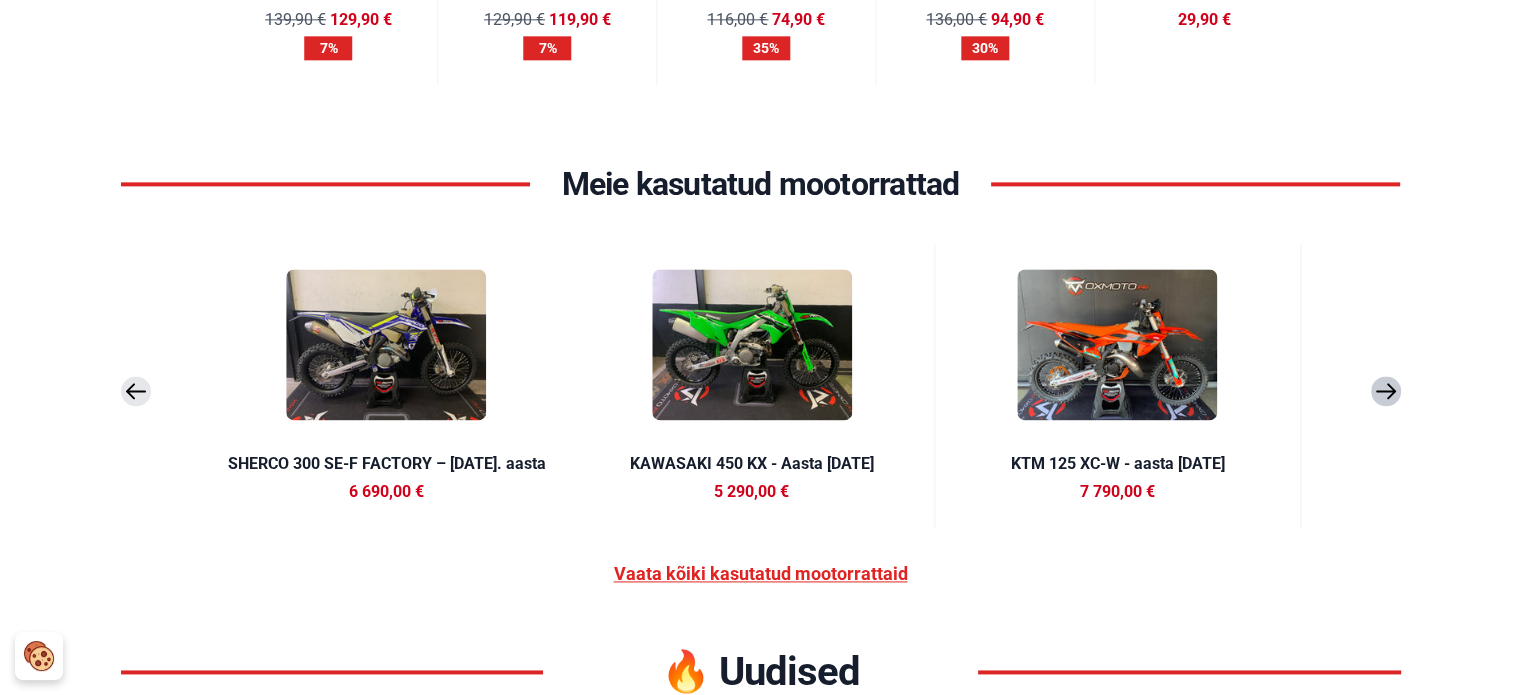 click 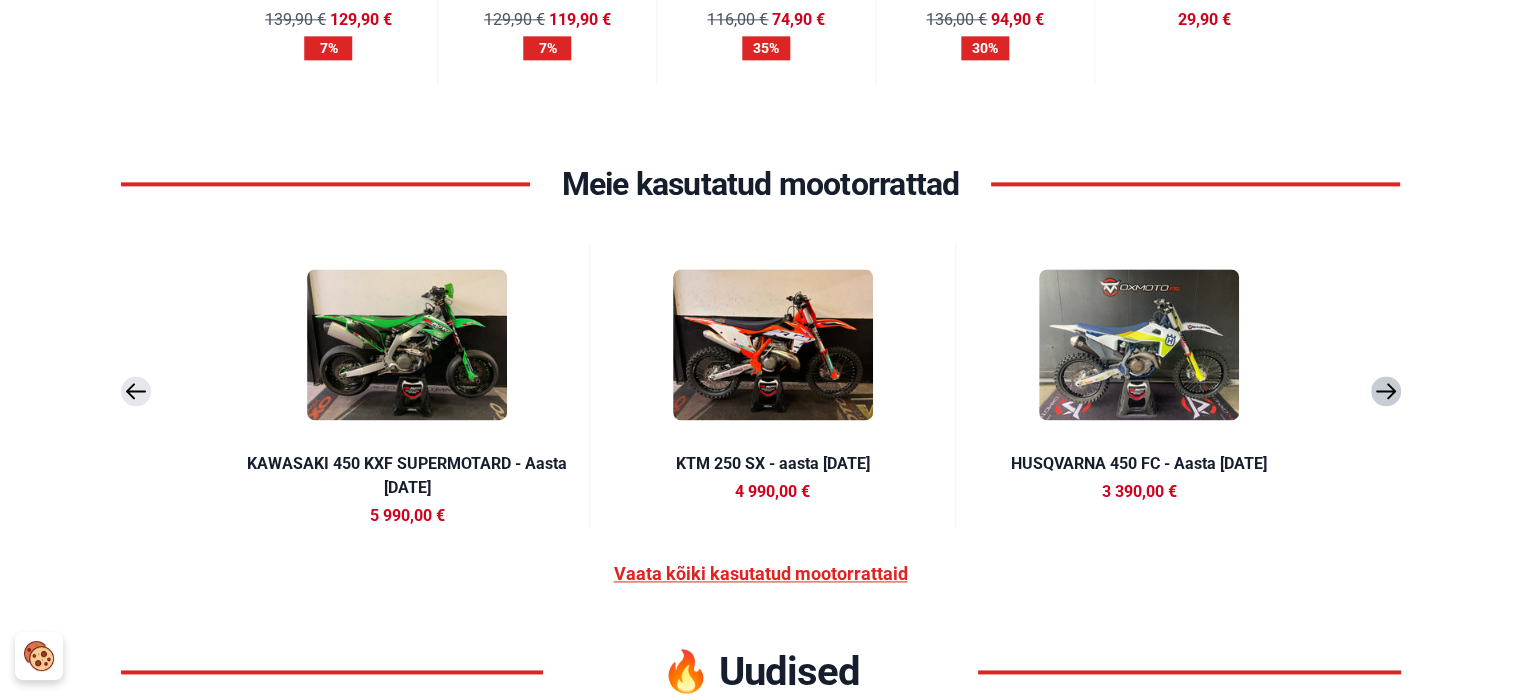 click 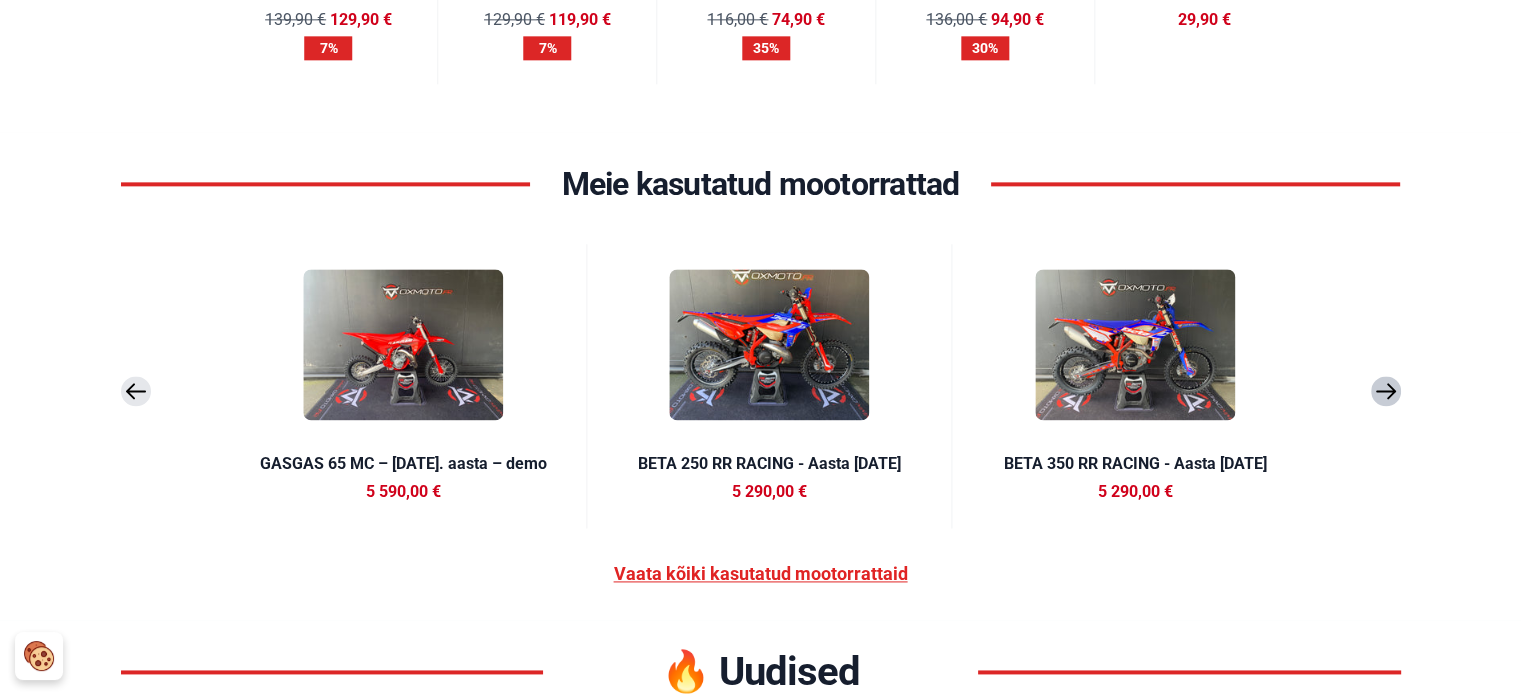 click 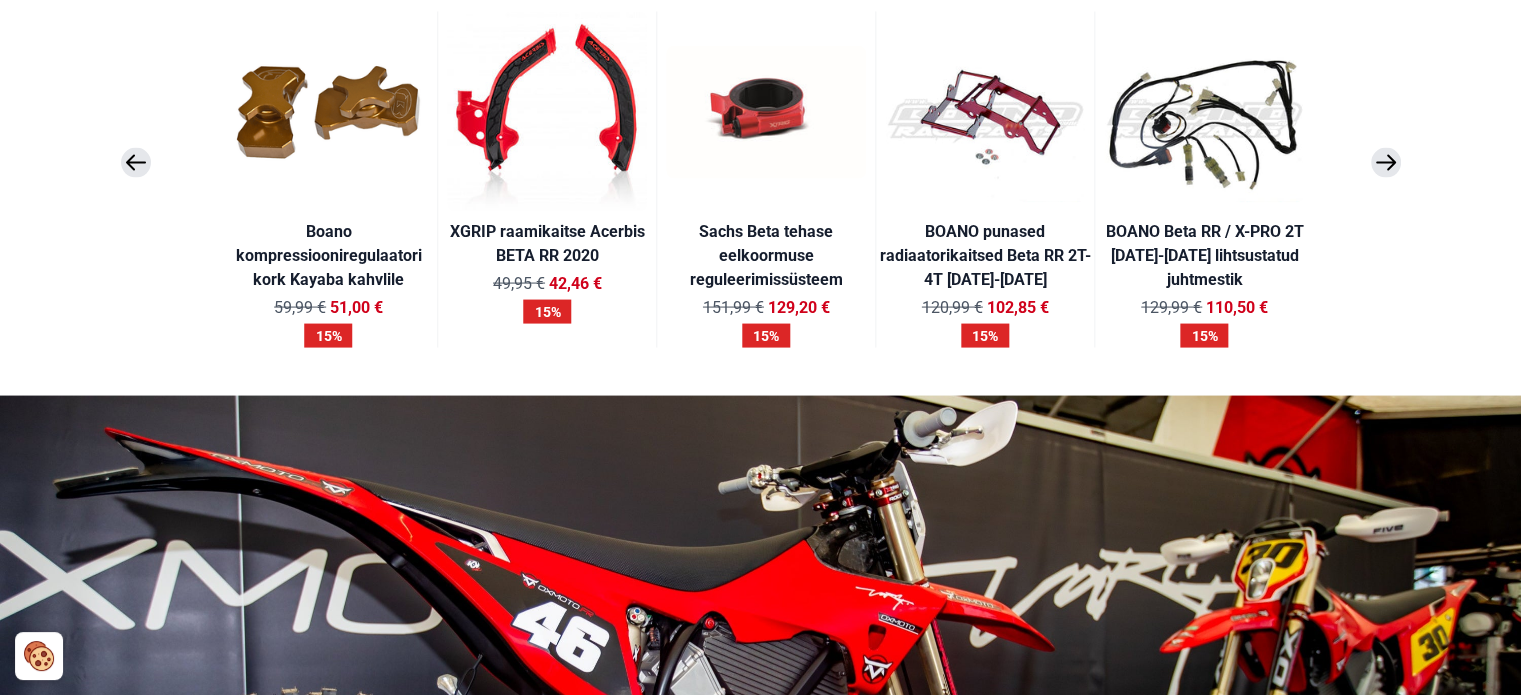 scroll, scrollTop: 3939, scrollLeft: 0, axis: vertical 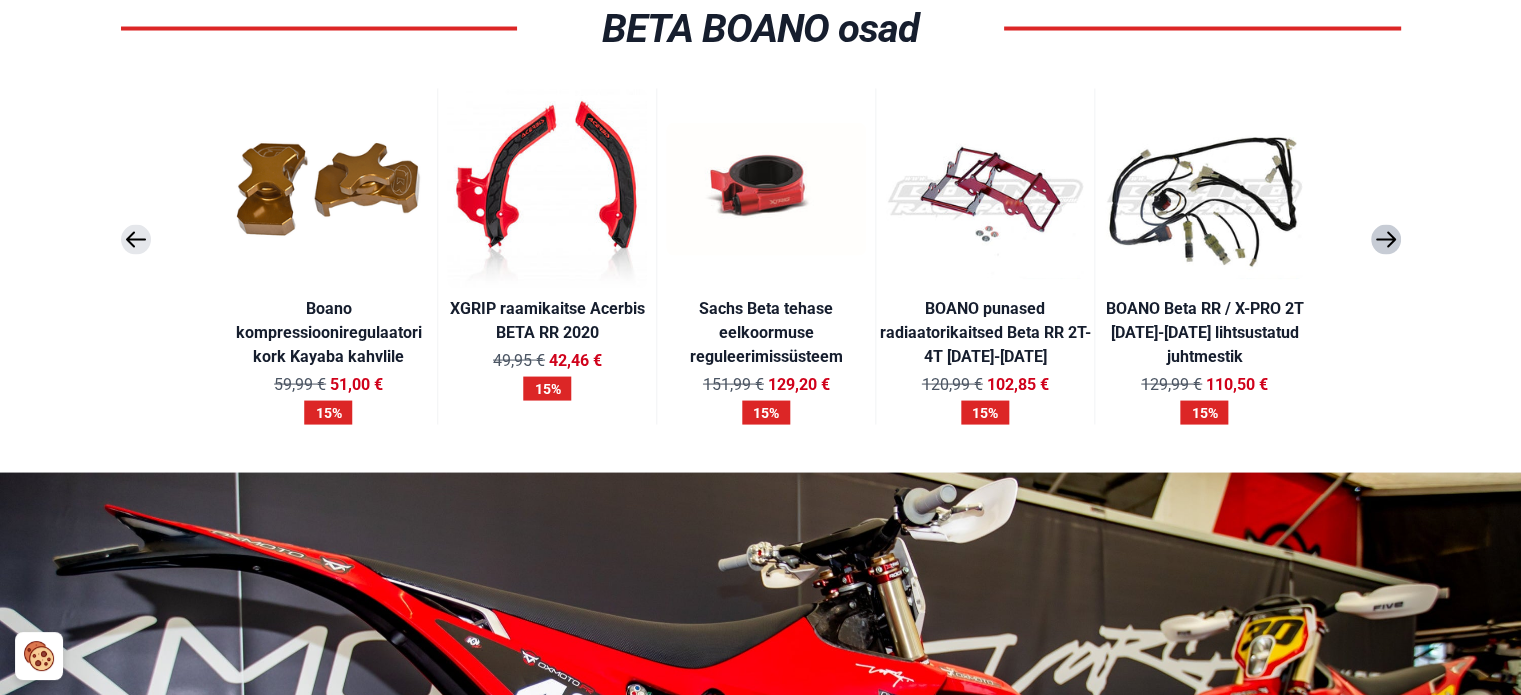click 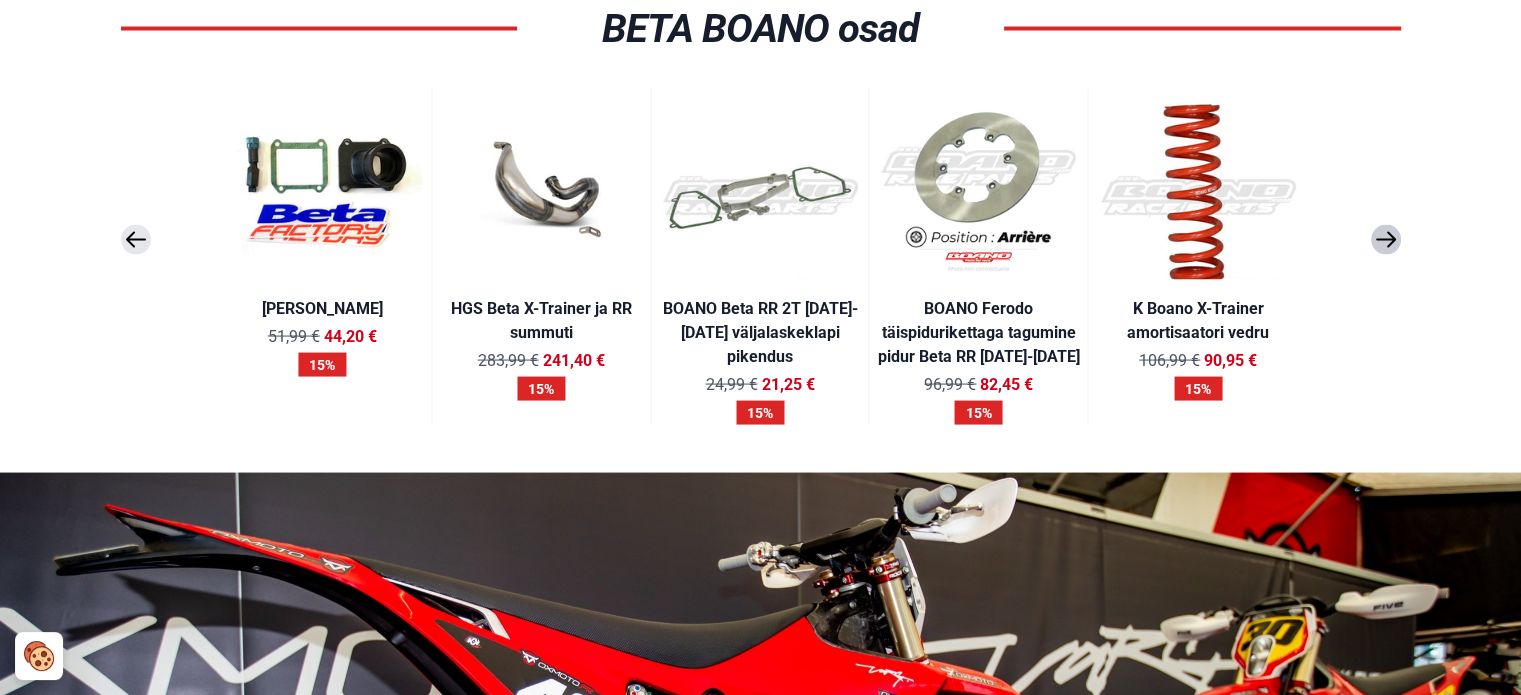 click 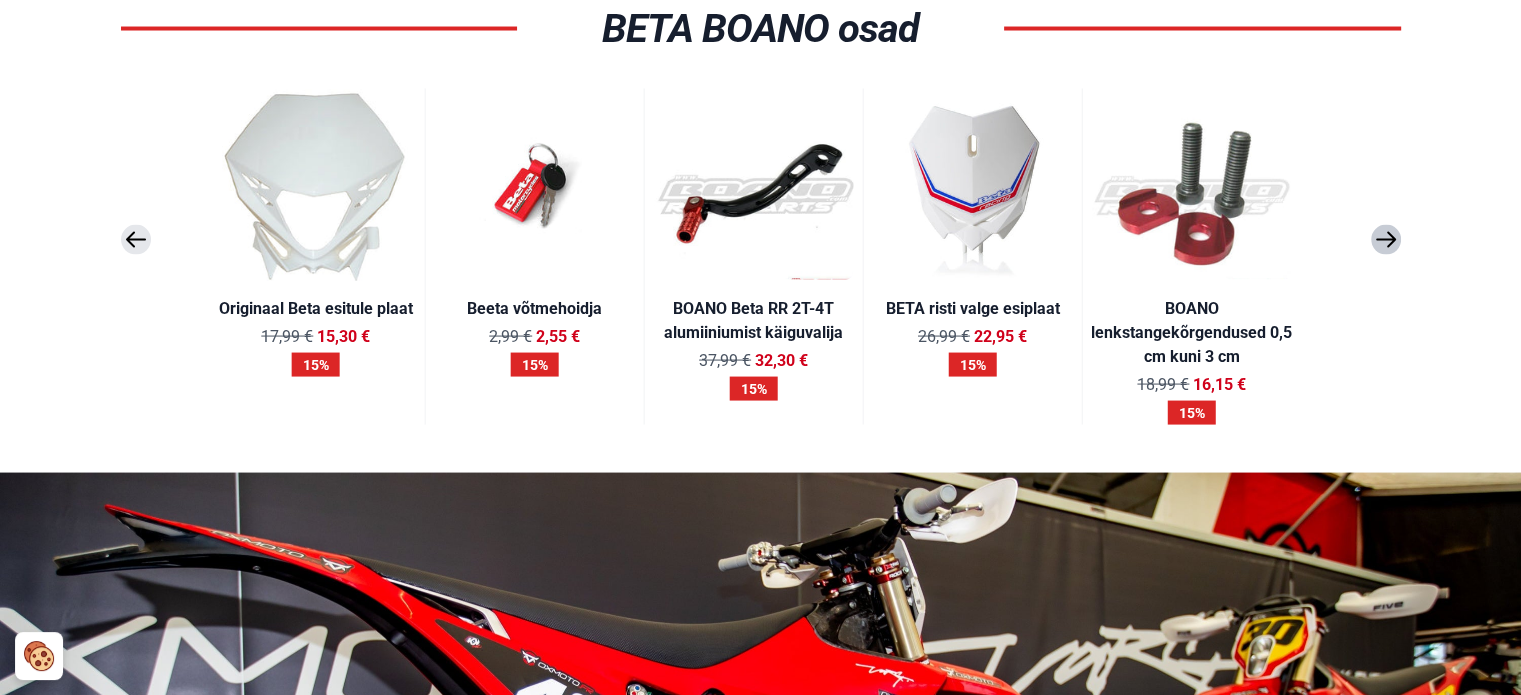 click 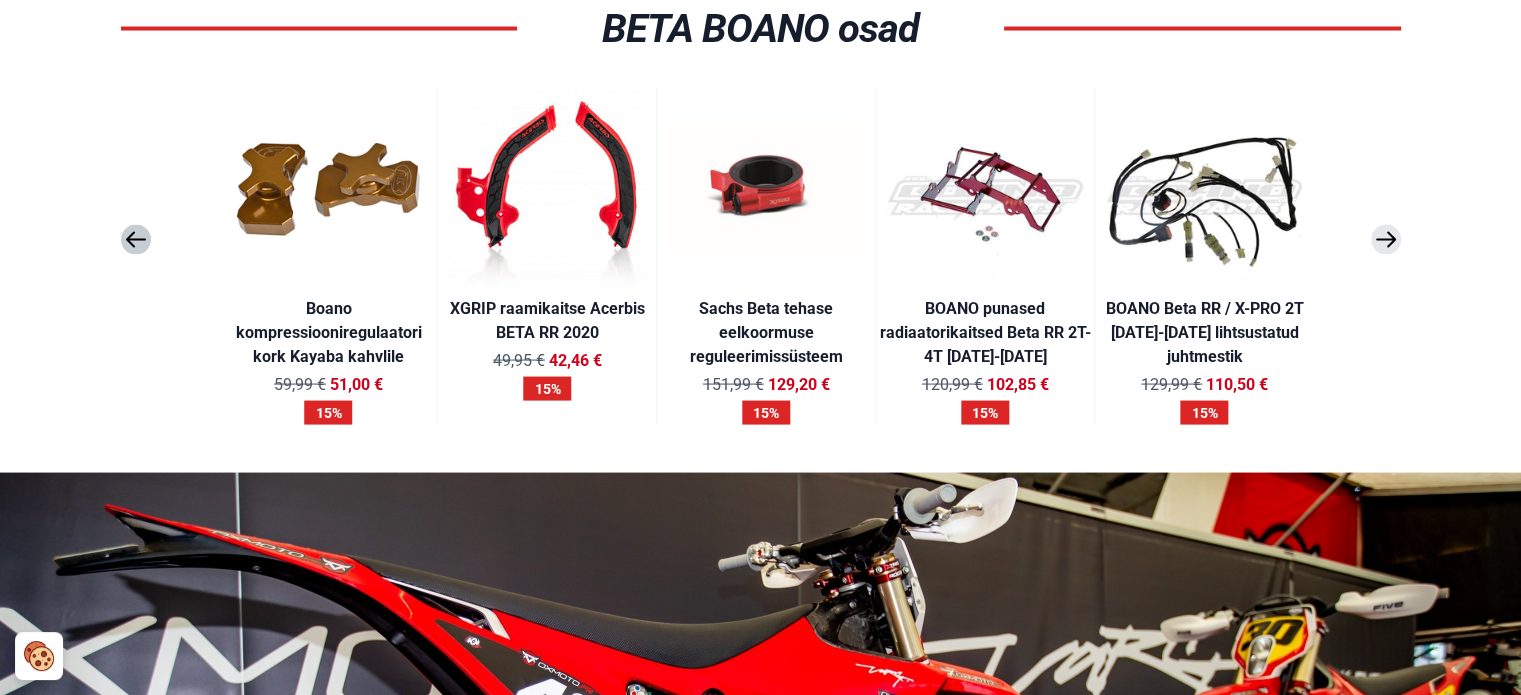click 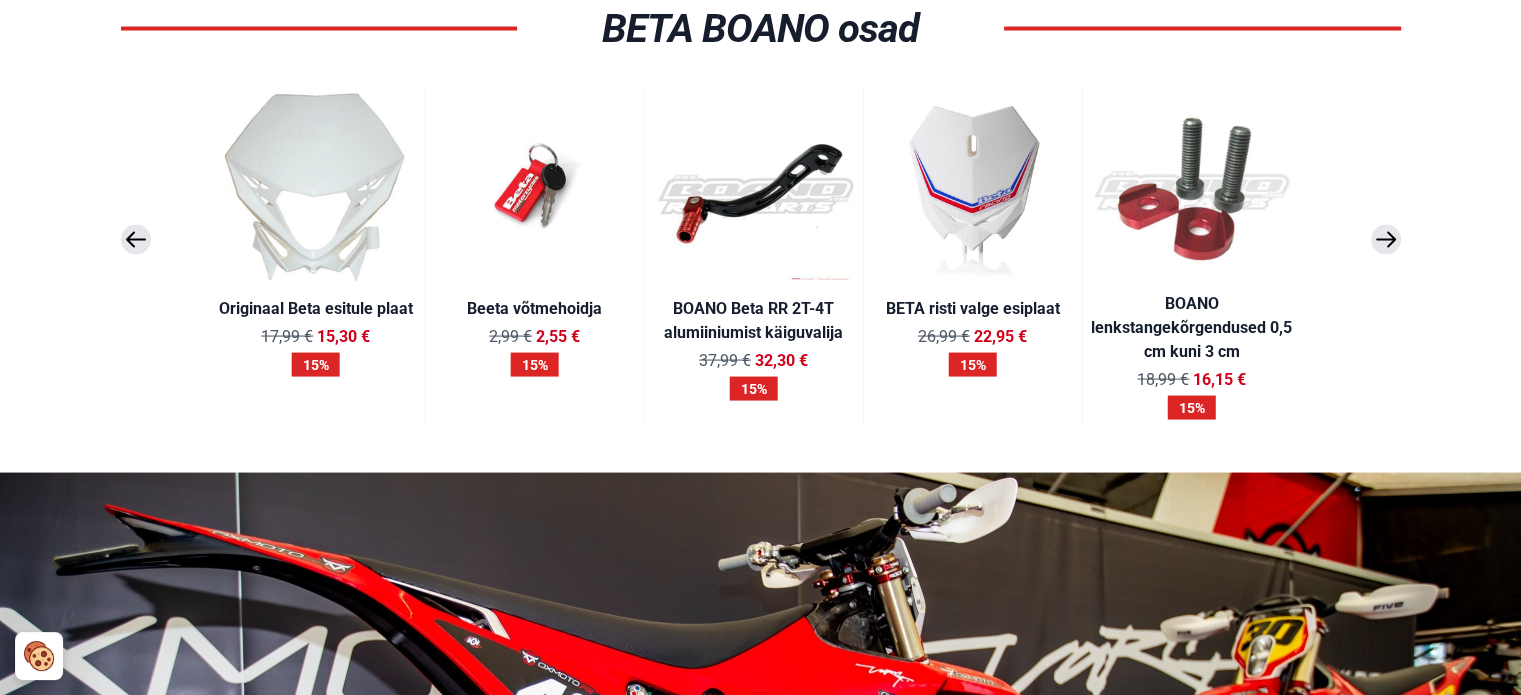 click at bounding box center [1192, 184] 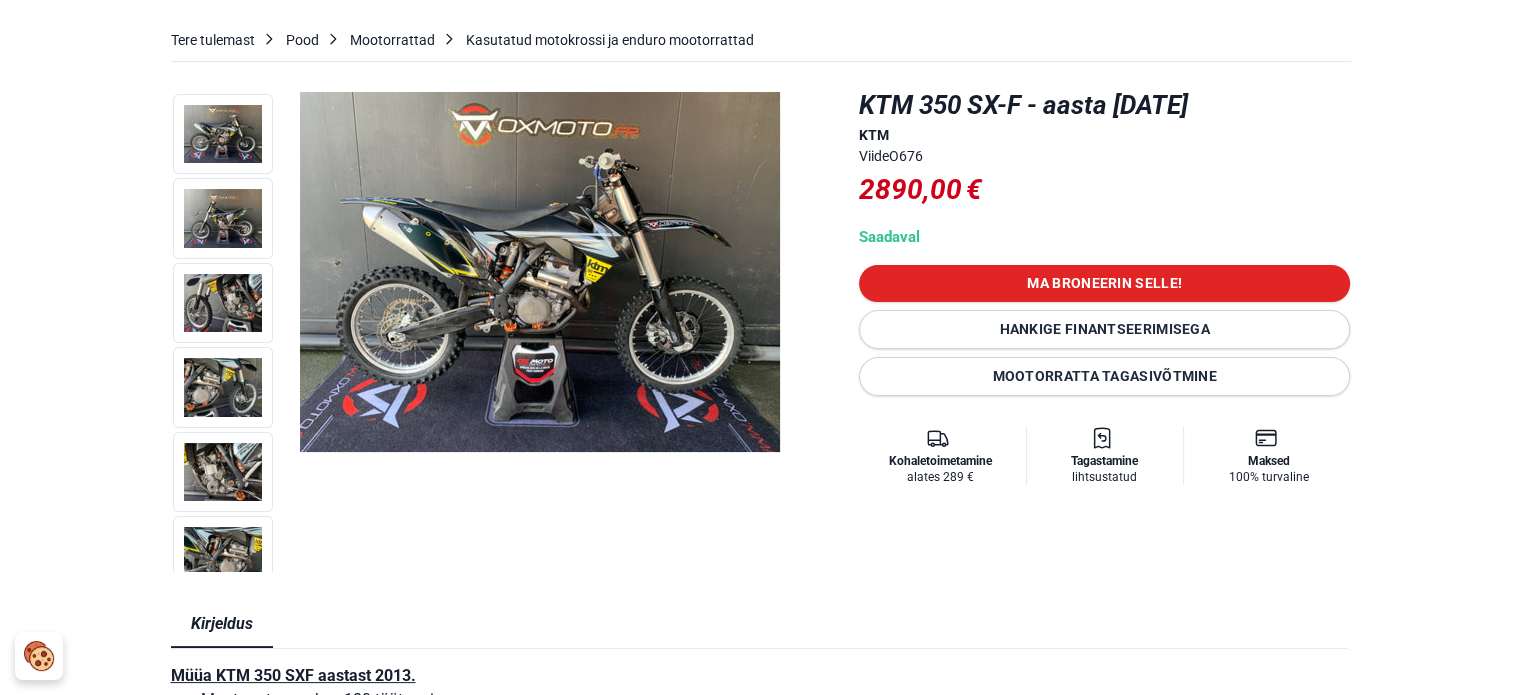 scroll, scrollTop: 100, scrollLeft: 0, axis: vertical 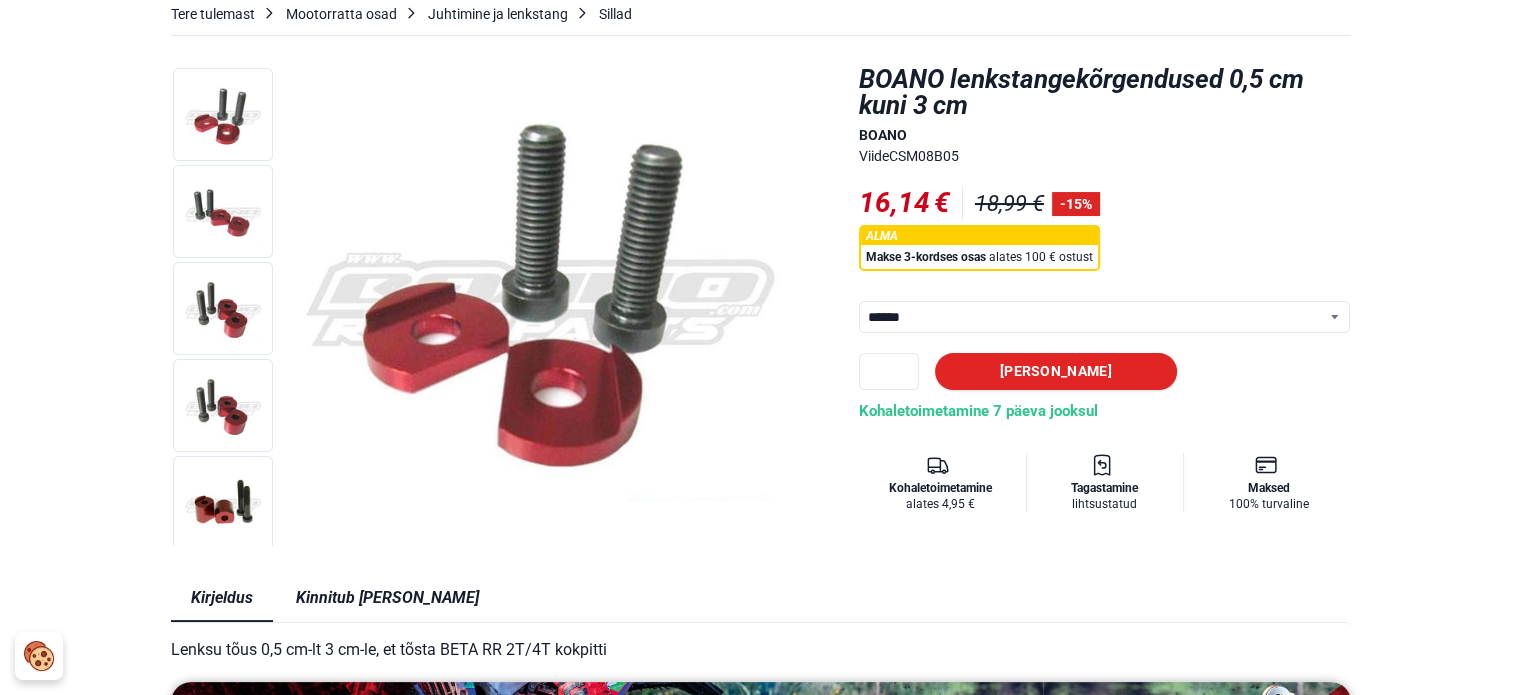 click on "******
****
******
****
****" at bounding box center [1105, 317] 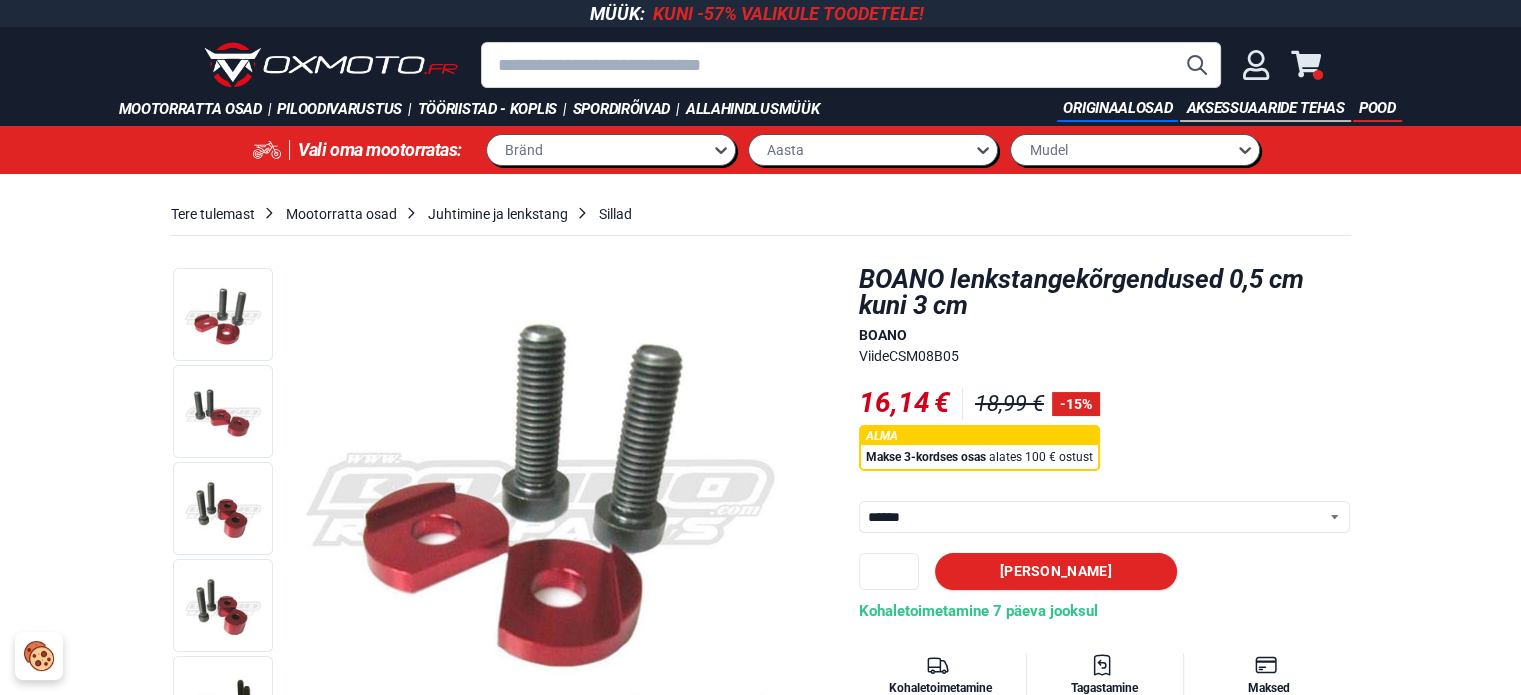 scroll, scrollTop: 0, scrollLeft: 0, axis: both 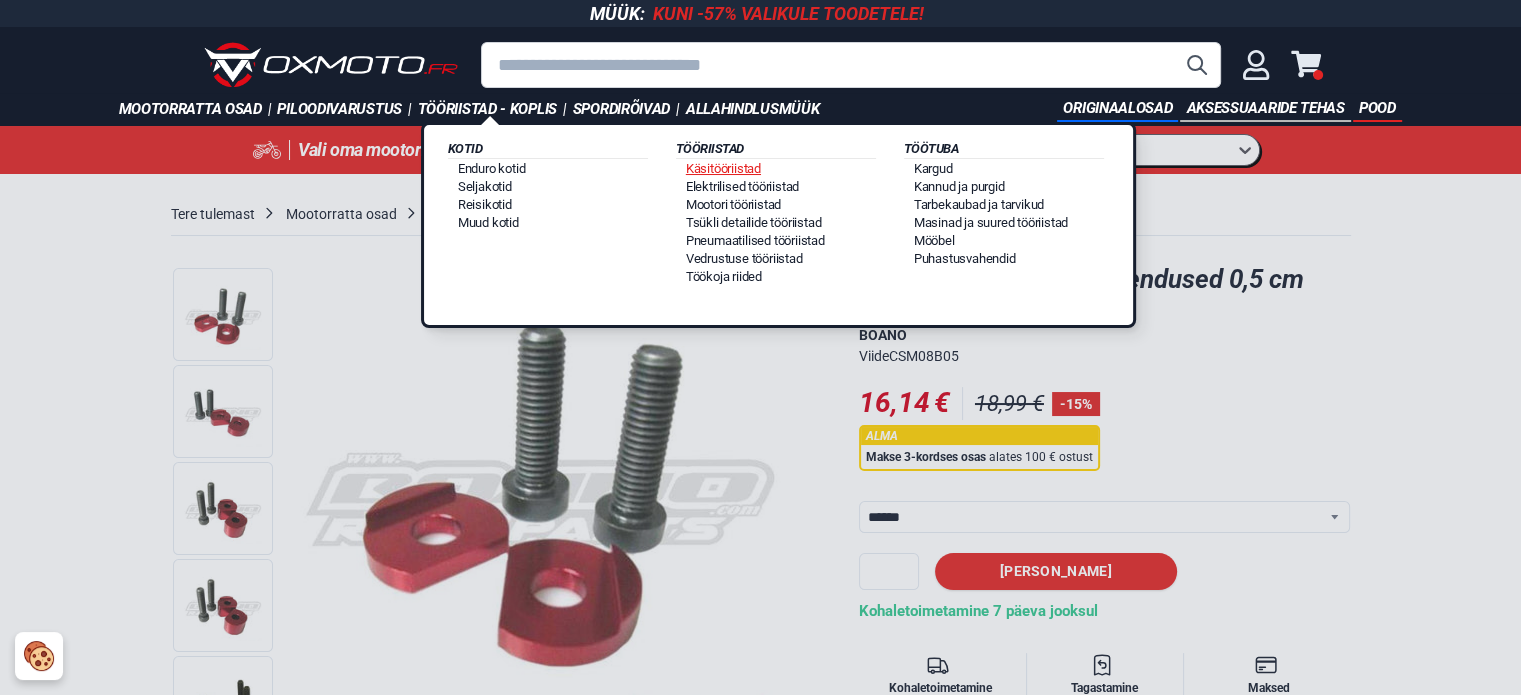 click on "Käsitööriistad" at bounding box center [723, 168] 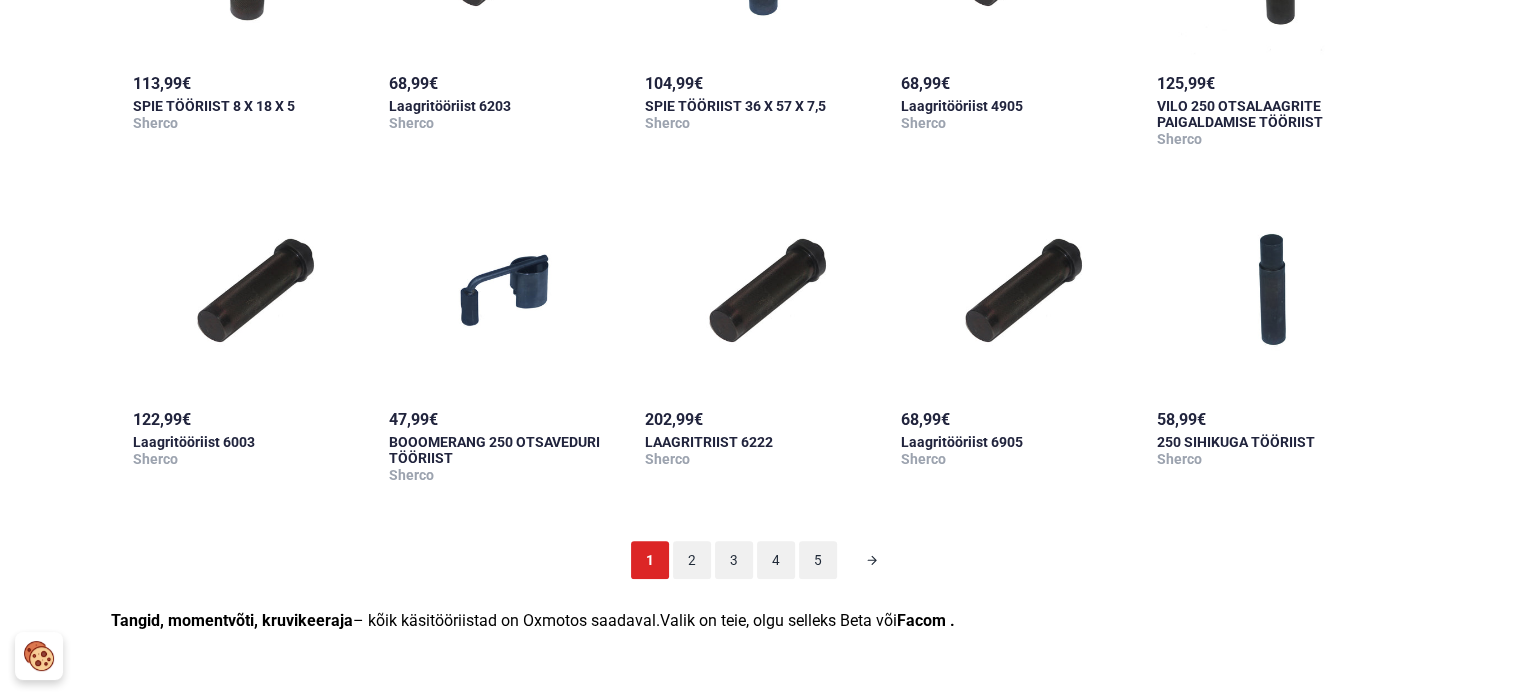 scroll, scrollTop: 1800, scrollLeft: 0, axis: vertical 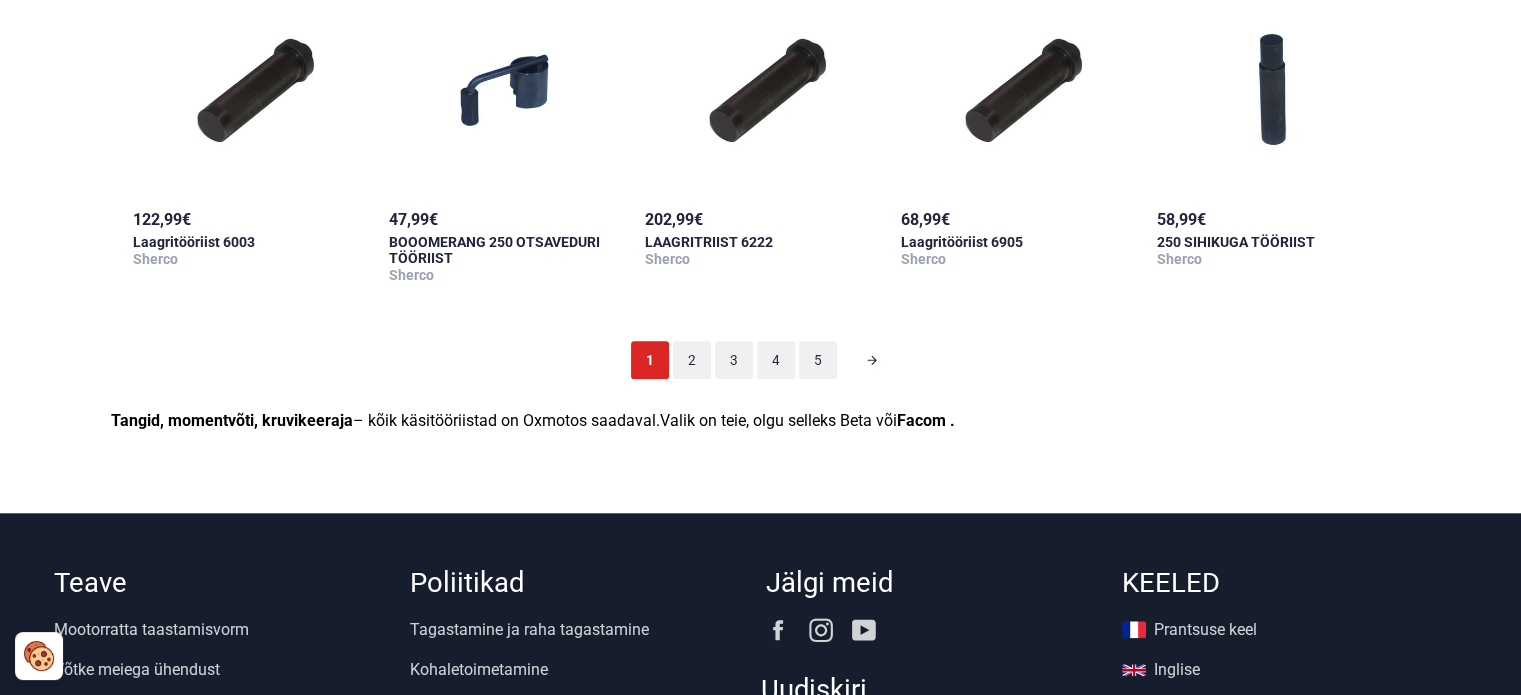 click on "2" at bounding box center (692, 360) 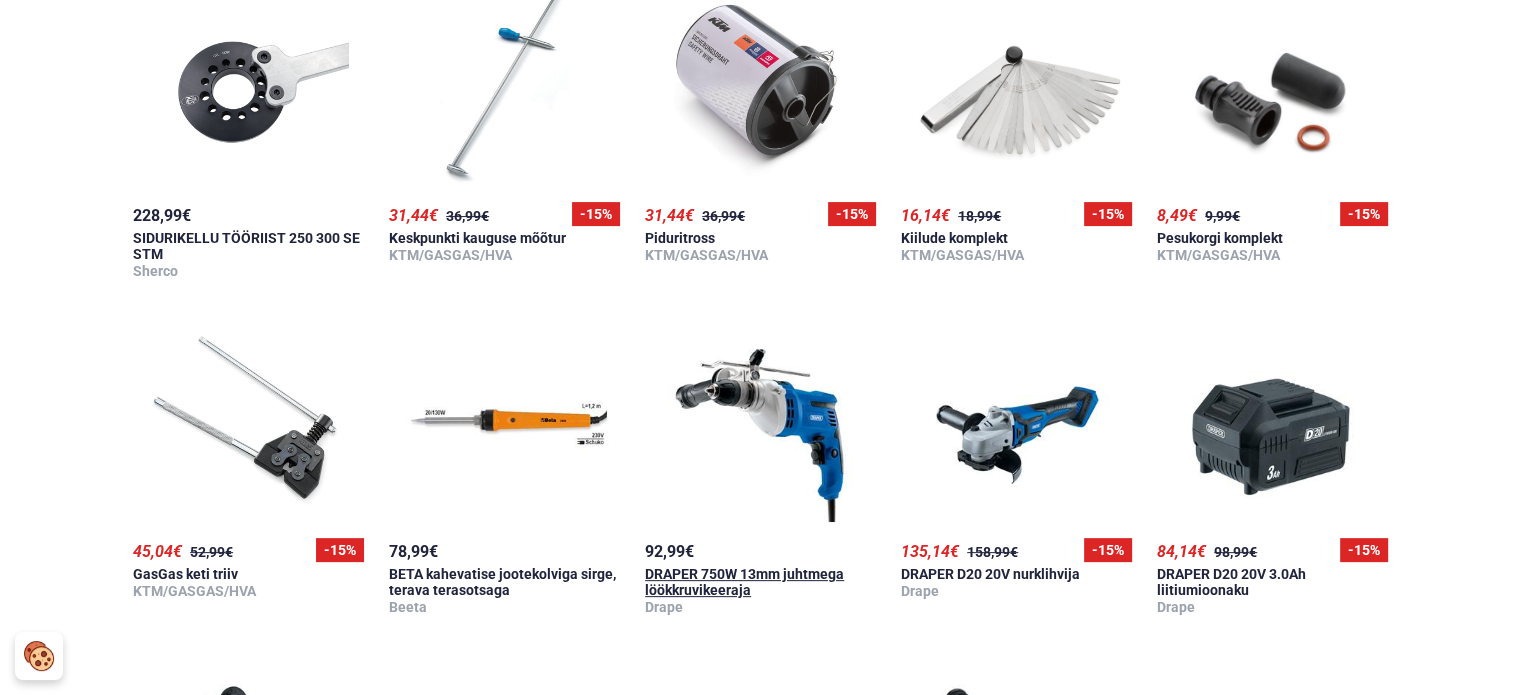 scroll, scrollTop: 524, scrollLeft: 0, axis: vertical 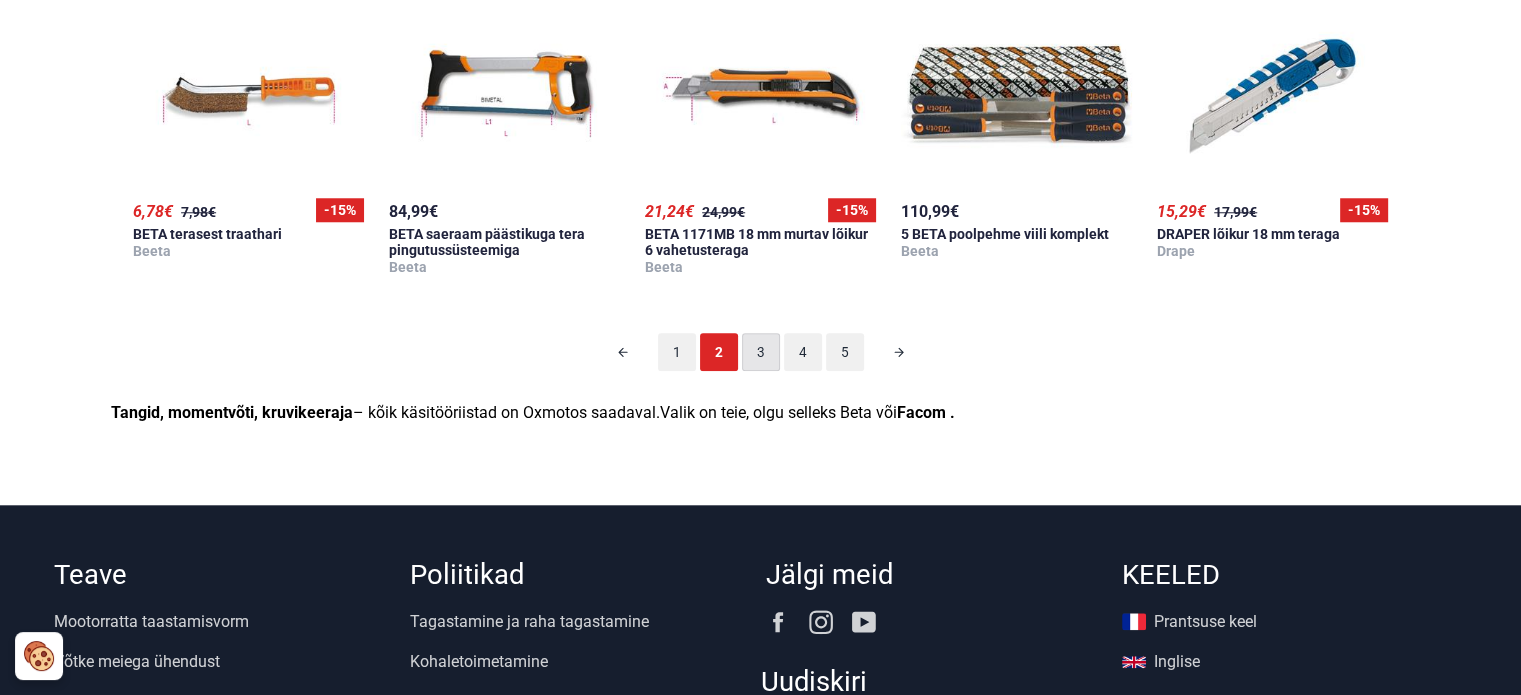 click on "3" at bounding box center (761, 352) 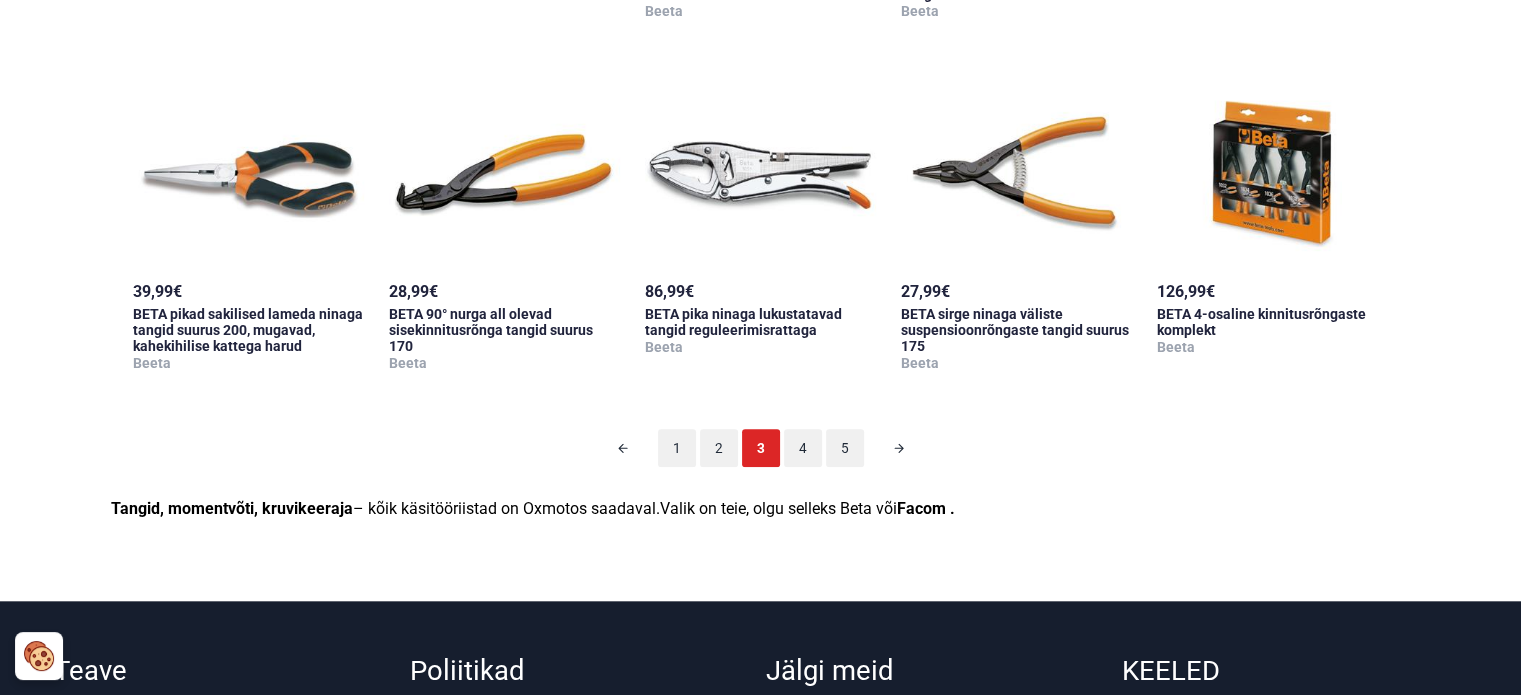 scroll, scrollTop: 1824, scrollLeft: 0, axis: vertical 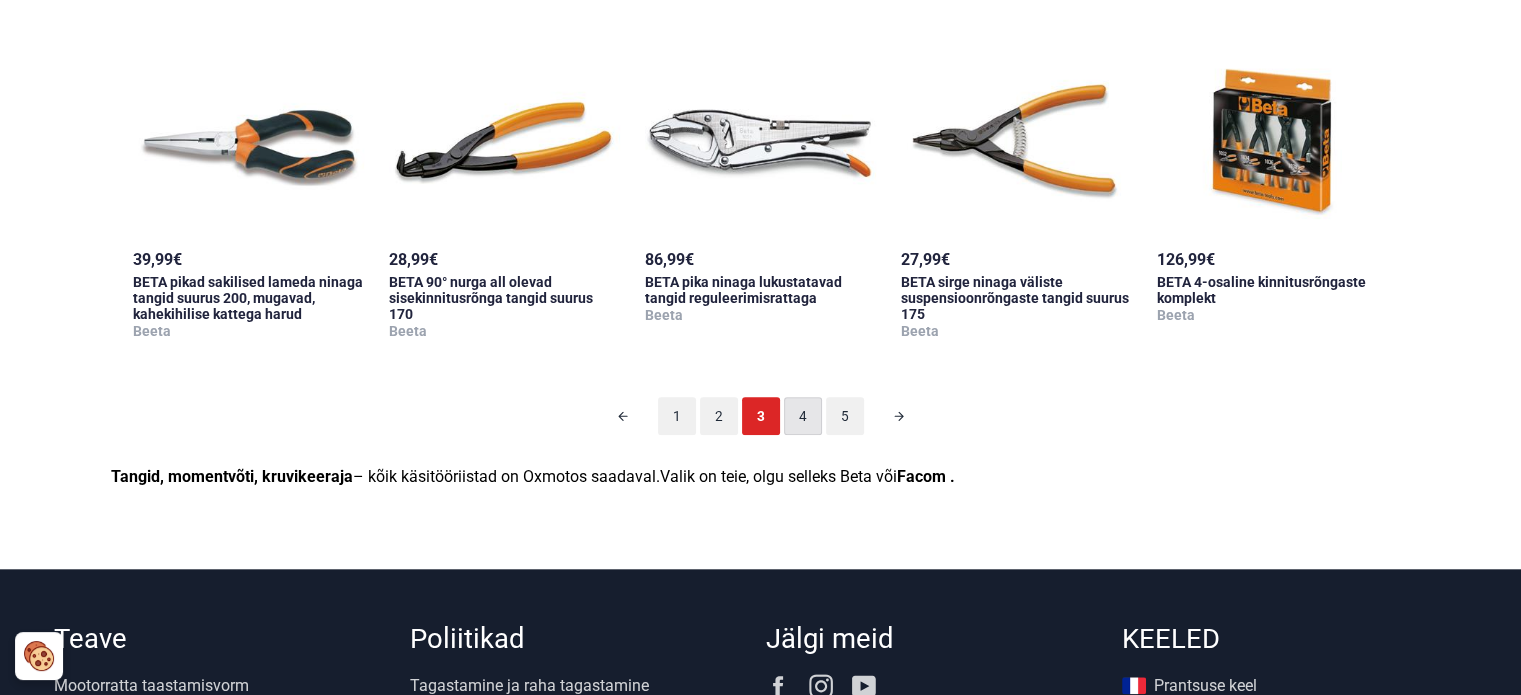 click on "4" at bounding box center [803, 416] 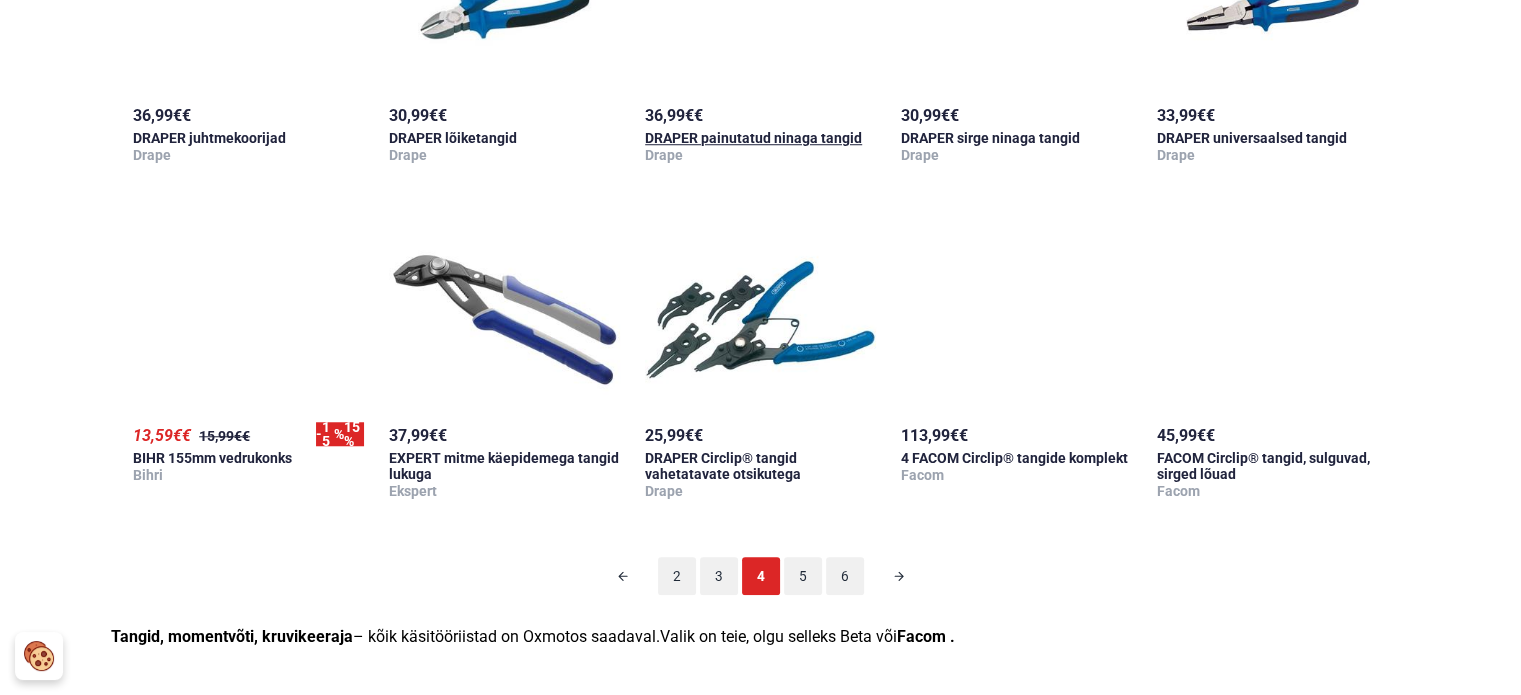 scroll, scrollTop: 1724, scrollLeft: 0, axis: vertical 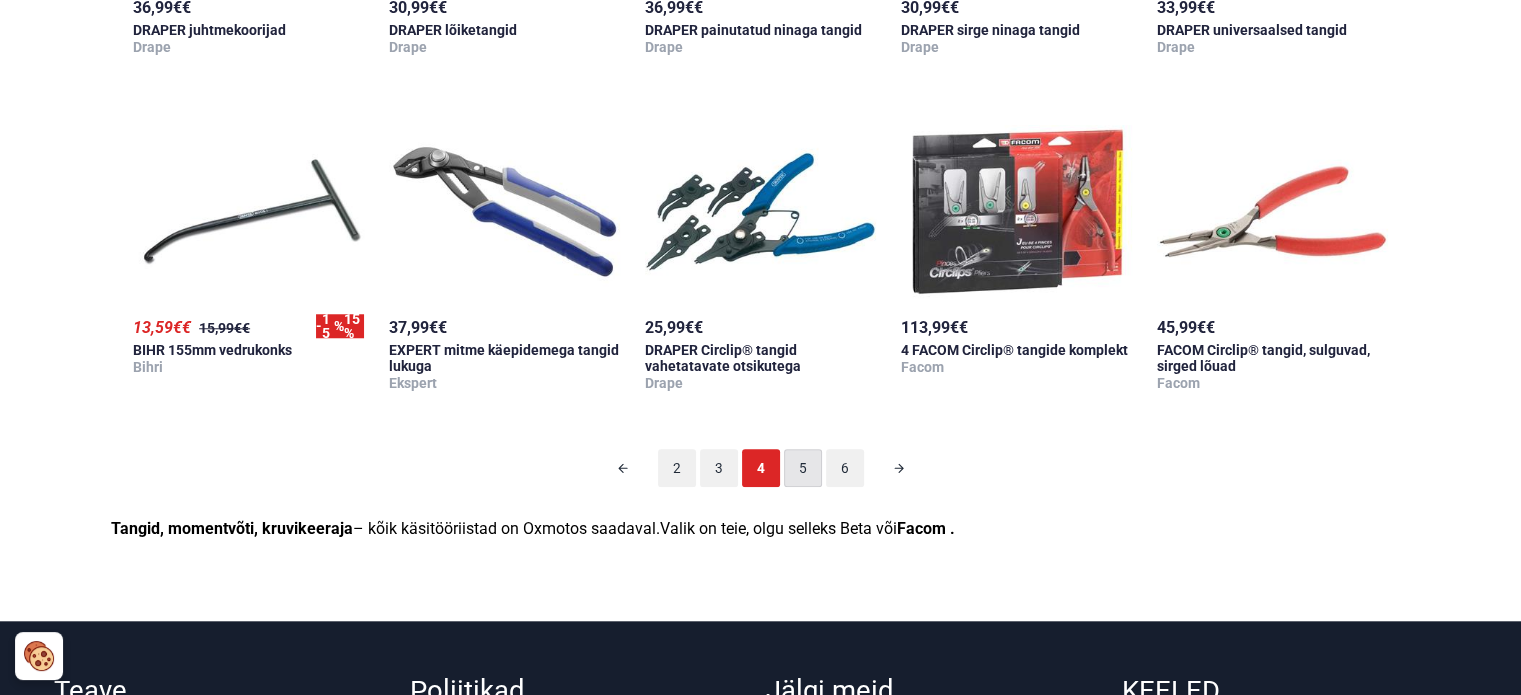 click on "5" at bounding box center (803, 468) 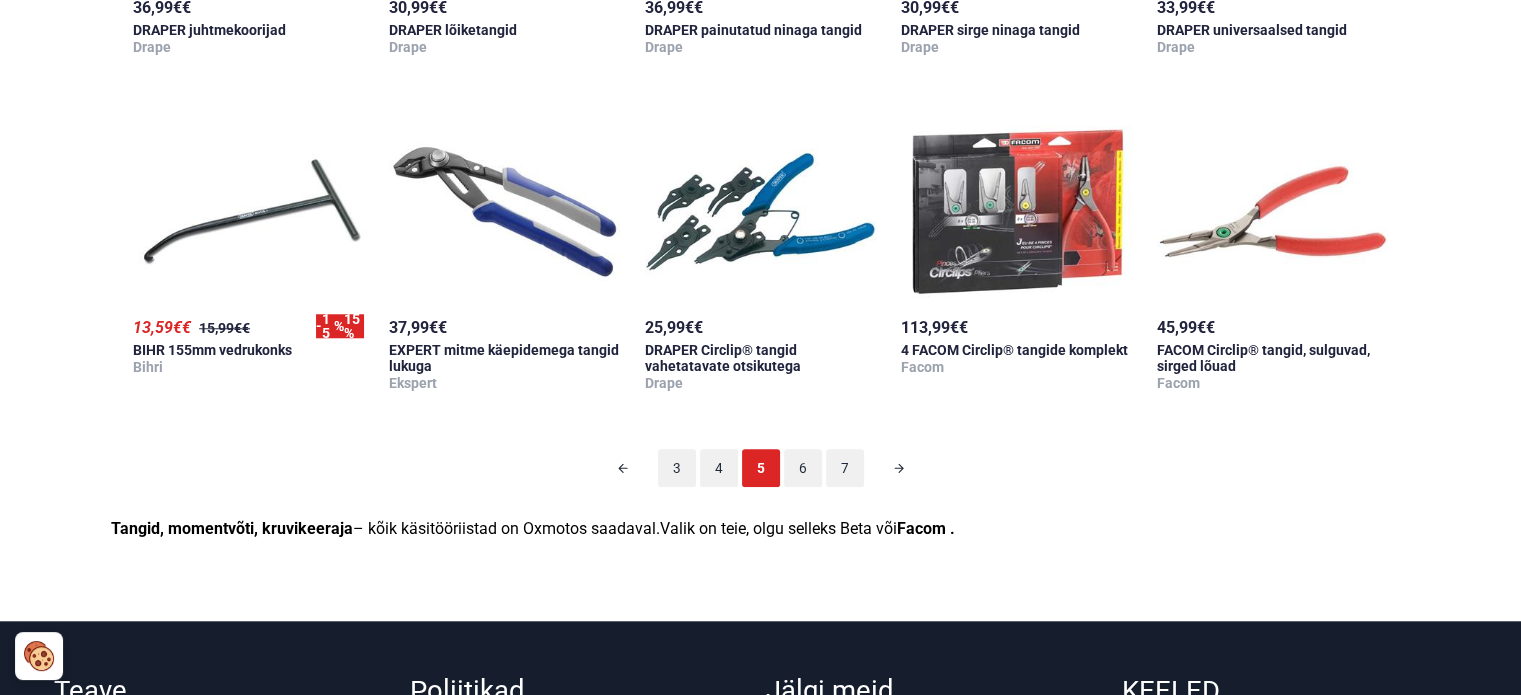 scroll, scrollTop: 124, scrollLeft: 0, axis: vertical 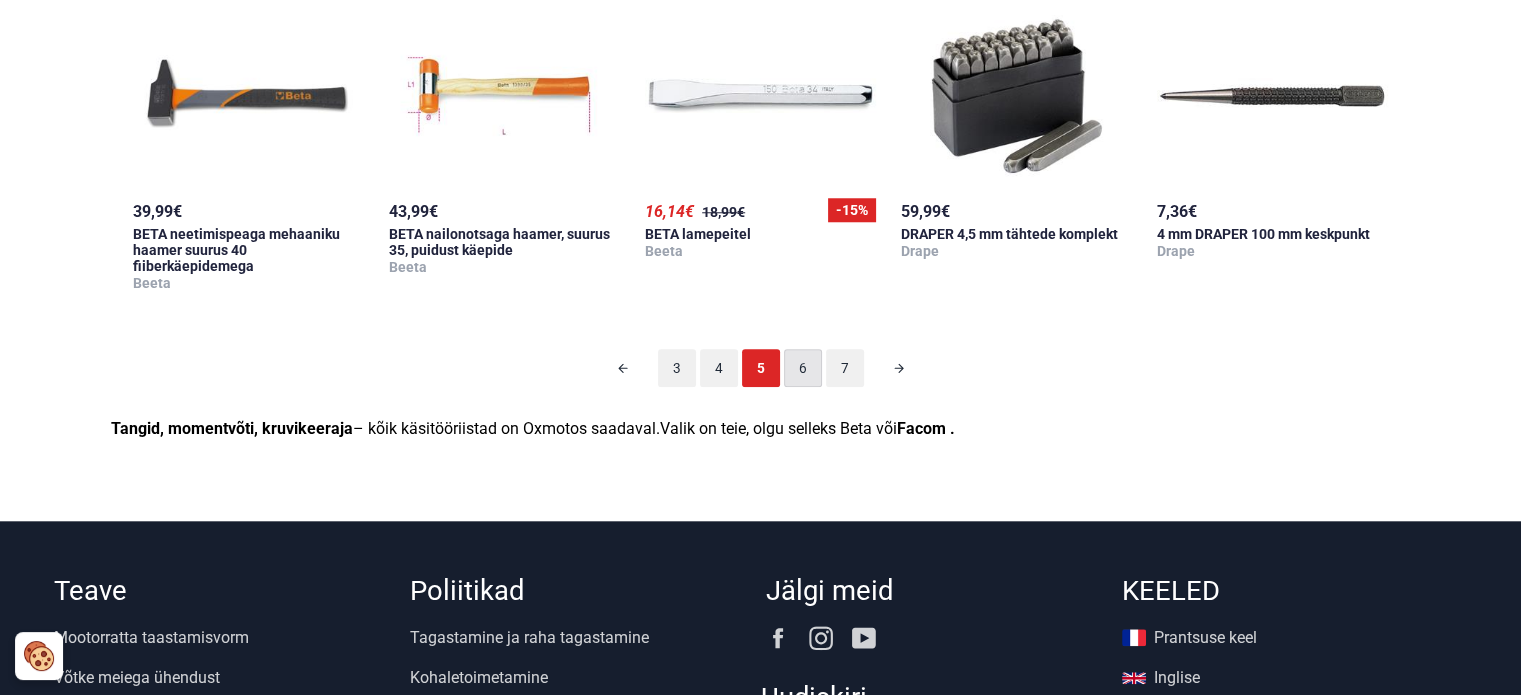 click on "6" at bounding box center [803, 368] 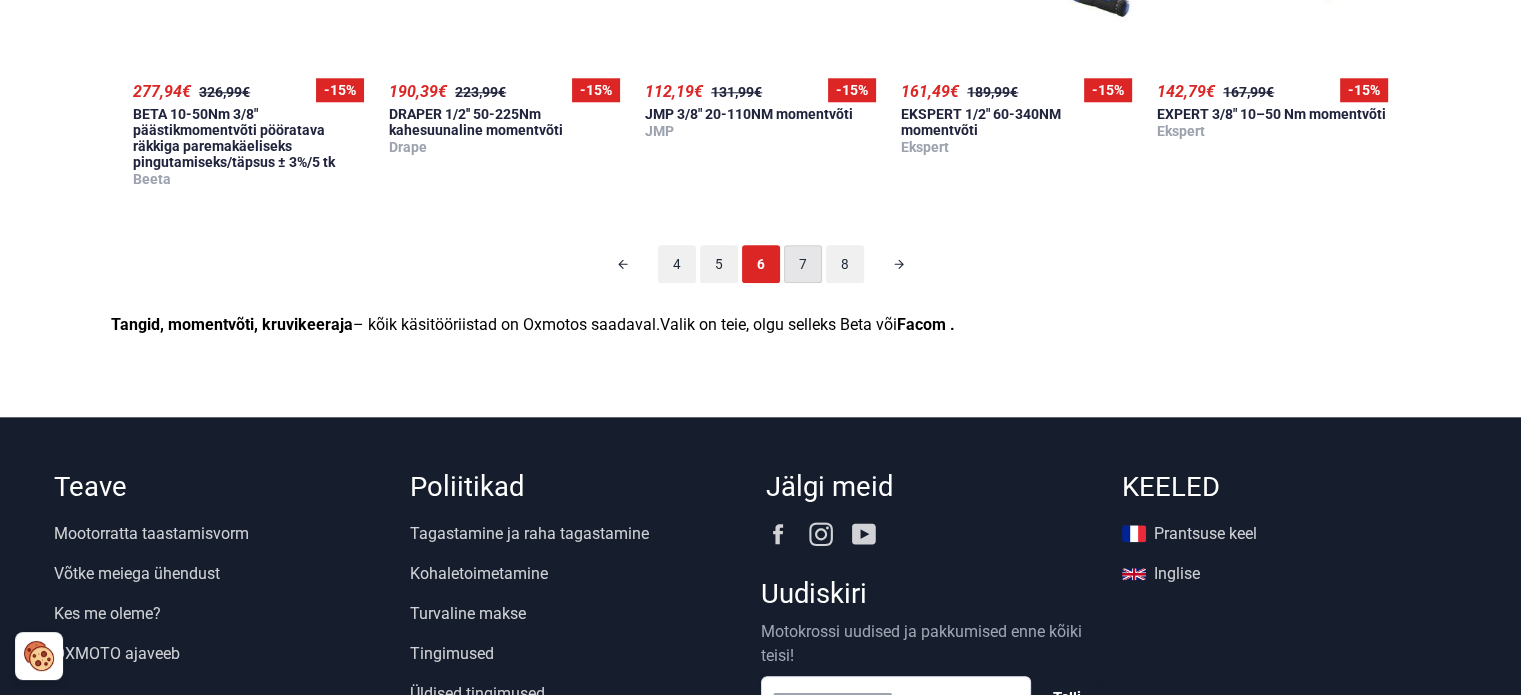 click on "7" at bounding box center (803, 264) 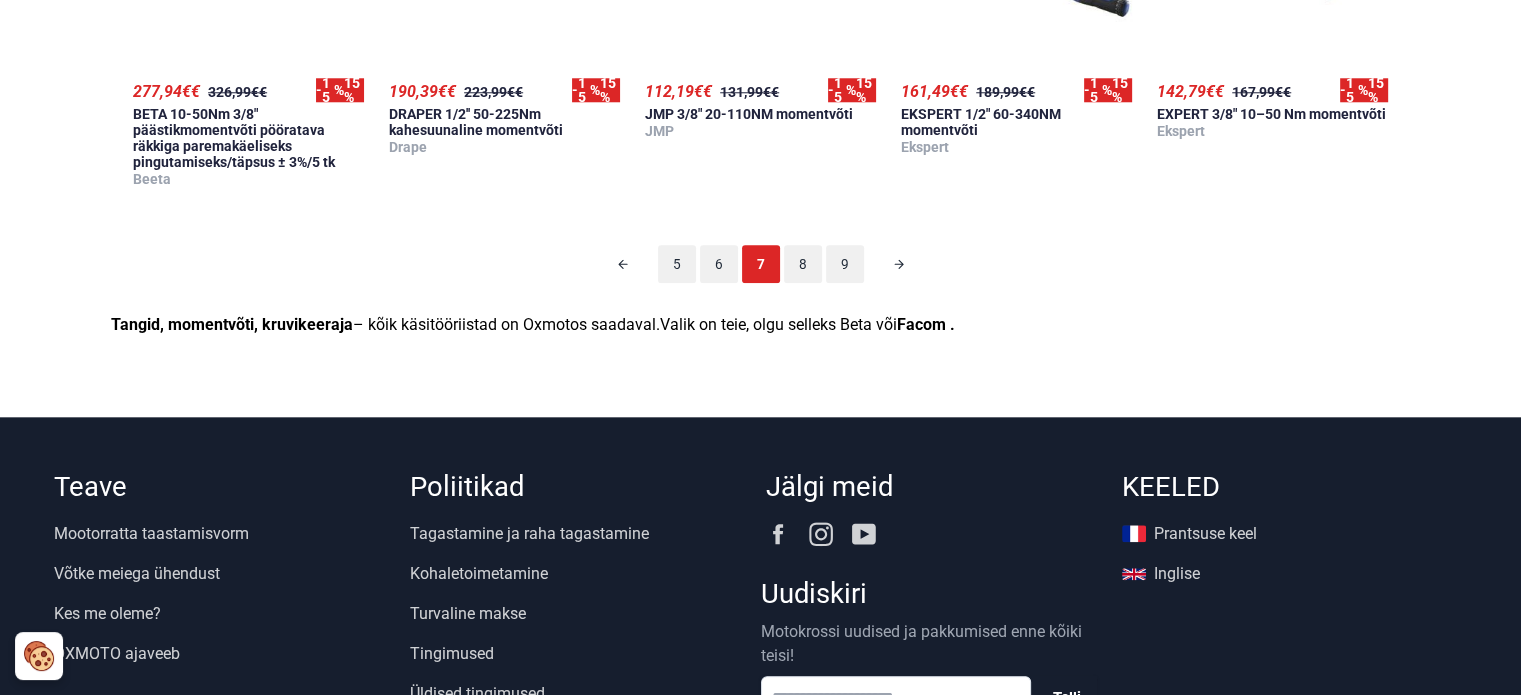 scroll, scrollTop: 124, scrollLeft: 0, axis: vertical 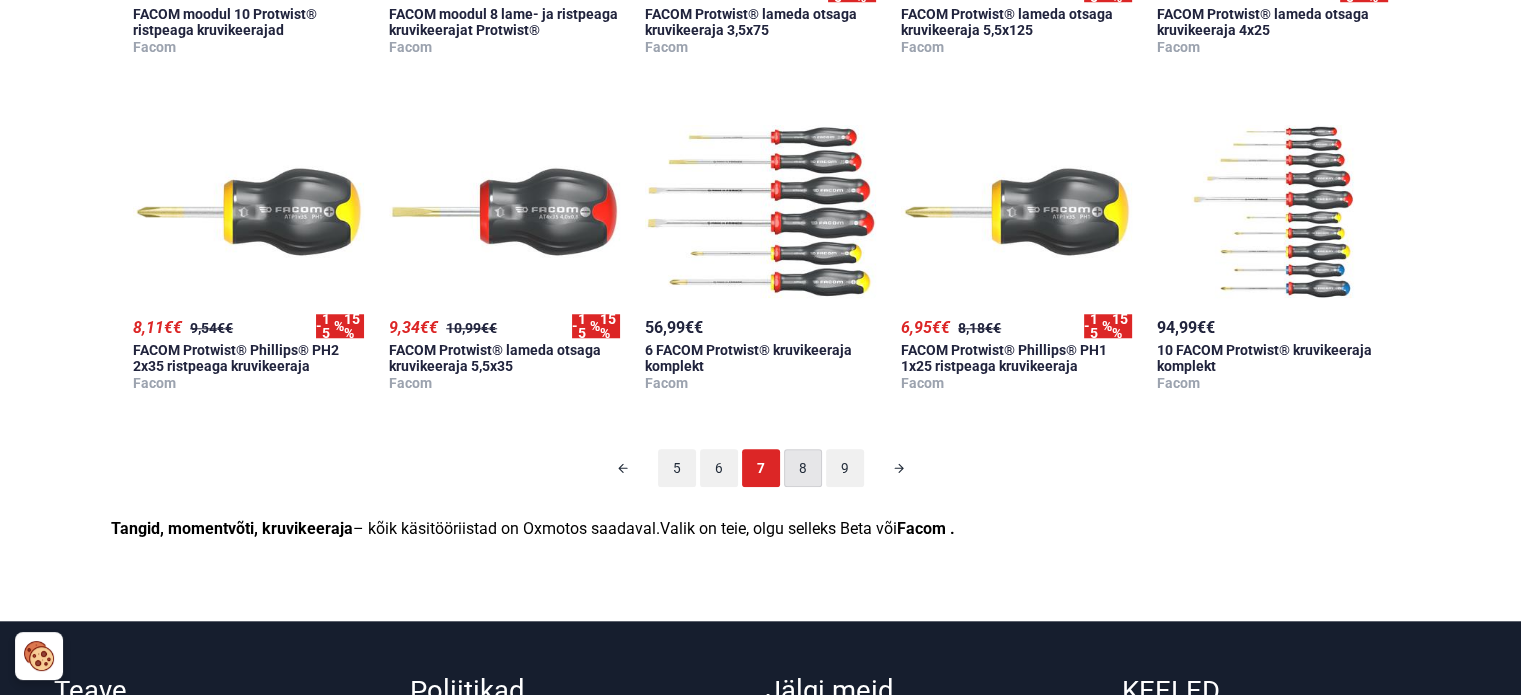 click on "8" at bounding box center [803, 468] 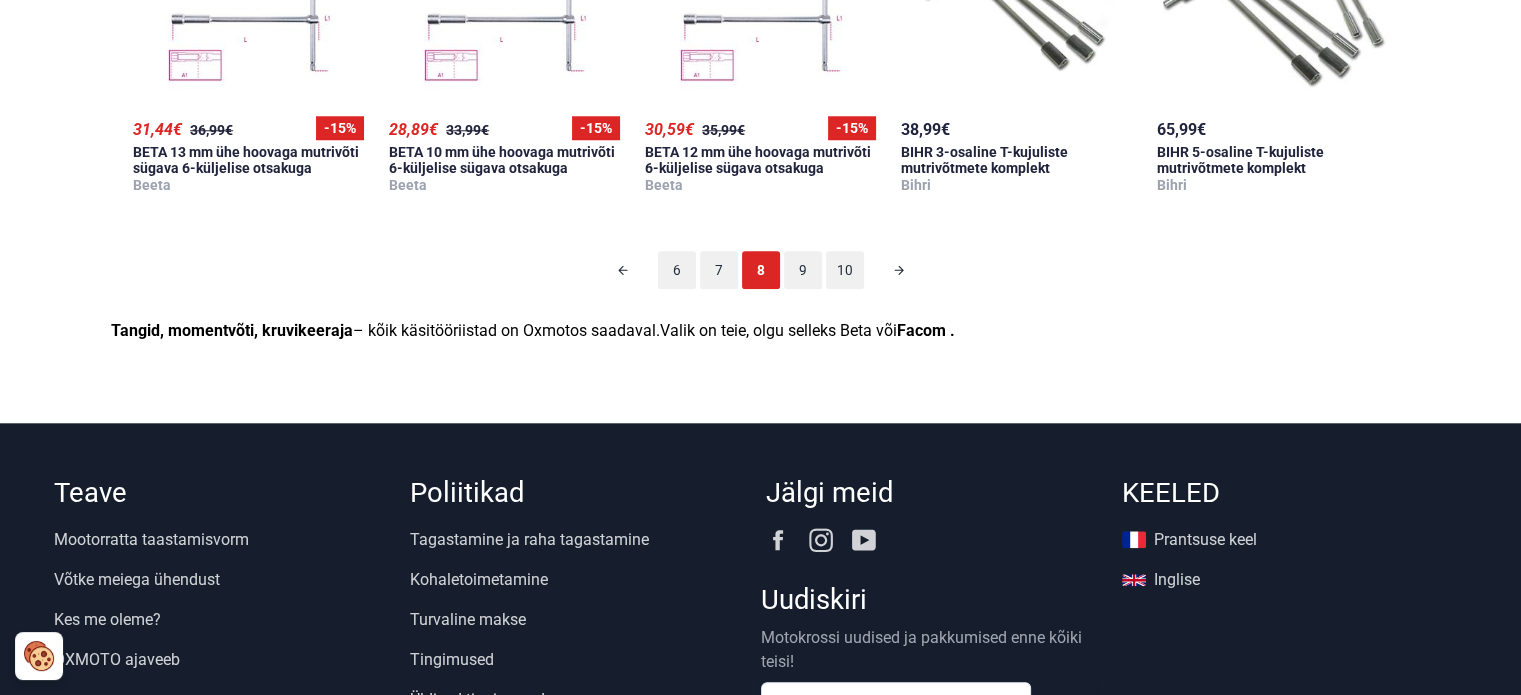 scroll, scrollTop: 1924, scrollLeft: 0, axis: vertical 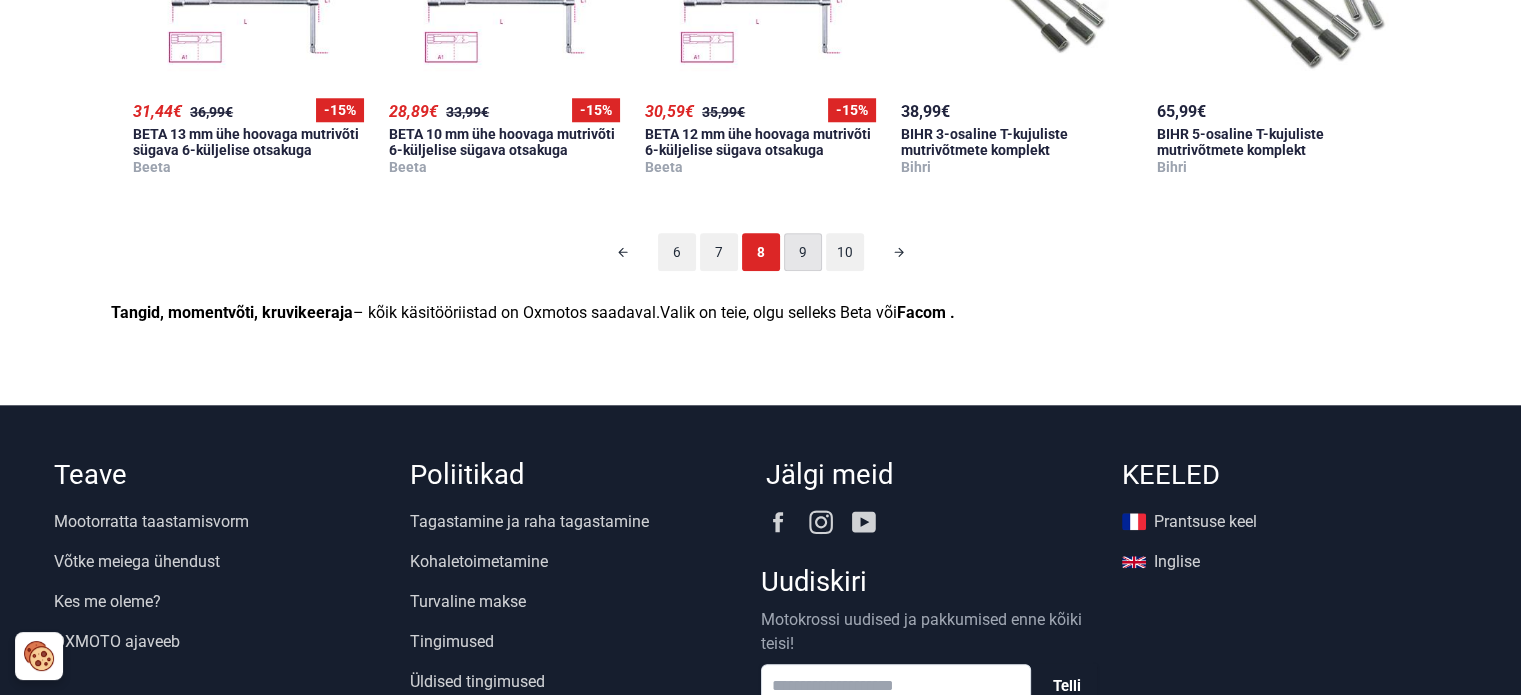 click on "9" at bounding box center [803, 252] 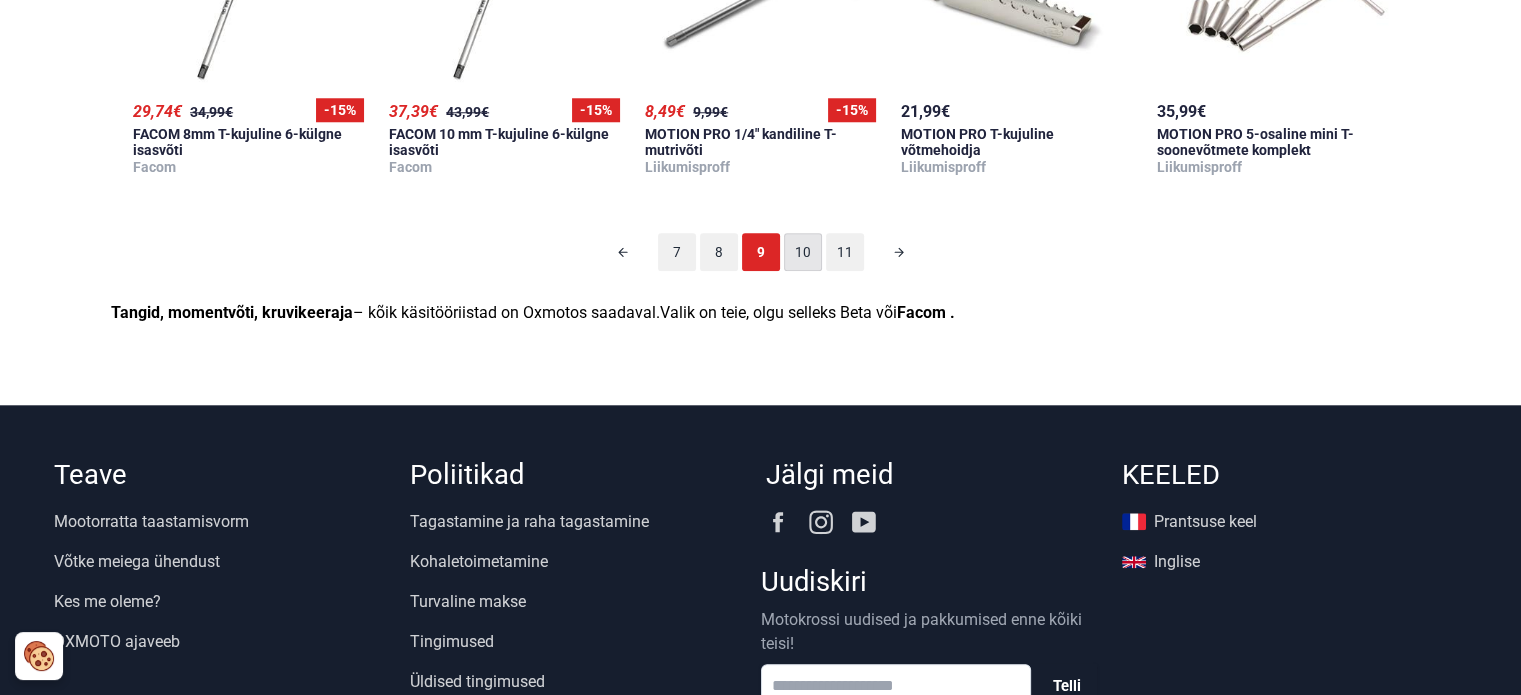 click on "10" at bounding box center (803, 252) 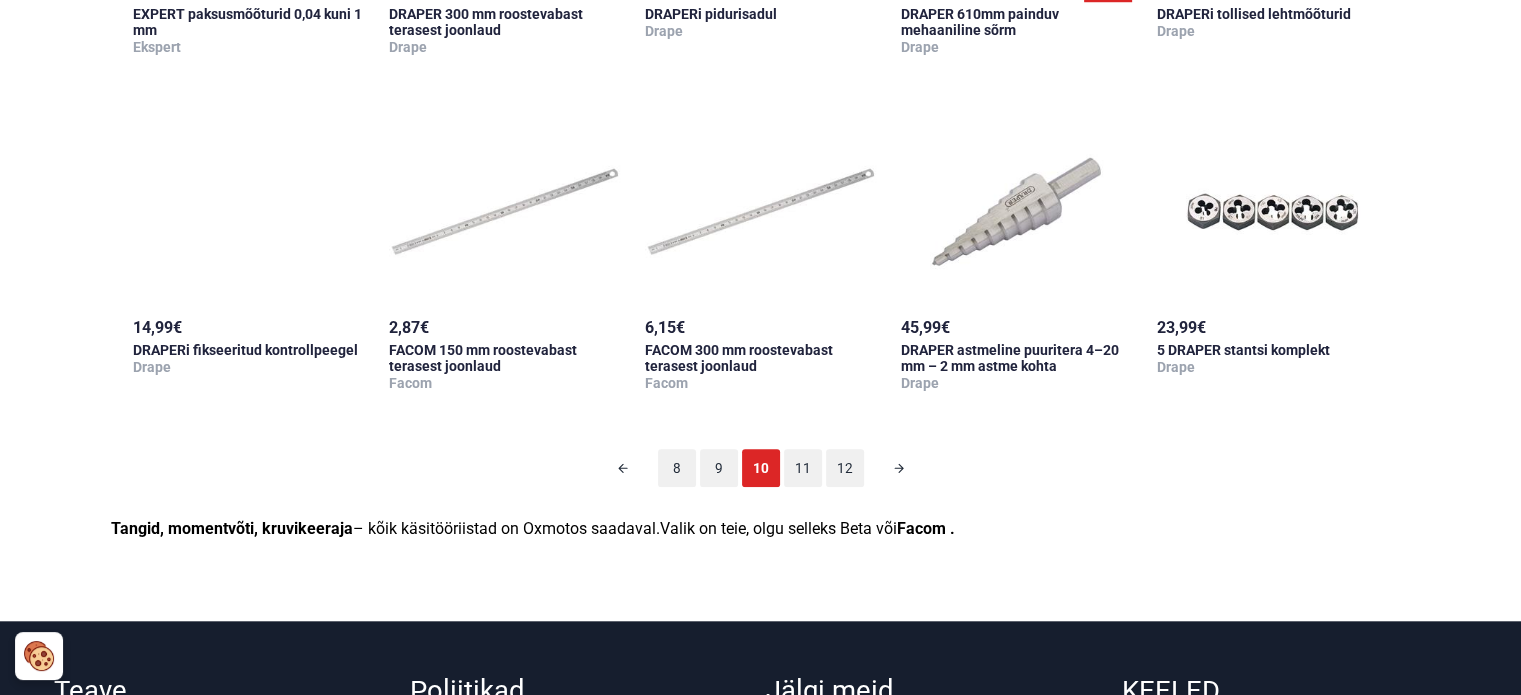 scroll, scrollTop: 1824, scrollLeft: 0, axis: vertical 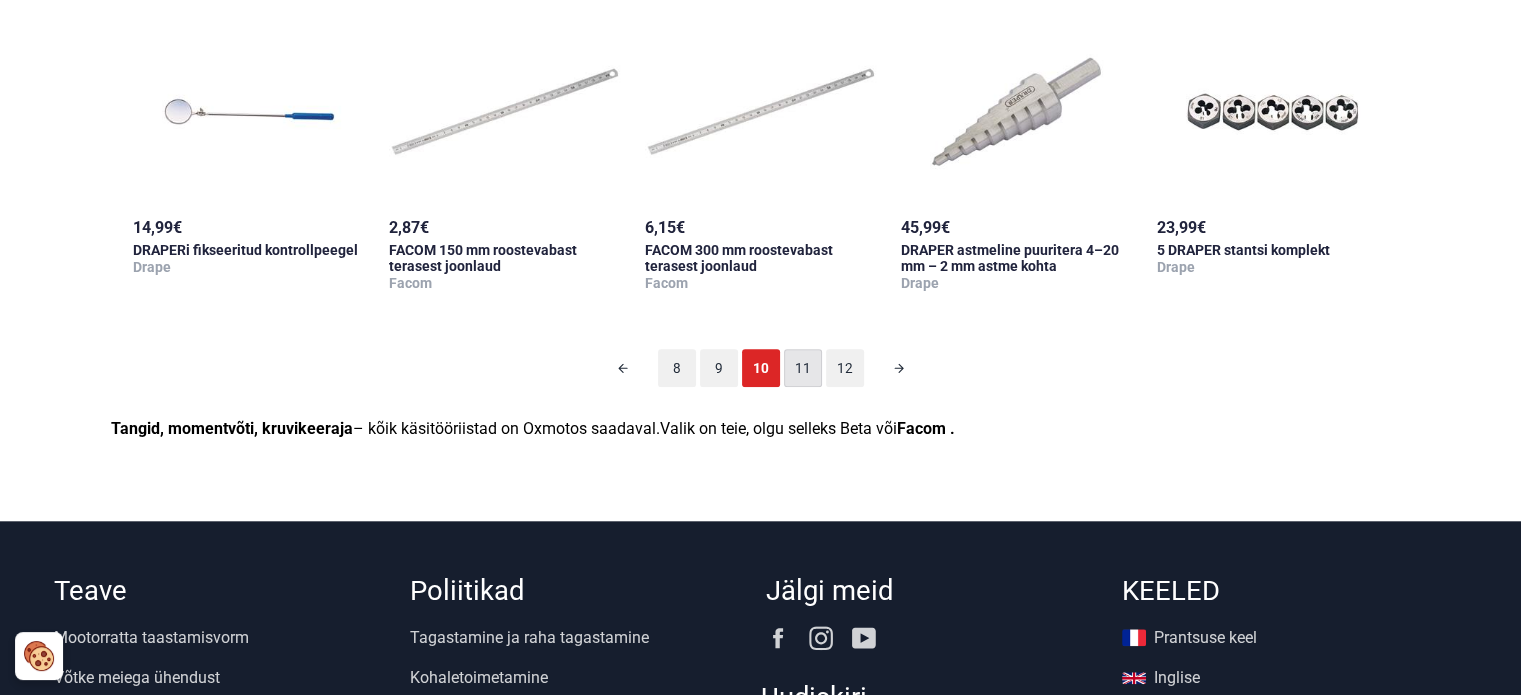 click on "11" at bounding box center (803, 368) 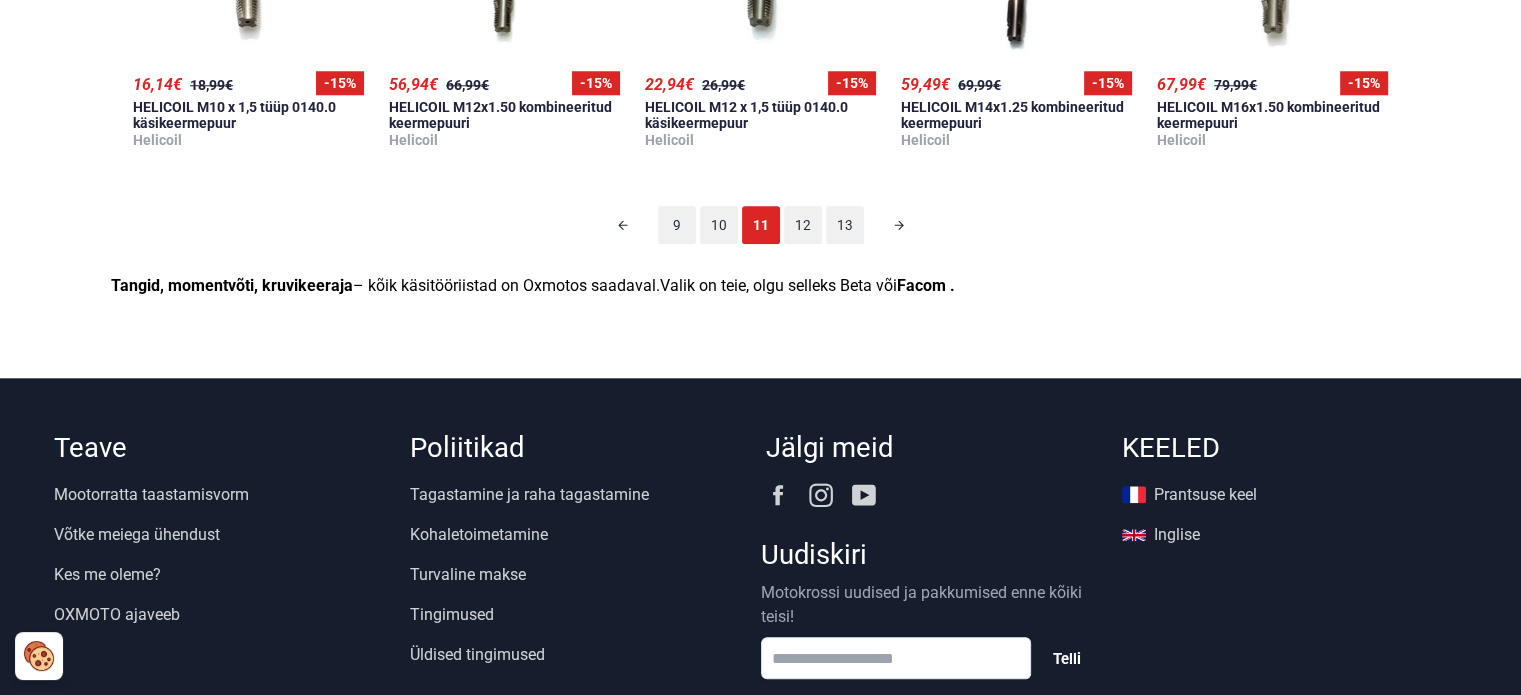 scroll, scrollTop: 2024, scrollLeft: 0, axis: vertical 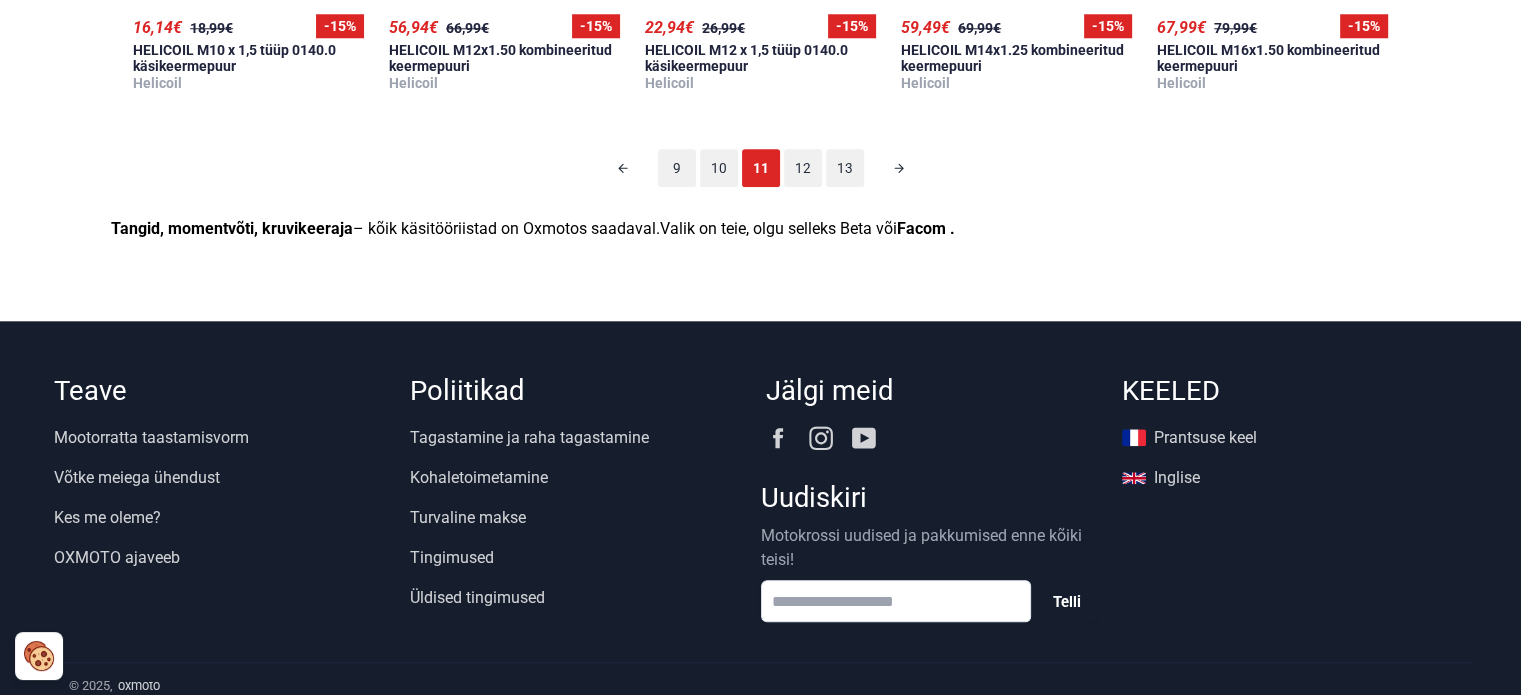 click on "12" at bounding box center (803, 168) 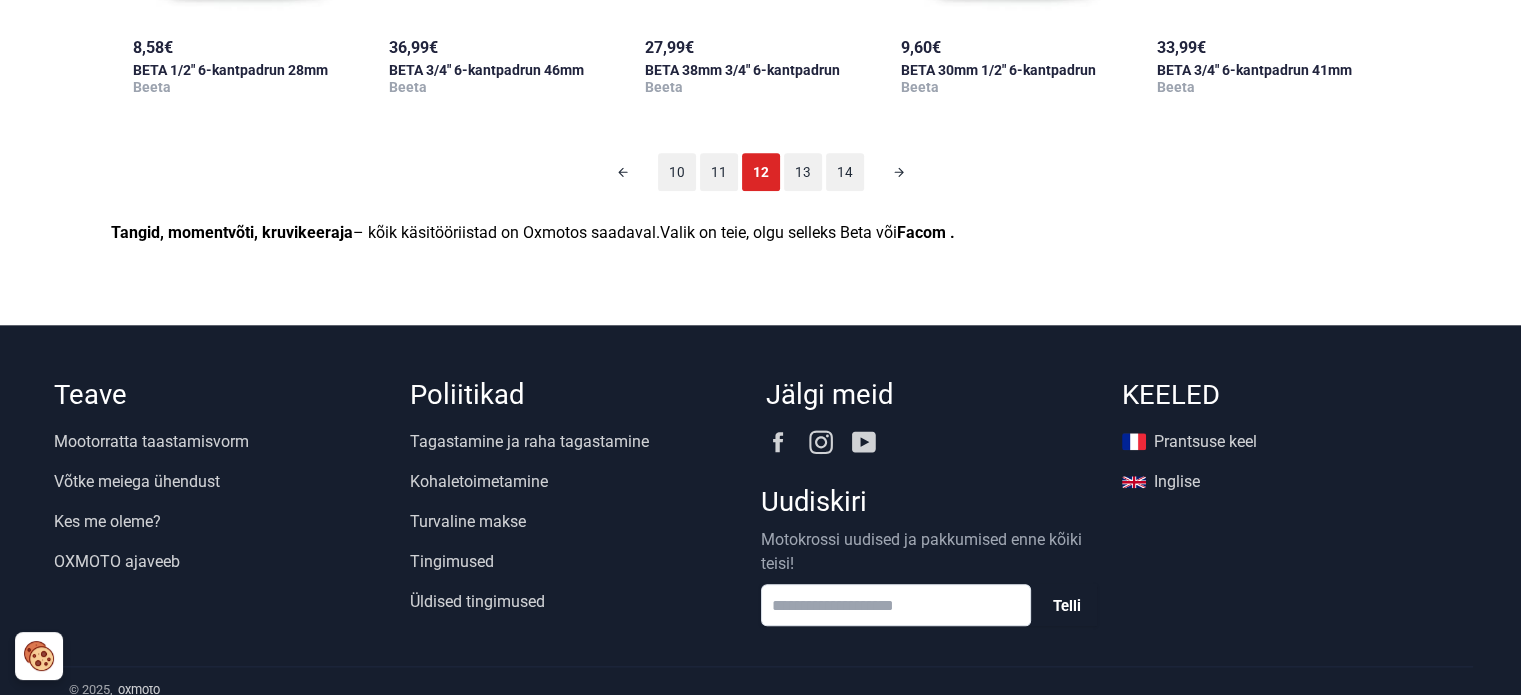 scroll, scrollTop: 2034, scrollLeft: 0, axis: vertical 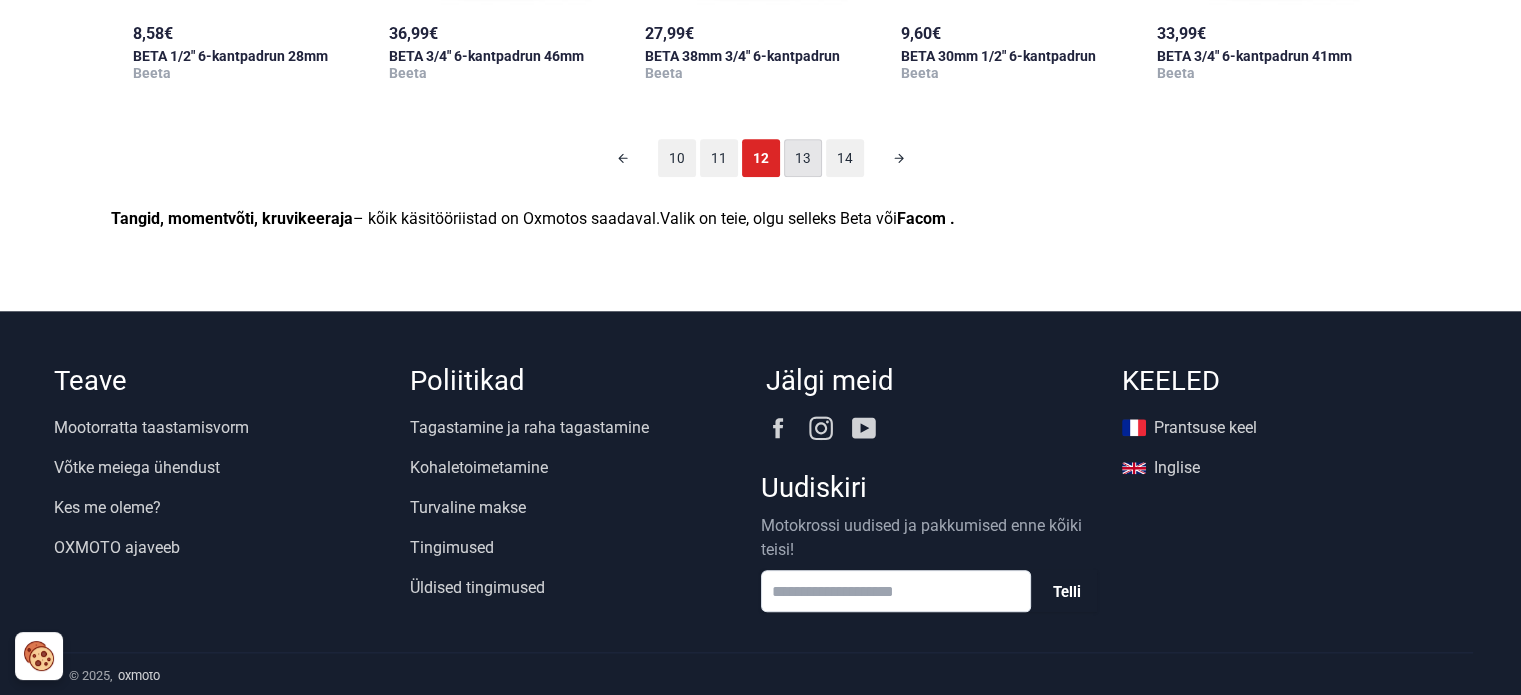 click on "13" at bounding box center (803, 158) 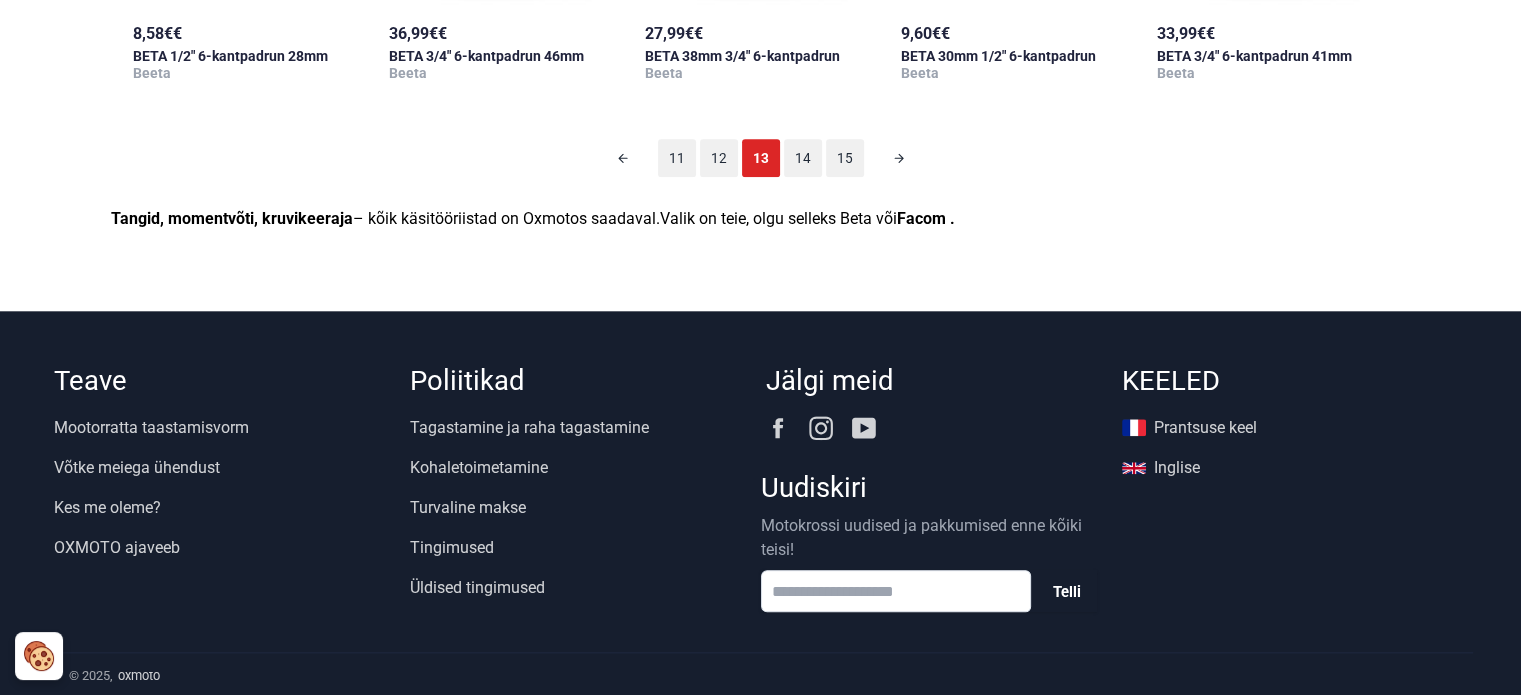 scroll, scrollTop: 124, scrollLeft: 0, axis: vertical 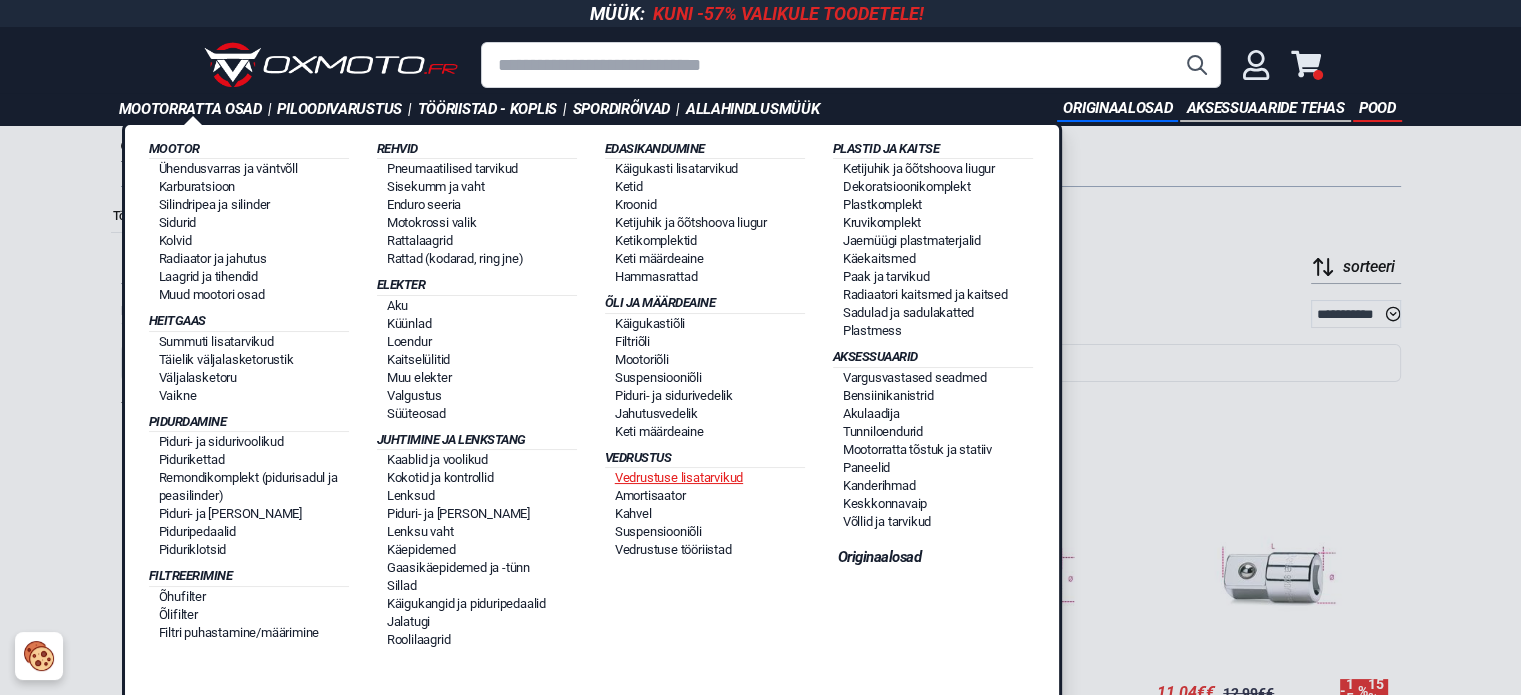 click on "Vedrustuse lisatarvikud" at bounding box center [679, 477] 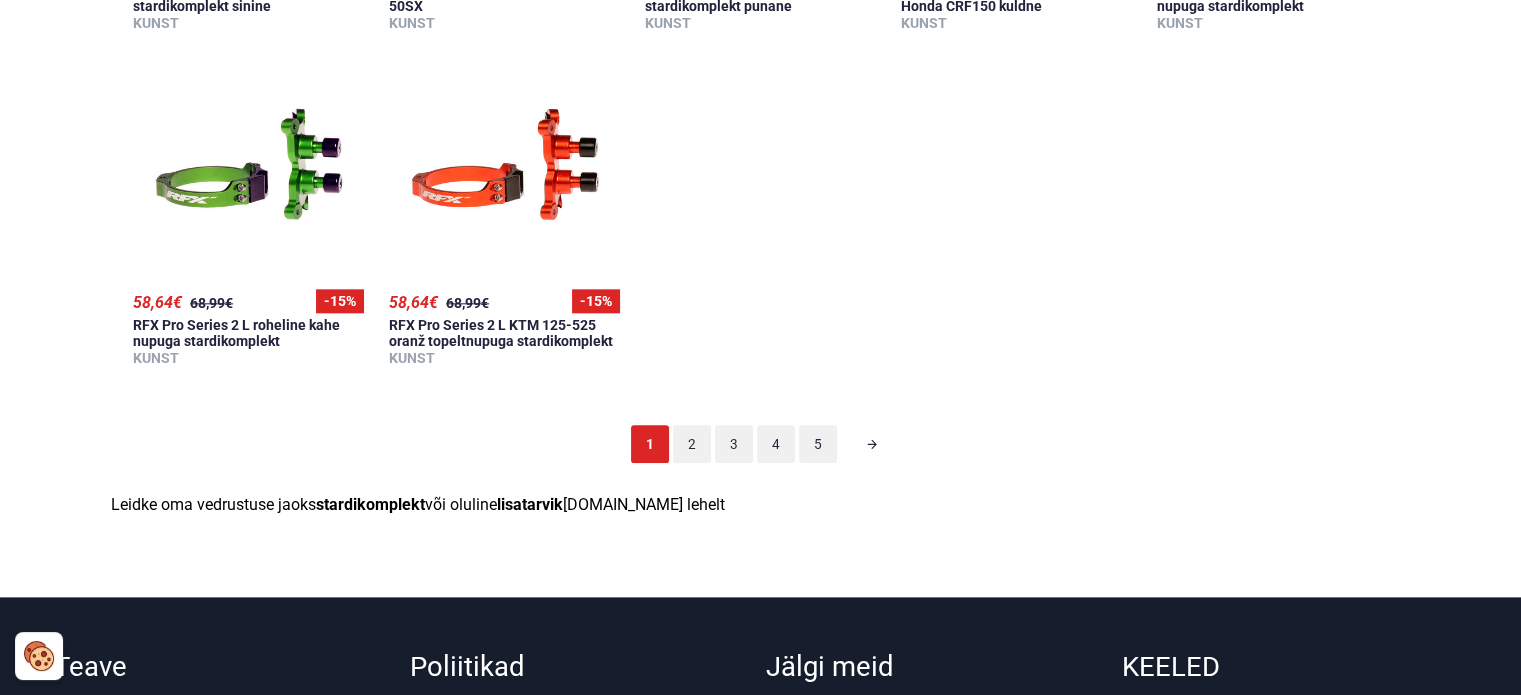 scroll, scrollTop: 2300, scrollLeft: 0, axis: vertical 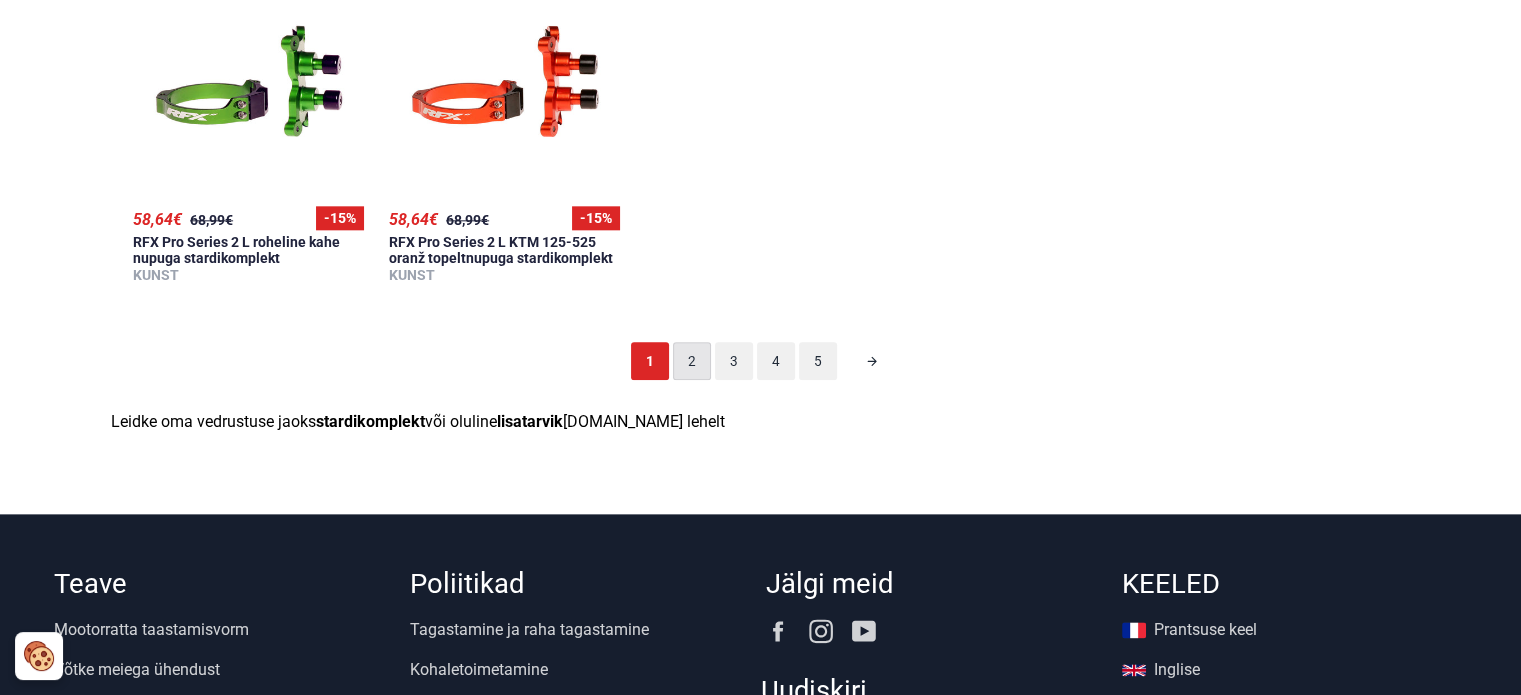 click on "2" at bounding box center (692, 361) 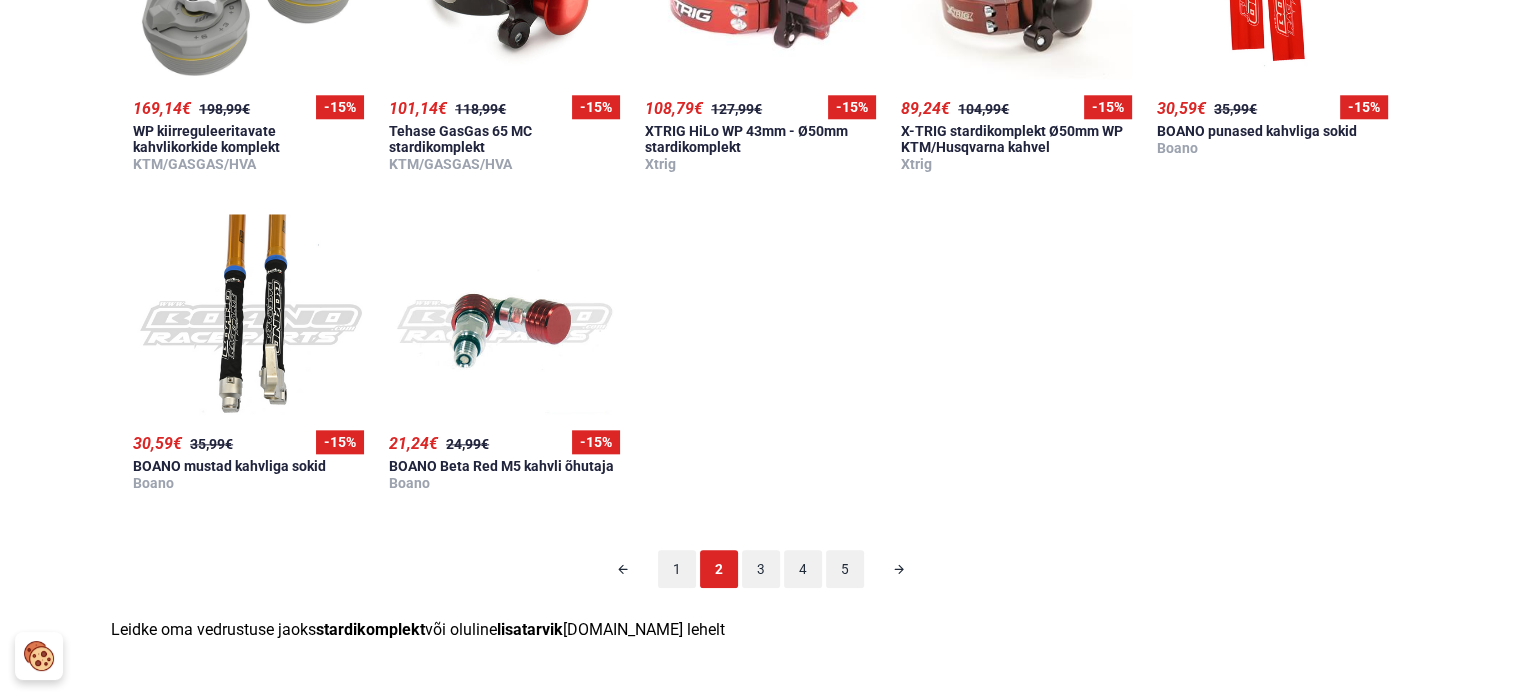 scroll, scrollTop: 2124, scrollLeft: 0, axis: vertical 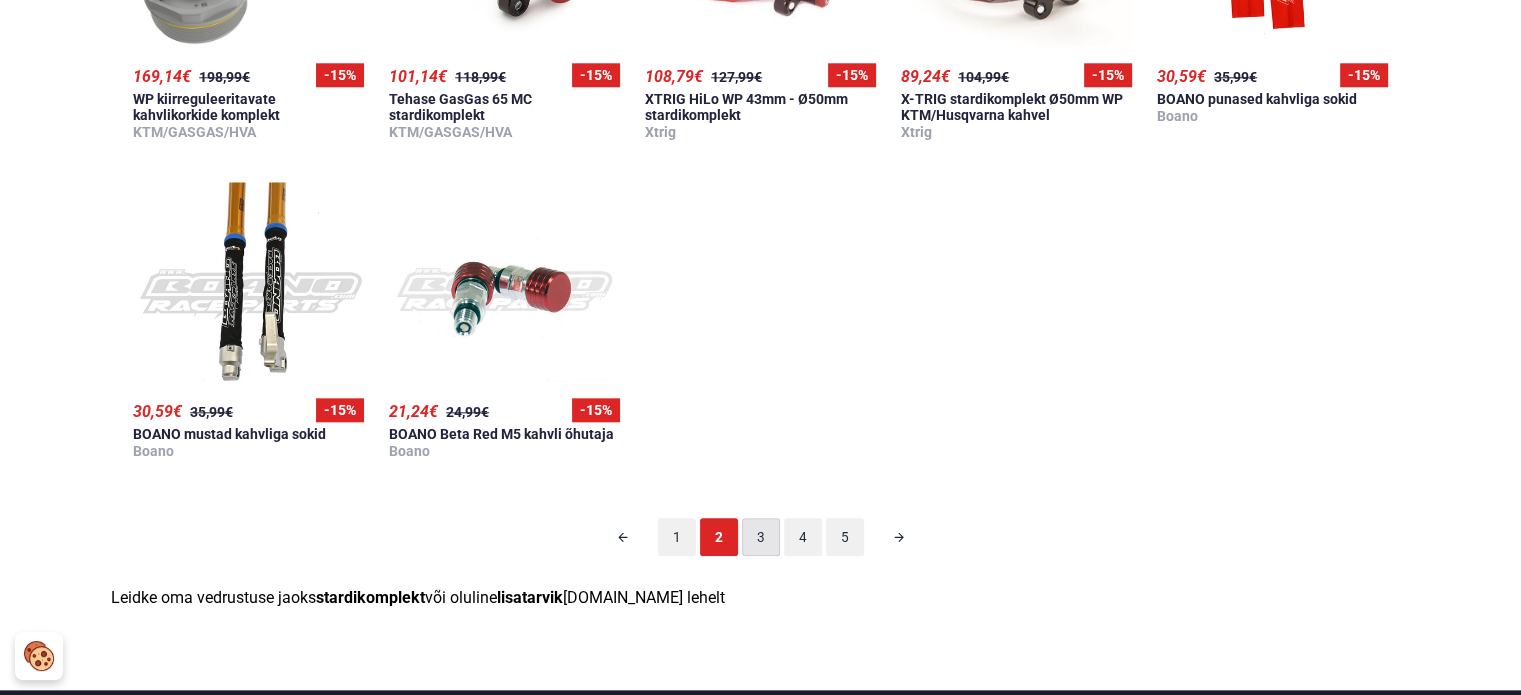 click on "3" at bounding box center [761, 537] 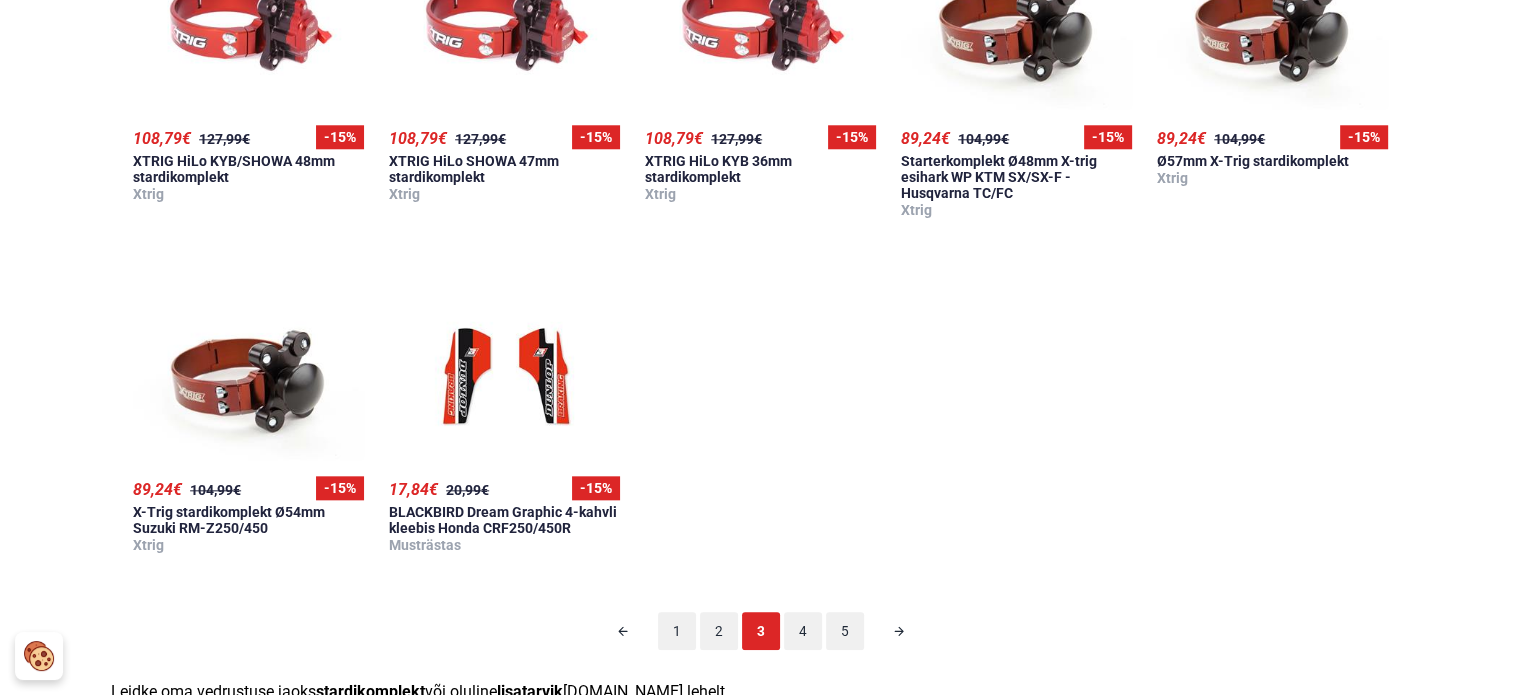 scroll, scrollTop: 2124, scrollLeft: 0, axis: vertical 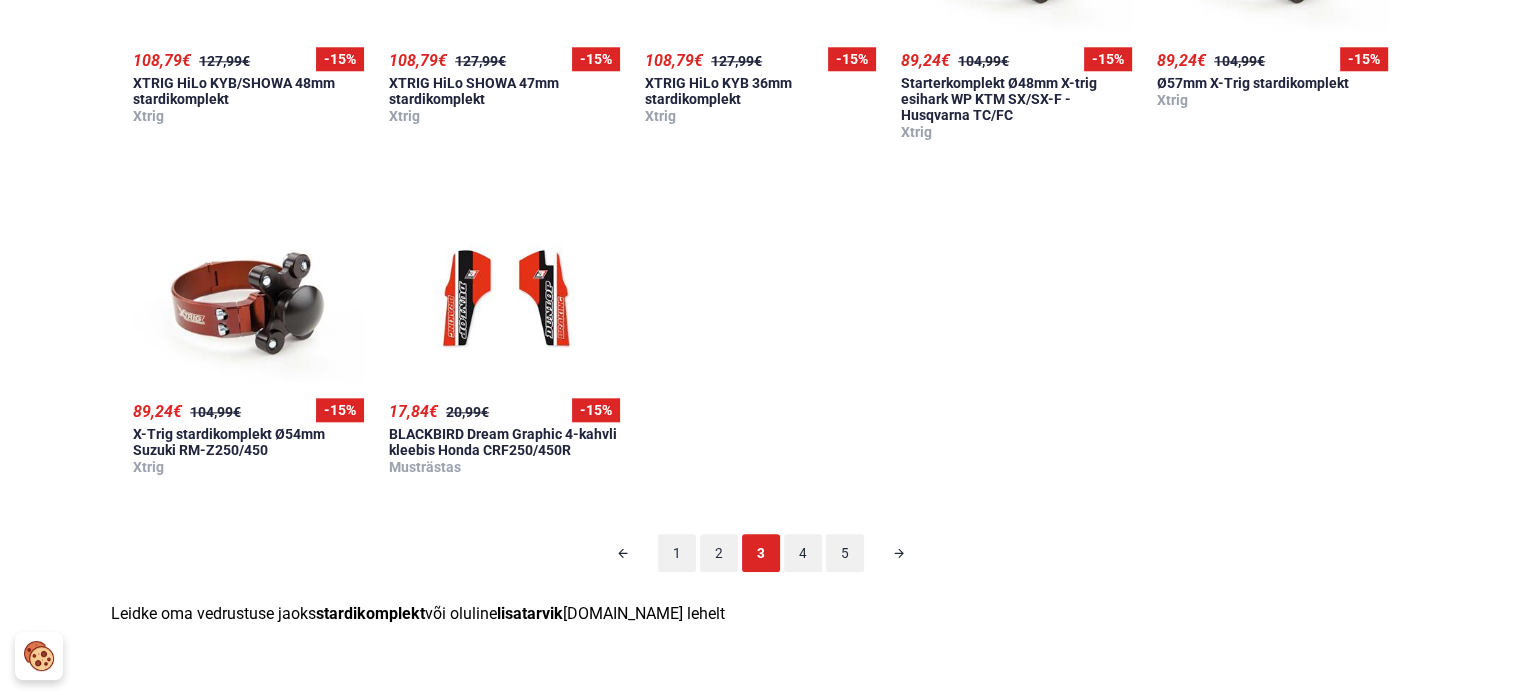 click on "4" at bounding box center [803, 553] 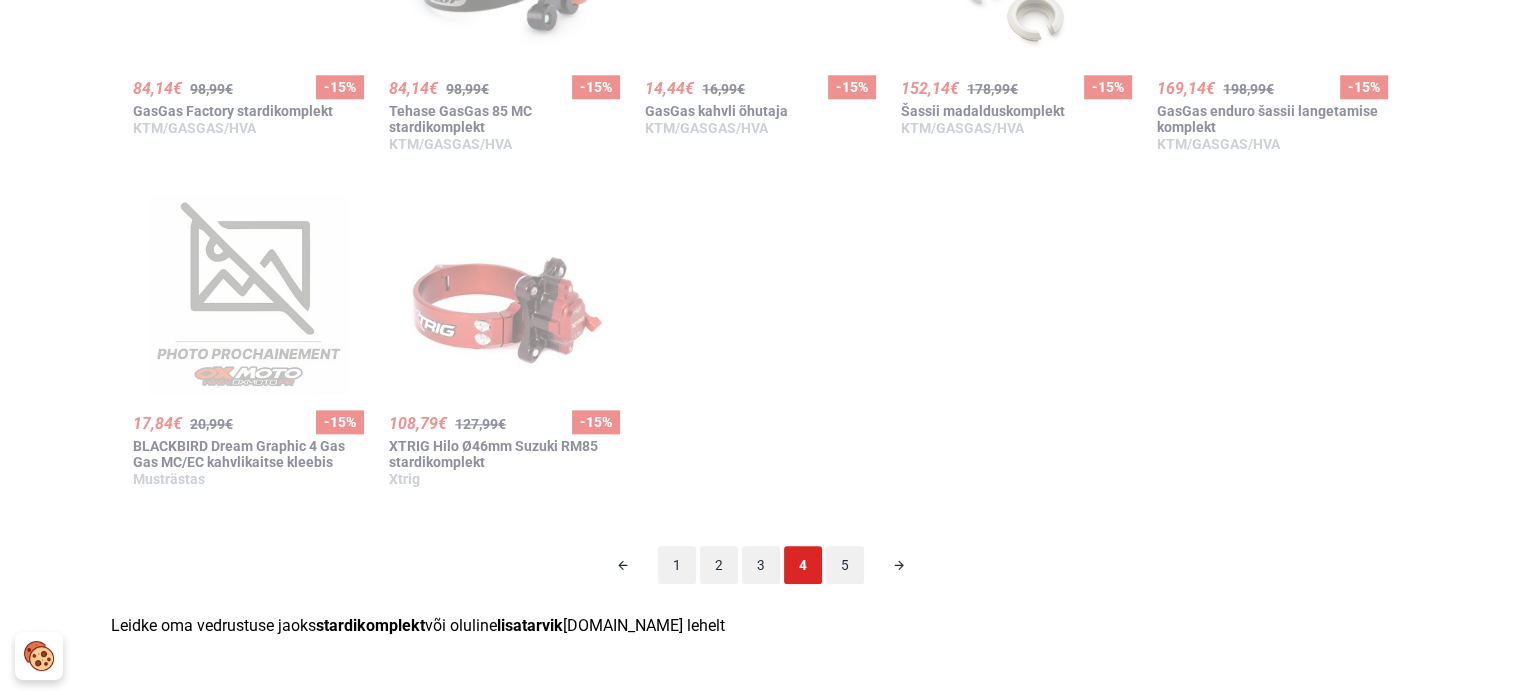 scroll, scrollTop: 2224, scrollLeft: 0, axis: vertical 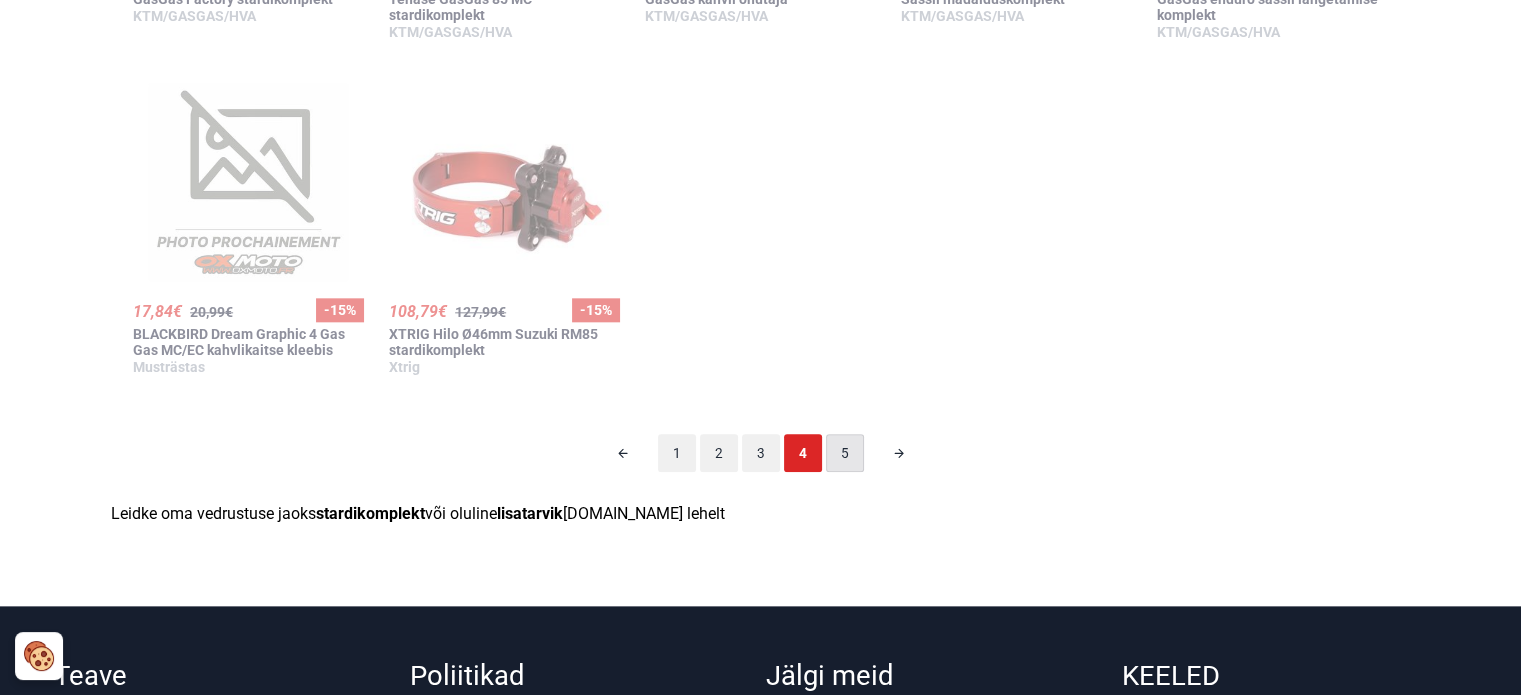 click on "5" at bounding box center [845, 453] 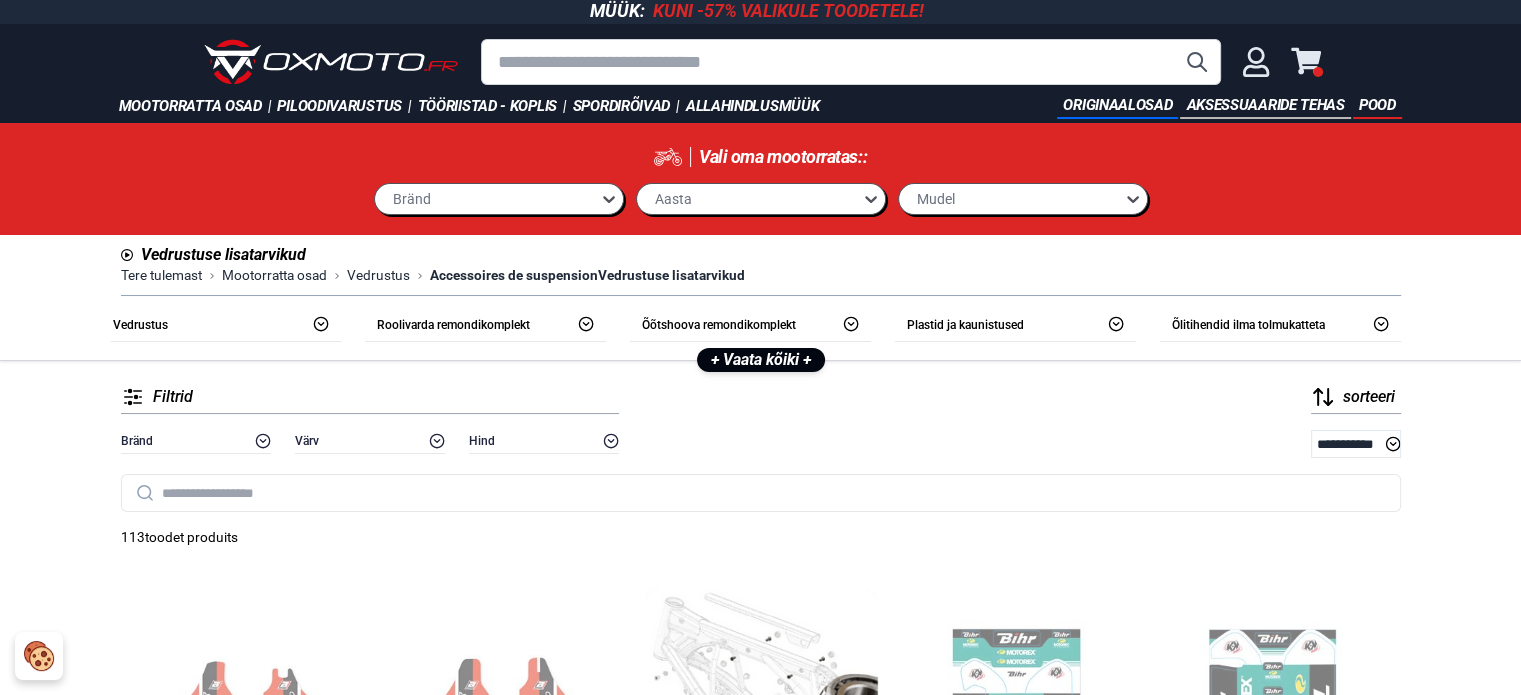 scroll, scrollTop: 0, scrollLeft: 0, axis: both 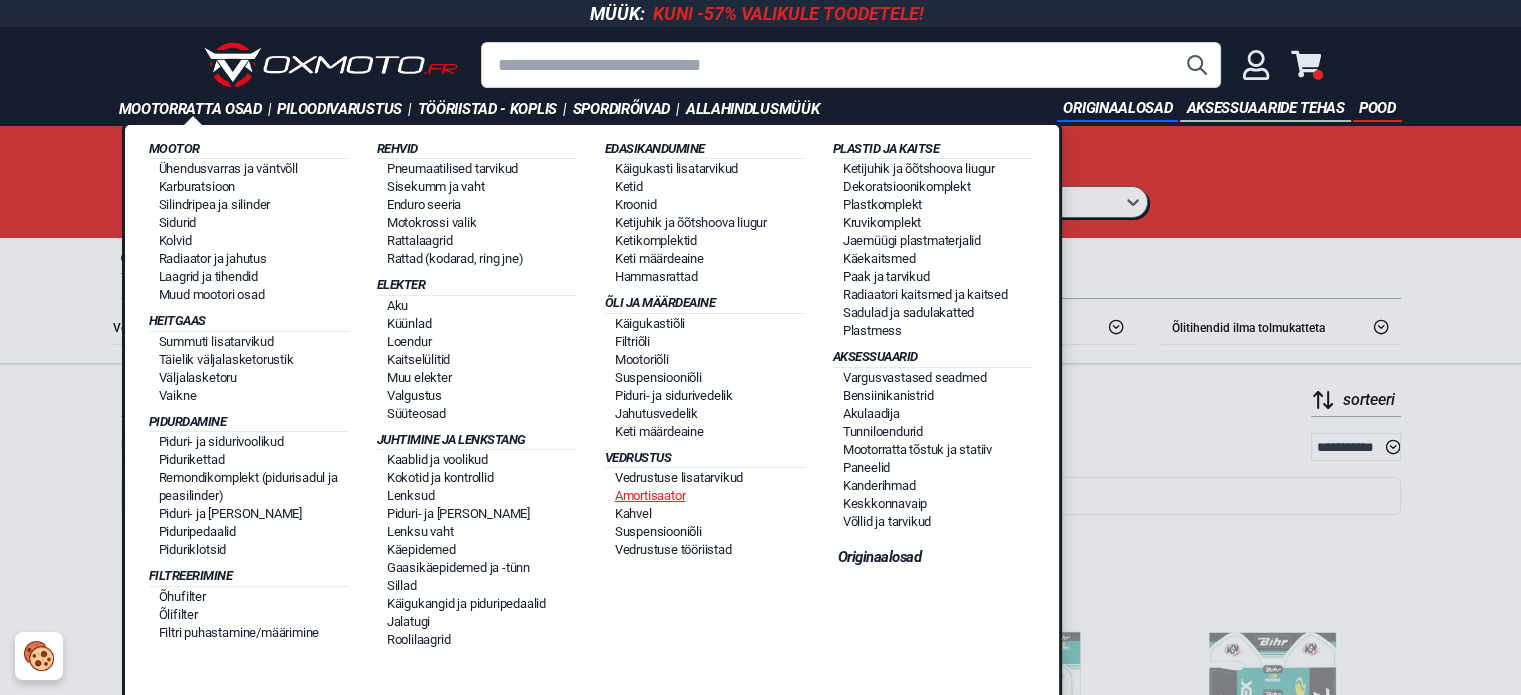 click on "Amortisaator" at bounding box center [650, 495] 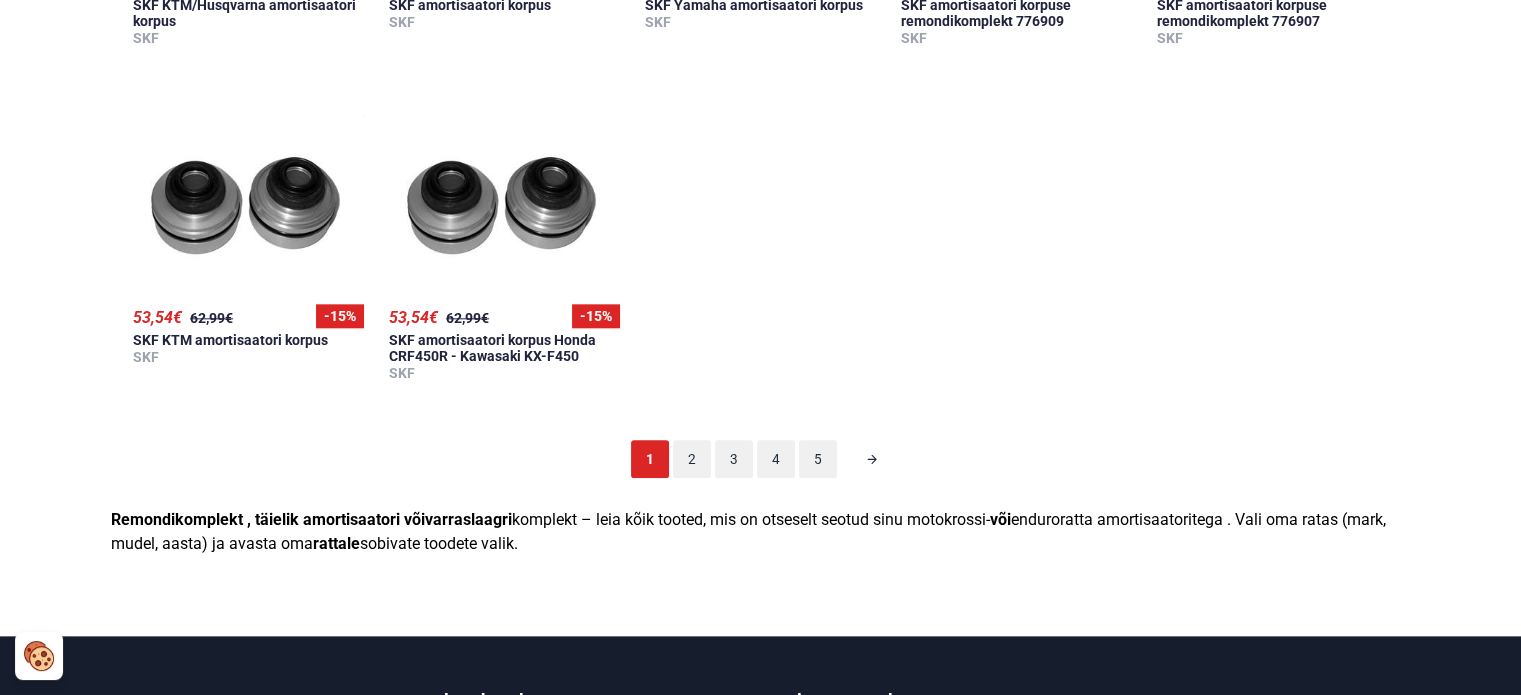 scroll, scrollTop: 2200, scrollLeft: 0, axis: vertical 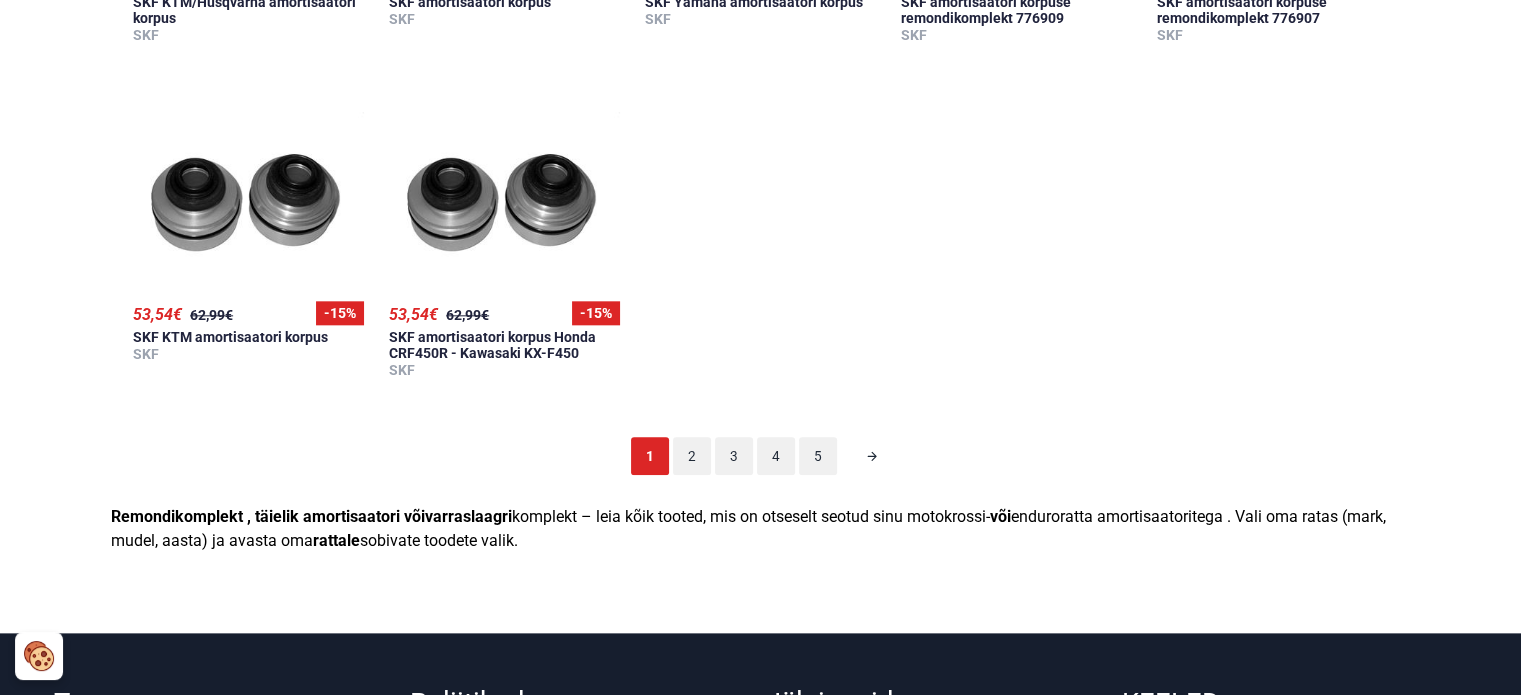 click on "2" at bounding box center [692, 456] 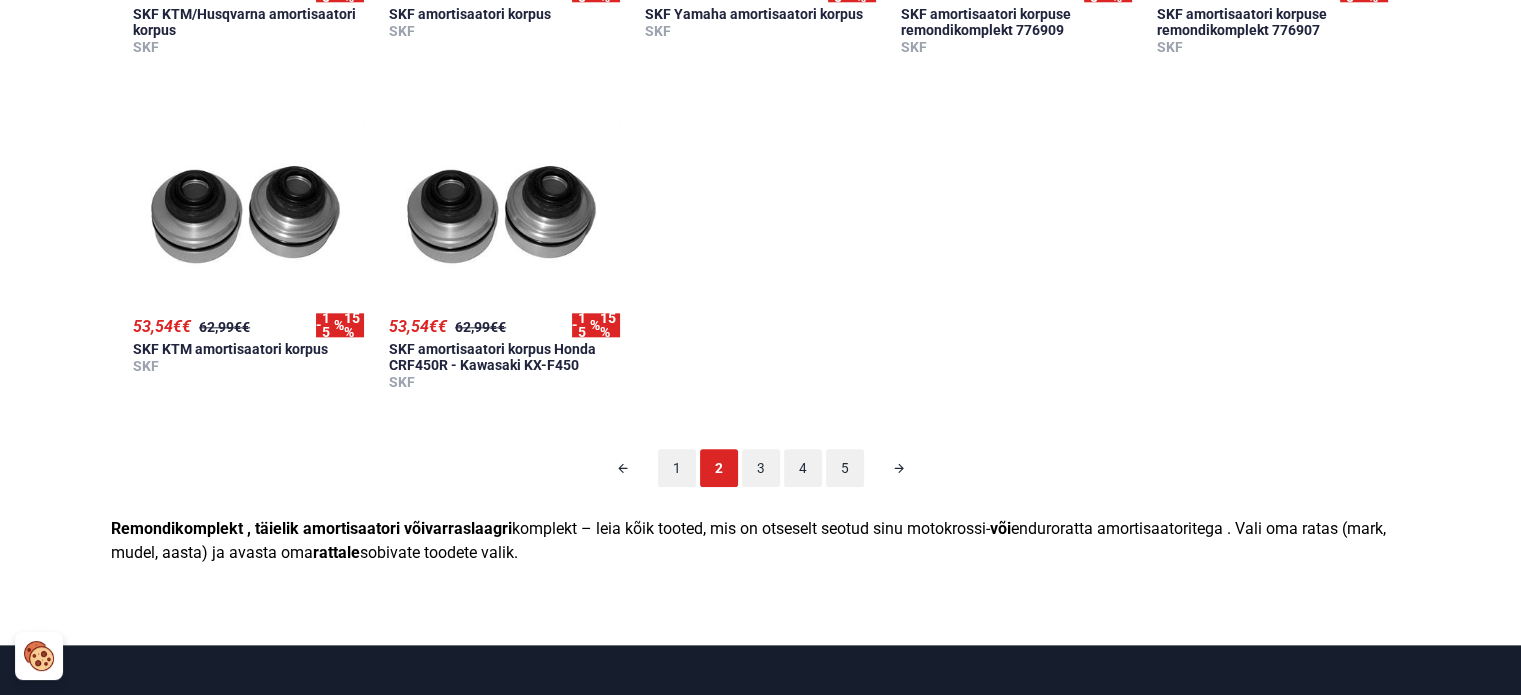 scroll, scrollTop: 124, scrollLeft: 0, axis: vertical 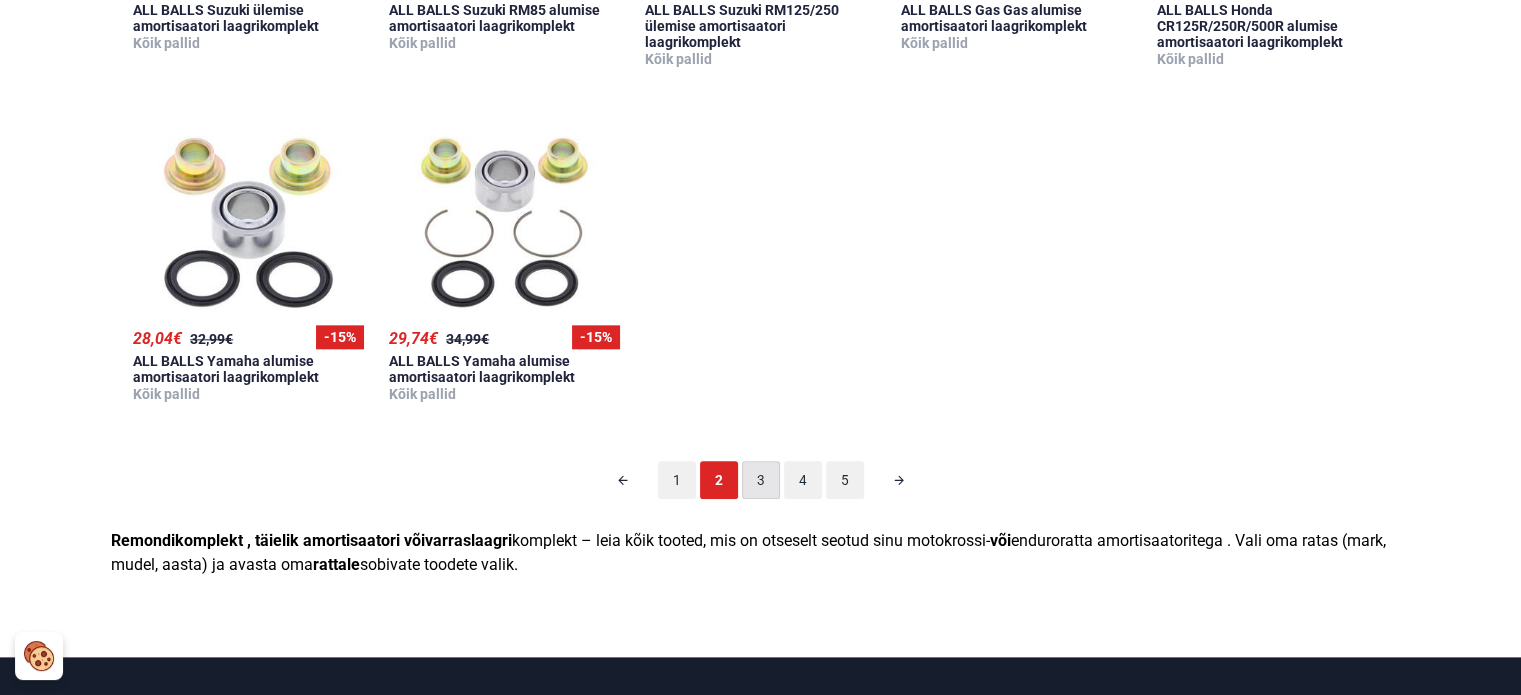 click on "3" at bounding box center (761, 480) 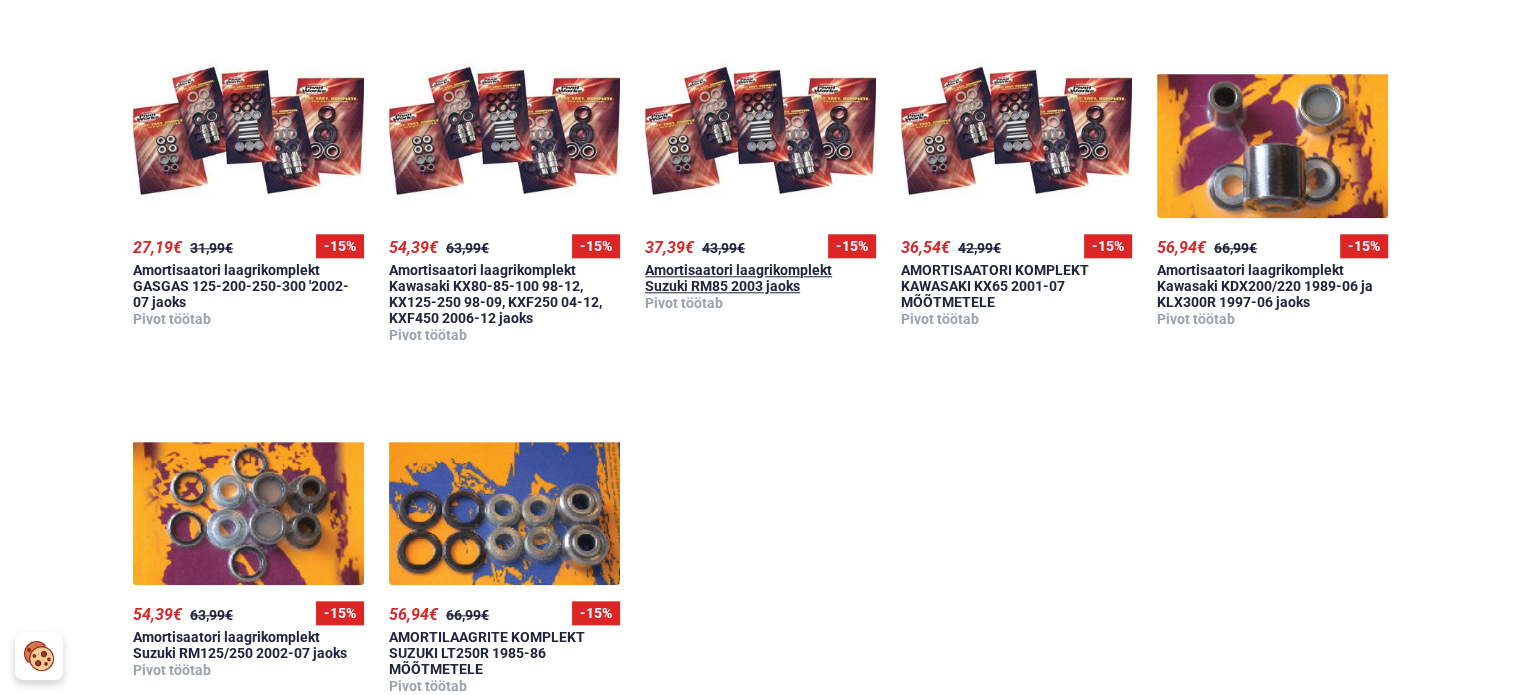 scroll, scrollTop: 2124, scrollLeft: 0, axis: vertical 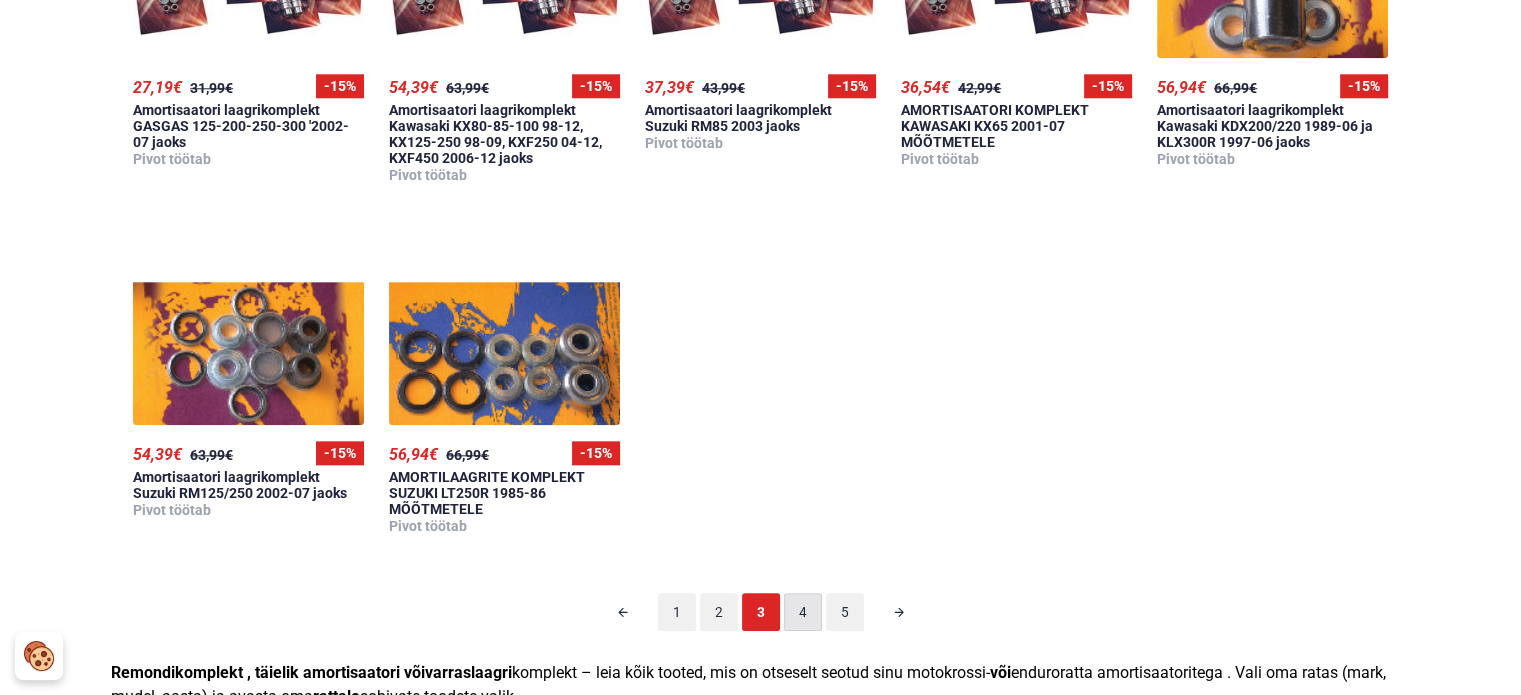 click on "4" at bounding box center (803, 612) 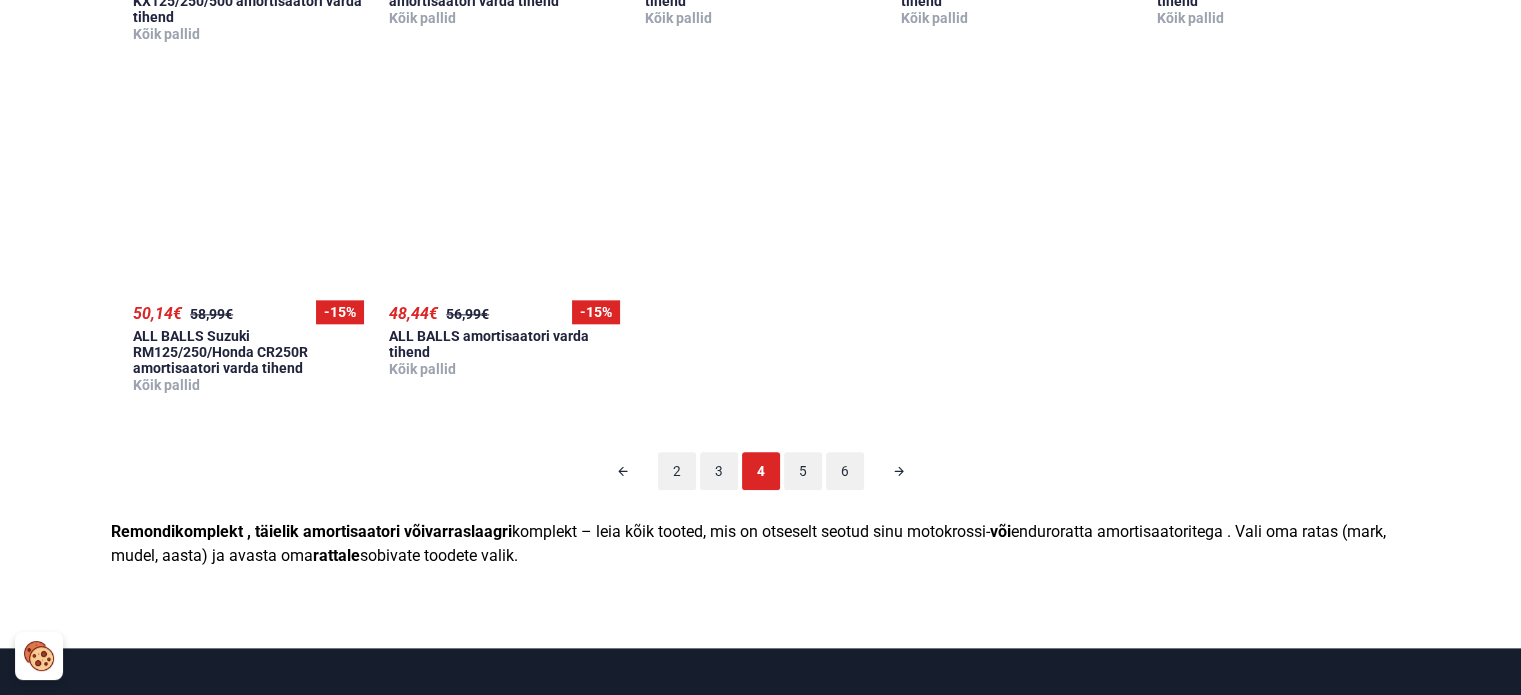 scroll, scrollTop: 2424, scrollLeft: 0, axis: vertical 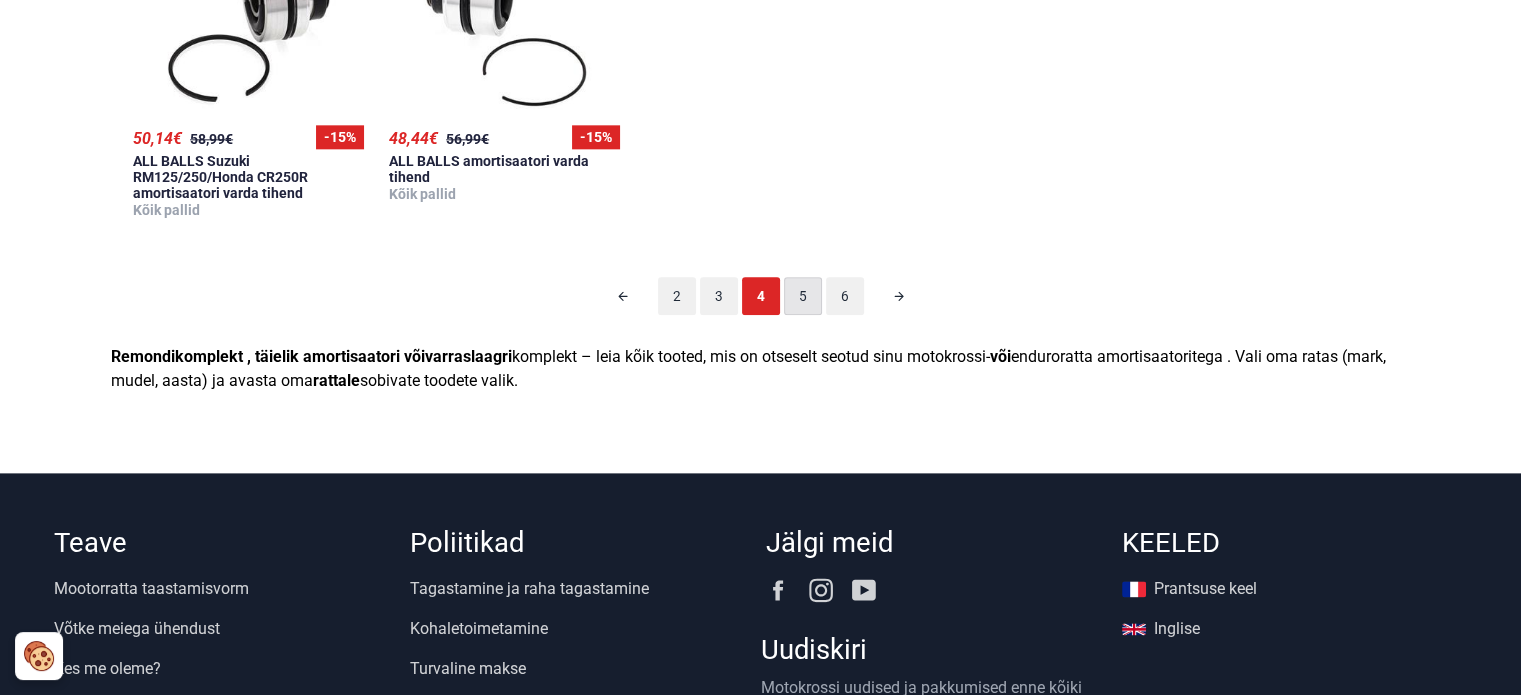 click on "5" at bounding box center [803, 296] 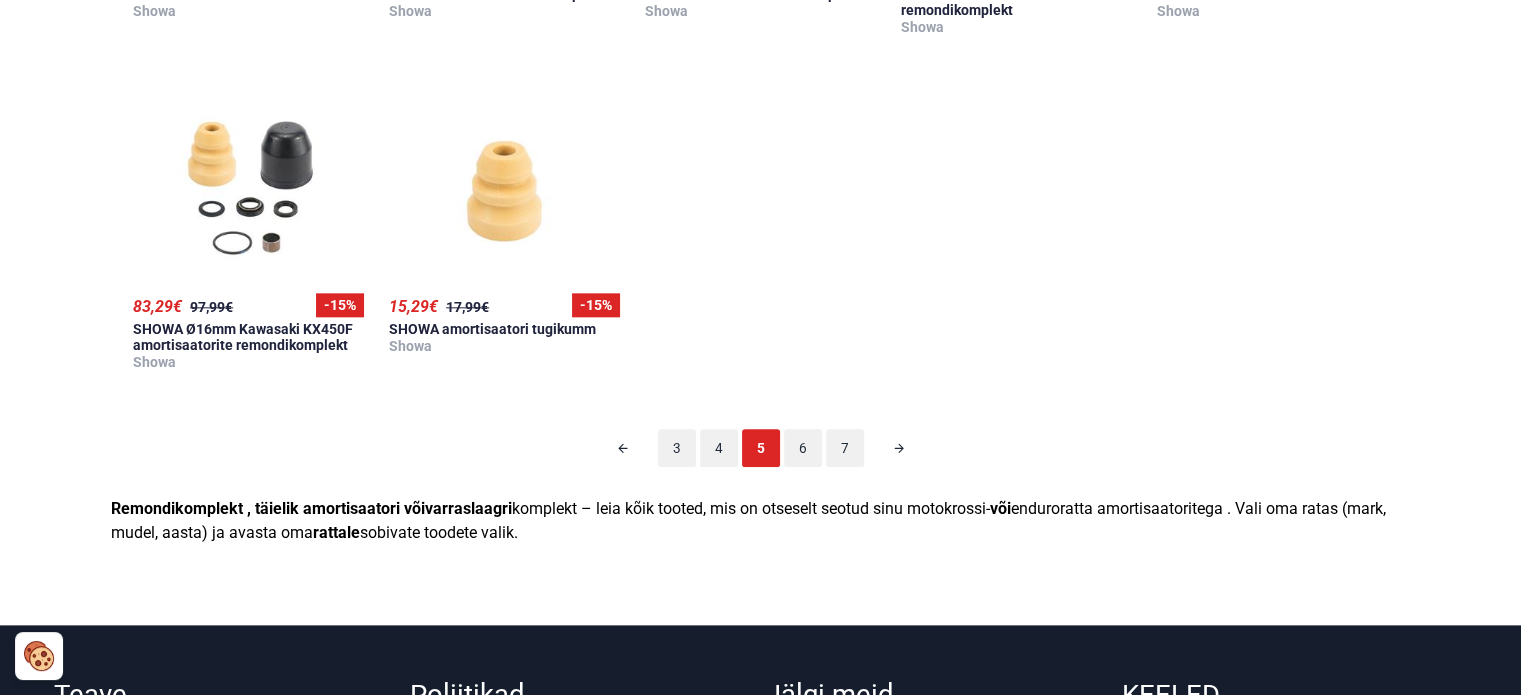 click on "6" at bounding box center (803, 448) 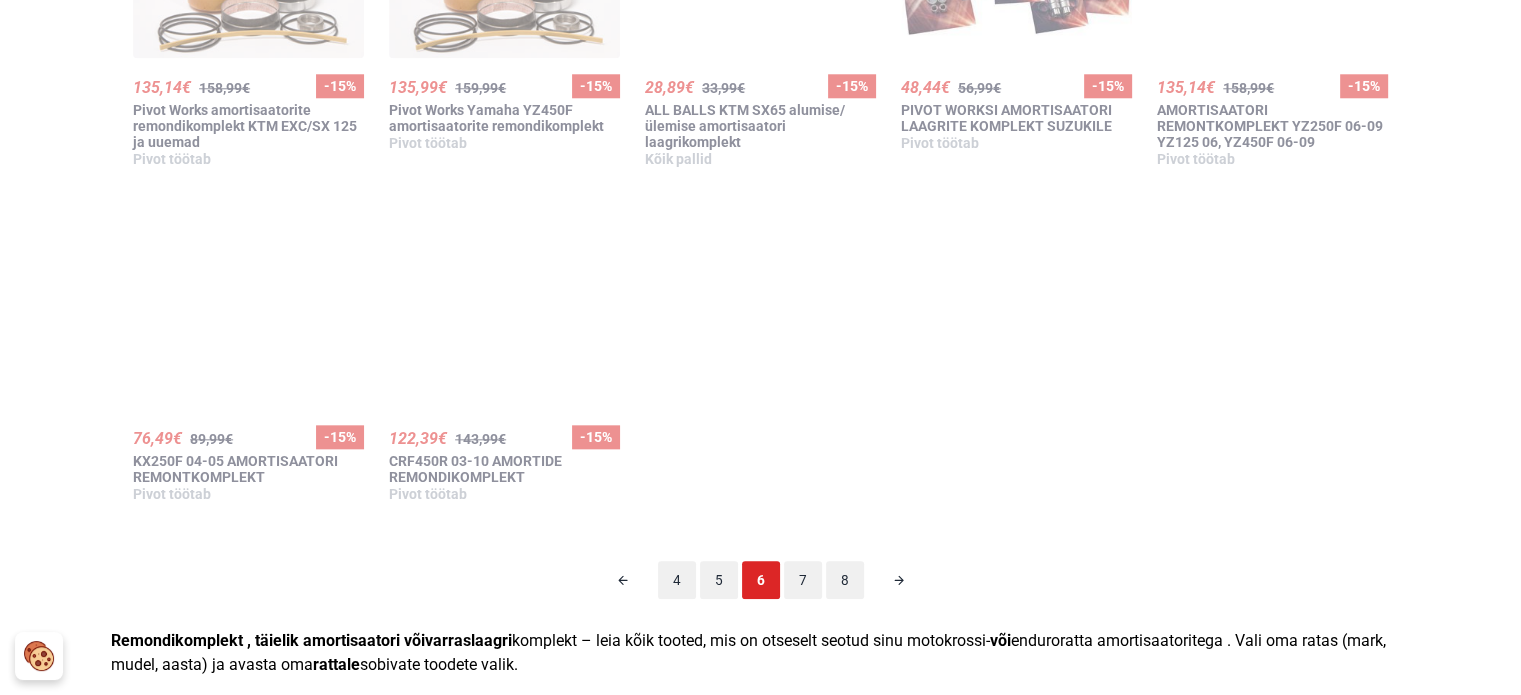 scroll, scrollTop: 2324, scrollLeft: 0, axis: vertical 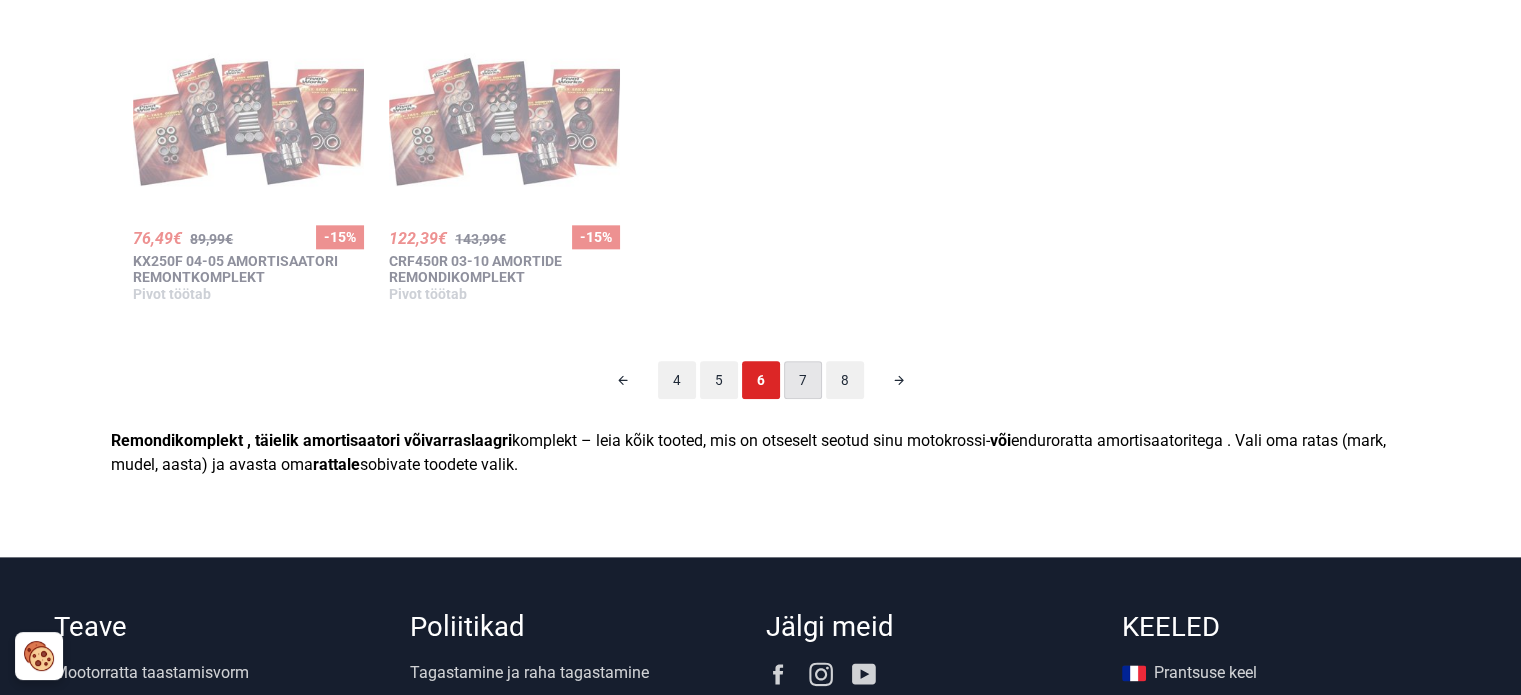 click on "7" at bounding box center [803, 380] 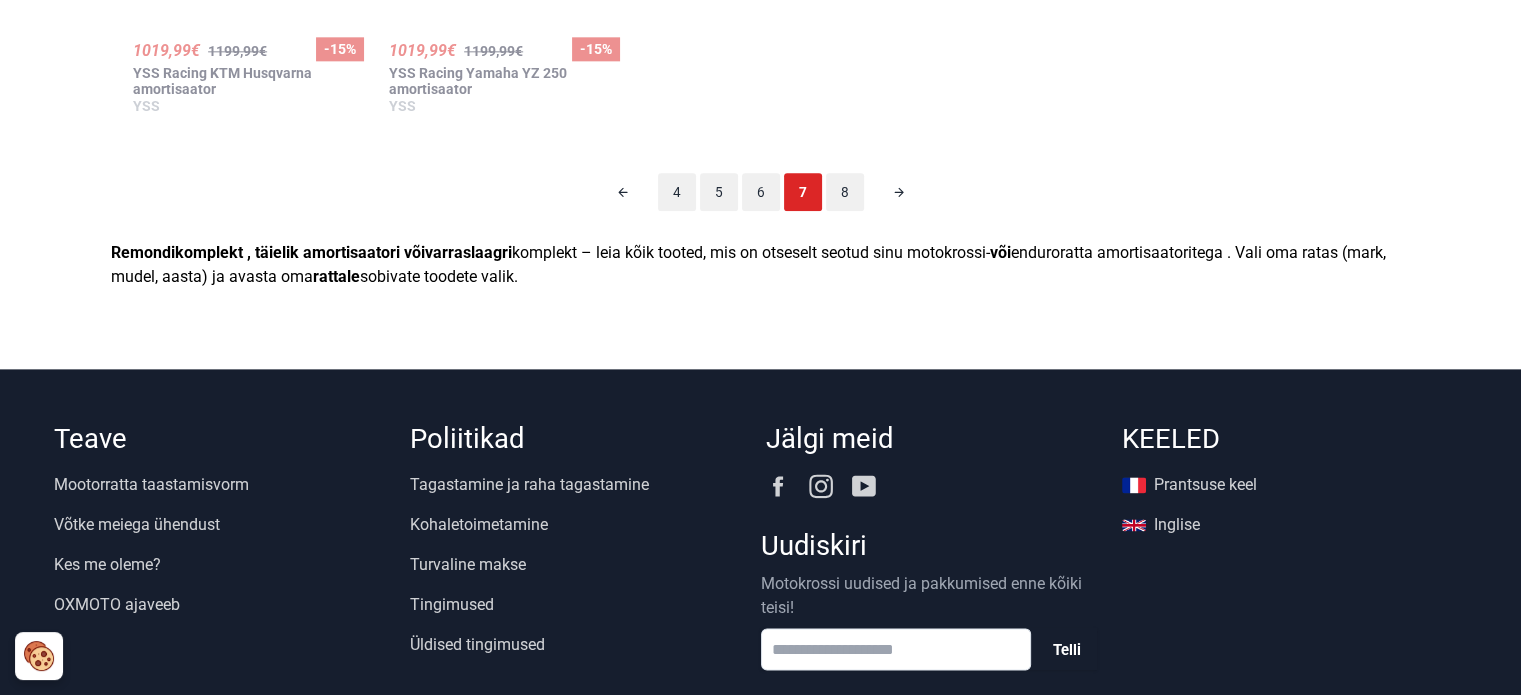 scroll, scrollTop: 2524, scrollLeft: 0, axis: vertical 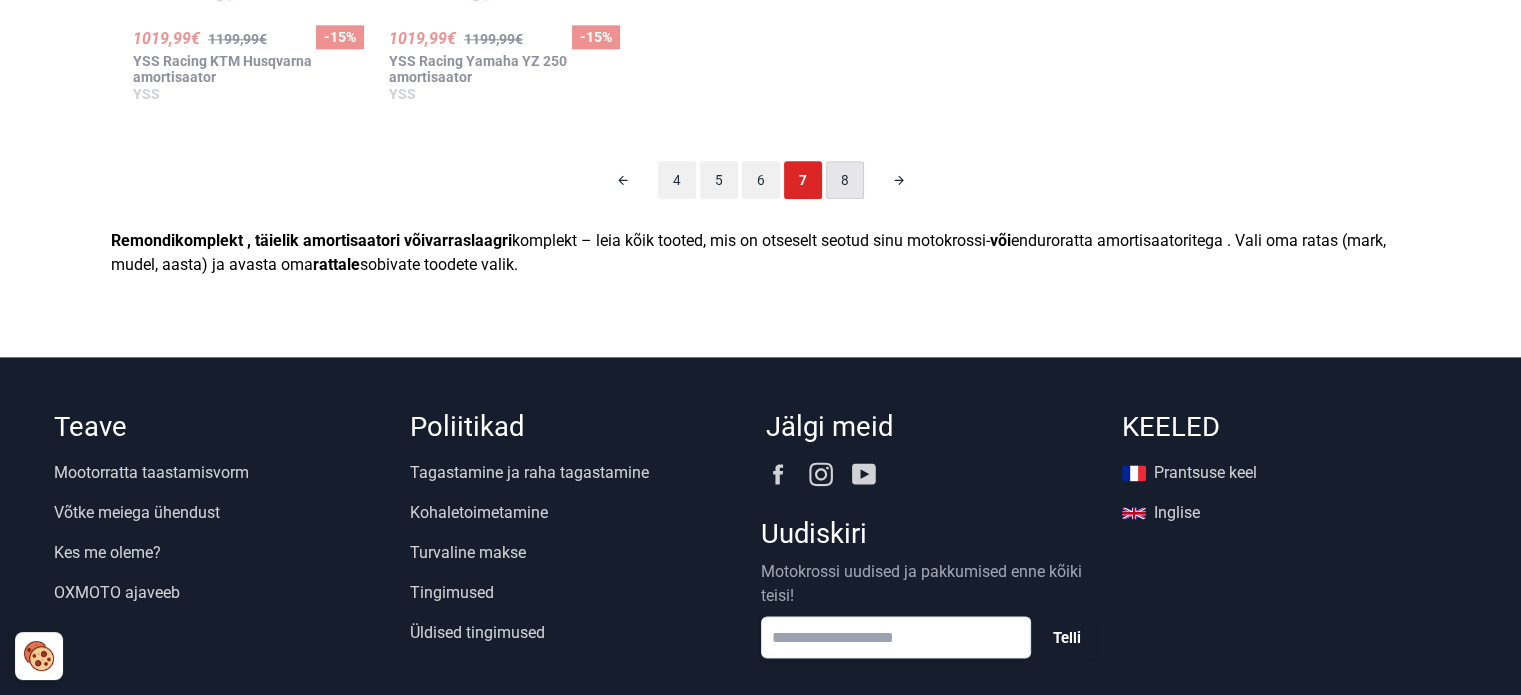 click on "8" at bounding box center (845, 180) 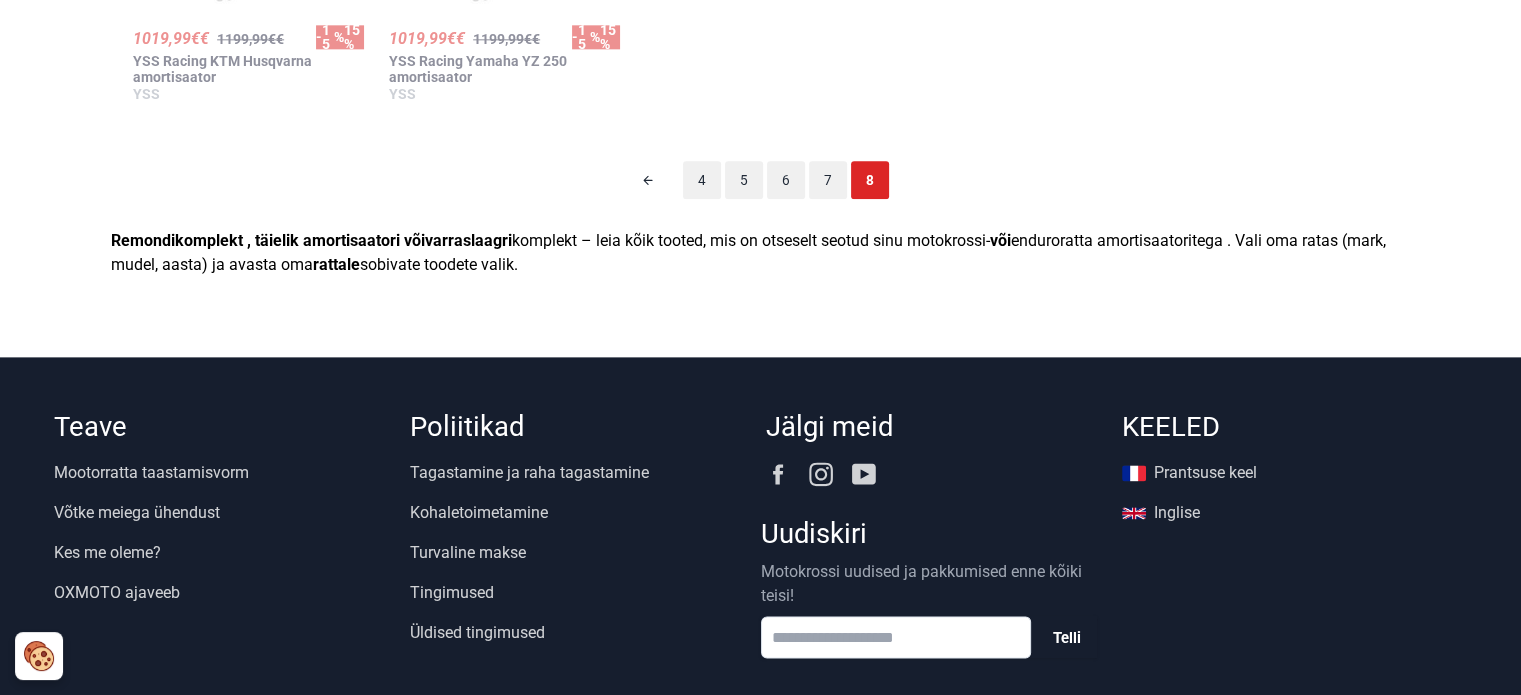 scroll, scrollTop: 124, scrollLeft: 0, axis: vertical 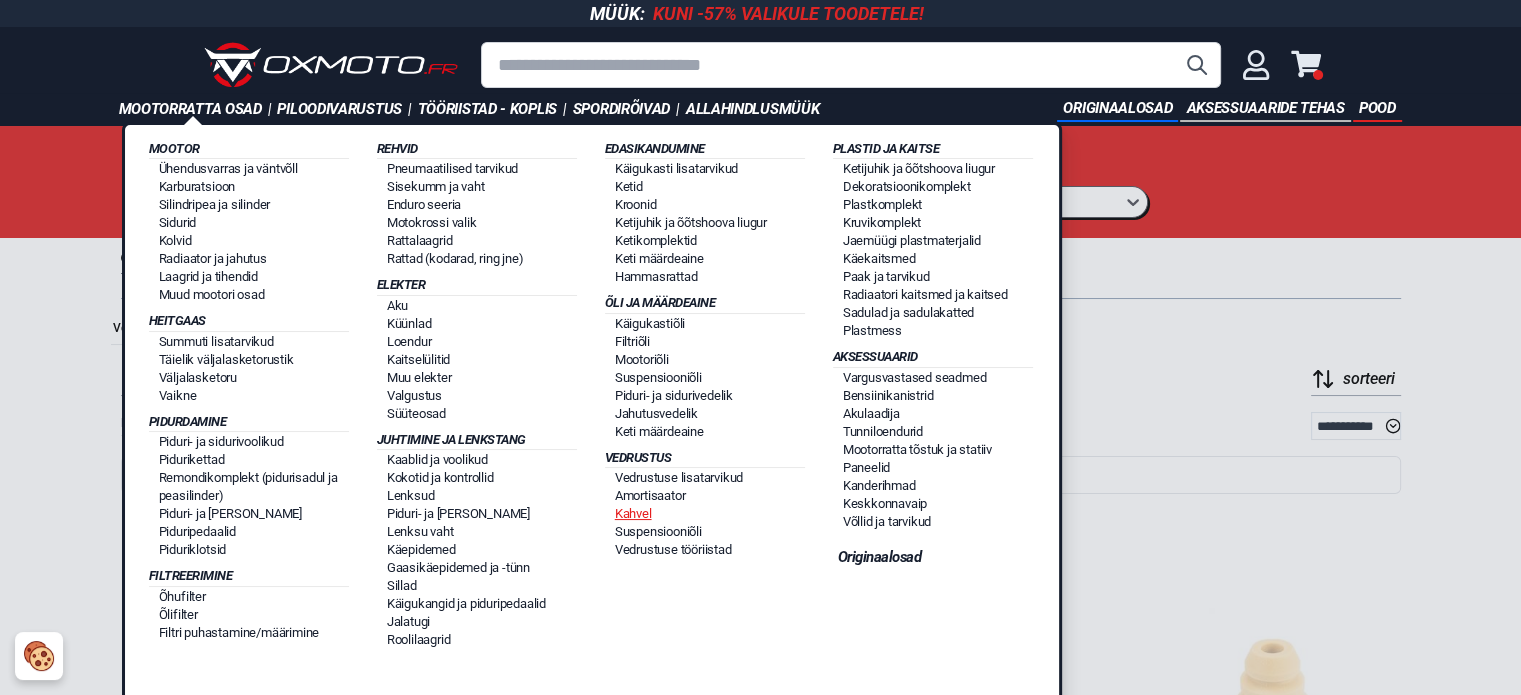 click on "Kahvel" at bounding box center [633, 513] 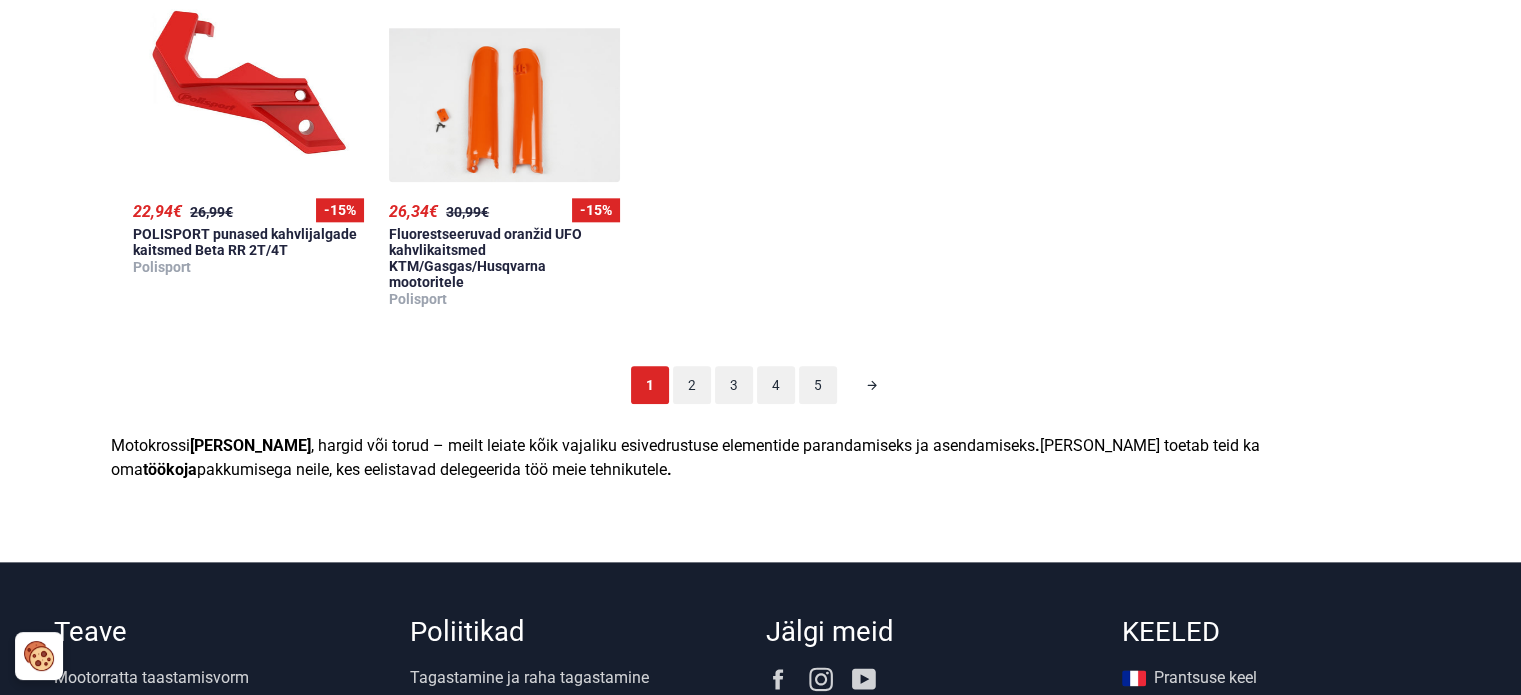 scroll, scrollTop: 2300, scrollLeft: 0, axis: vertical 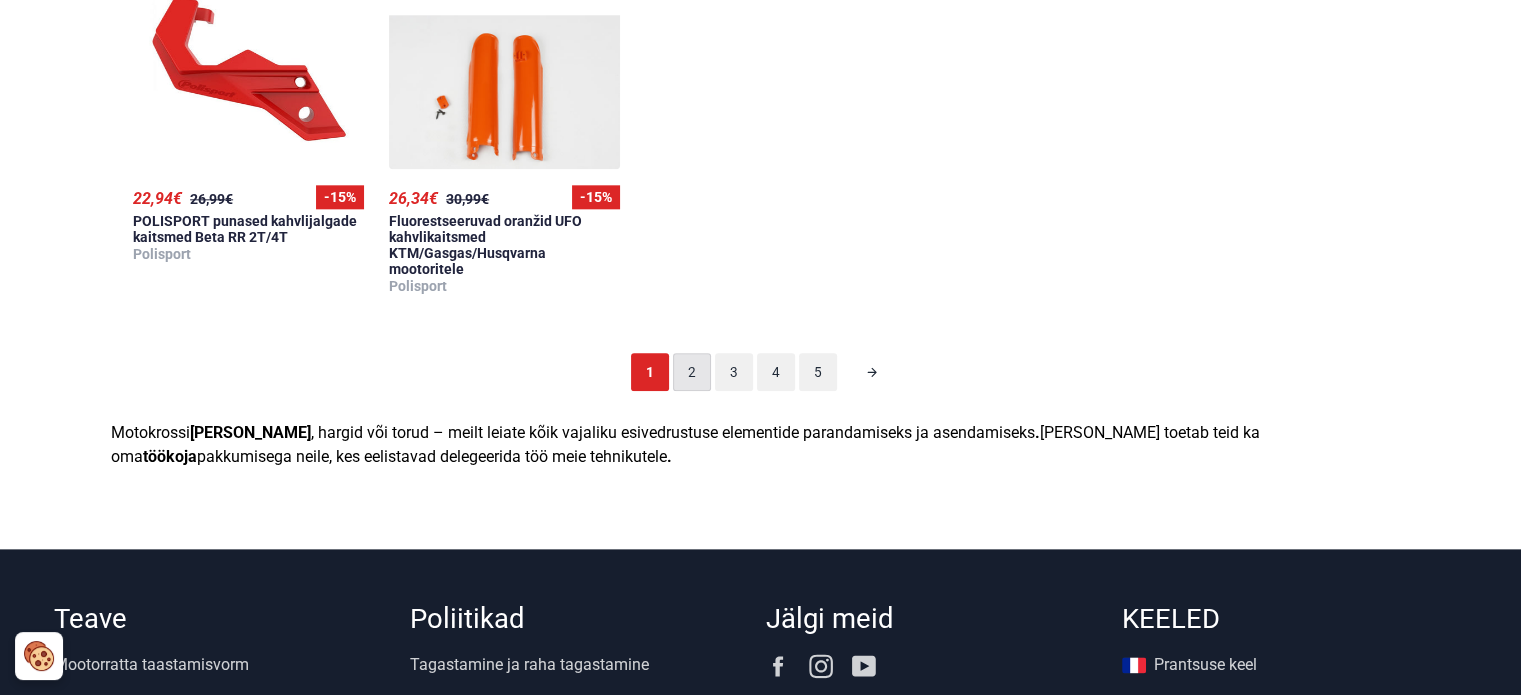 click on "2" at bounding box center [692, 372] 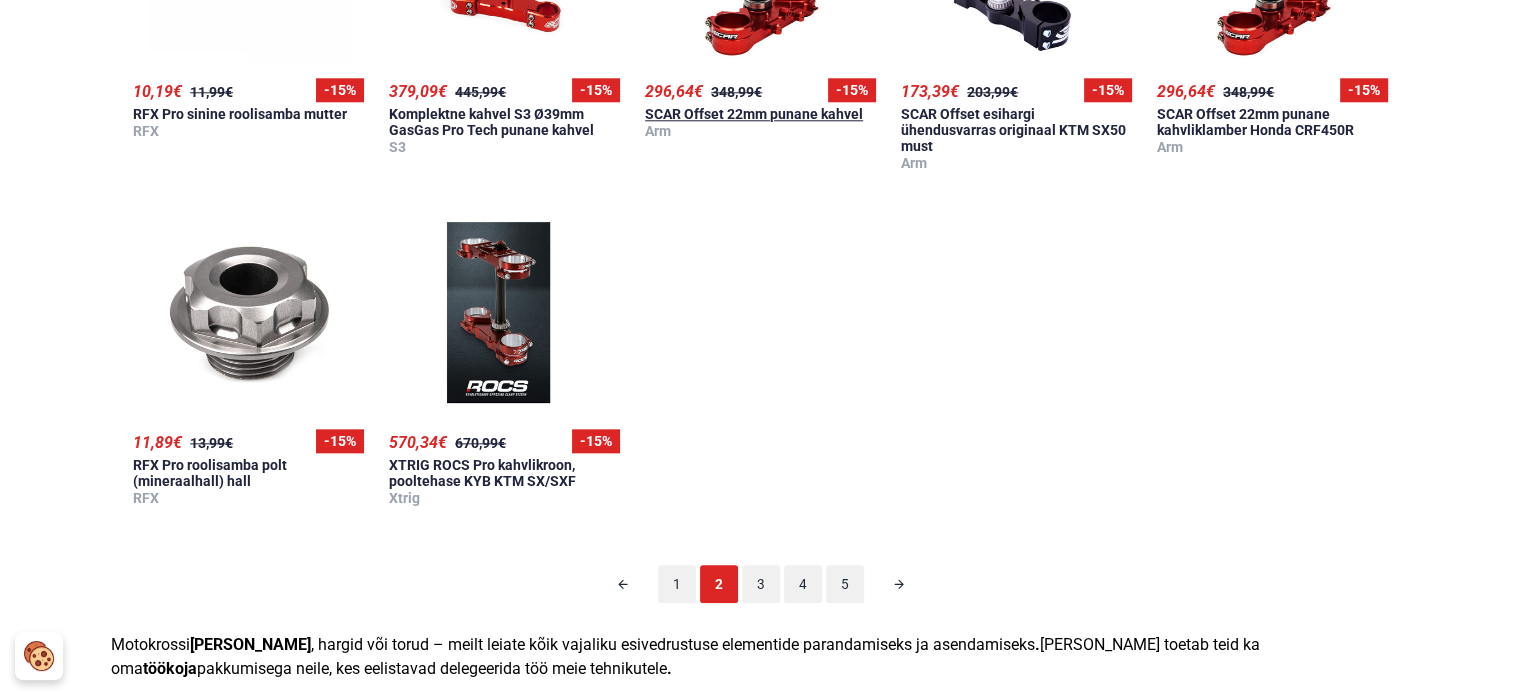 scroll, scrollTop: 2124, scrollLeft: 0, axis: vertical 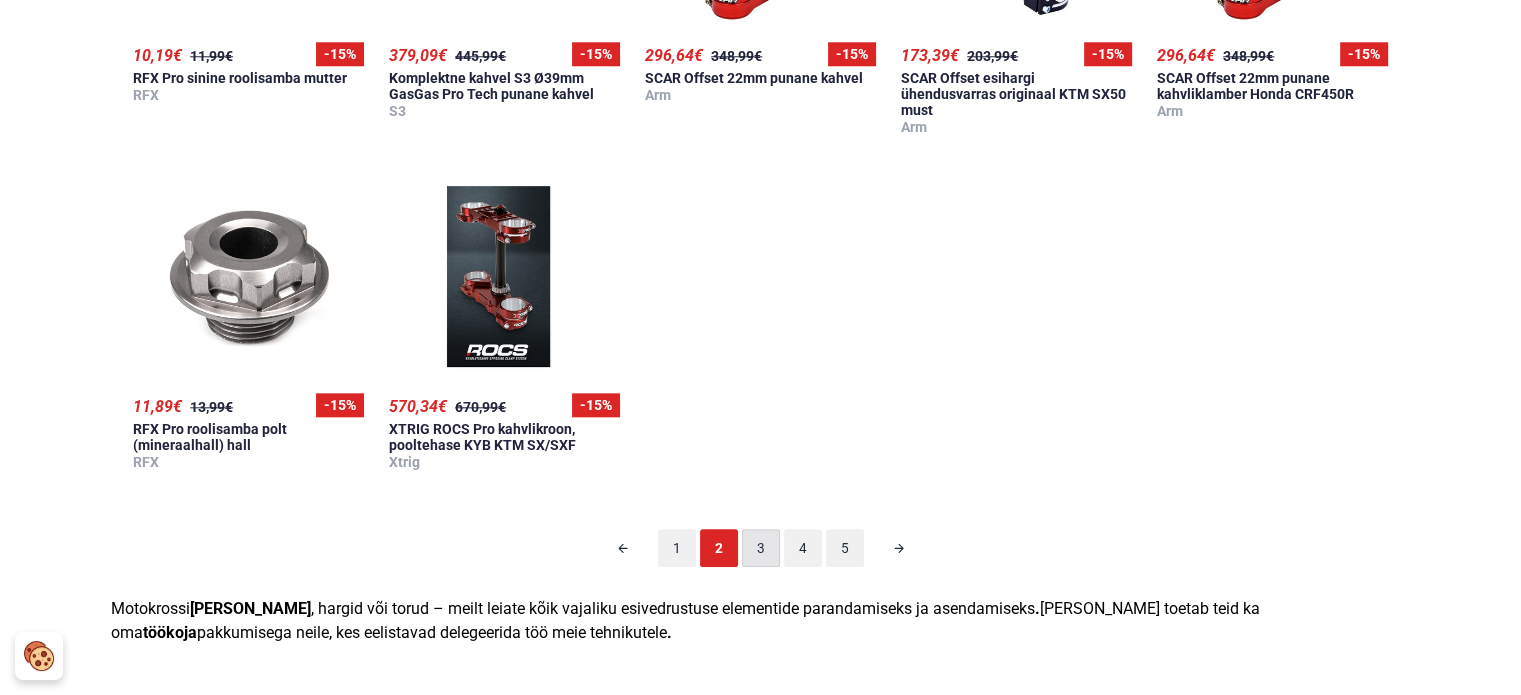 click on "3" at bounding box center (761, 548) 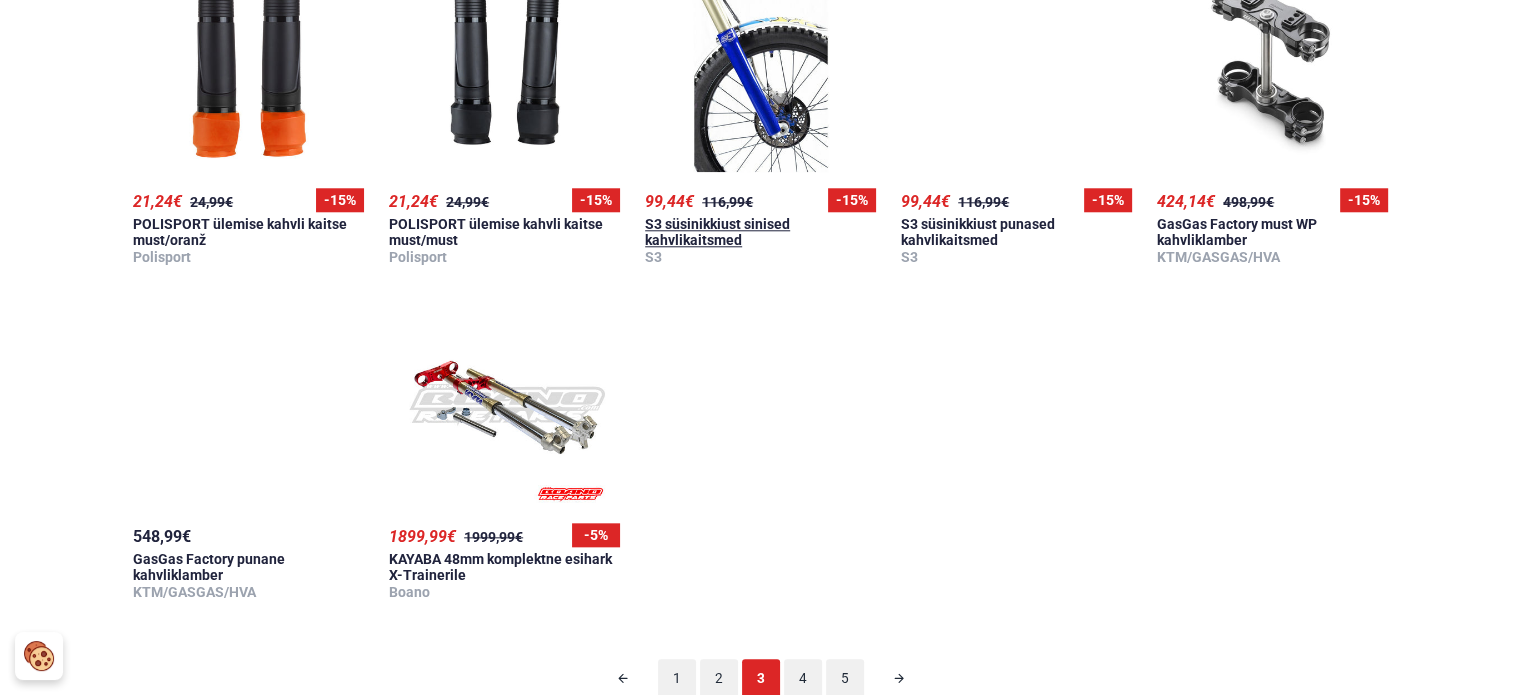 scroll, scrollTop: 2024, scrollLeft: 0, axis: vertical 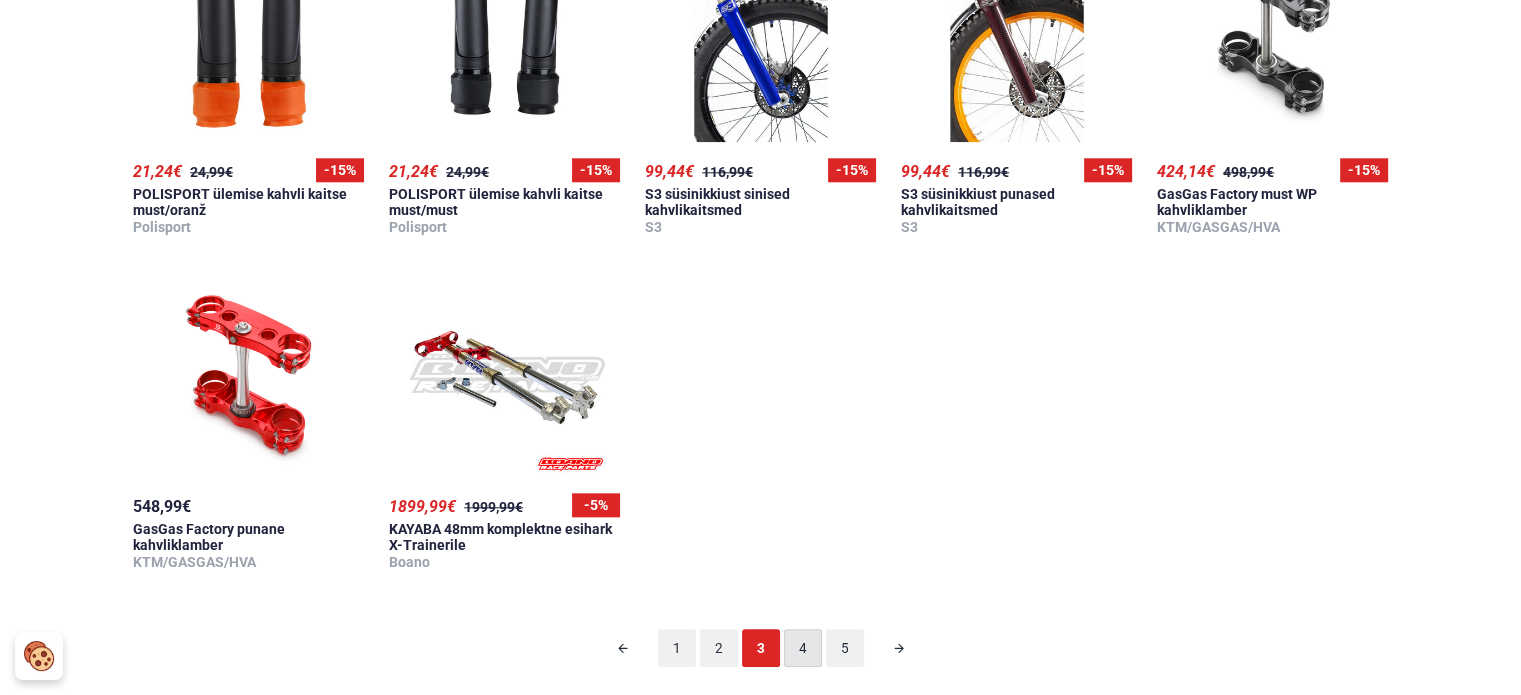 click on "4" at bounding box center (803, 648) 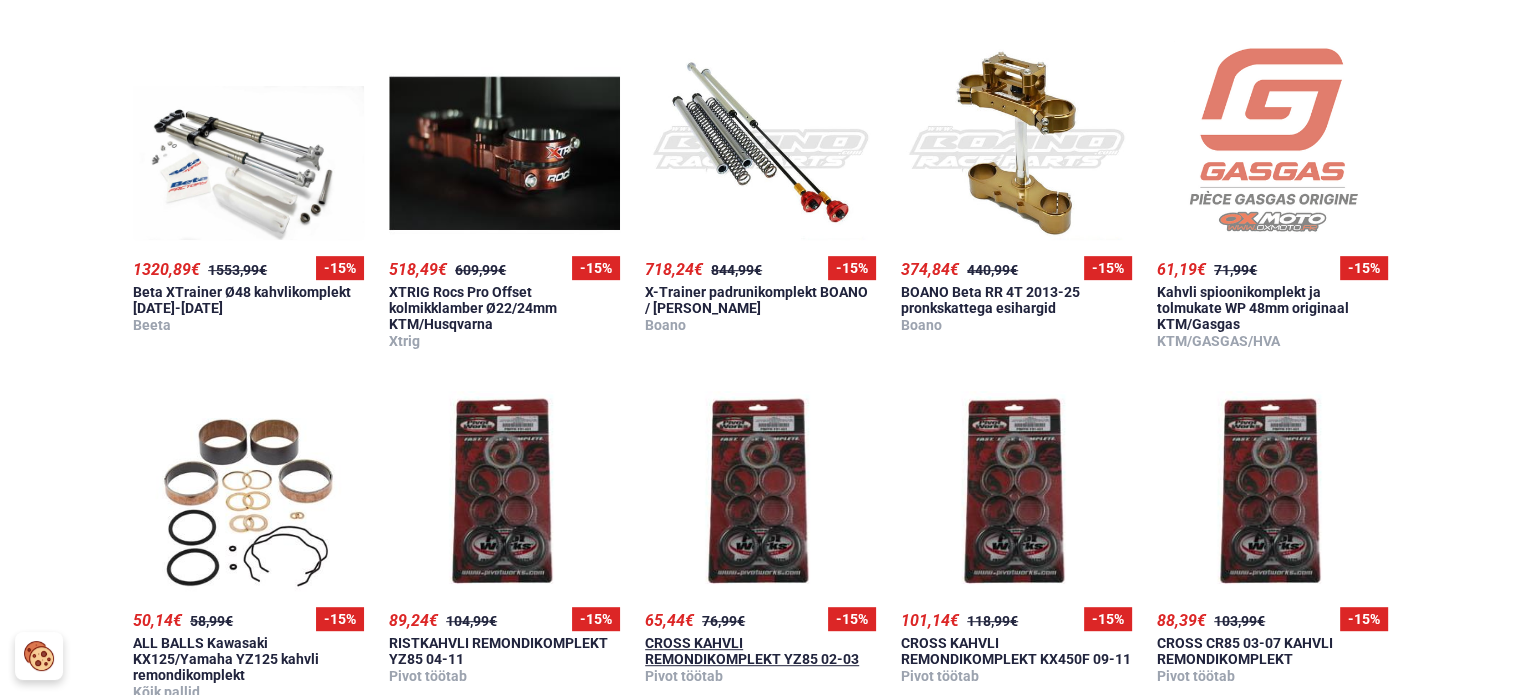 scroll, scrollTop: 924, scrollLeft: 0, axis: vertical 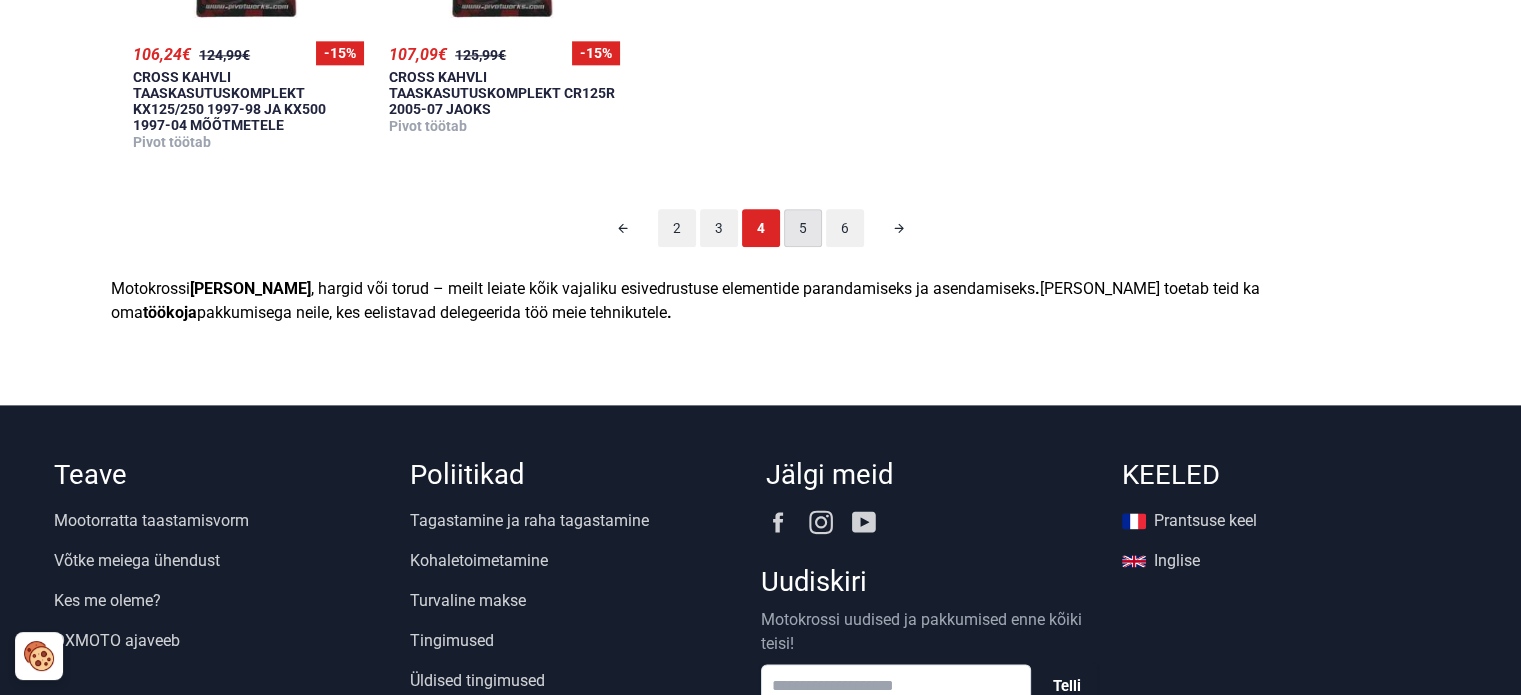 click on "5" at bounding box center (803, 228) 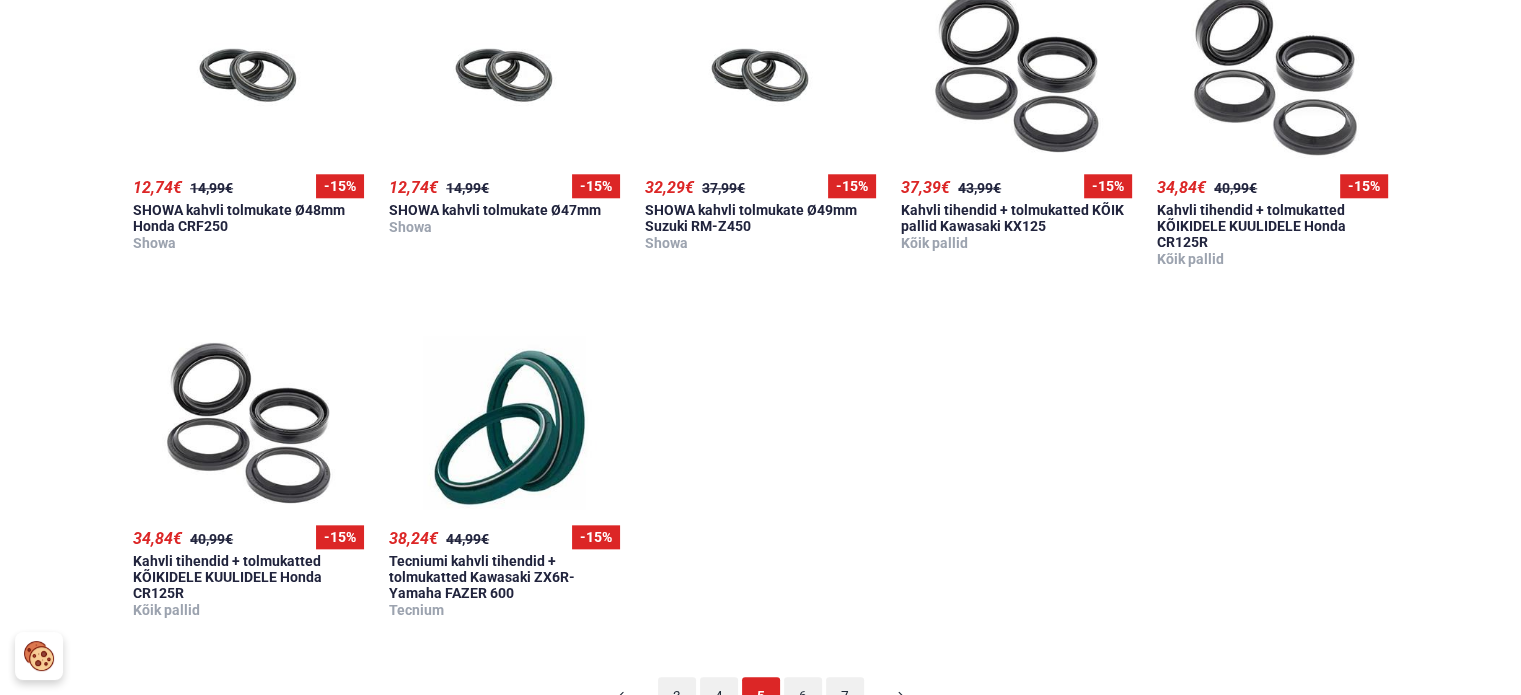 scroll, scrollTop: 2324, scrollLeft: 0, axis: vertical 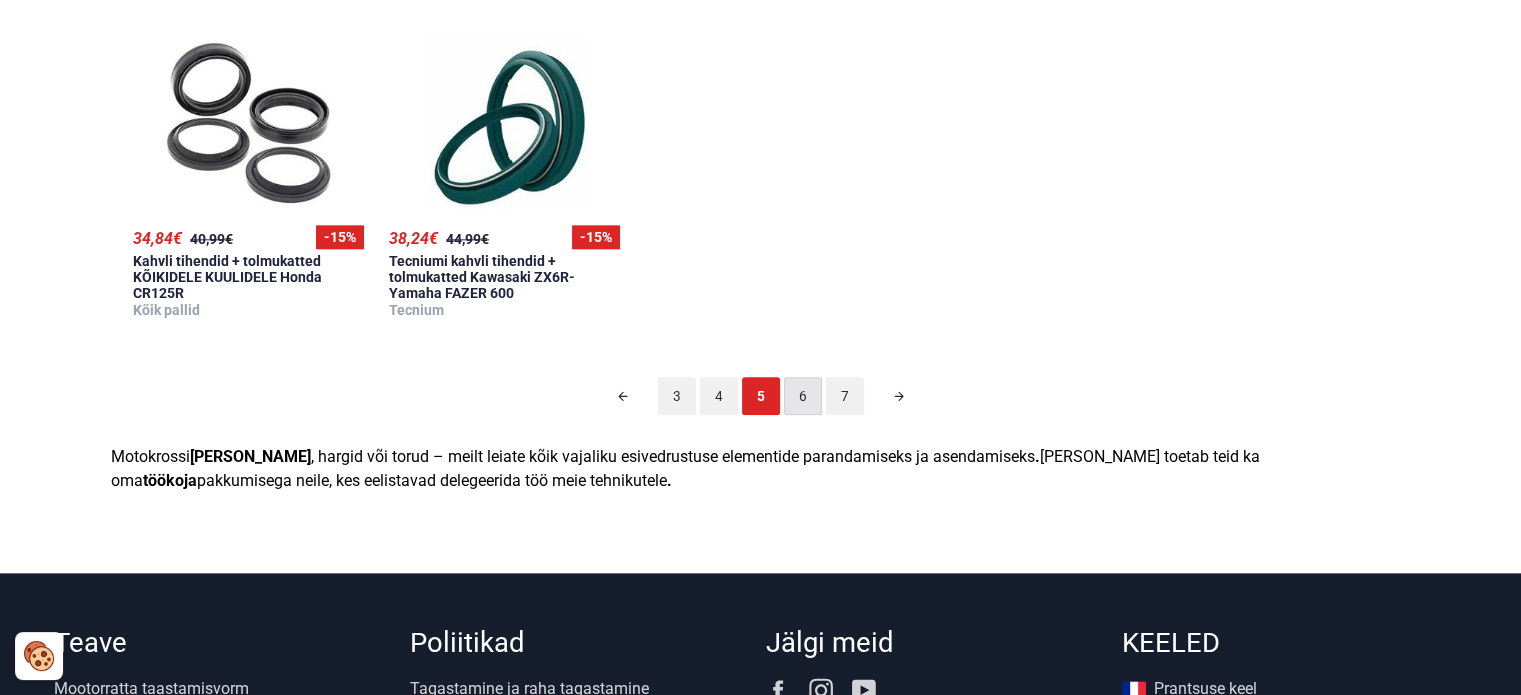 click on "6" at bounding box center (803, 396) 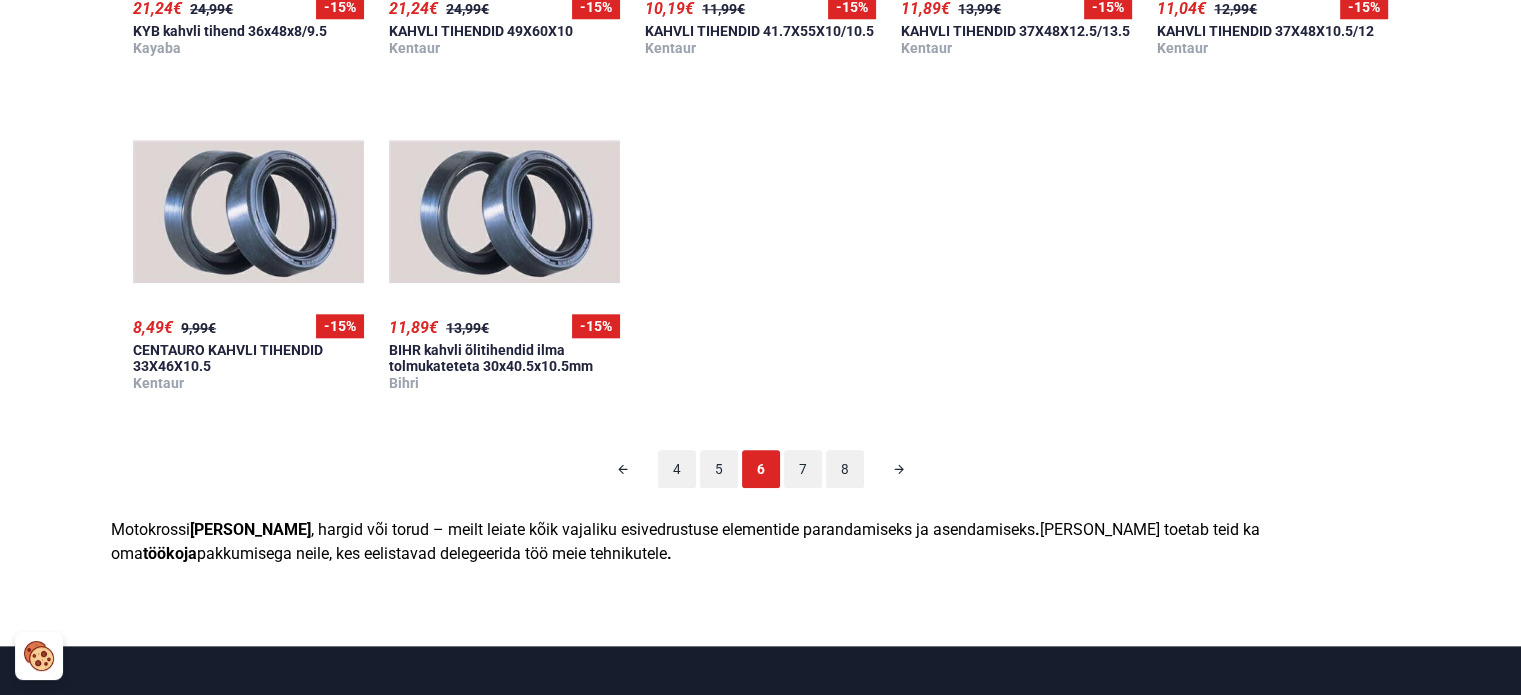 scroll, scrollTop: 2124, scrollLeft: 0, axis: vertical 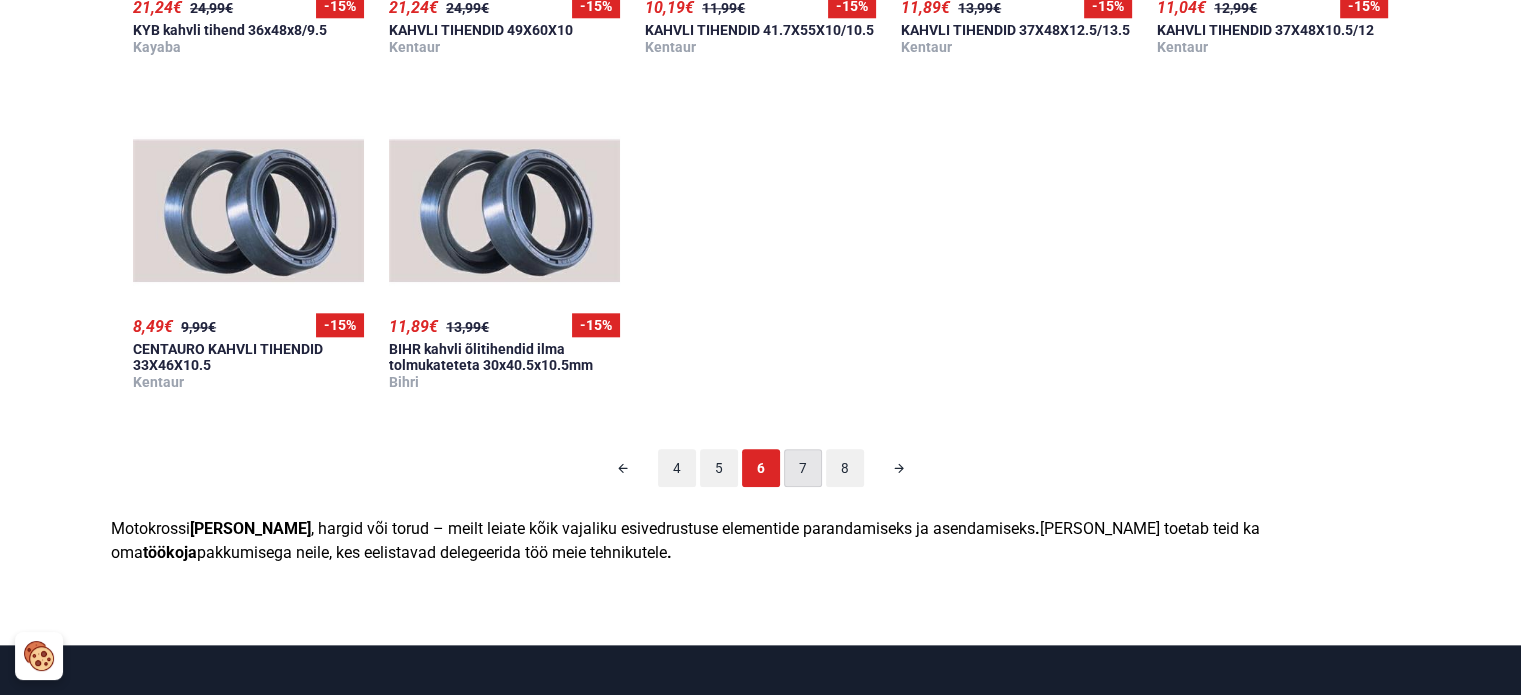 click on "7" at bounding box center (803, 468) 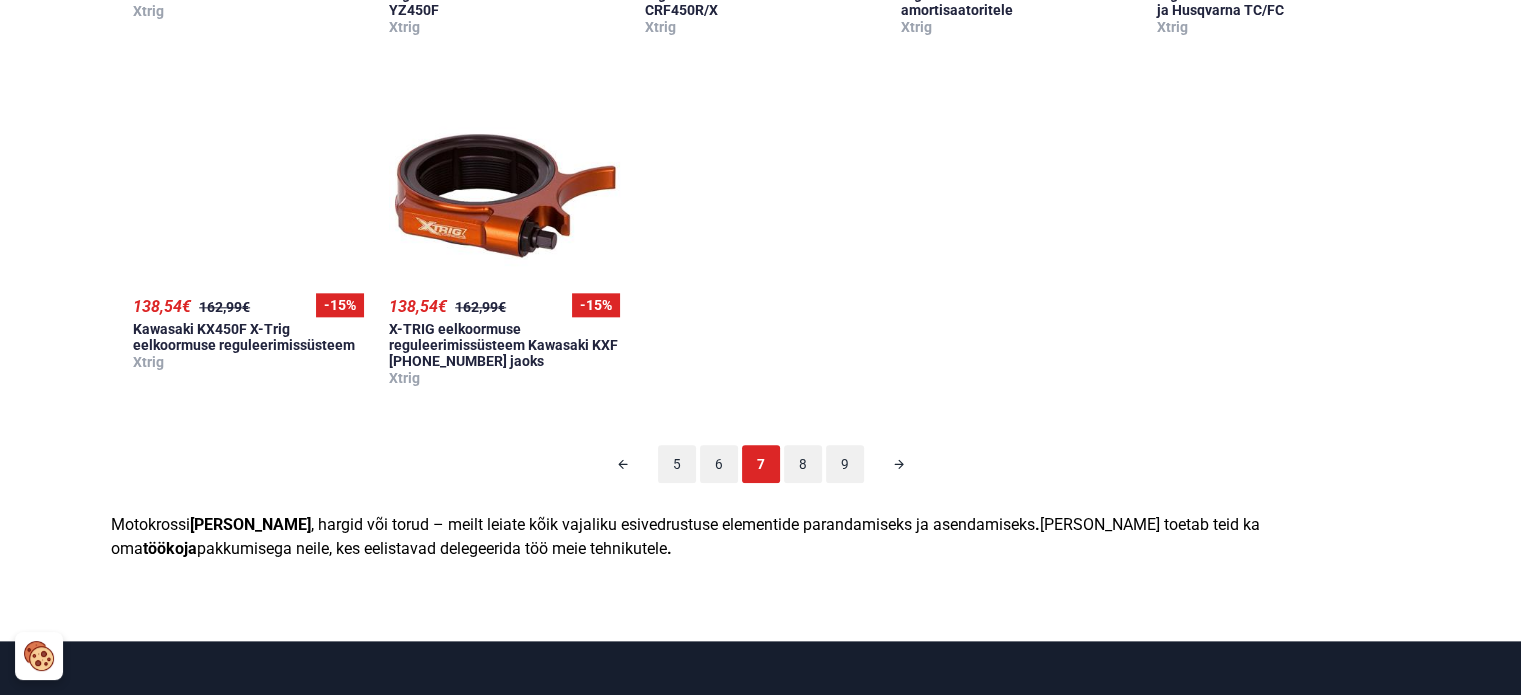 scroll, scrollTop: 2324, scrollLeft: 0, axis: vertical 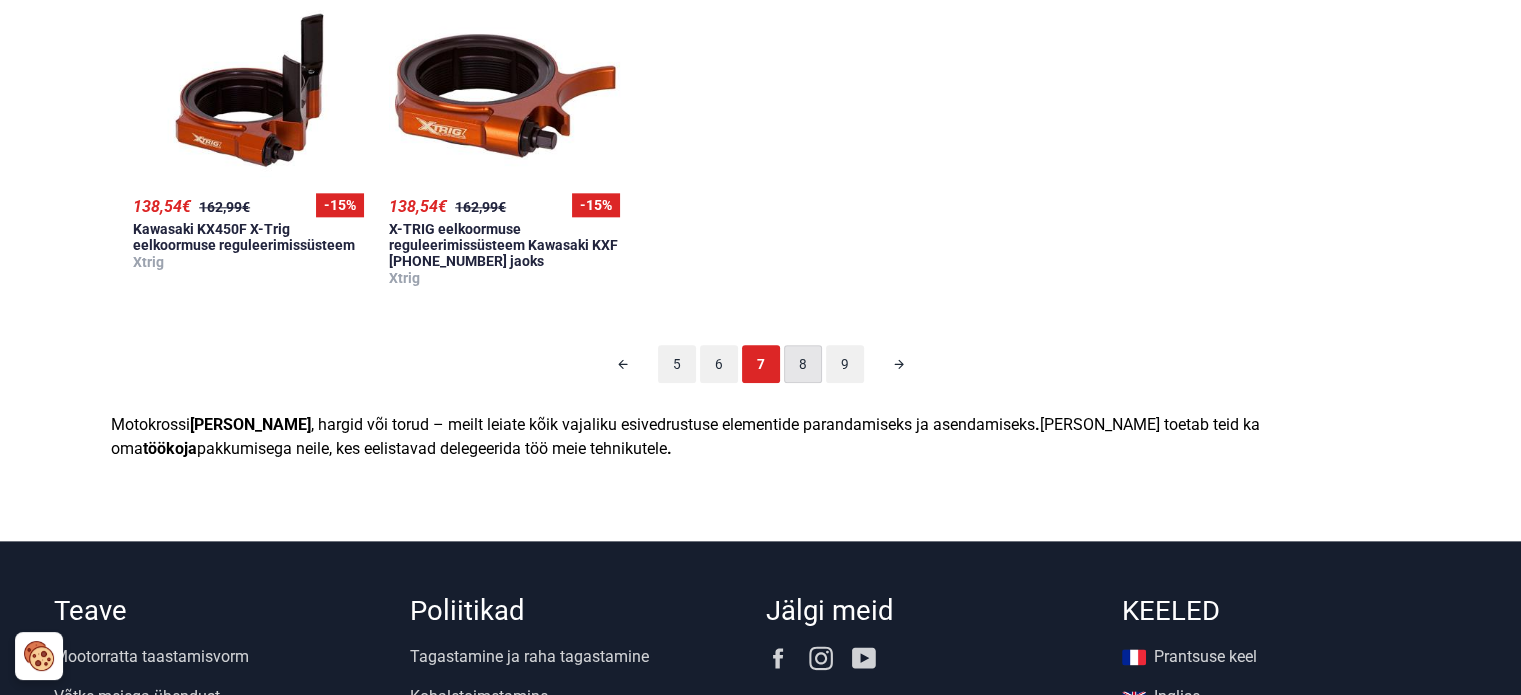 click on "8" at bounding box center (803, 364) 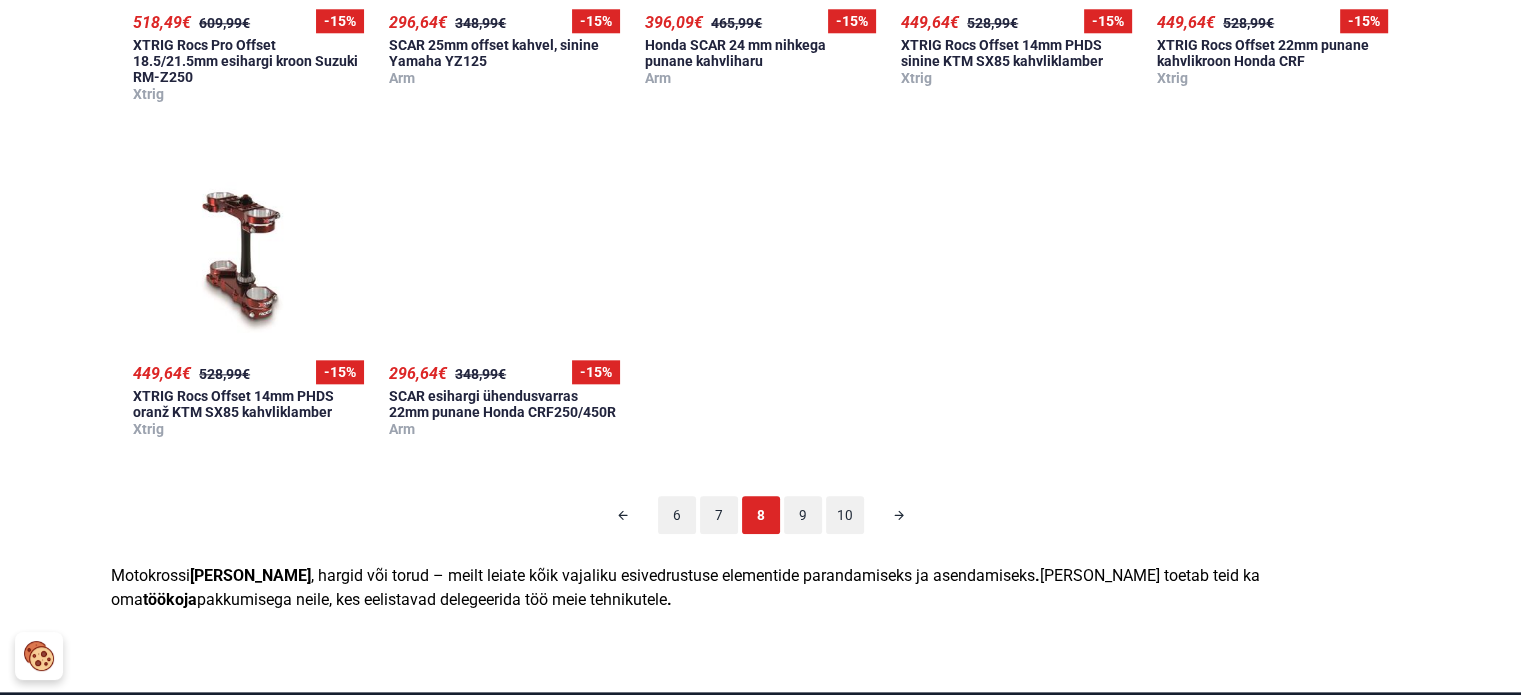 scroll, scrollTop: 2224, scrollLeft: 0, axis: vertical 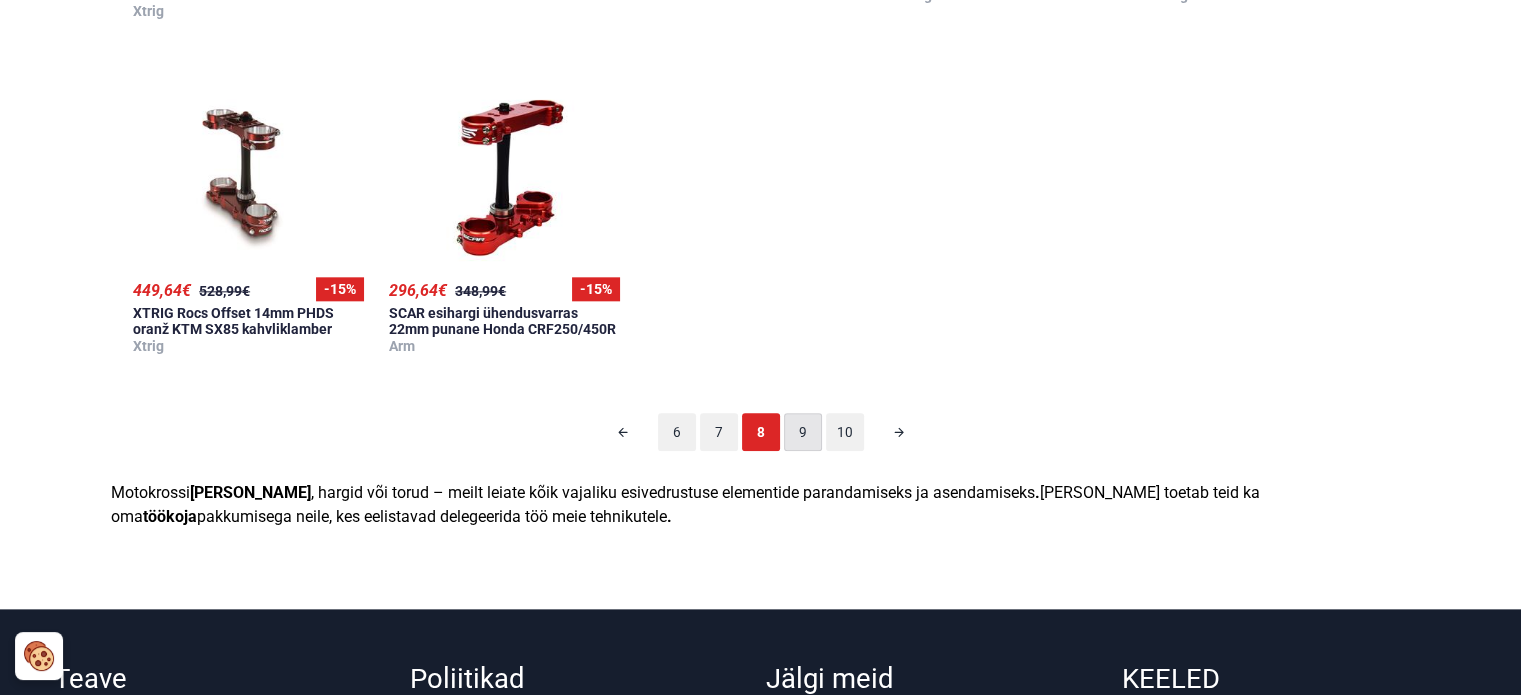 click on "9" at bounding box center (803, 432) 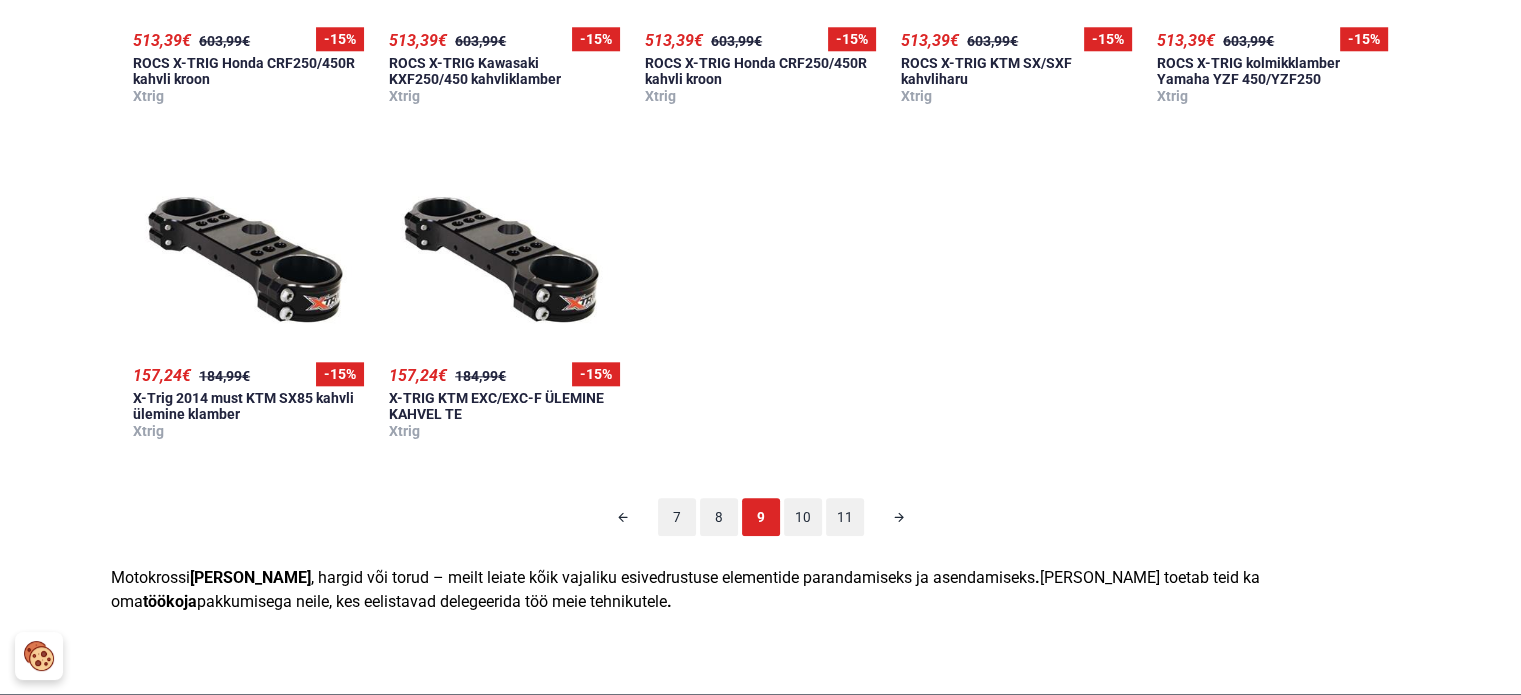 scroll, scrollTop: 2124, scrollLeft: 0, axis: vertical 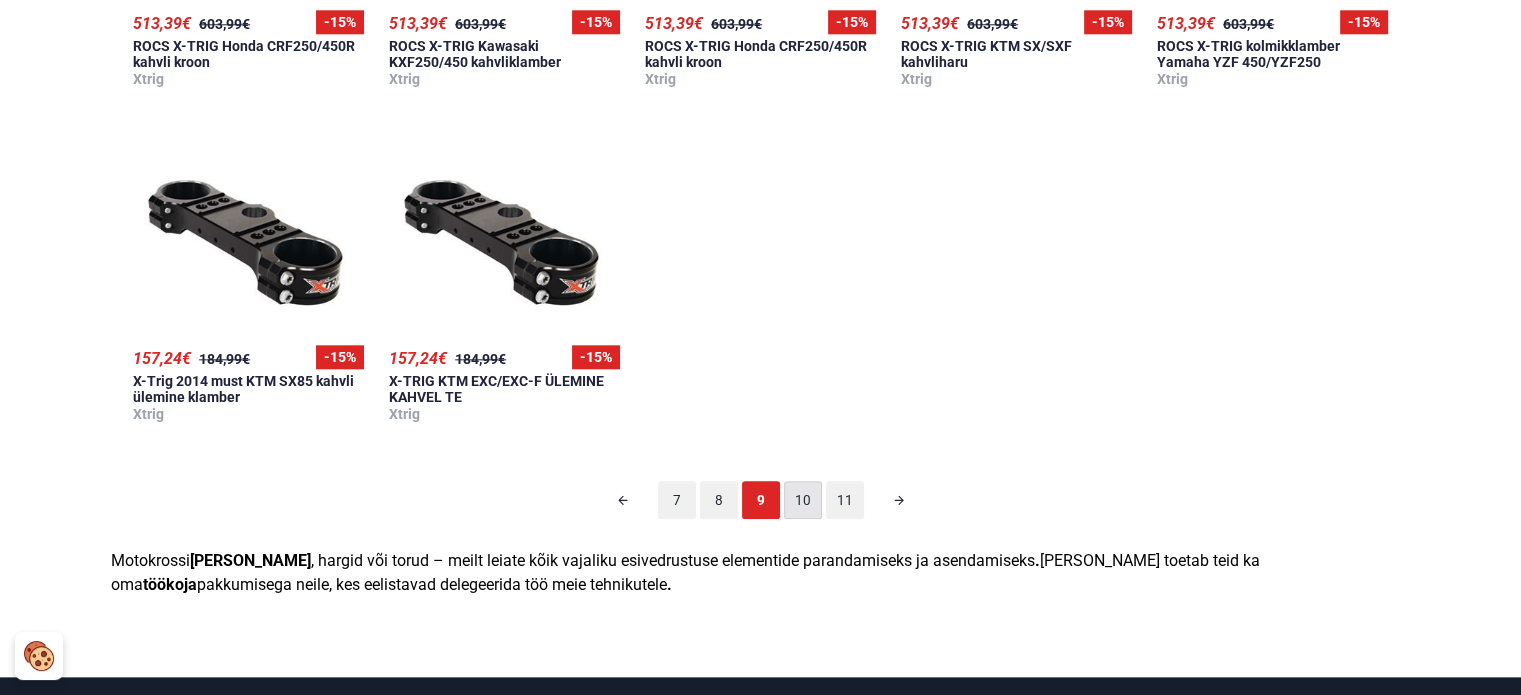 click on "10" at bounding box center (803, 500) 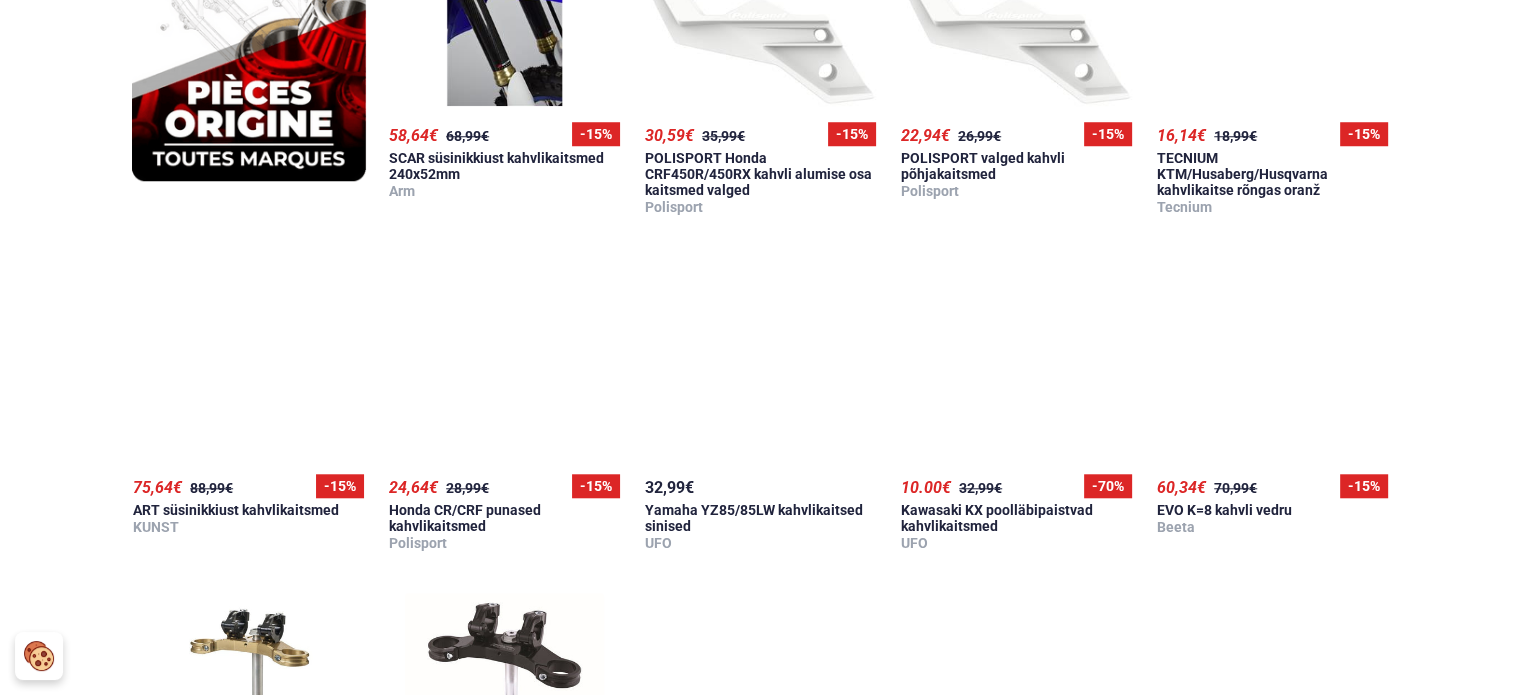 scroll, scrollTop: 1924, scrollLeft: 0, axis: vertical 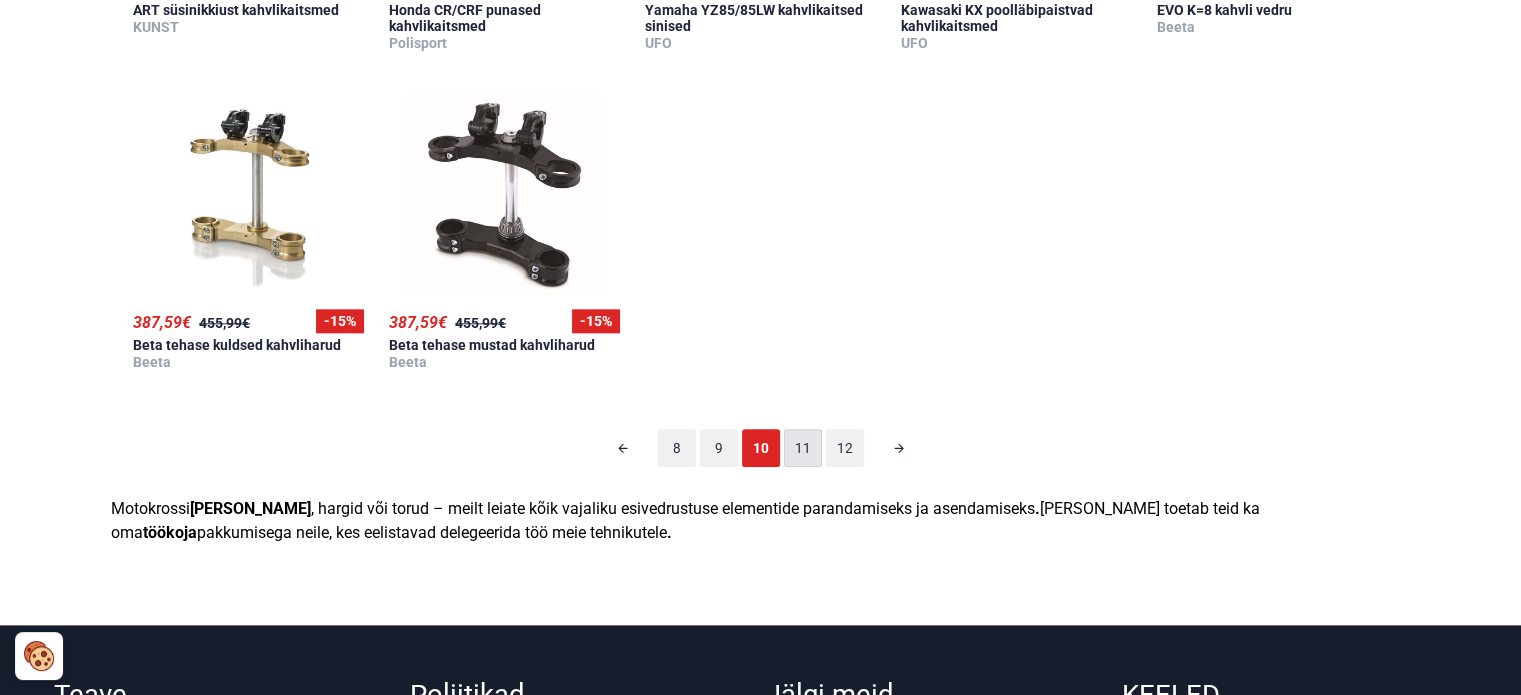 click on "11" at bounding box center [803, 448] 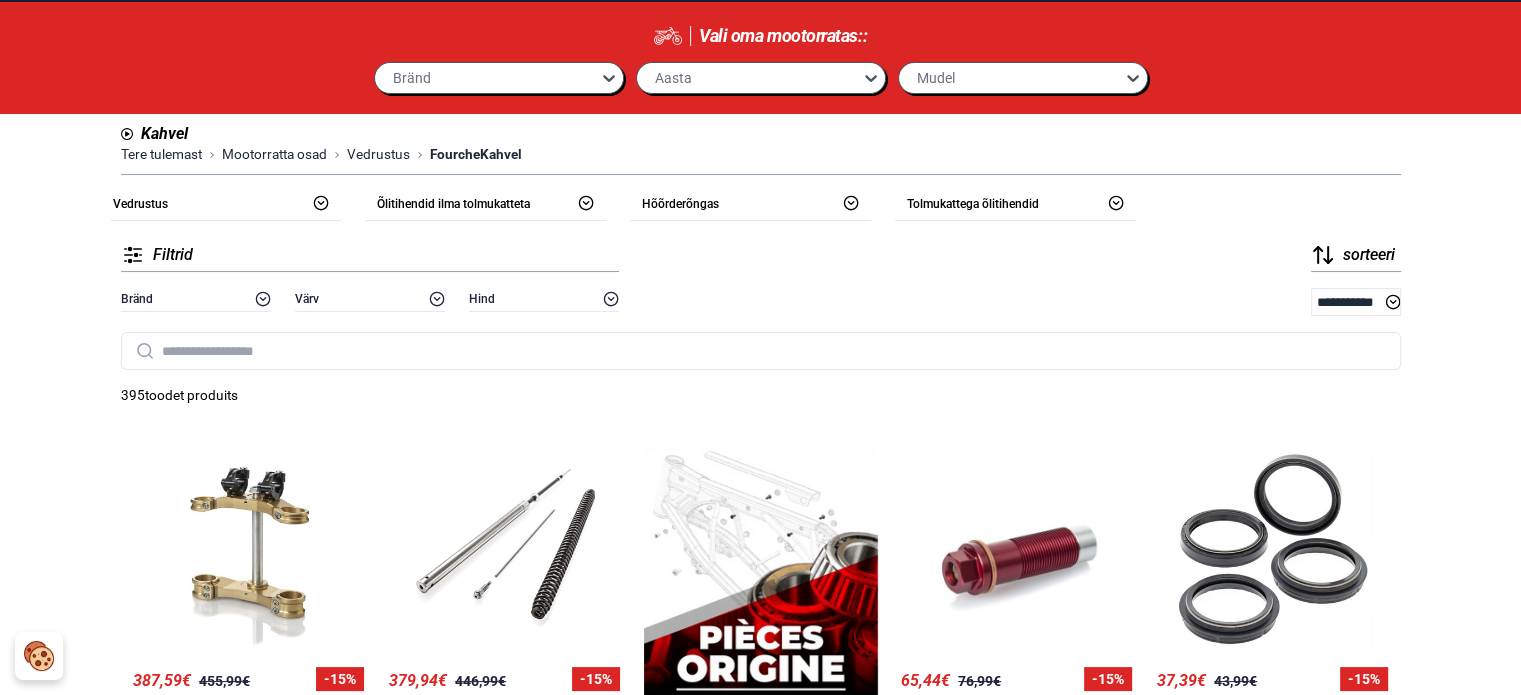 scroll, scrollTop: 324, scrollLeft: 0, axis: vertical 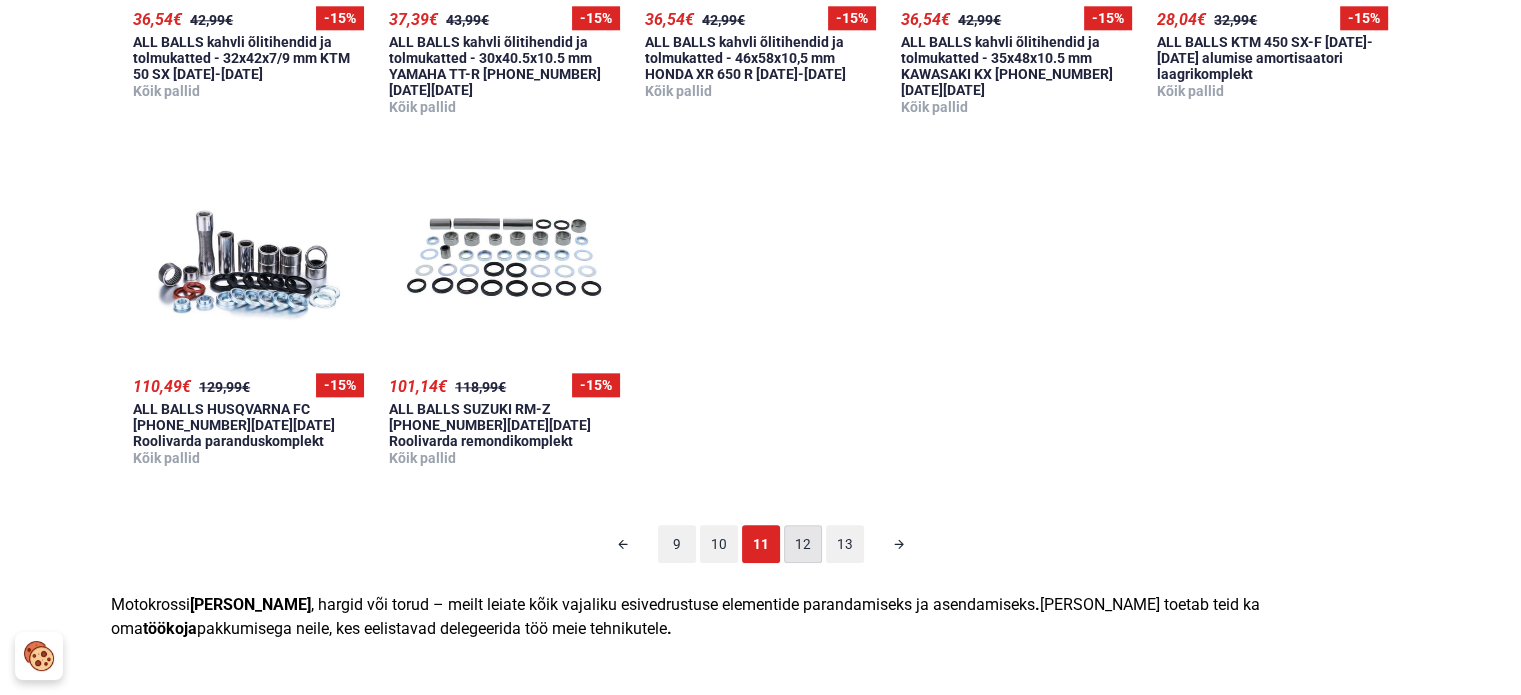 click on "12" at bounding box center [803, 544] 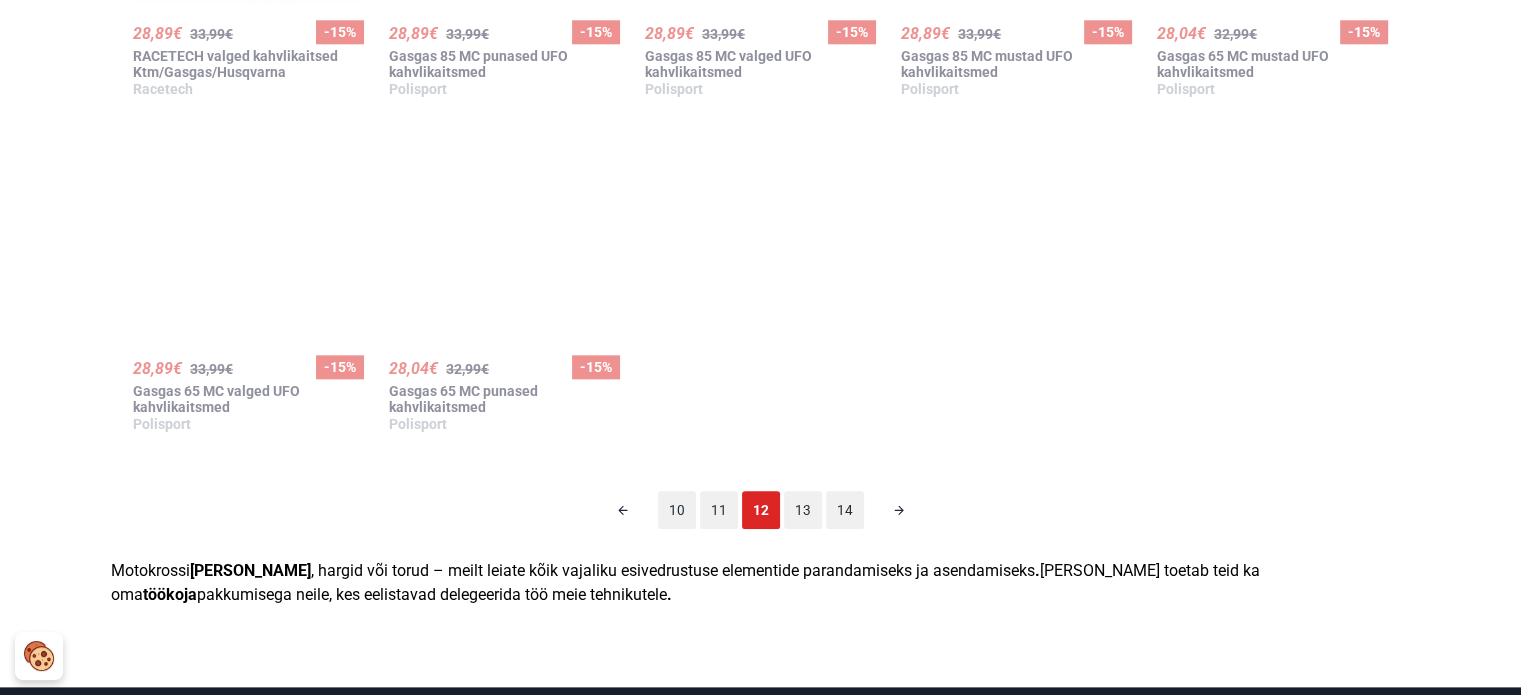 scroll, scrollTop: 2224, scrollLeft: 0, axis: vertical 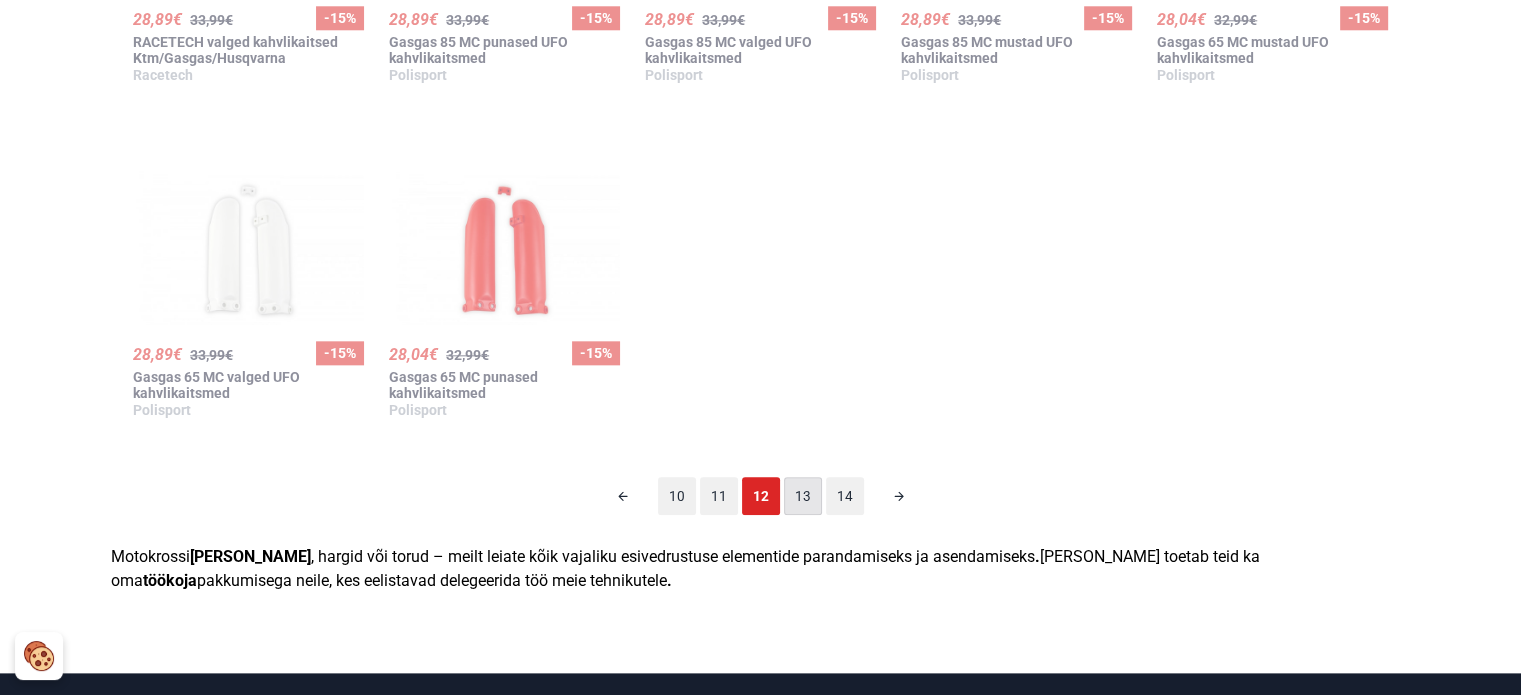 click on "13" at bounding box center (803, 496) 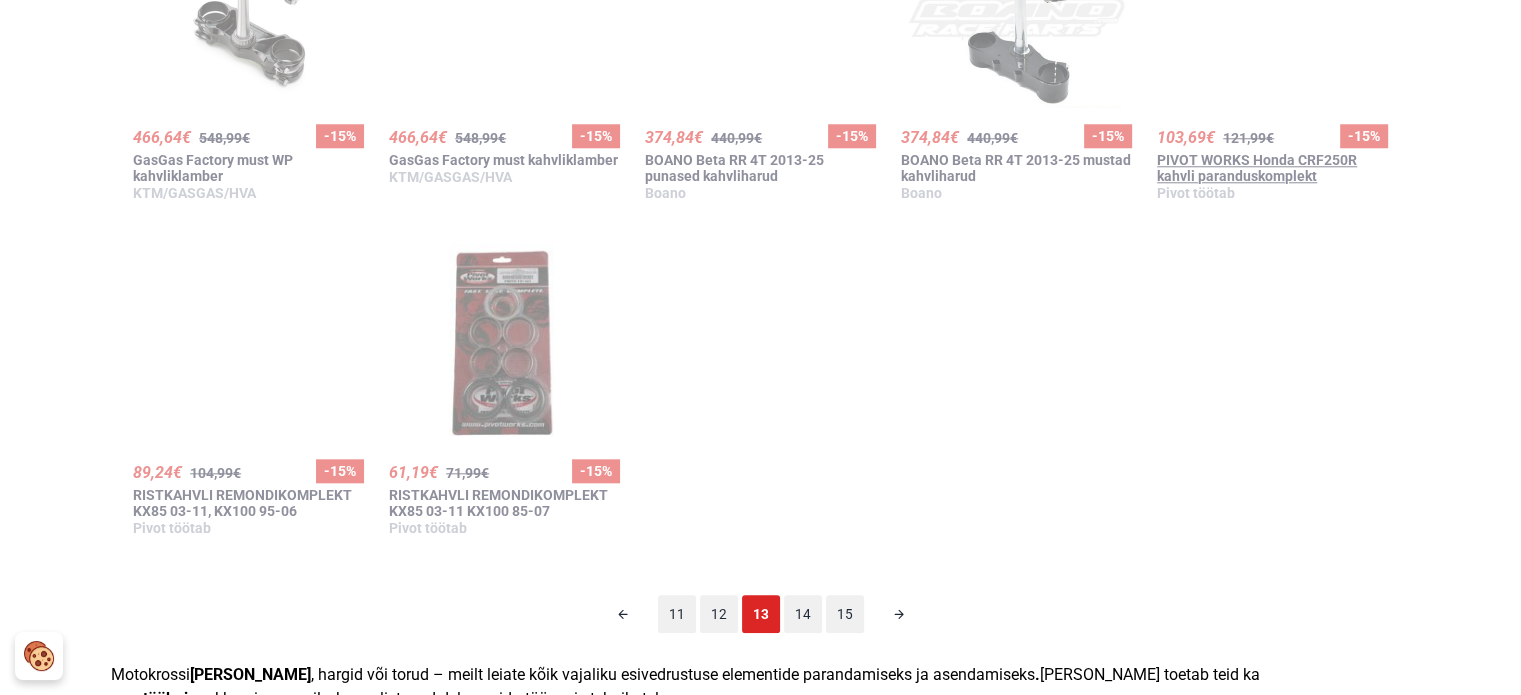 scroll, scrollTop: 2224, scrollLeft: 0, axis: vertical 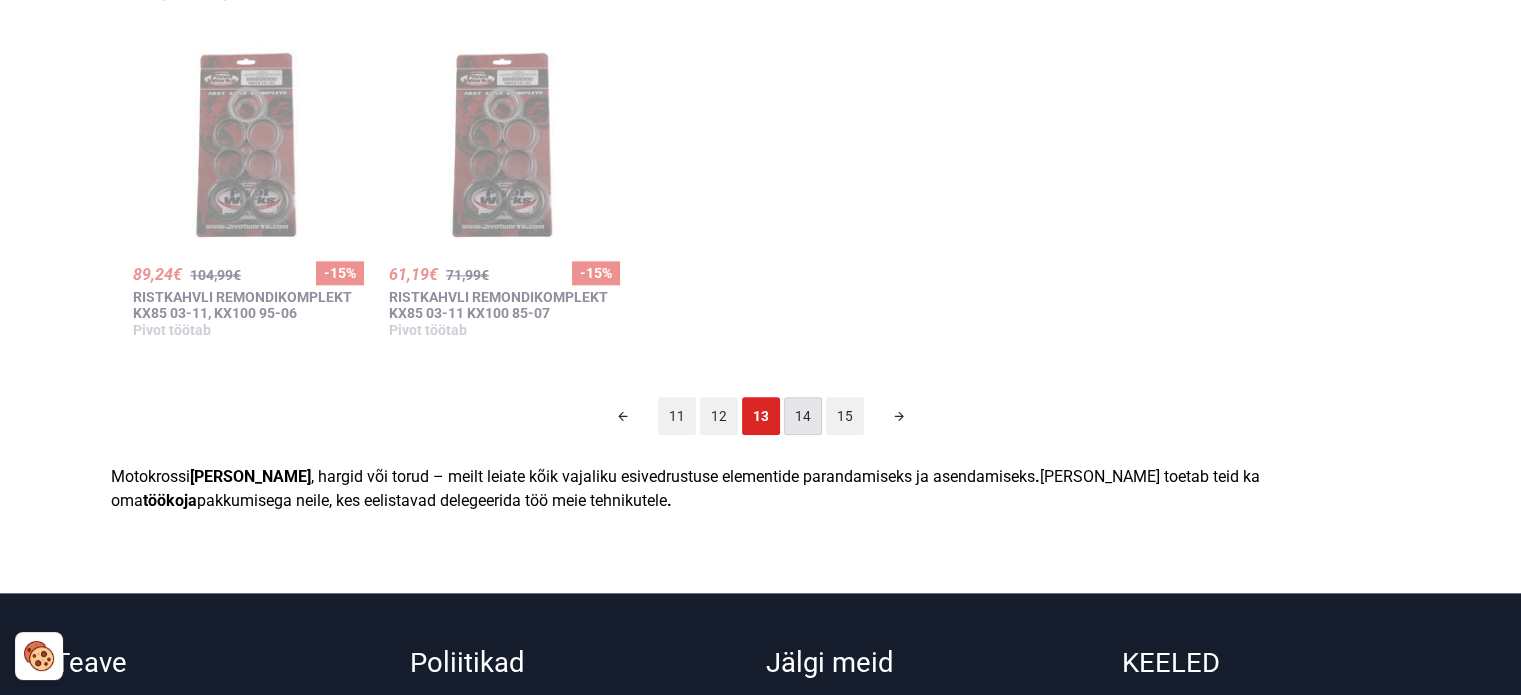 click on "14" at bounding box center (803, 416) 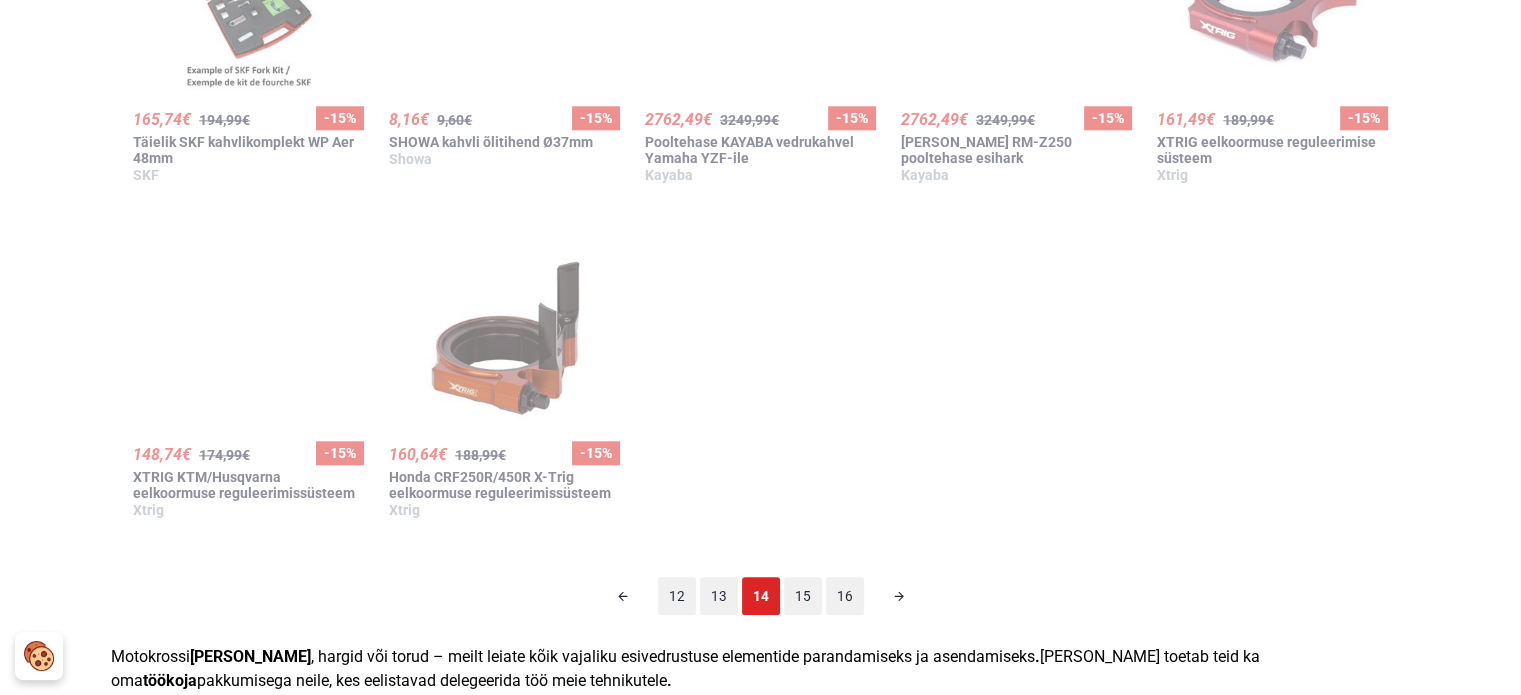 scroll, scrollTop: 2424, scrollLeft: 0, axis: vertical 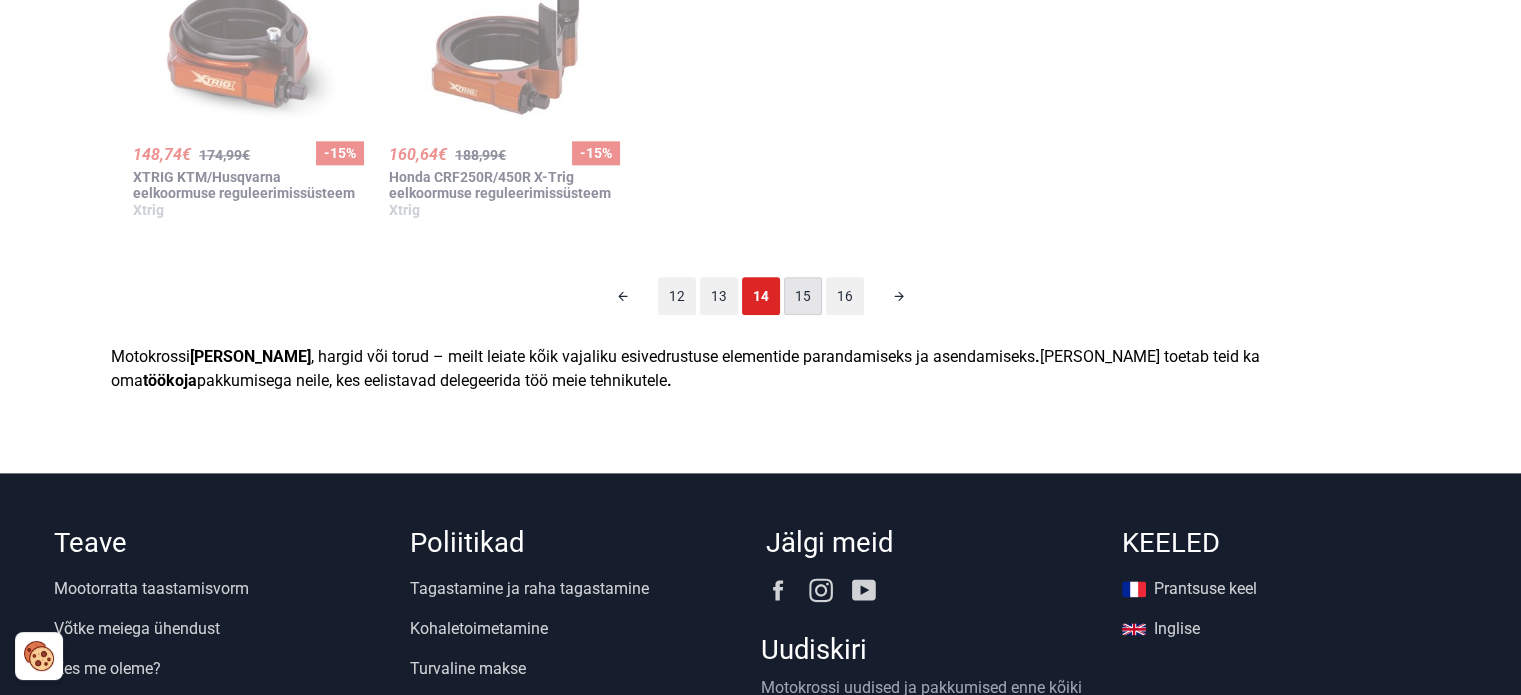 click on "15" at bounding box center (803, 296) 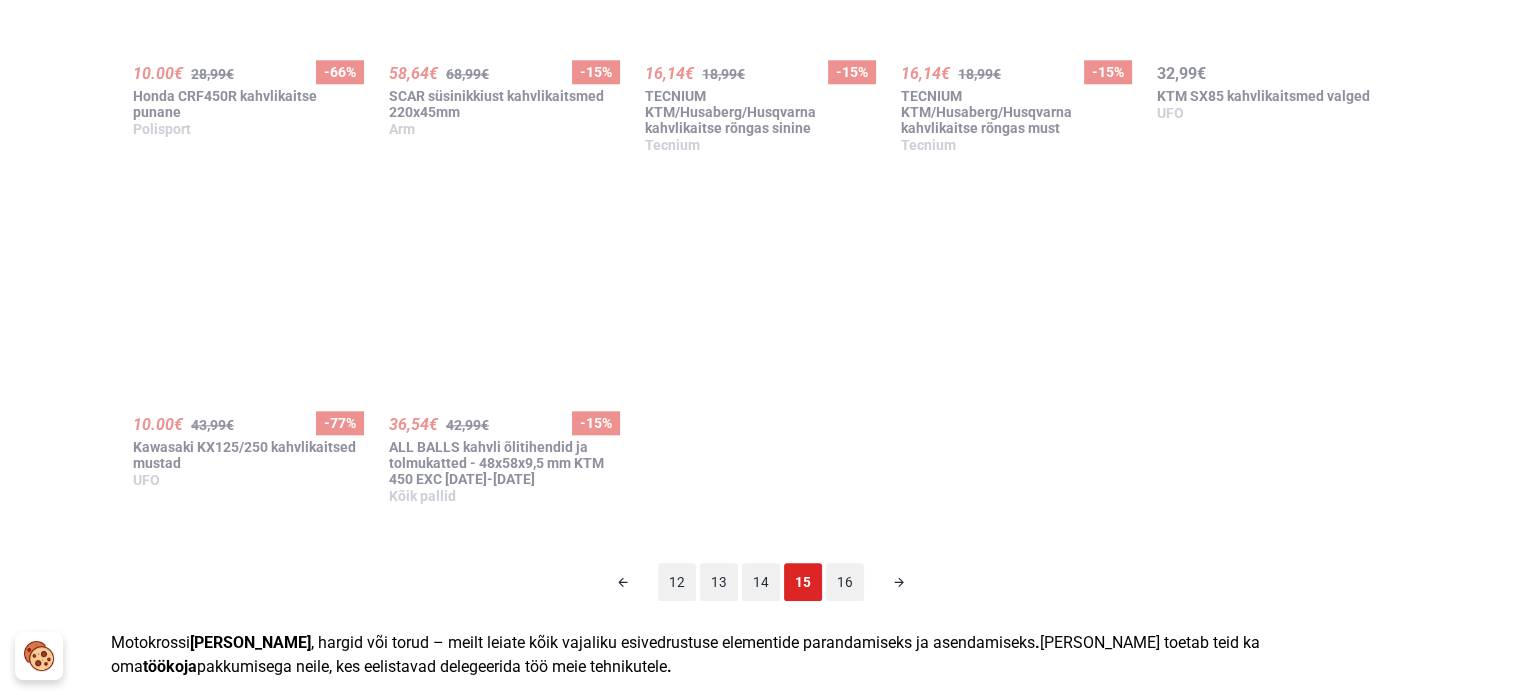 scroll, scrollTop: 2224, scrollLeft: 0, axis: vertical 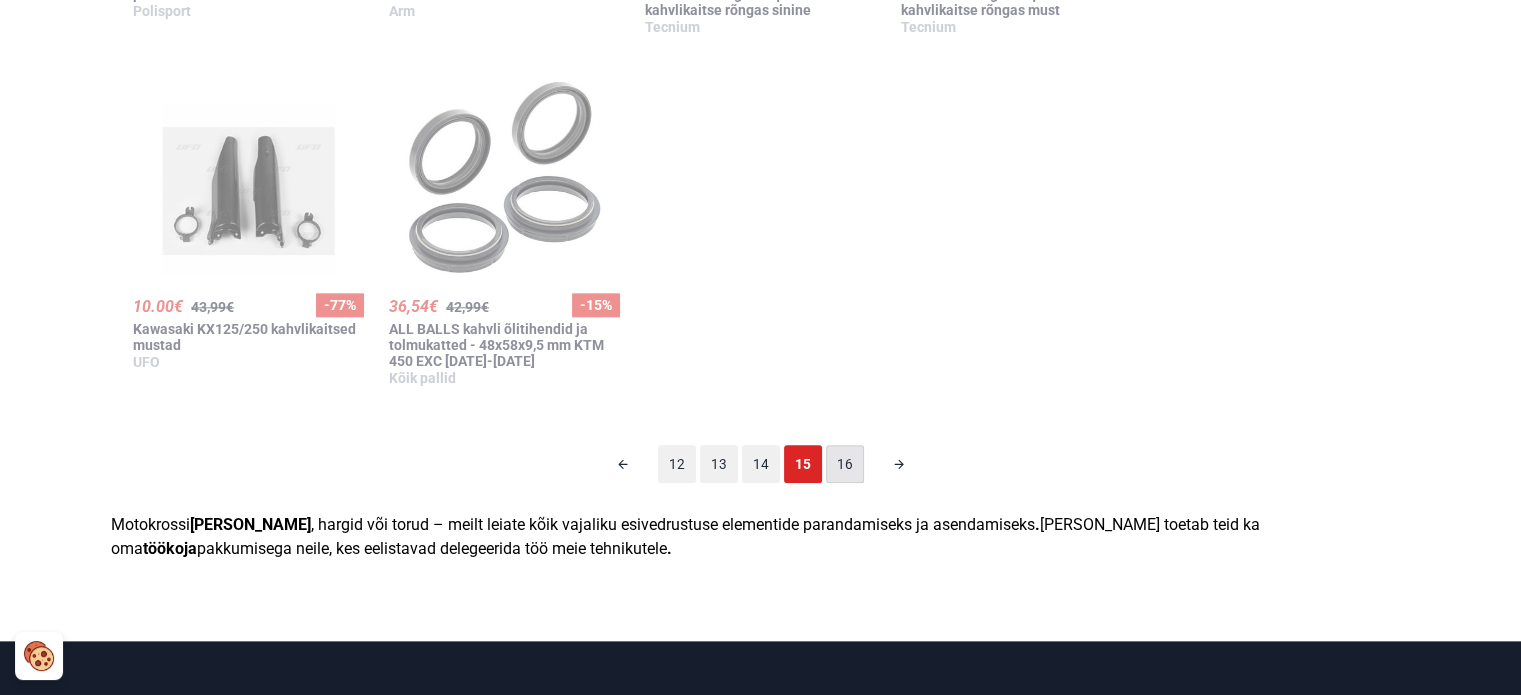 click on "16" at bounding box center (845, 464) 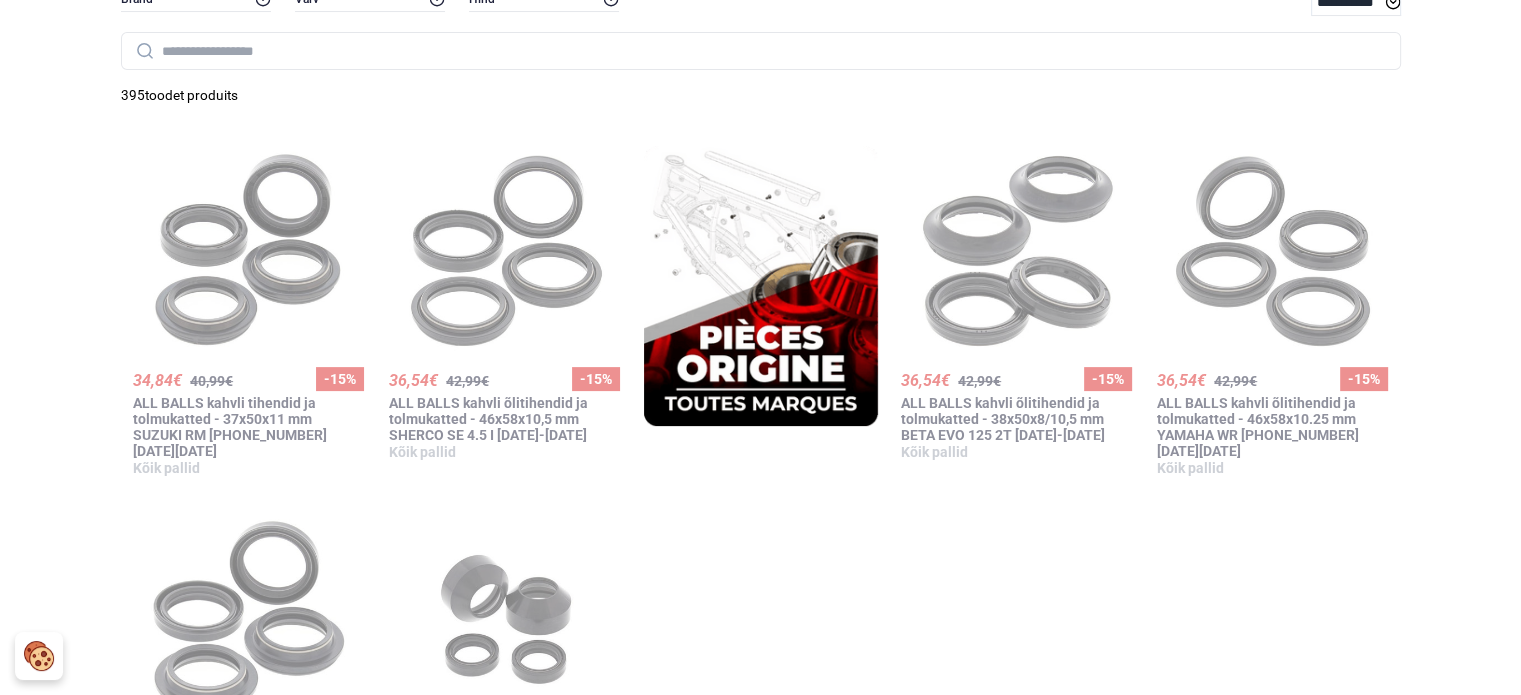 scroll, scrollTop: 0, scrollLeft: 0, axis: both 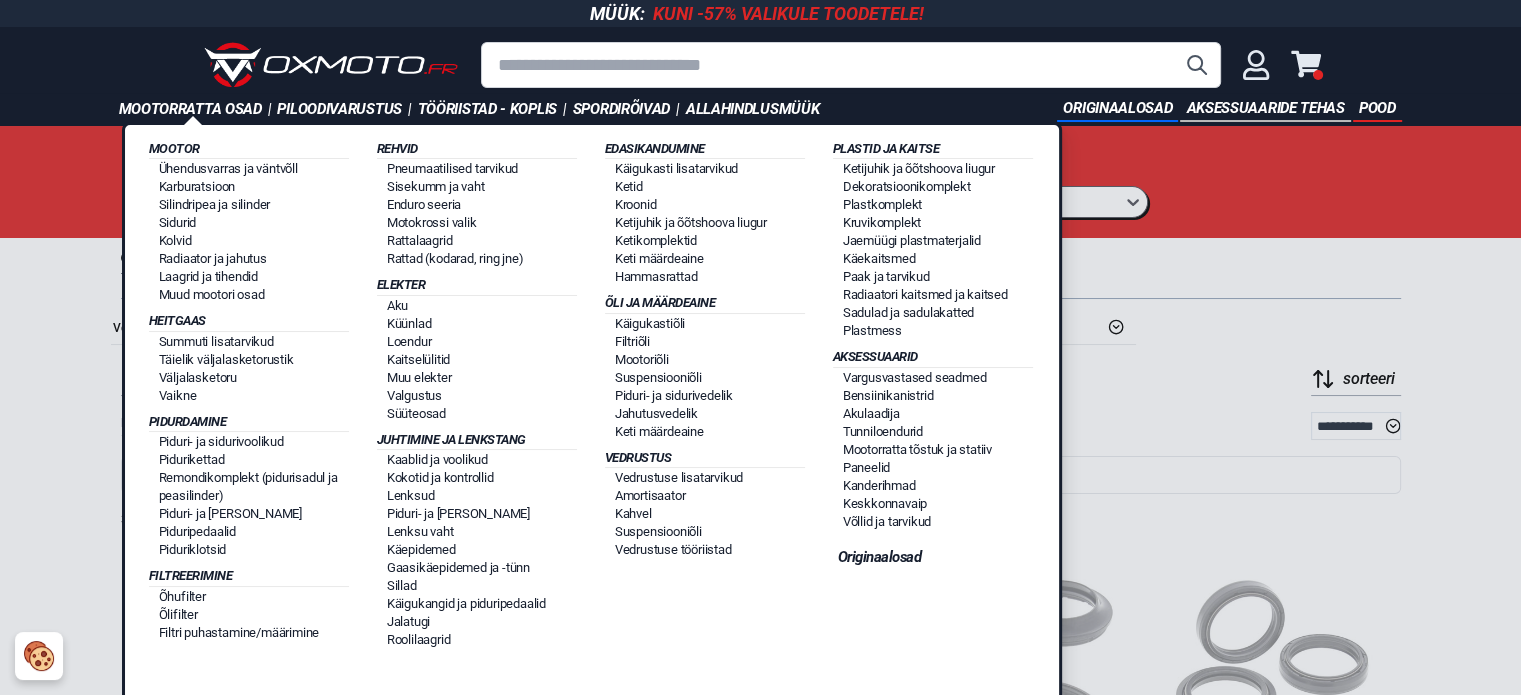click on "Mootorratta osad" at bounding box center (190, 109) 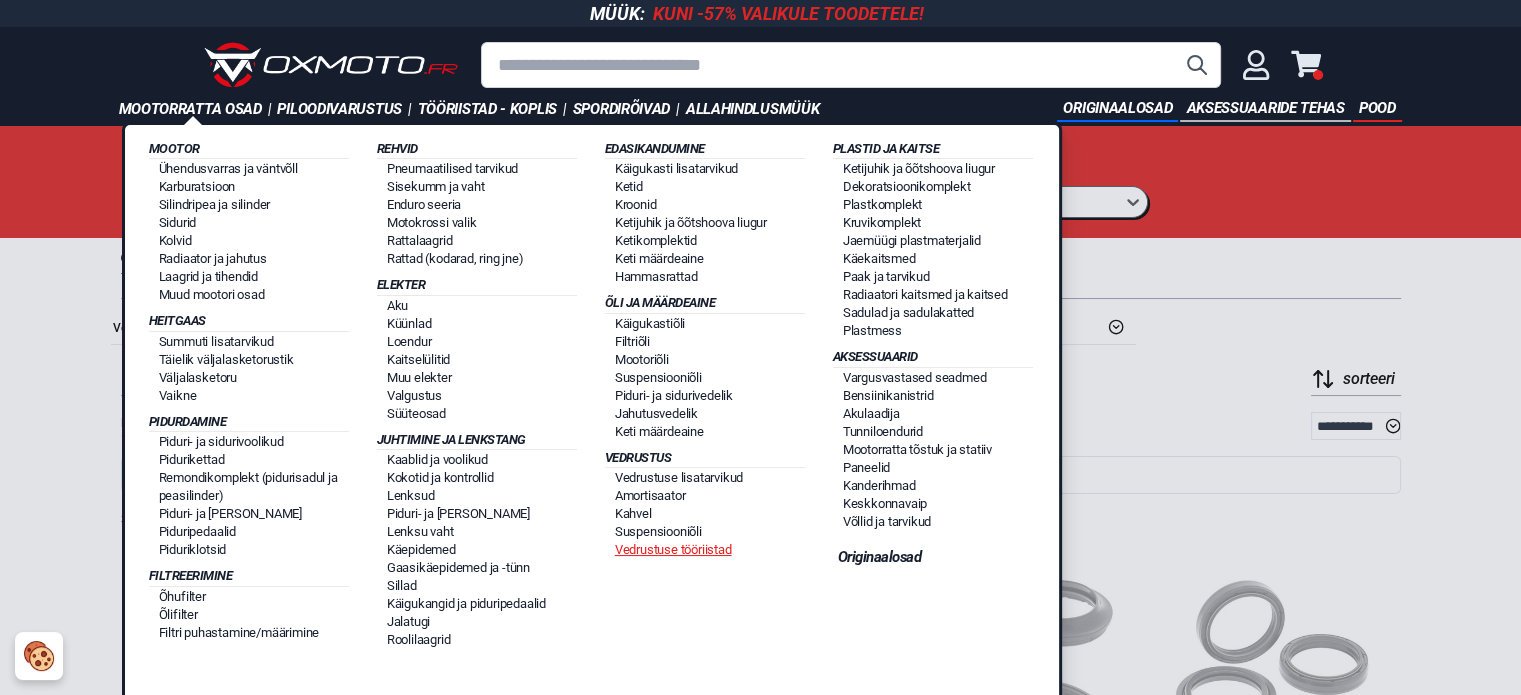 click on "Vedrustuse tööriistad" at bounding box center (673, 549) 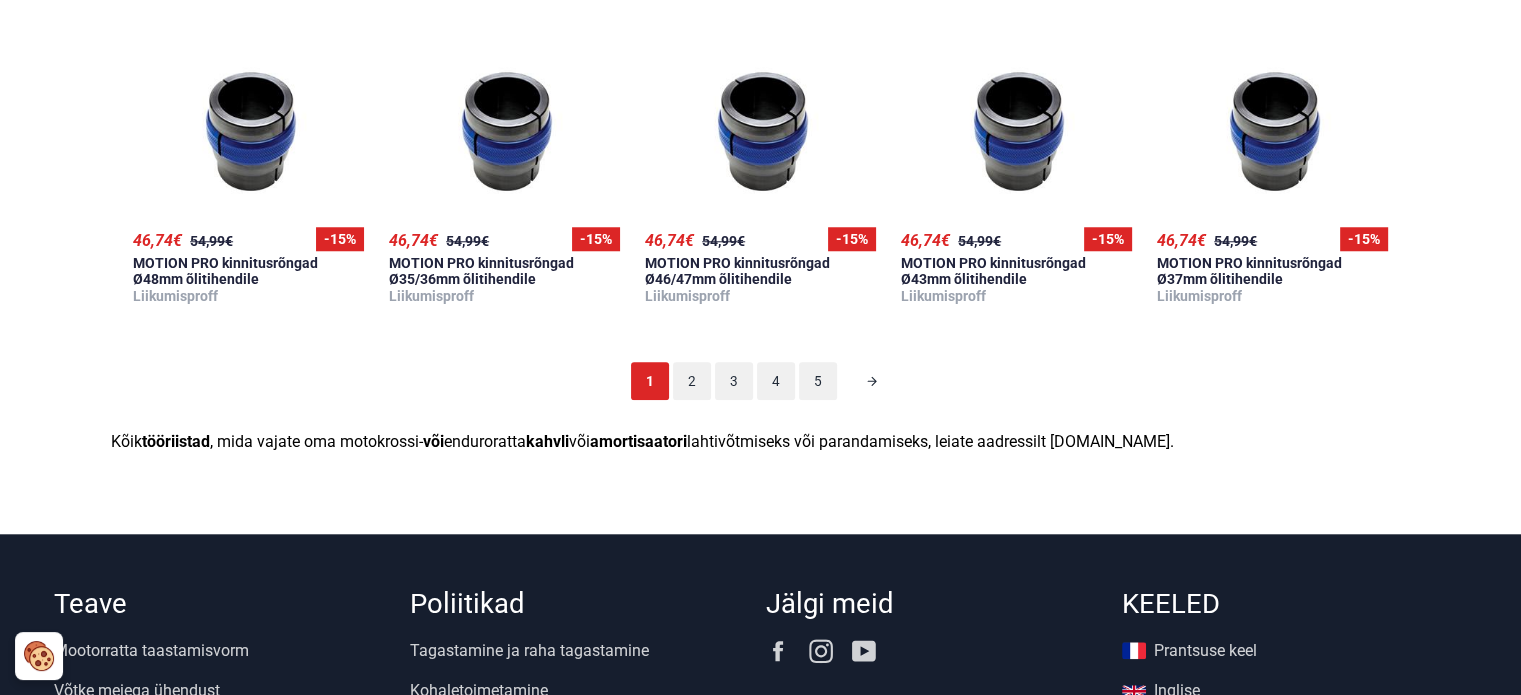 scroll, scrollTop: 1800, scrollLeft: 0, axis: vertical 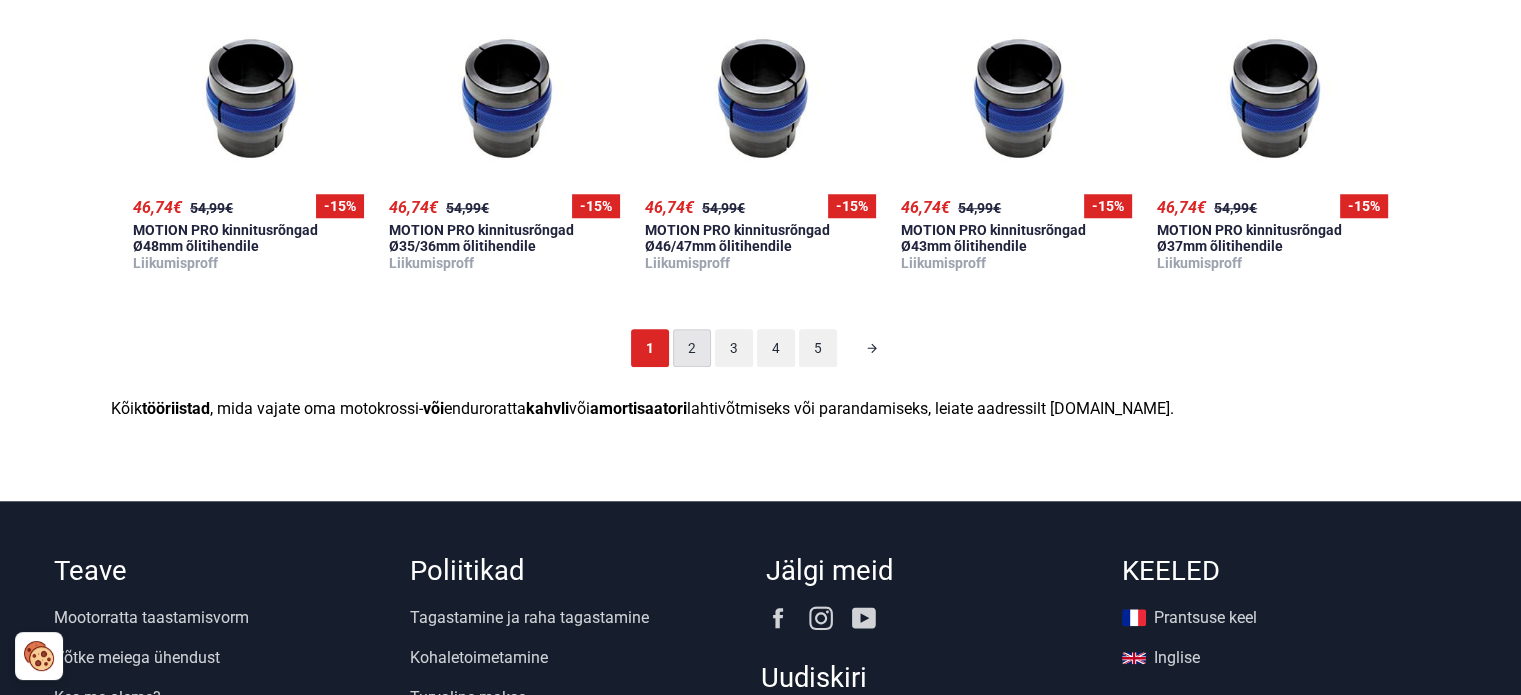 click on "2" at bounding box center (692, 348) 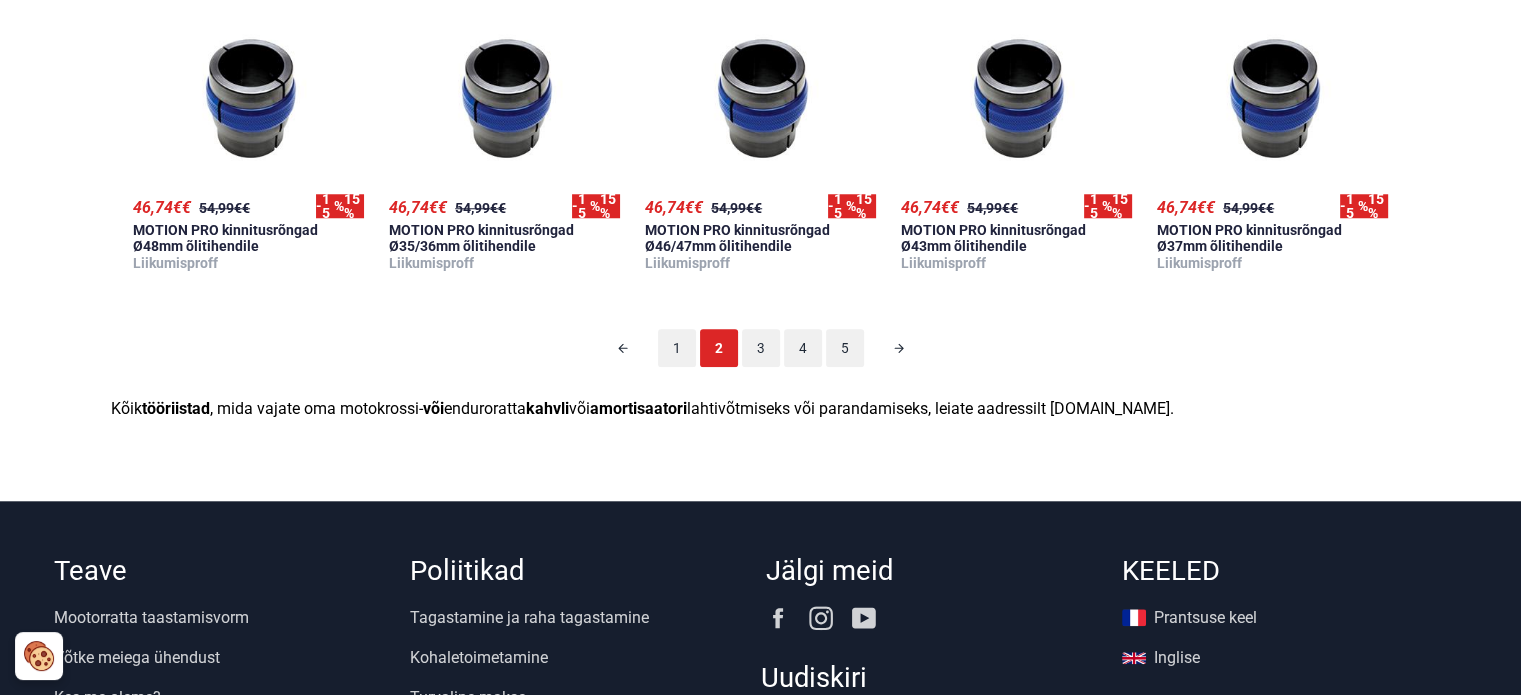 scroll, scrollTop: 124, scrollLeft: 0, axis: vertical 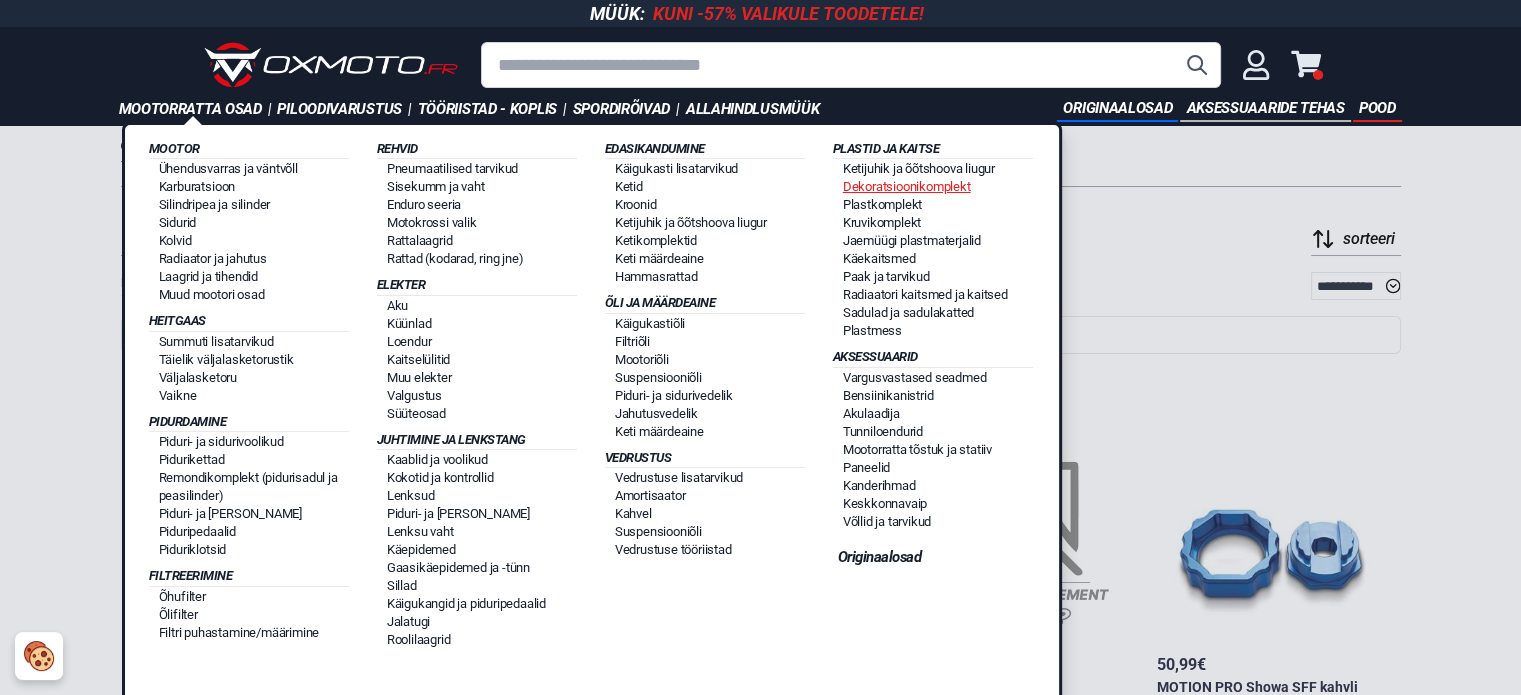 click on "Dekoratsioonikomplekt" at bounding box center [907, 186] 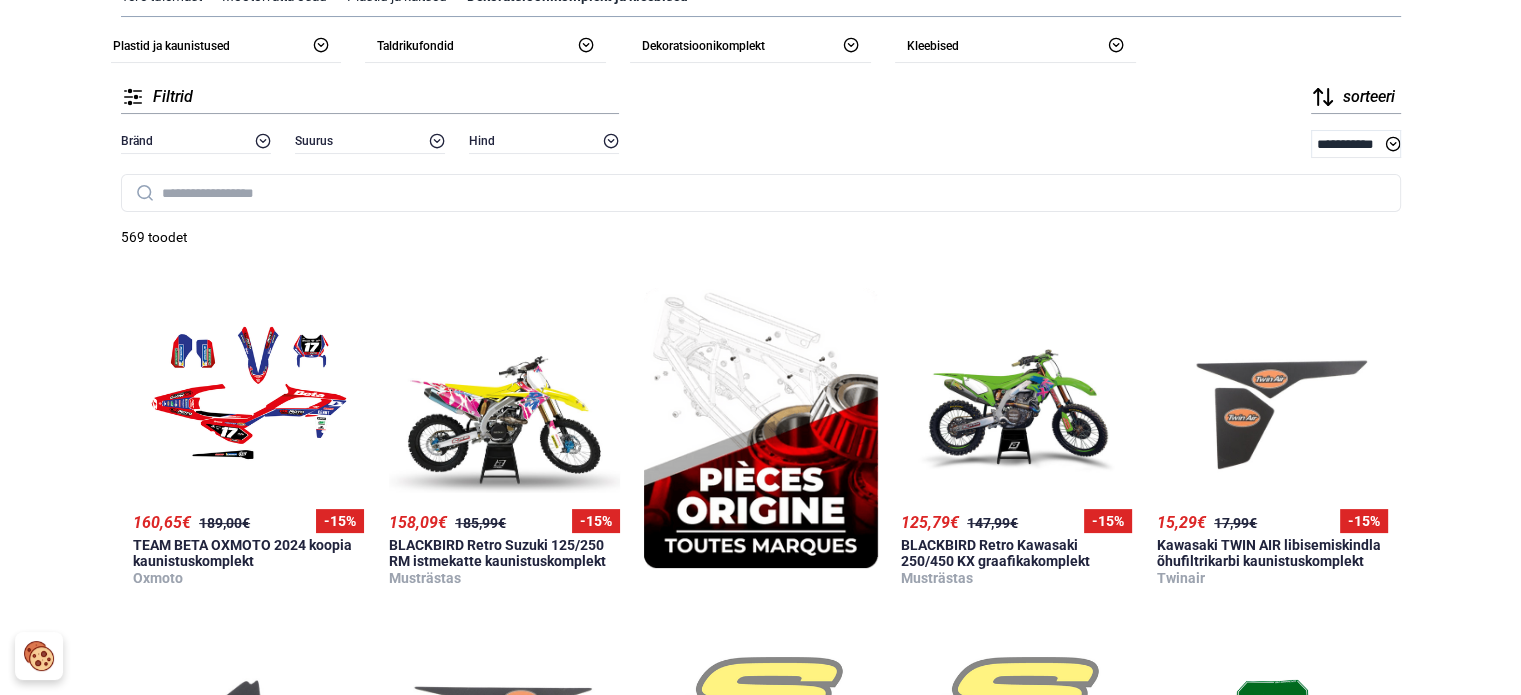 scroll, scrollTop: 0, scrollLeft: 0, axis: both 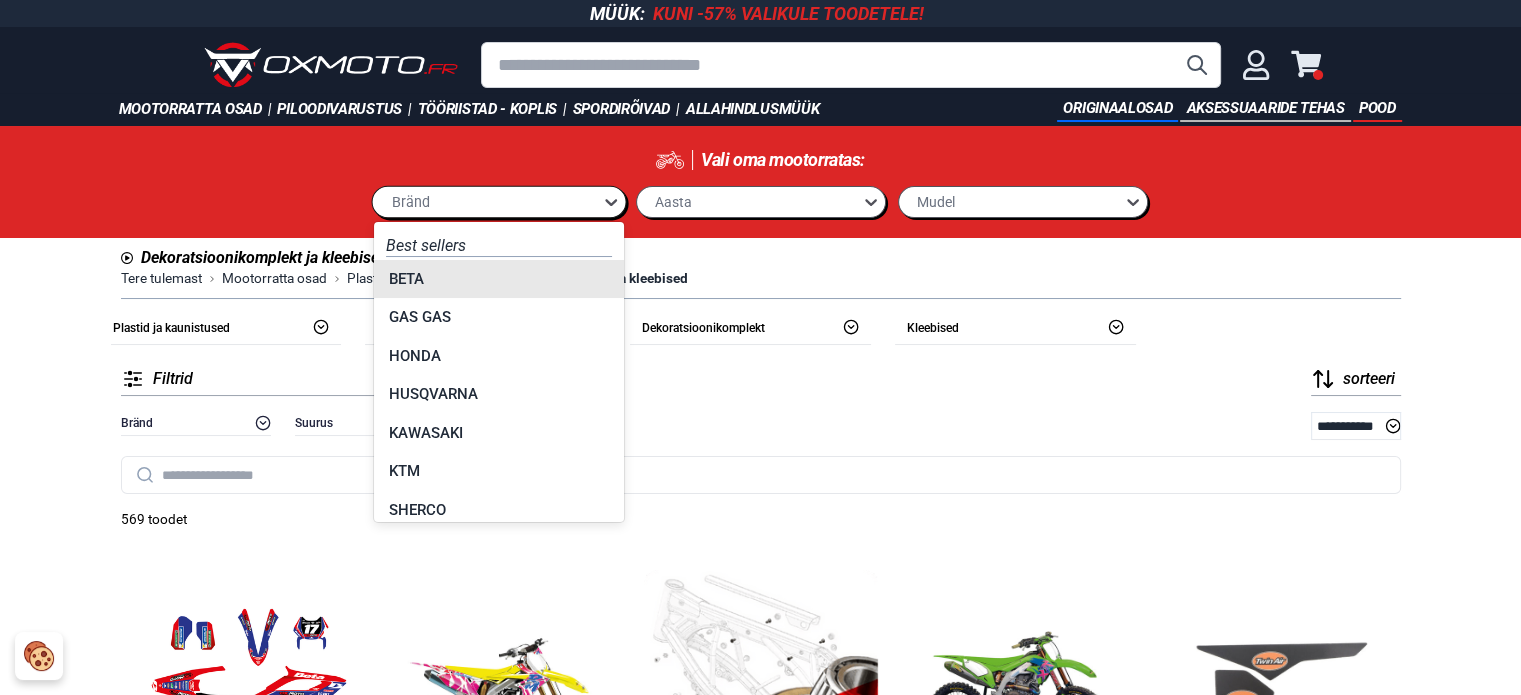 click 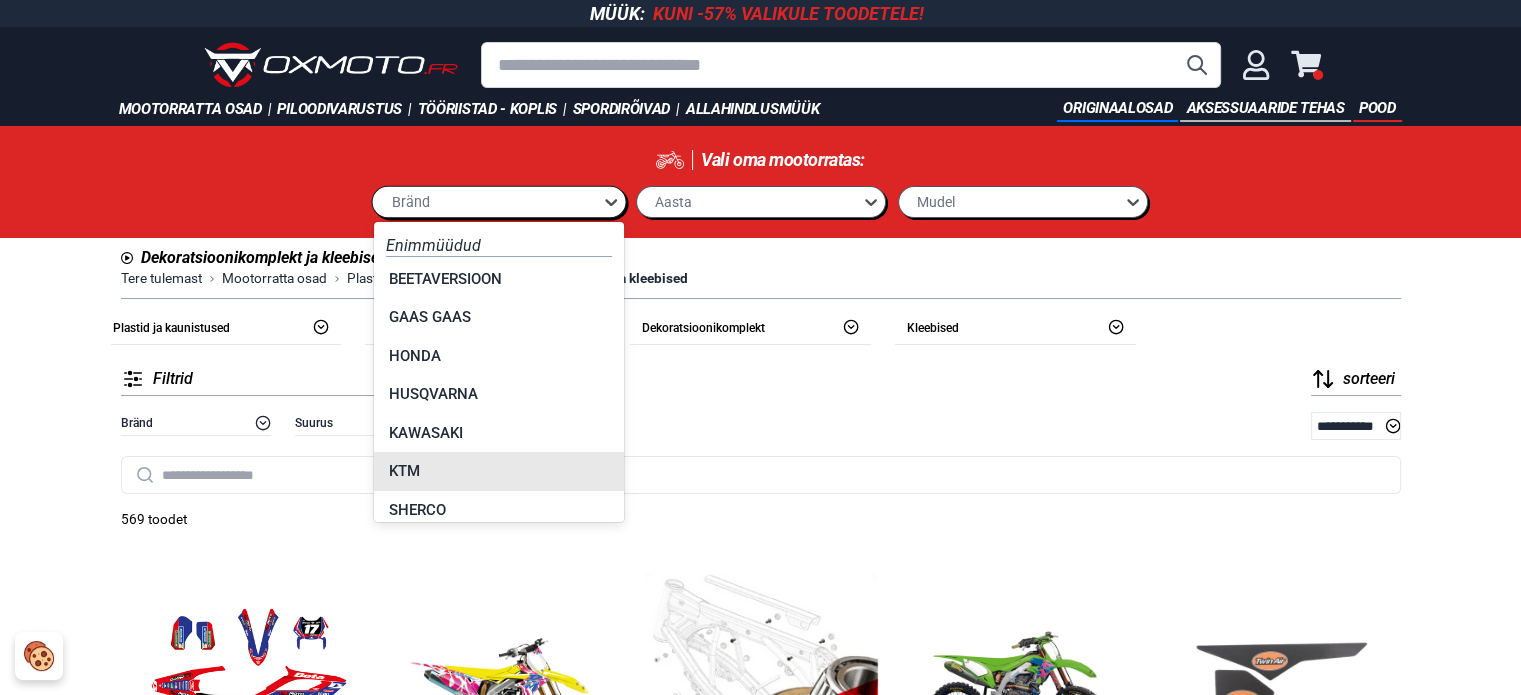 click on "KTM" at bounding box center [499, 471] 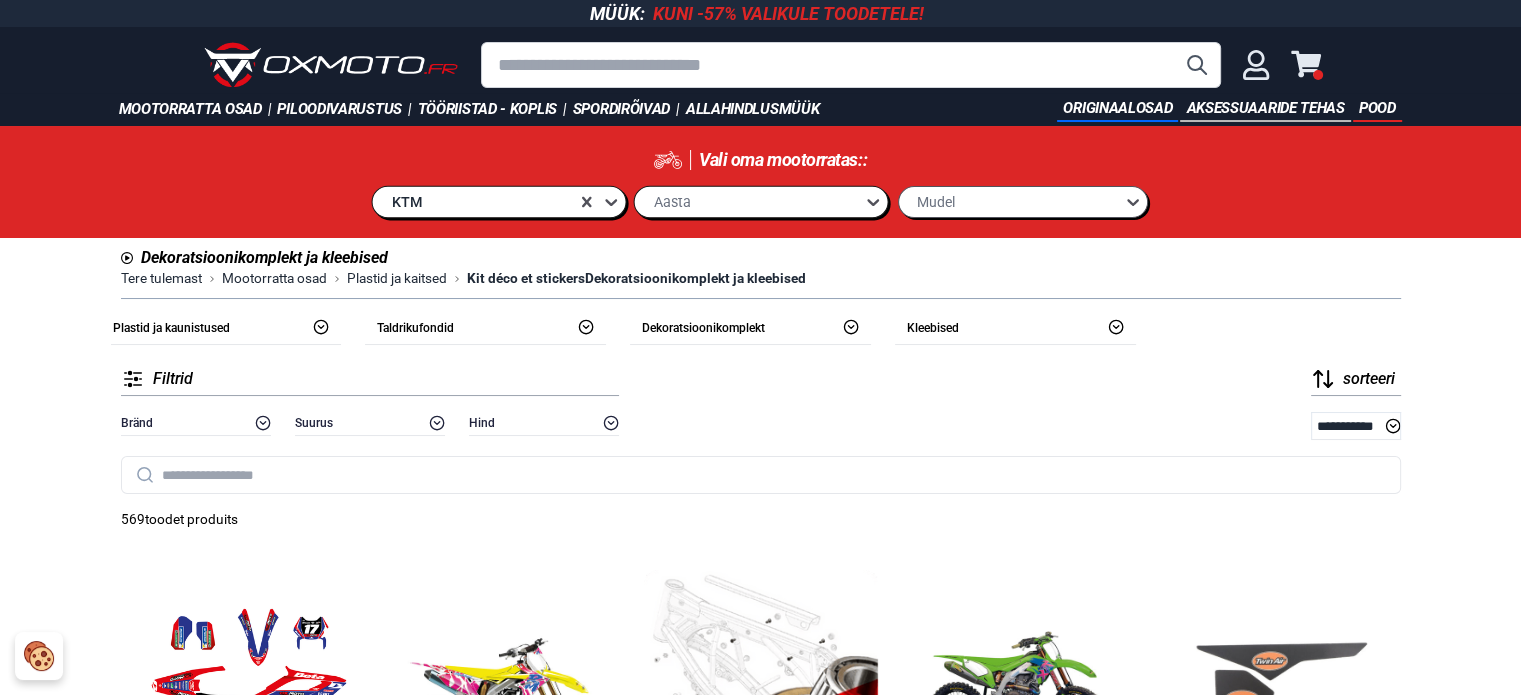 click on "Aasta" at bounding box center (749, 201) 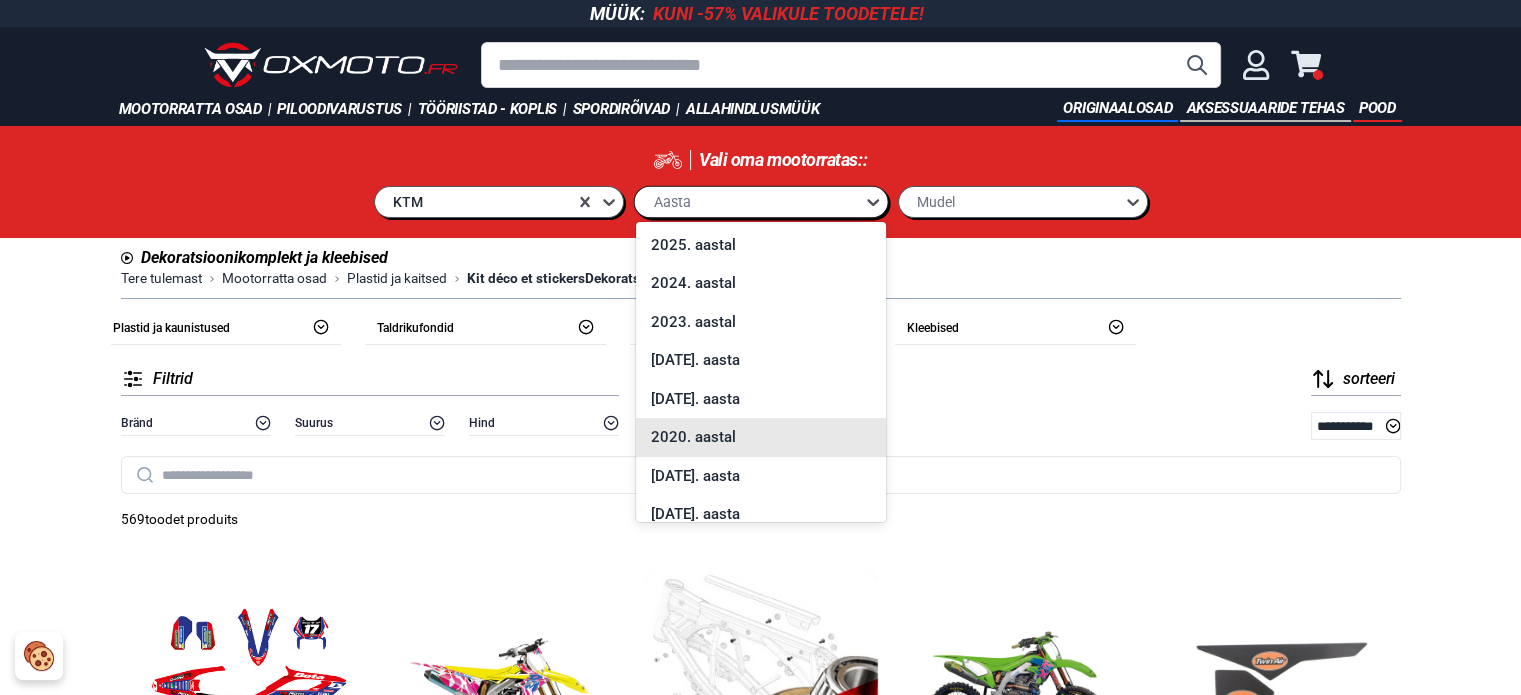 scroll, scrollTop: 100, scrollLeft: 0, axis: vertical 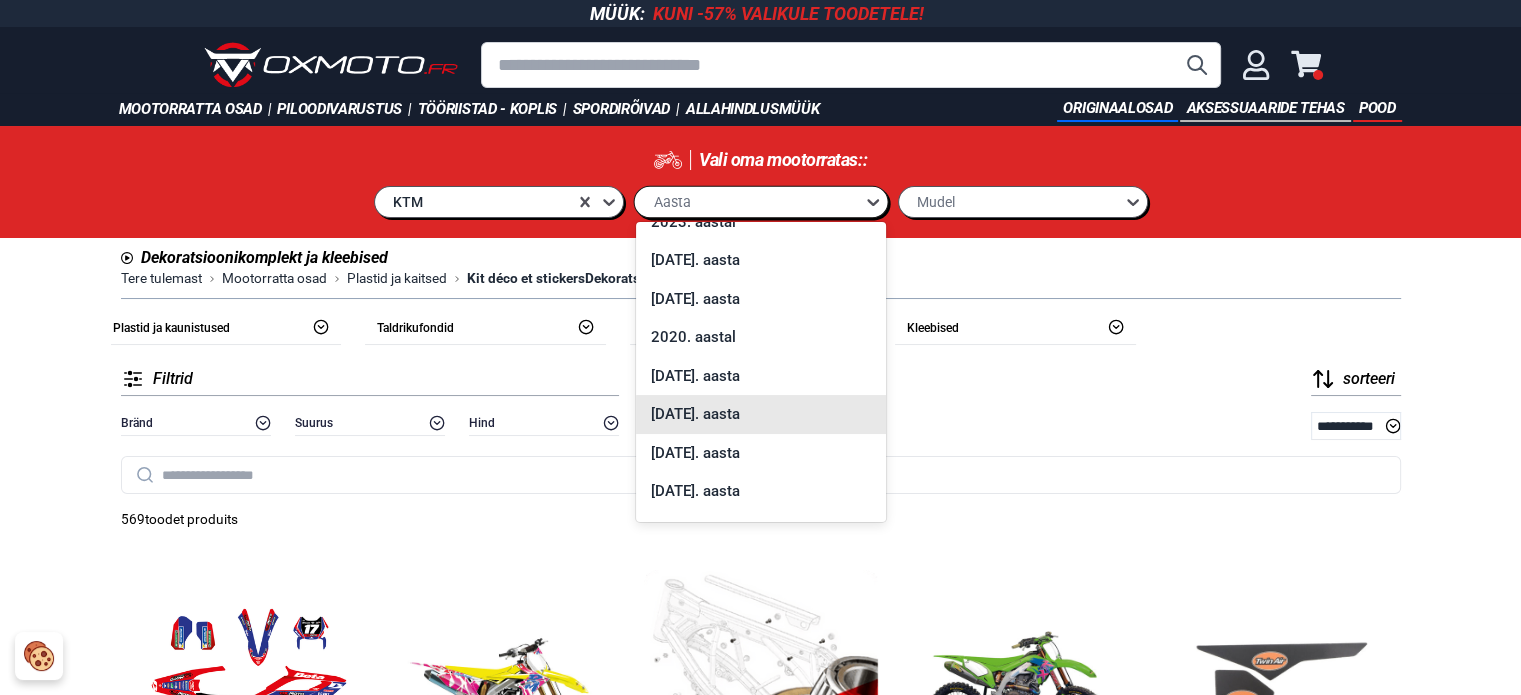 click on "2018. aasta" at bounding box center (695, 414) 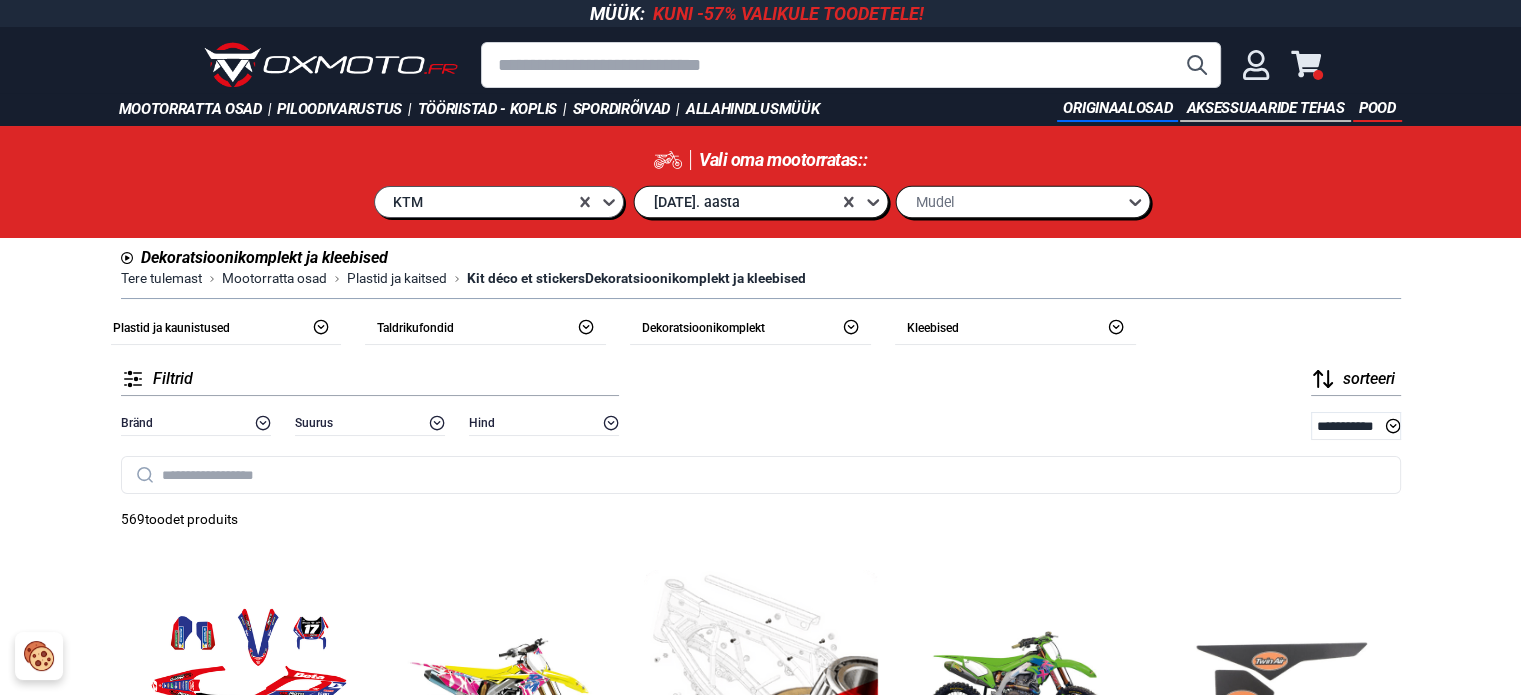 click on "Mudel" at bounding box center [1011, 201] 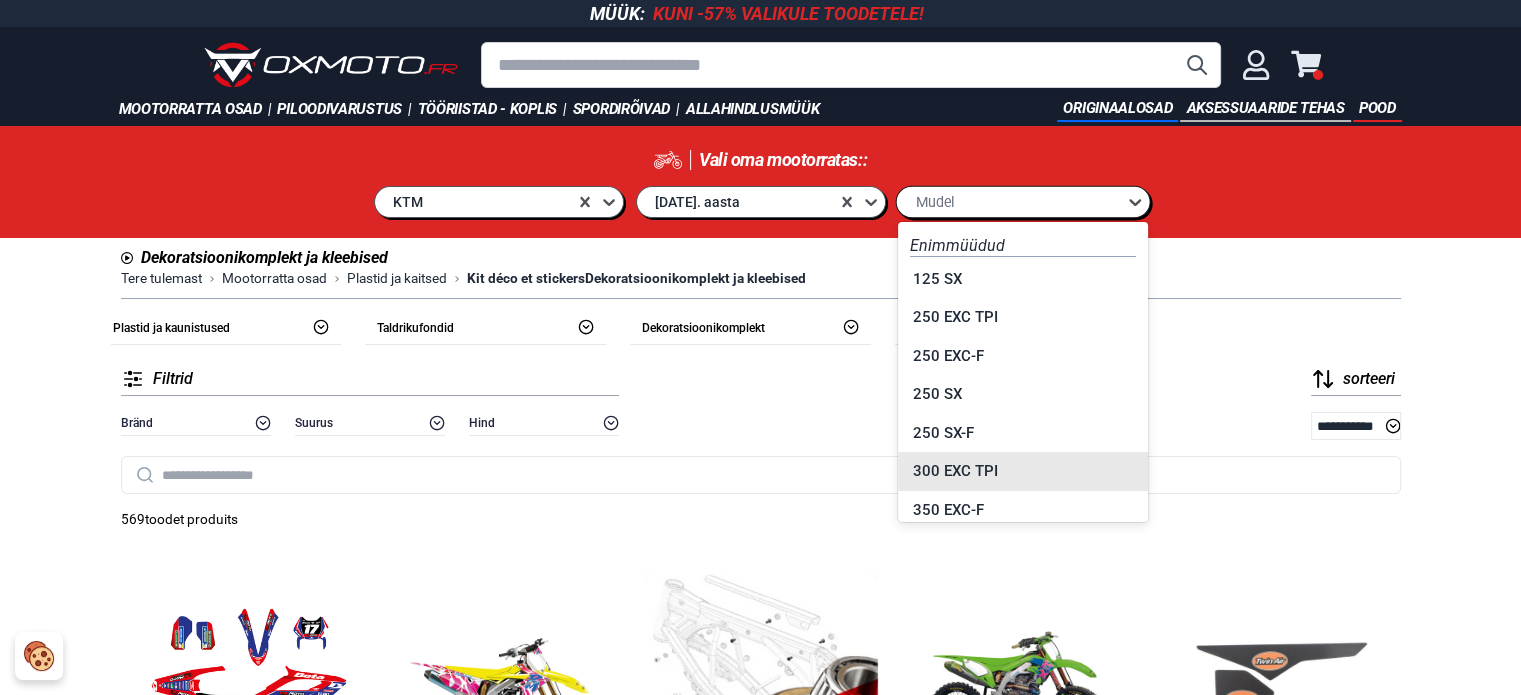 scroll, scrollTop: 100, scrollLeft: 0, axis: vertical 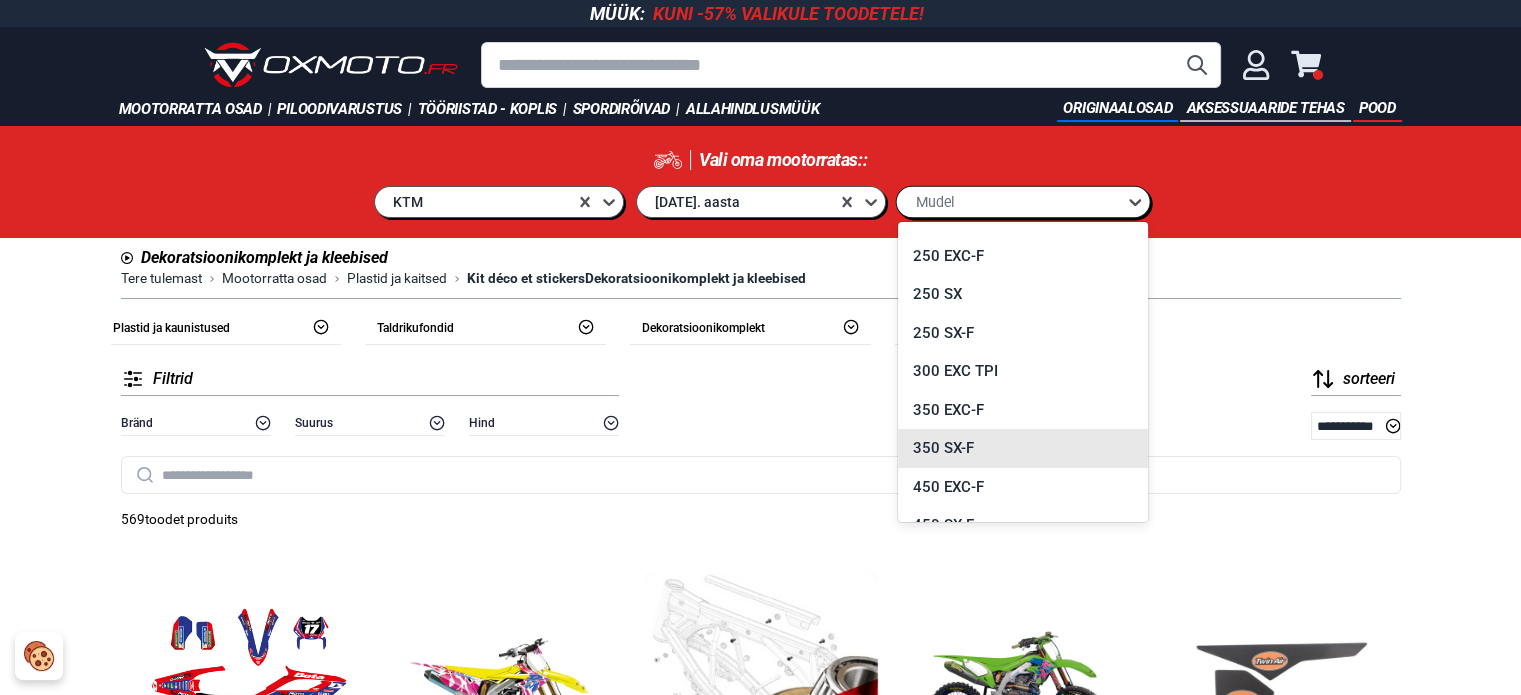 click on "350 SX-F" at bounding box center (943, 448) 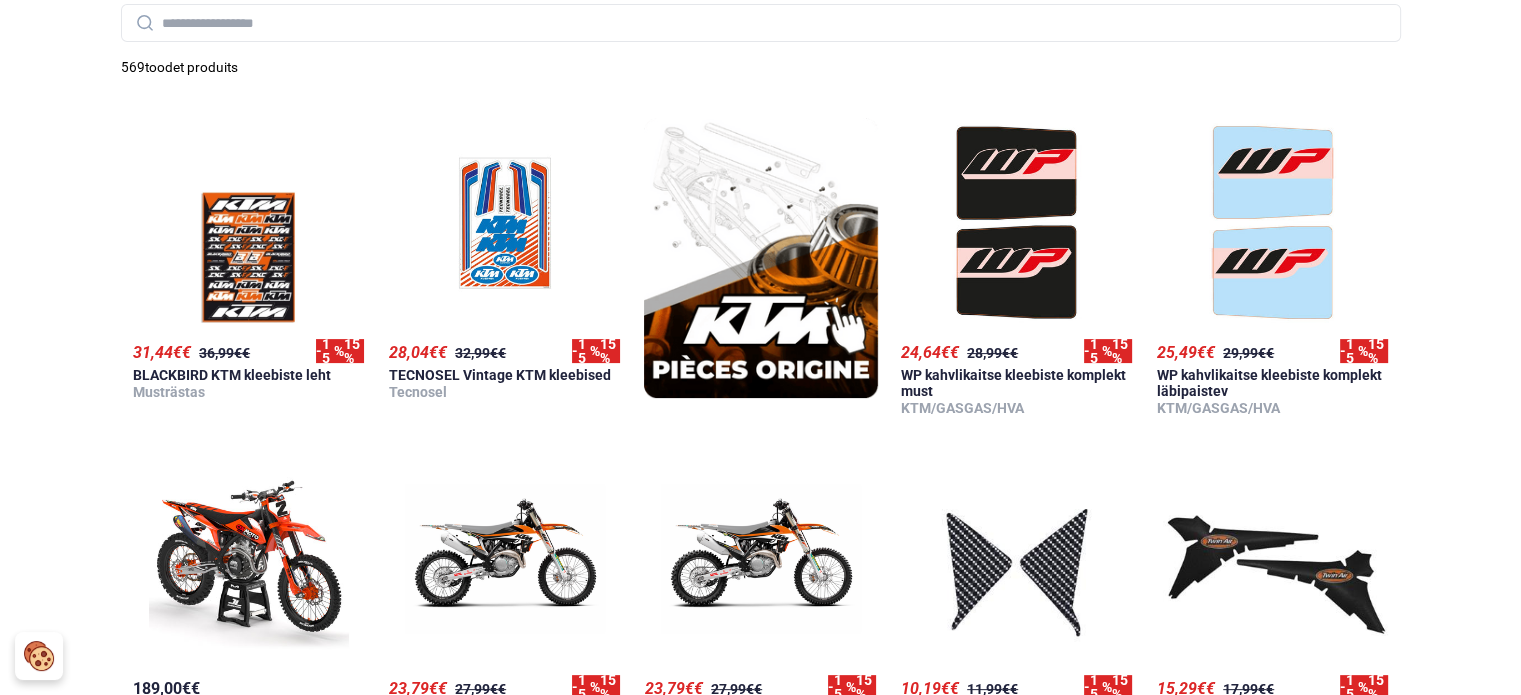 scroll, scrollTop: 0, scrollLeft: 0, axis: both 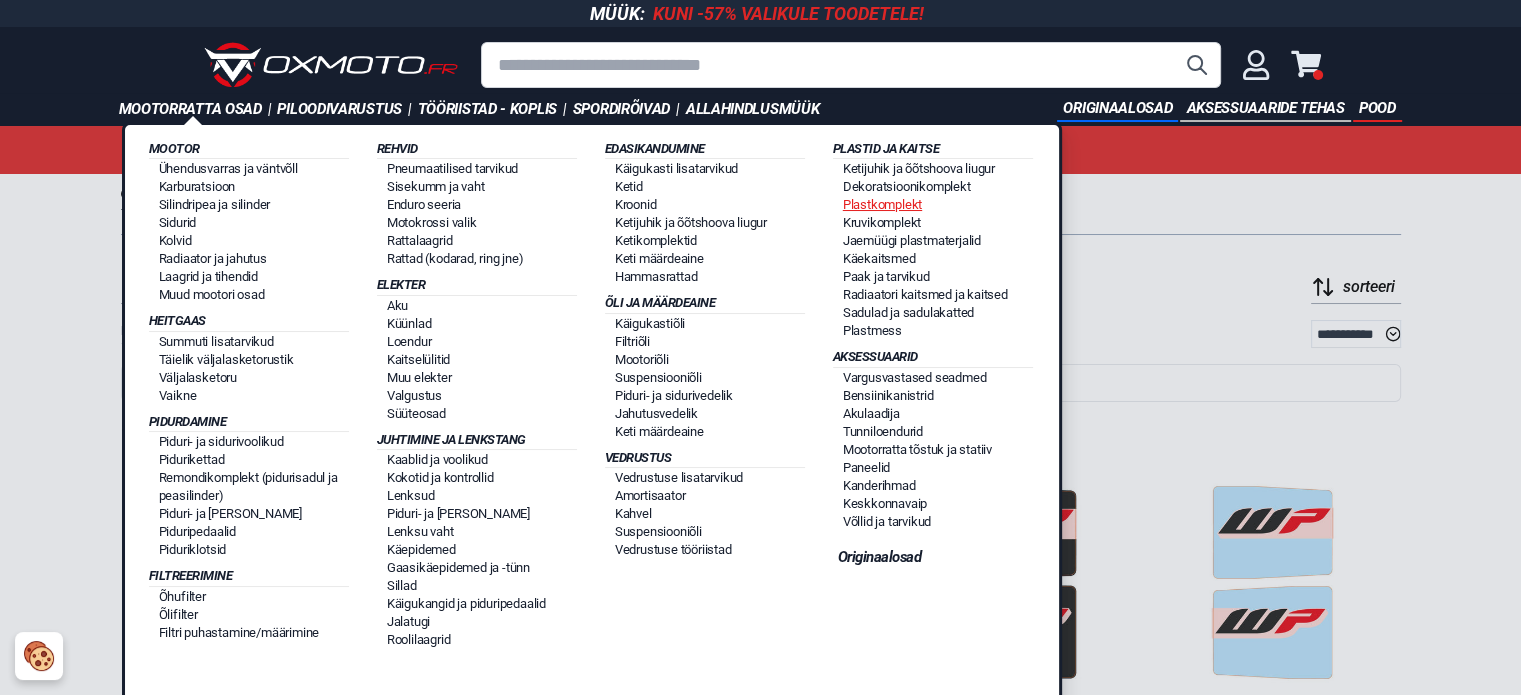 click on "Plastkomplekt" at bounding box center (882, 204) 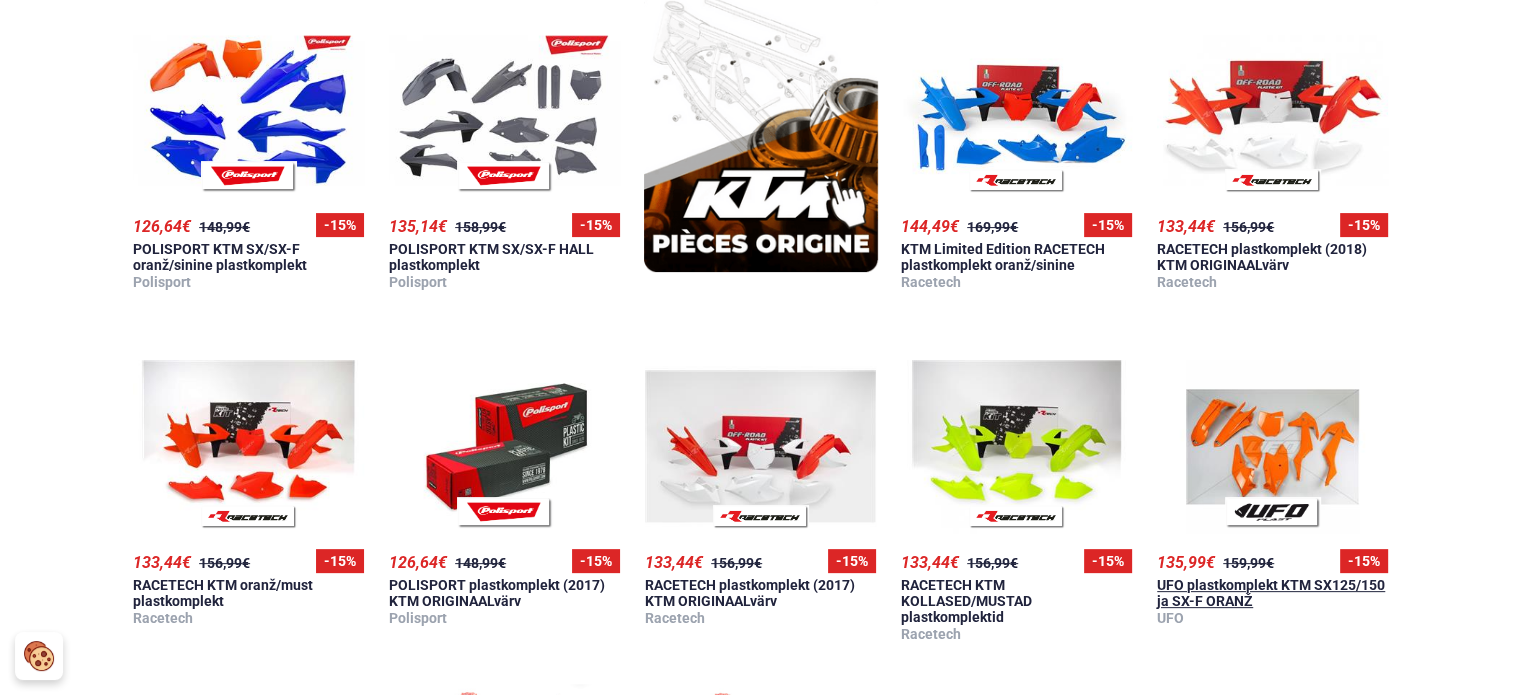 scroll, scrollTop: 400, scrollLeft: 0, axis: vertical 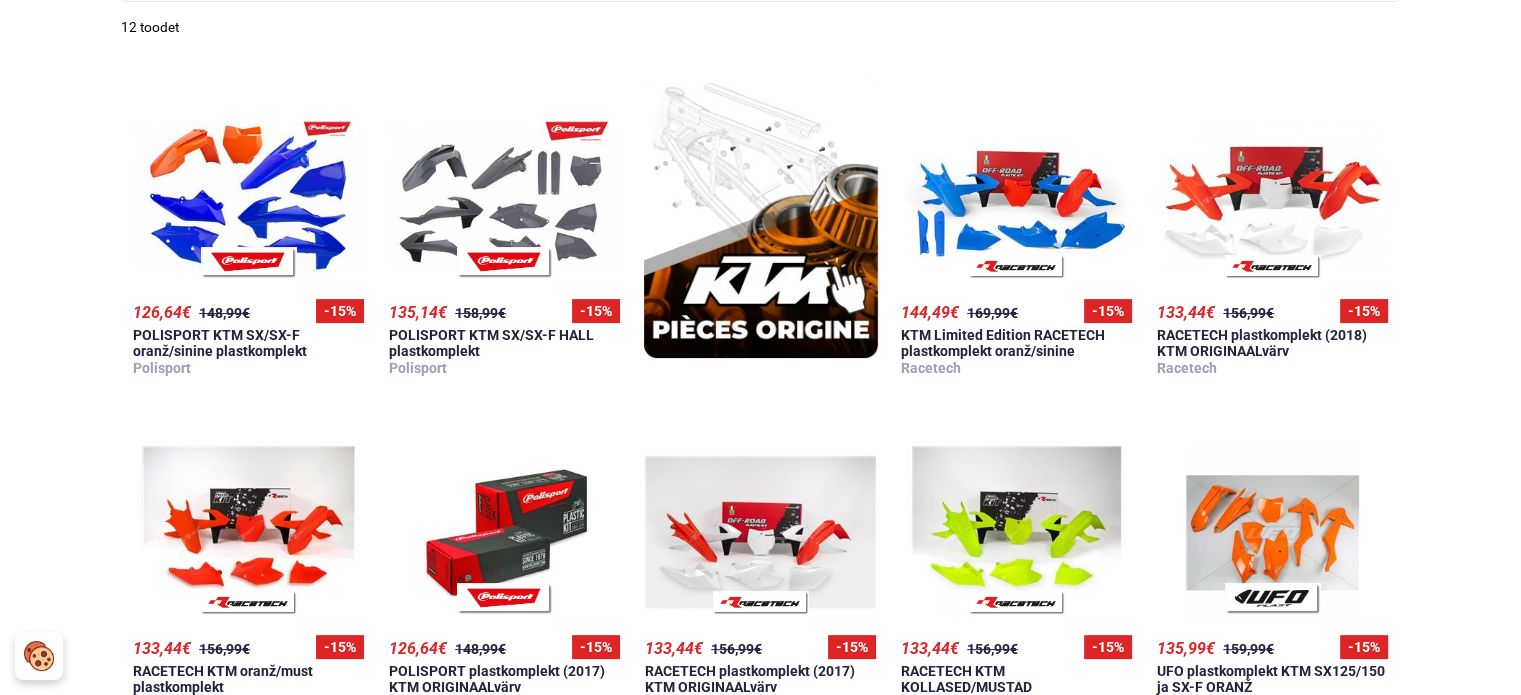 click at bounding box center [761, 218] 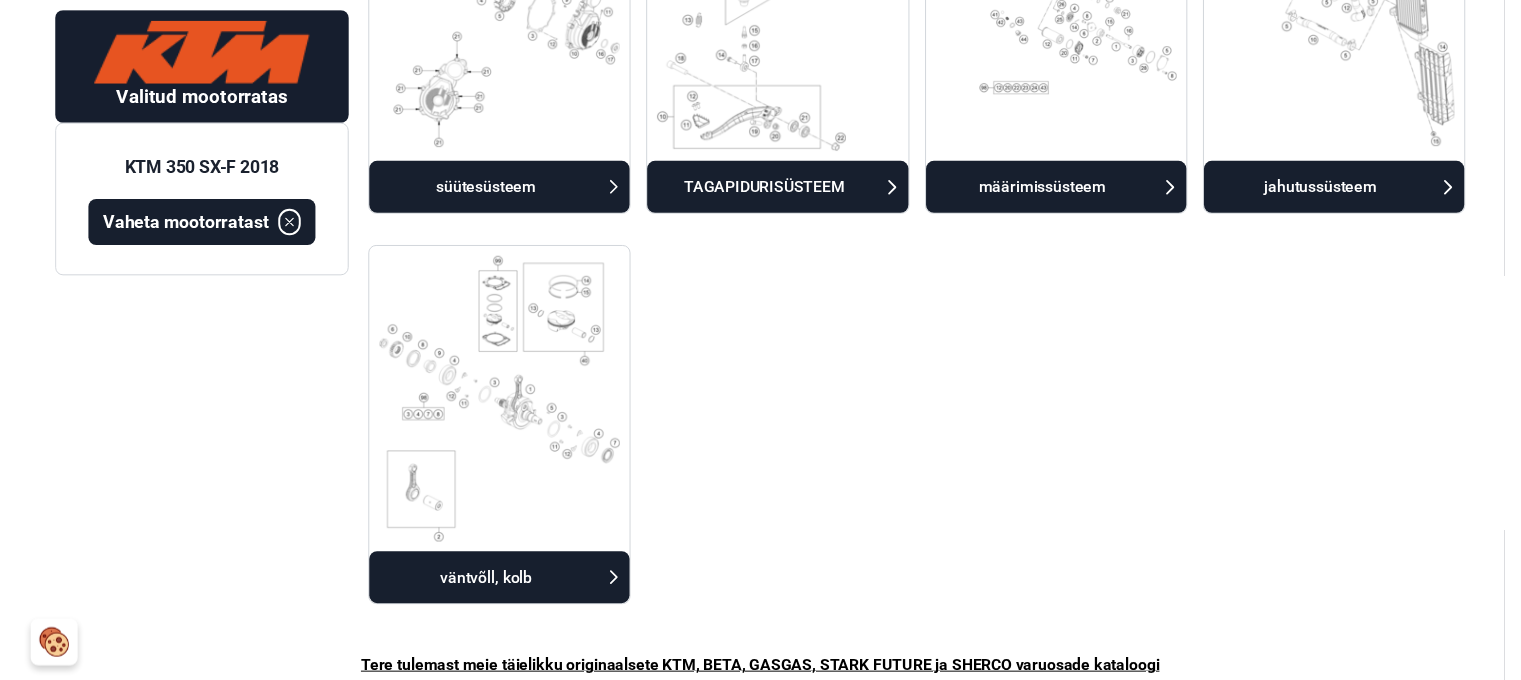 scroll, scrollTop: 3900, scrollLeft: 0, axis: vertical 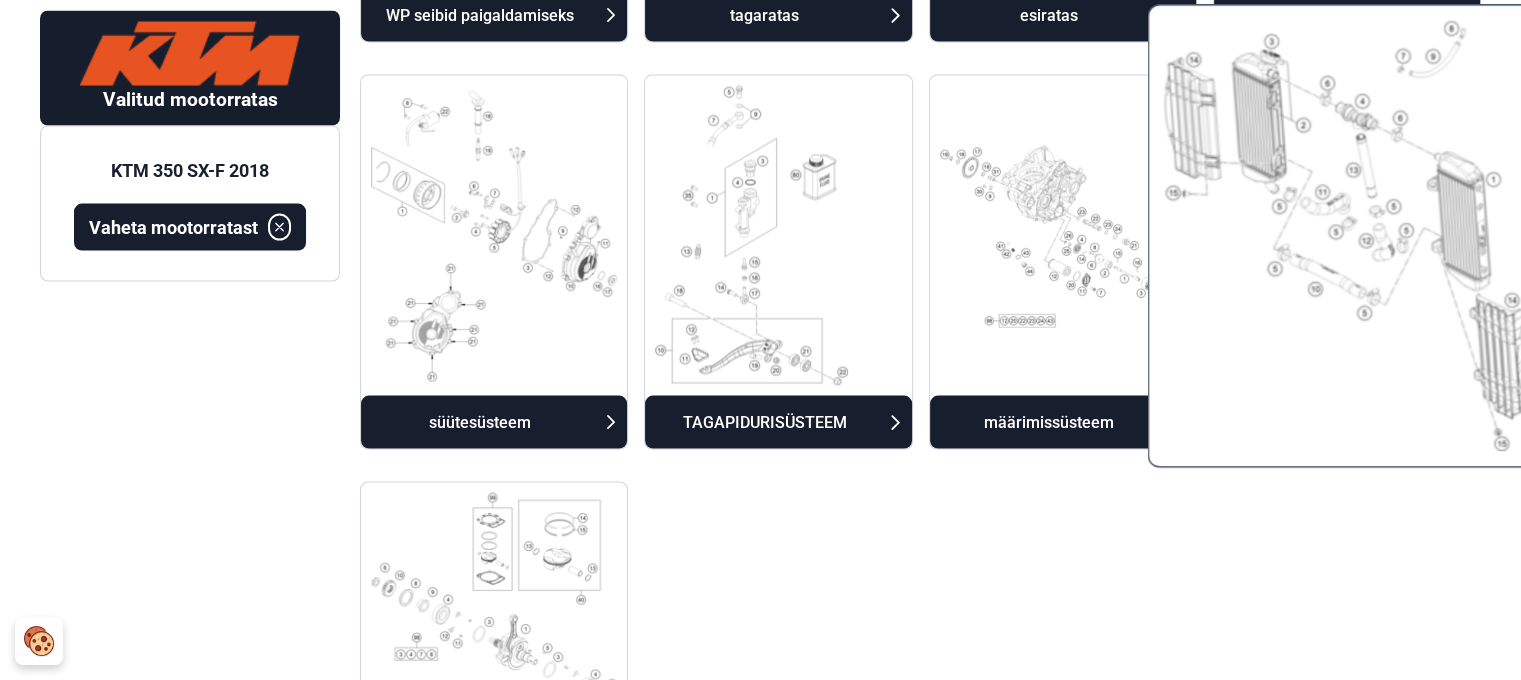 click at bounding box center (1346, 236) 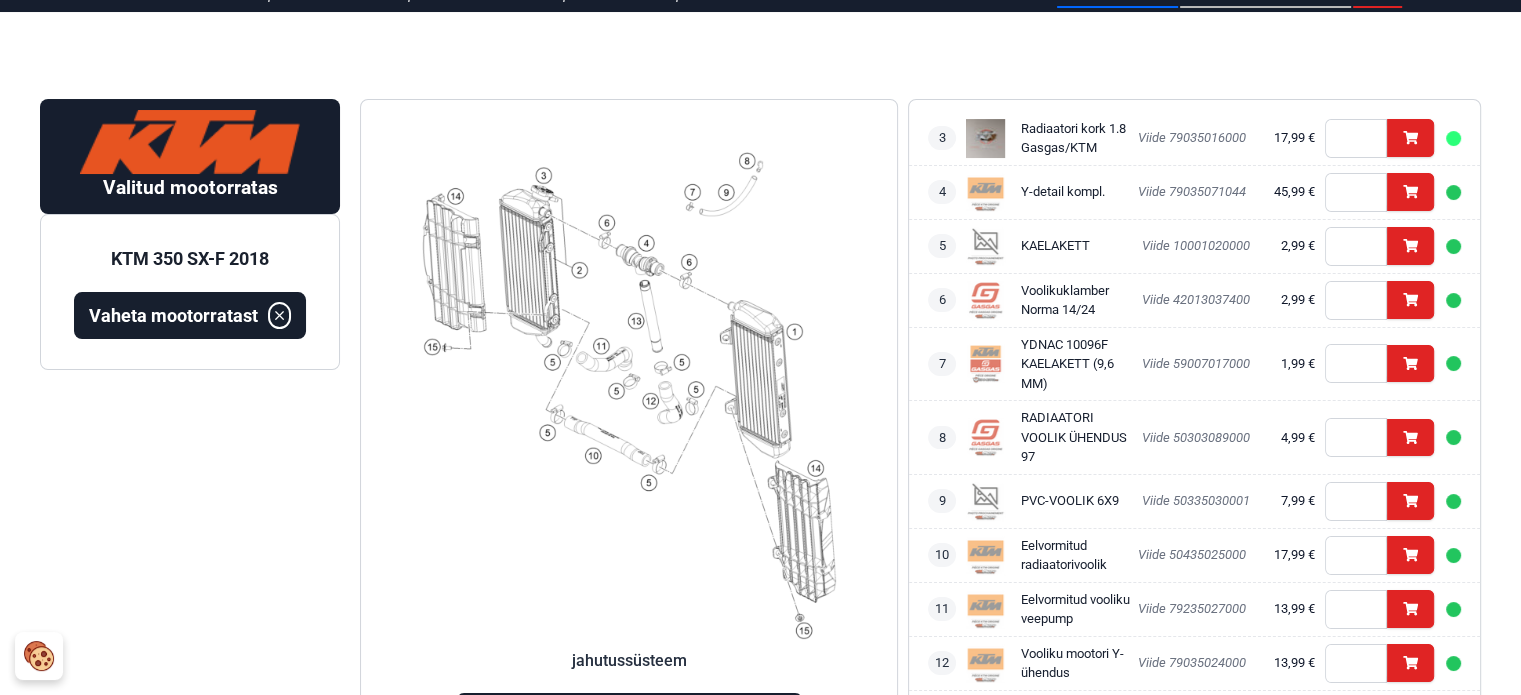scroll, scrollTop: 100, scrollLeft: 0, axis: vertical 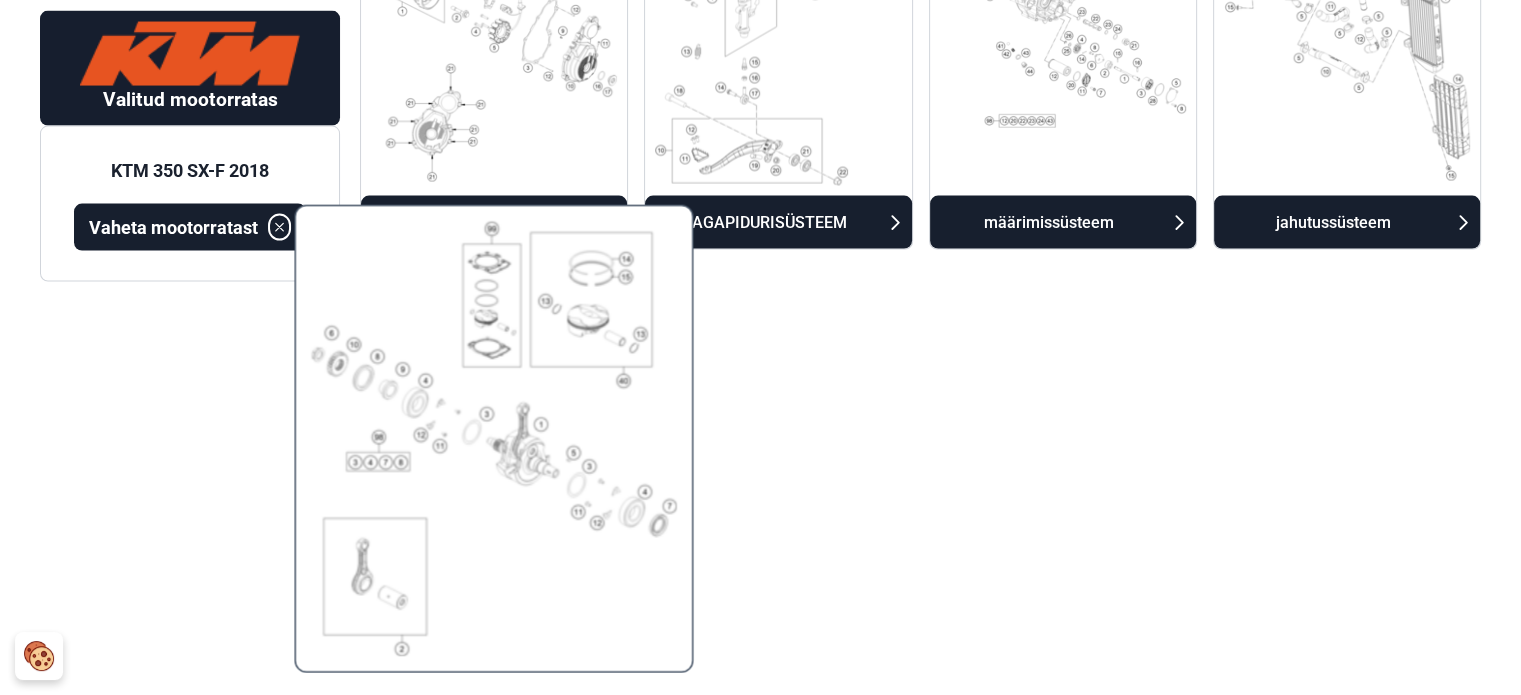 click at bounding box center (493, 439) 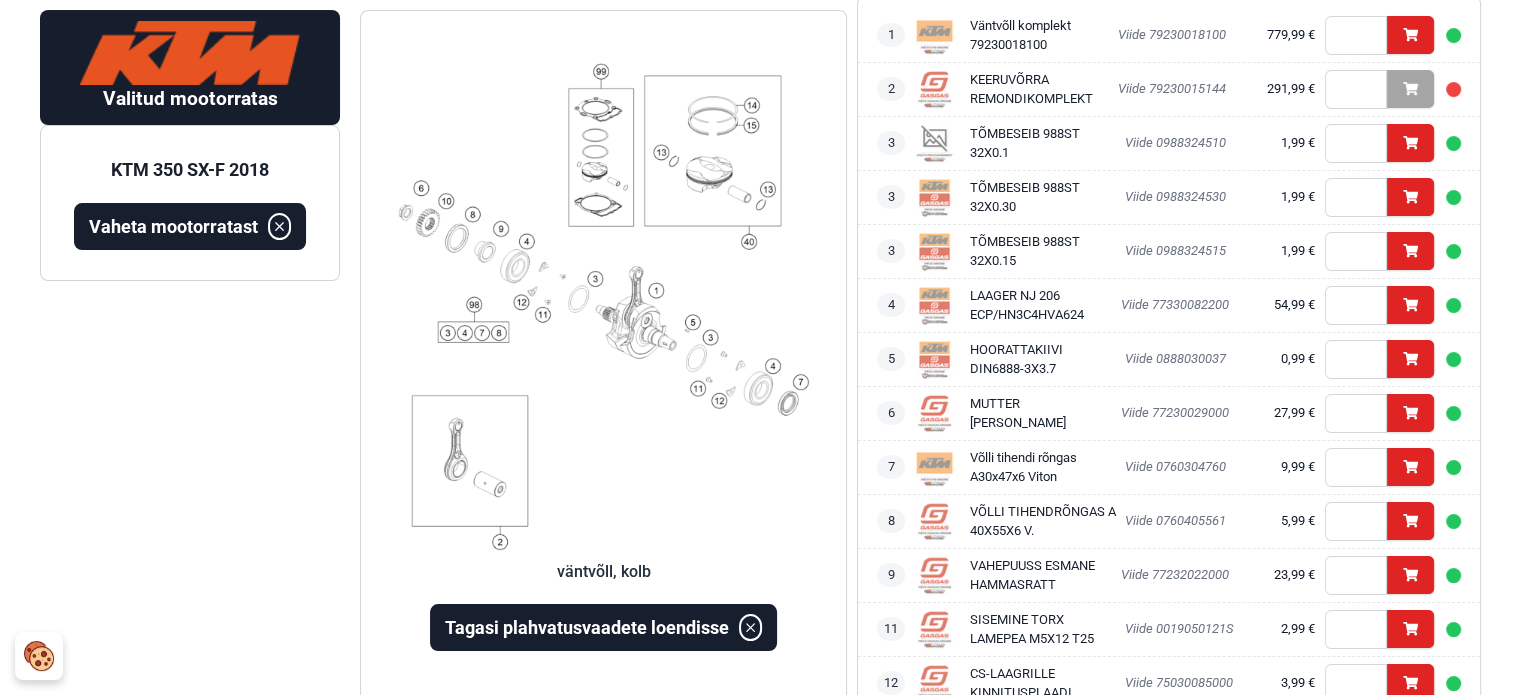 scroll, scrollTop: 192, scrollLeft: 0, axis: vertical 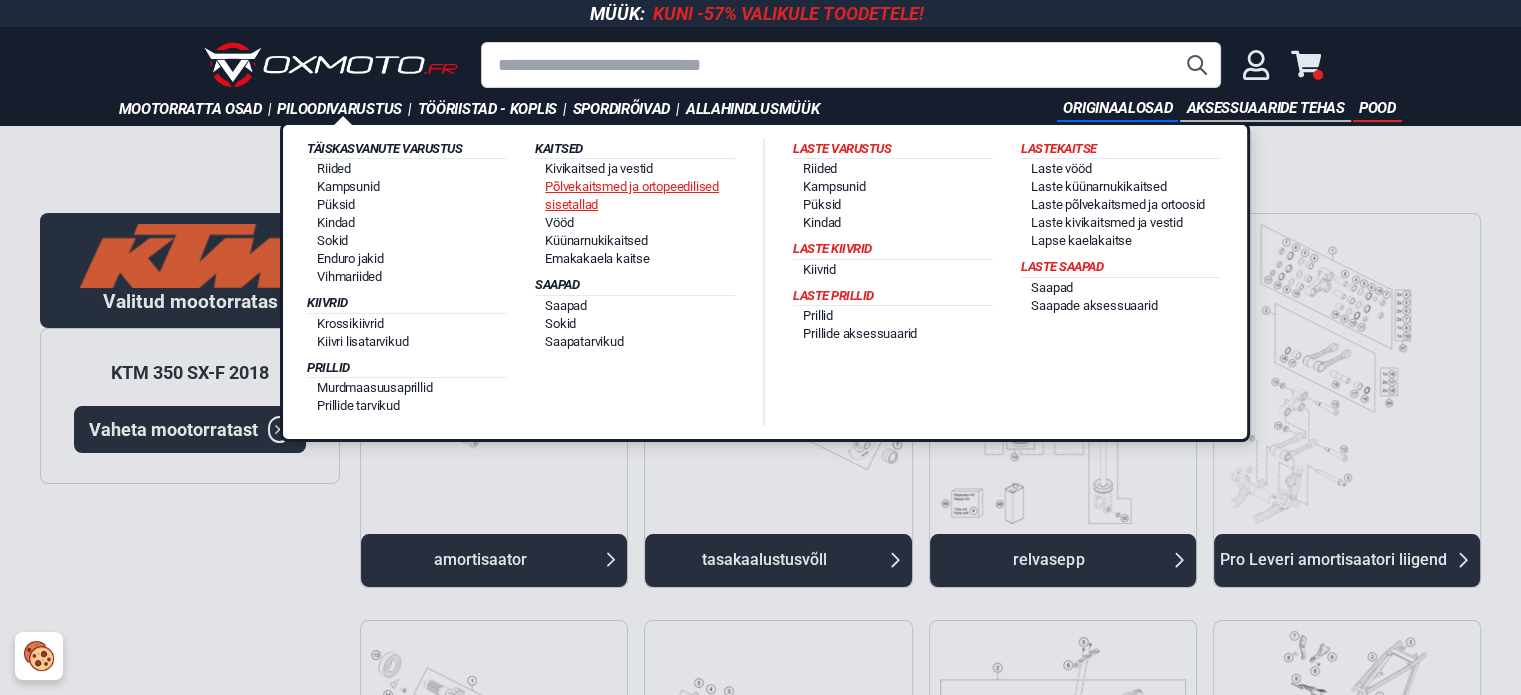 click on "Põlvekaitsmed ja ortopeedilised sisetallad" at bounding box center (632, 195) 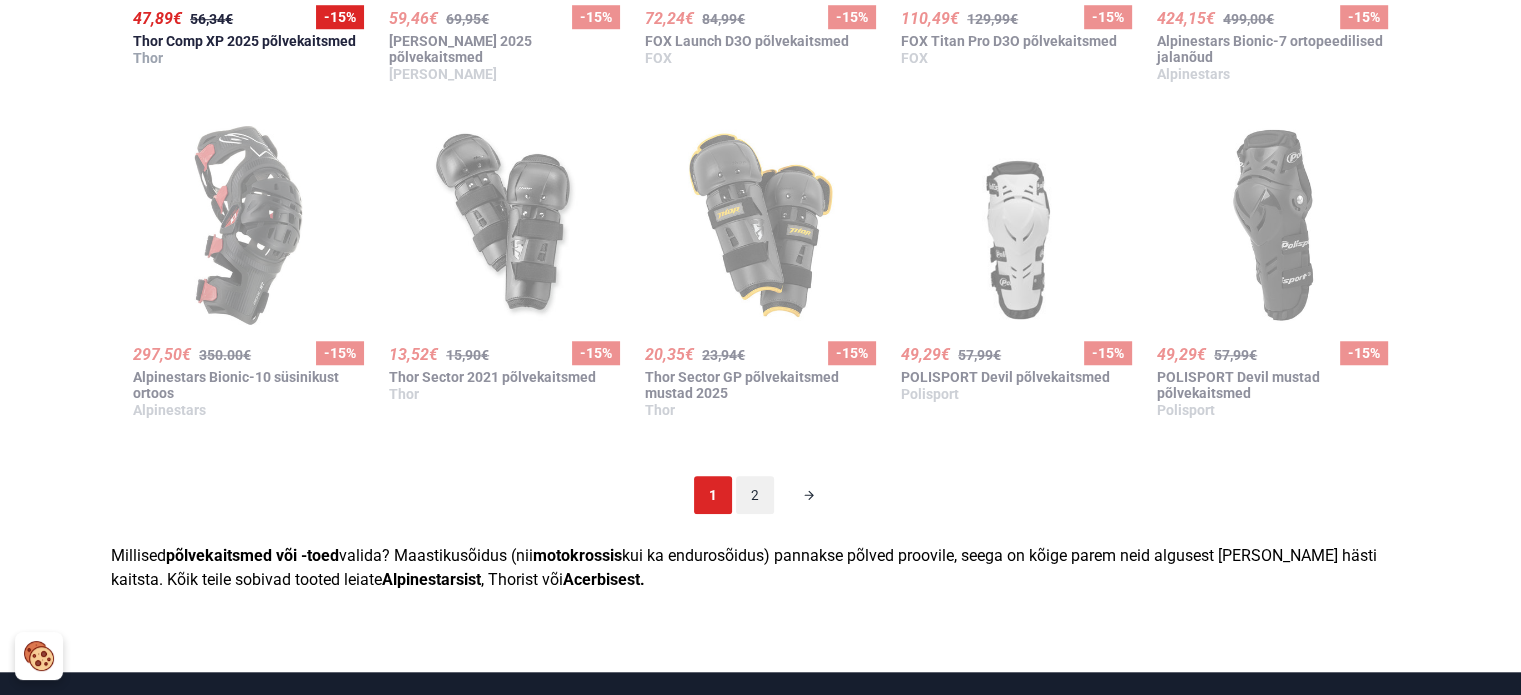 scroll, scrollTop: 1700, scrollLeft: 0, axis: vertical 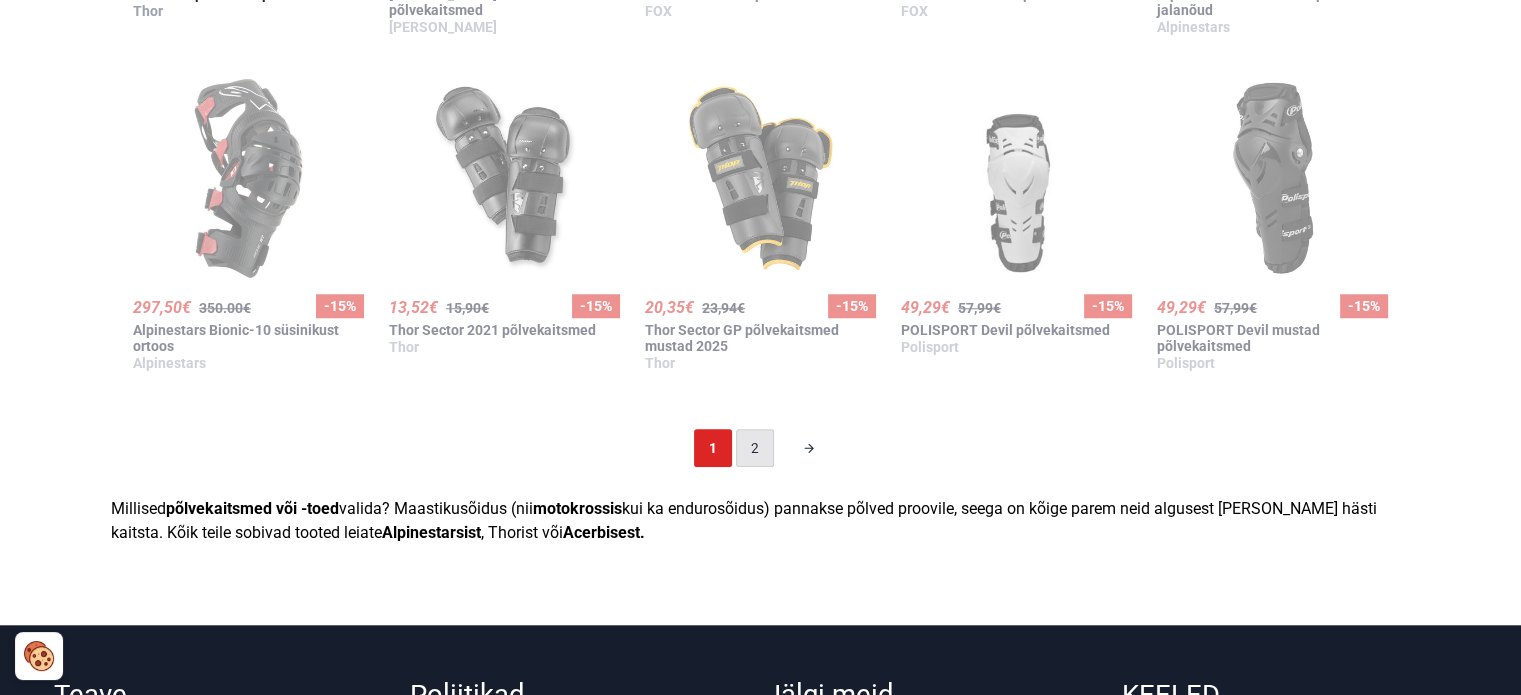 click on "2" at bounding box center (755, 448) 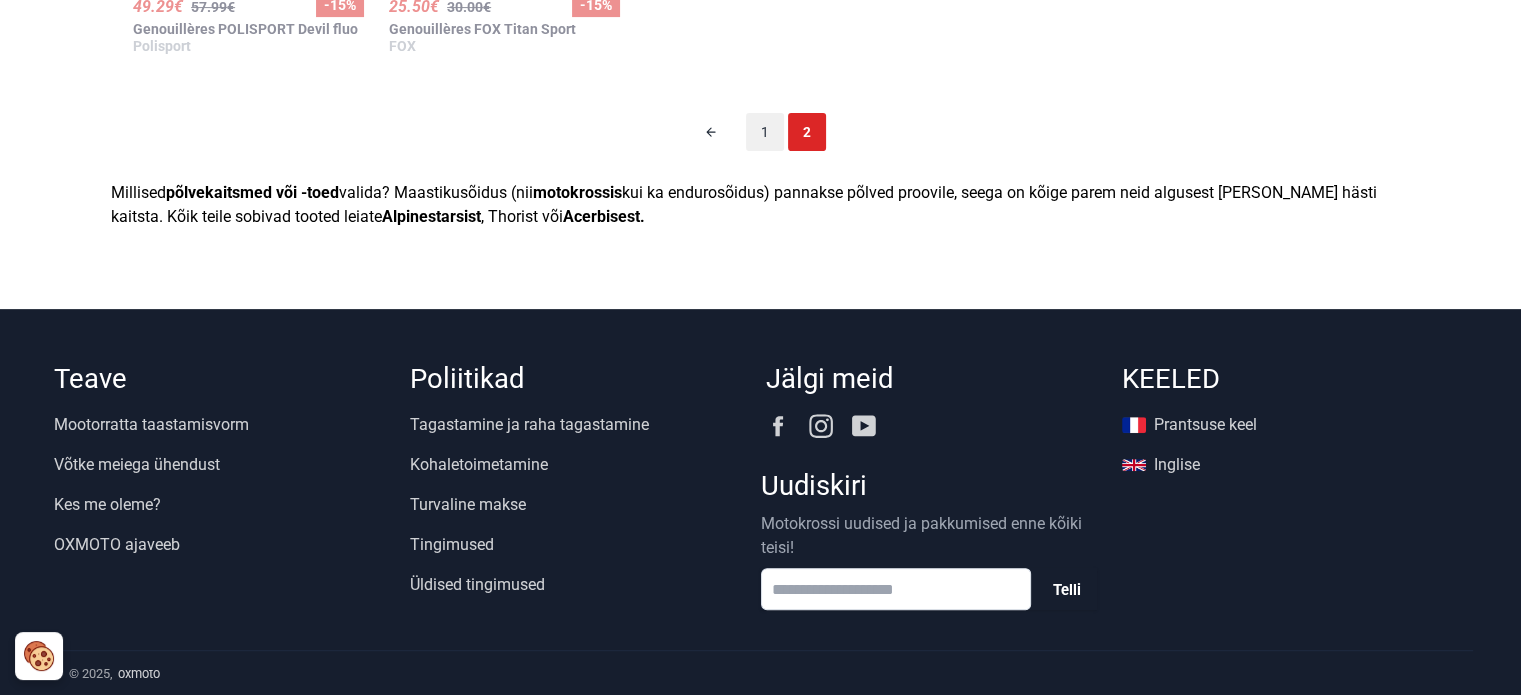 scroll, scrollTop: 124, scrollLeft: 0, axis: vertical 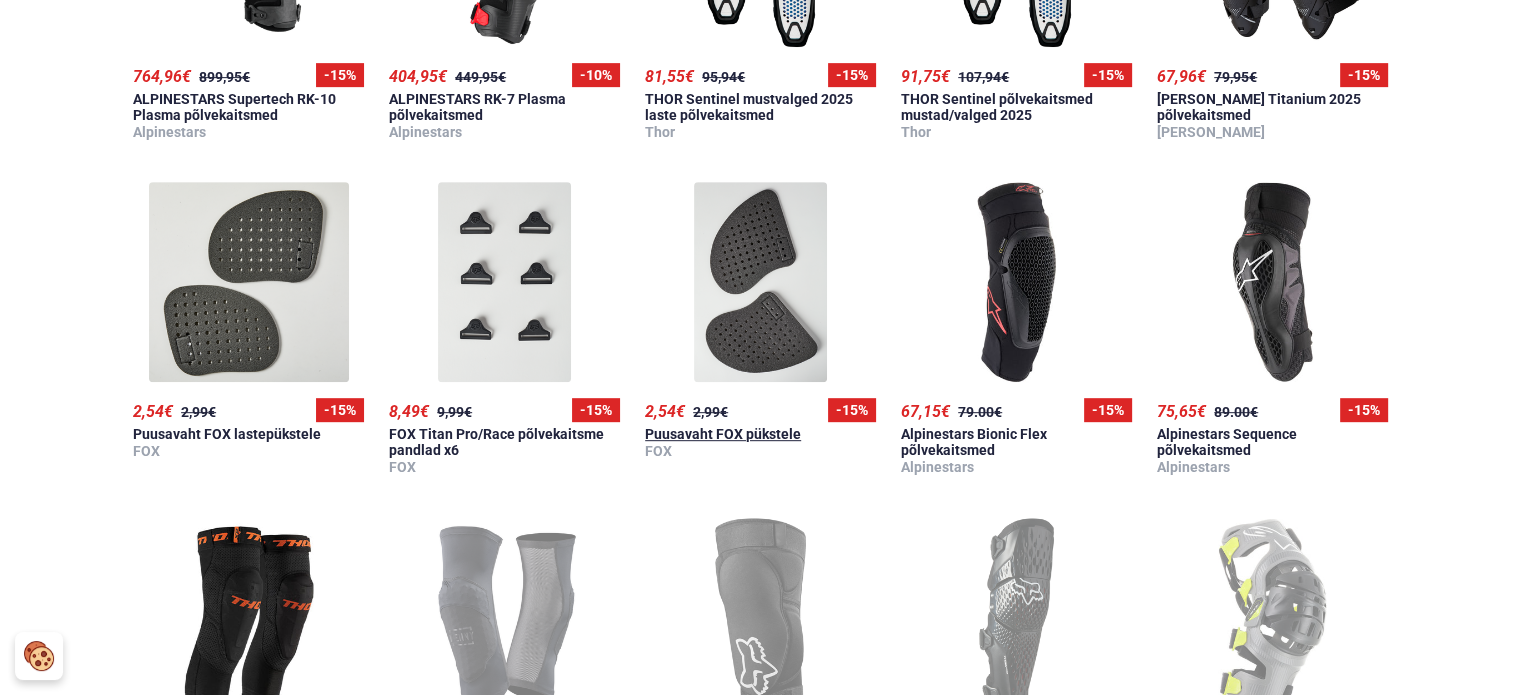 click at bounding box center (760, 282) 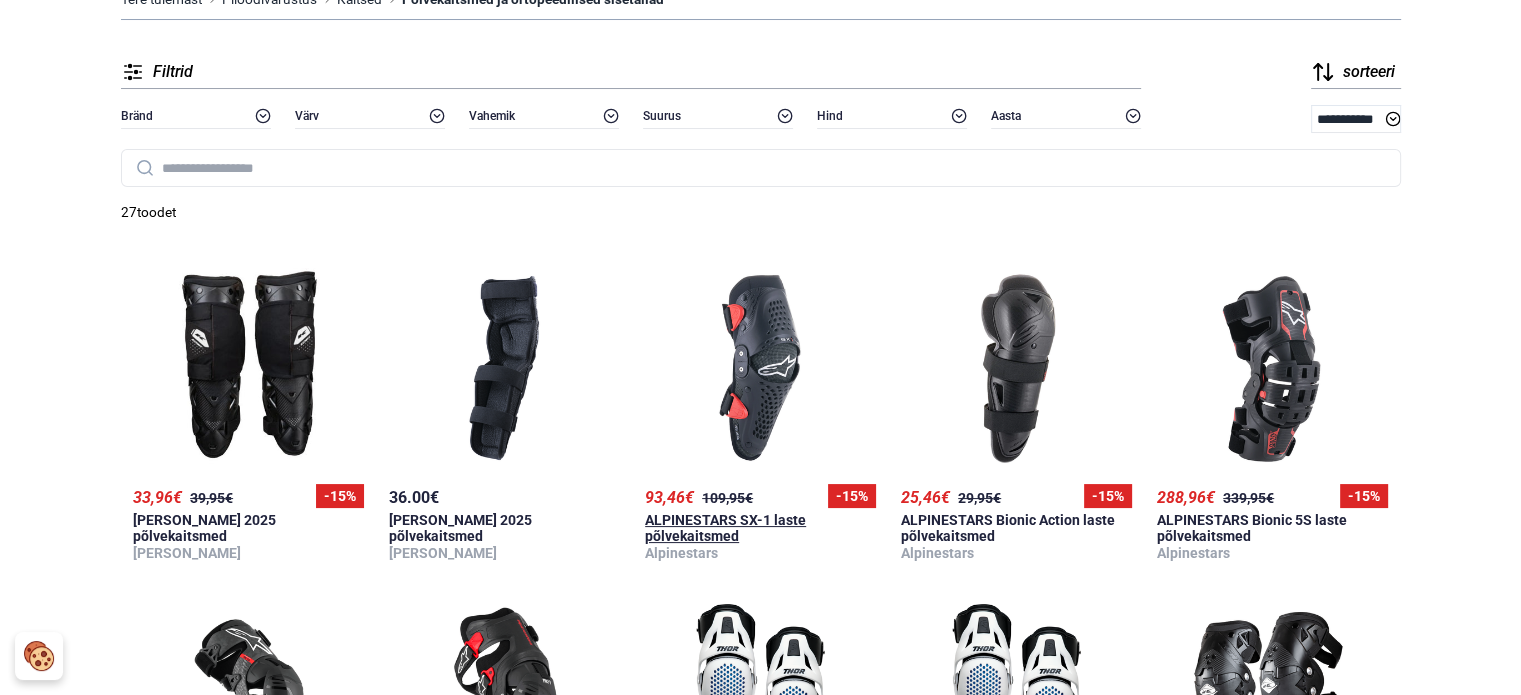scroll, scrollTop: 0, scrollLeft: 0, axis: both 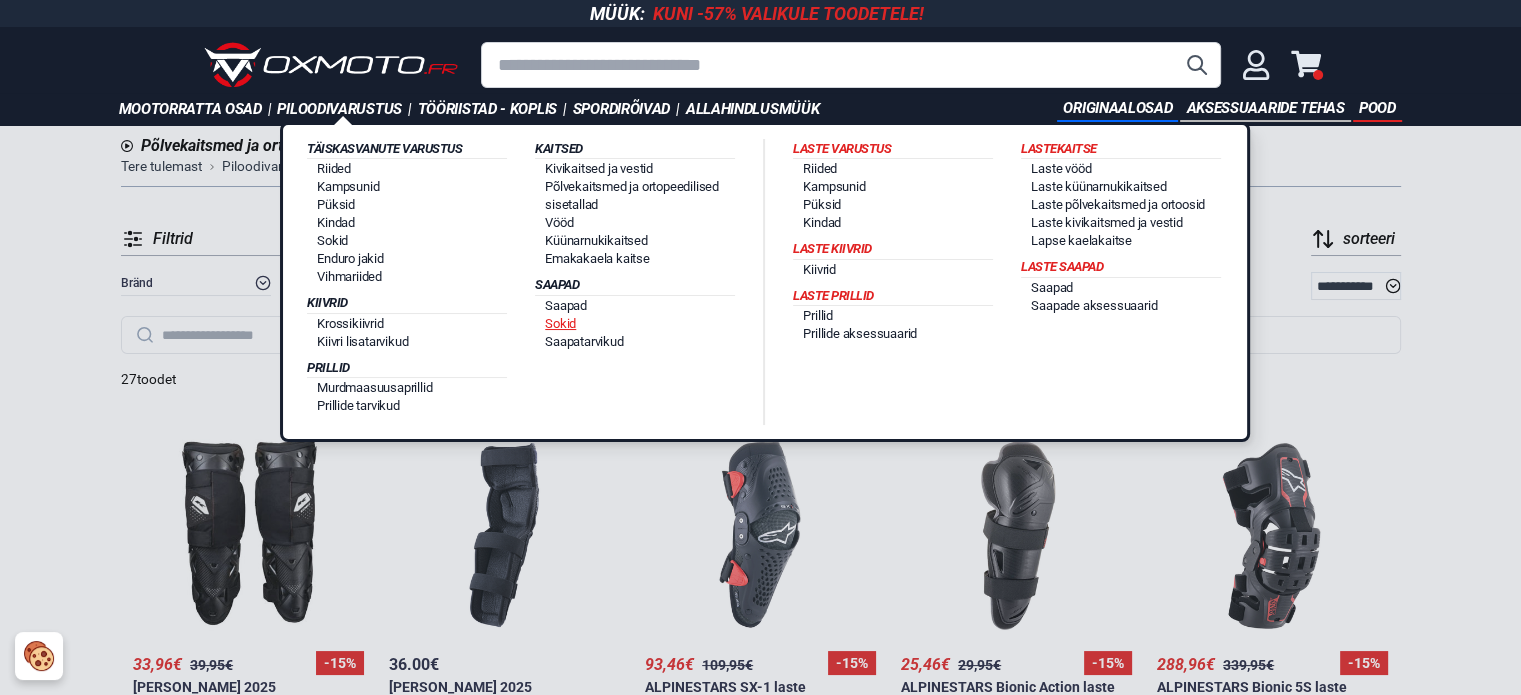 click on "Sokid" at bounding box center [560, 323] 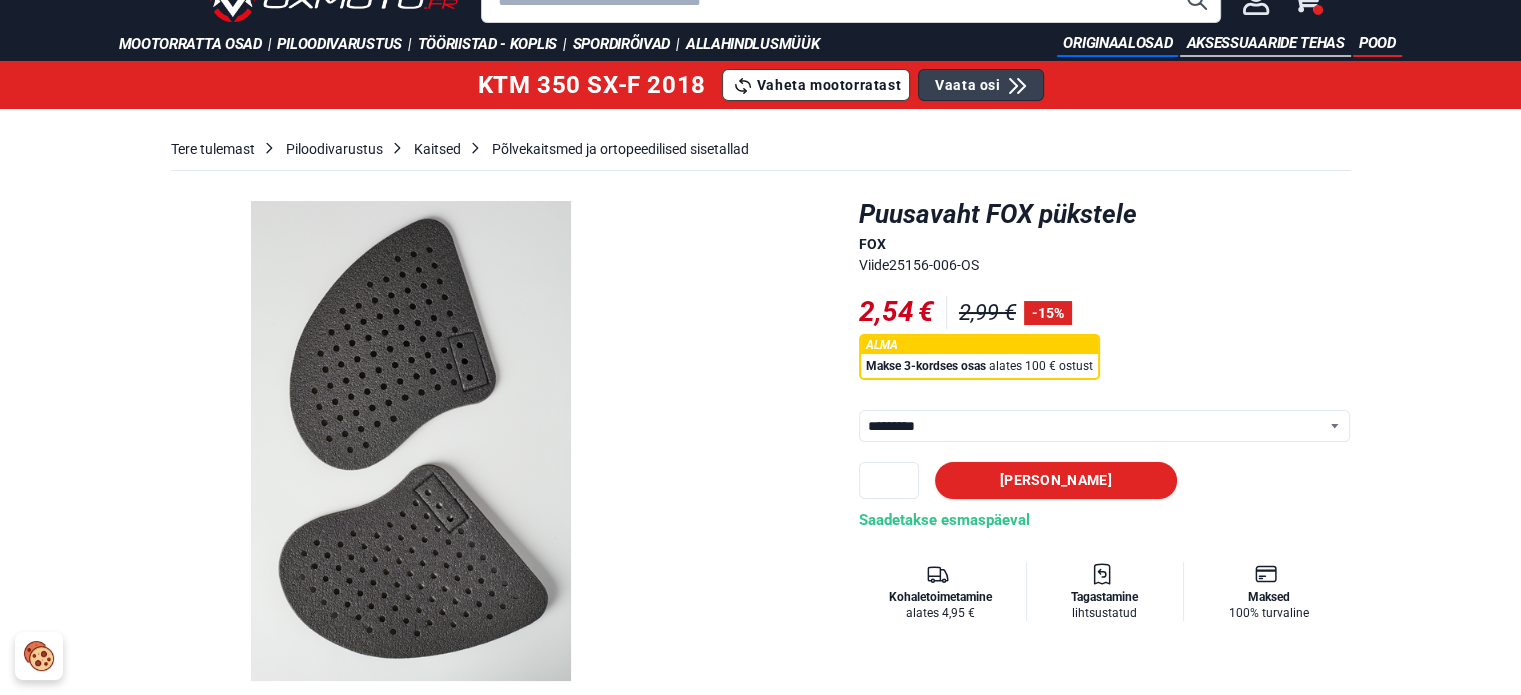 scroll, scrollTop: 100, scrollLeft: 0, axis: vertical 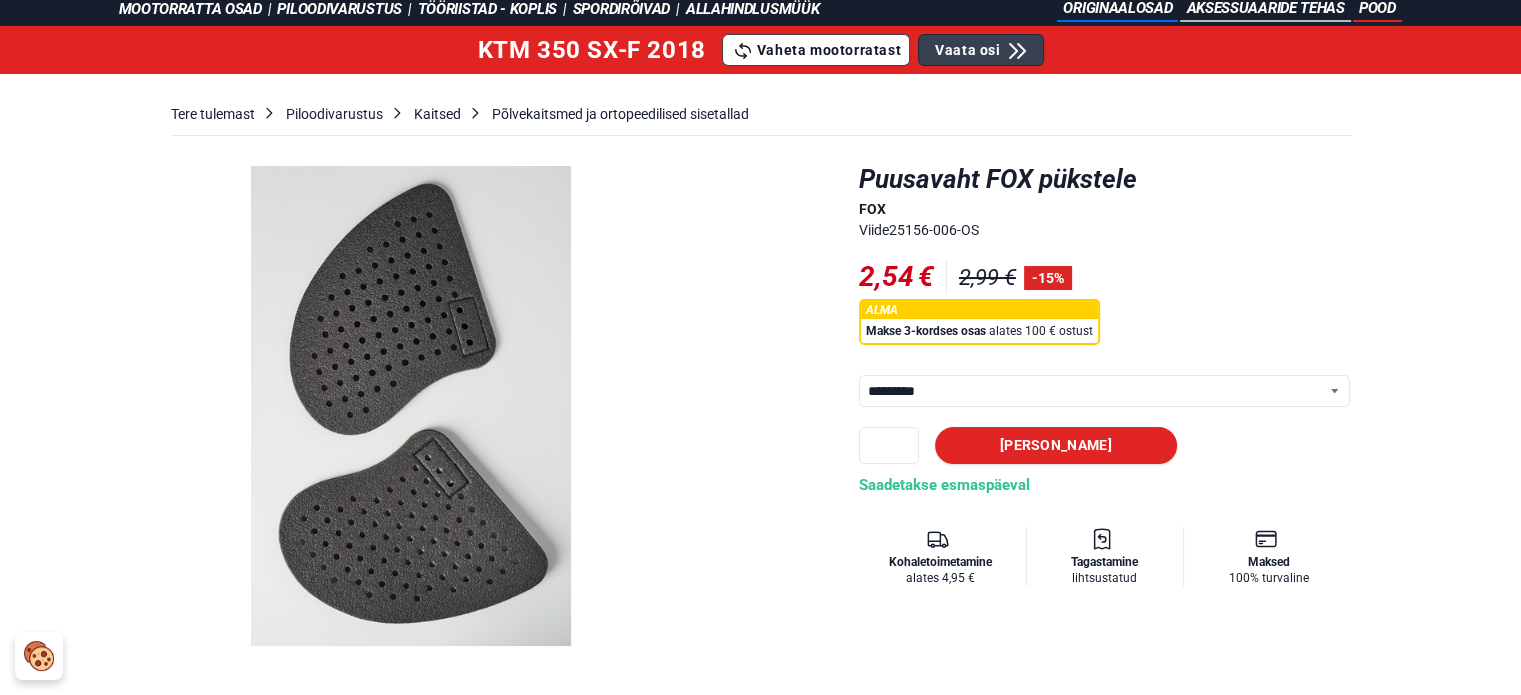 click on "*********" at bounding box center [1105, 391] 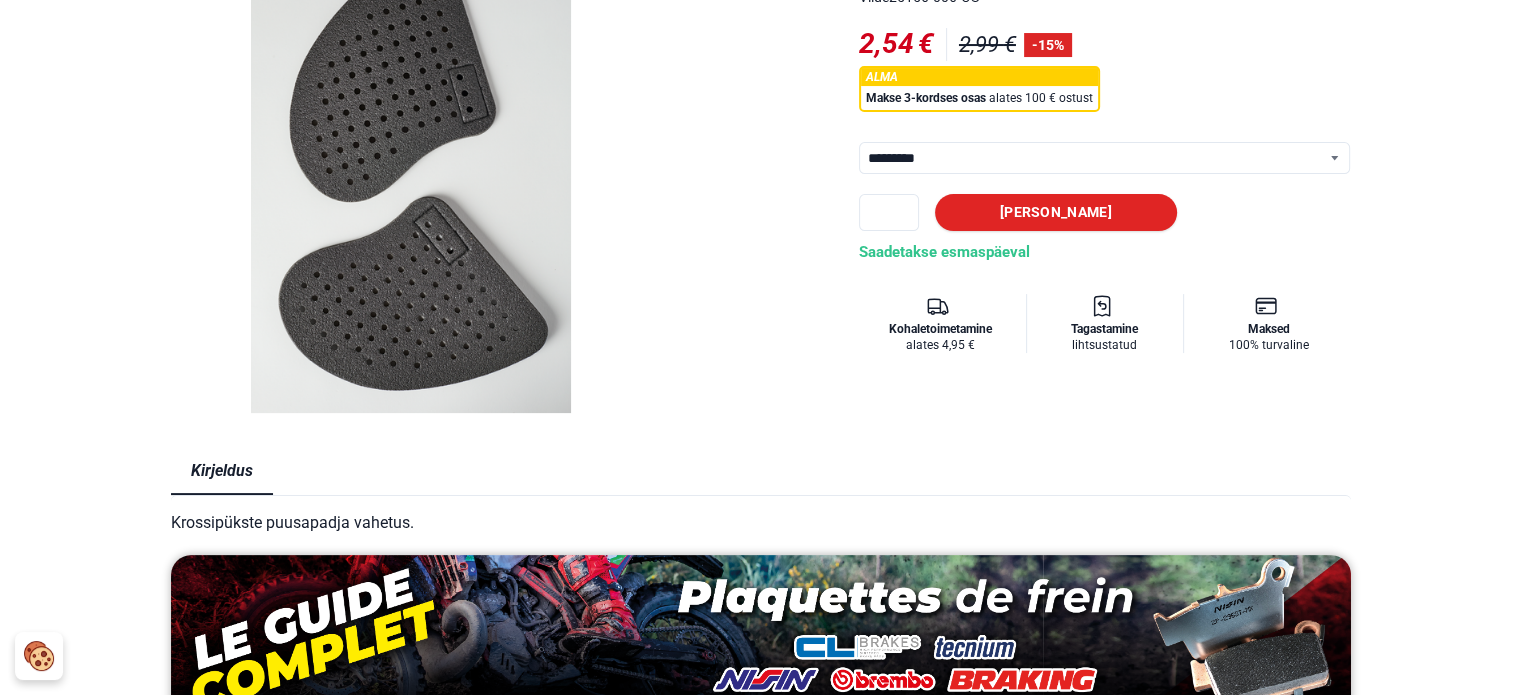 scroll, scrollTop: 300, scrollLeft: 0, axis: vertical 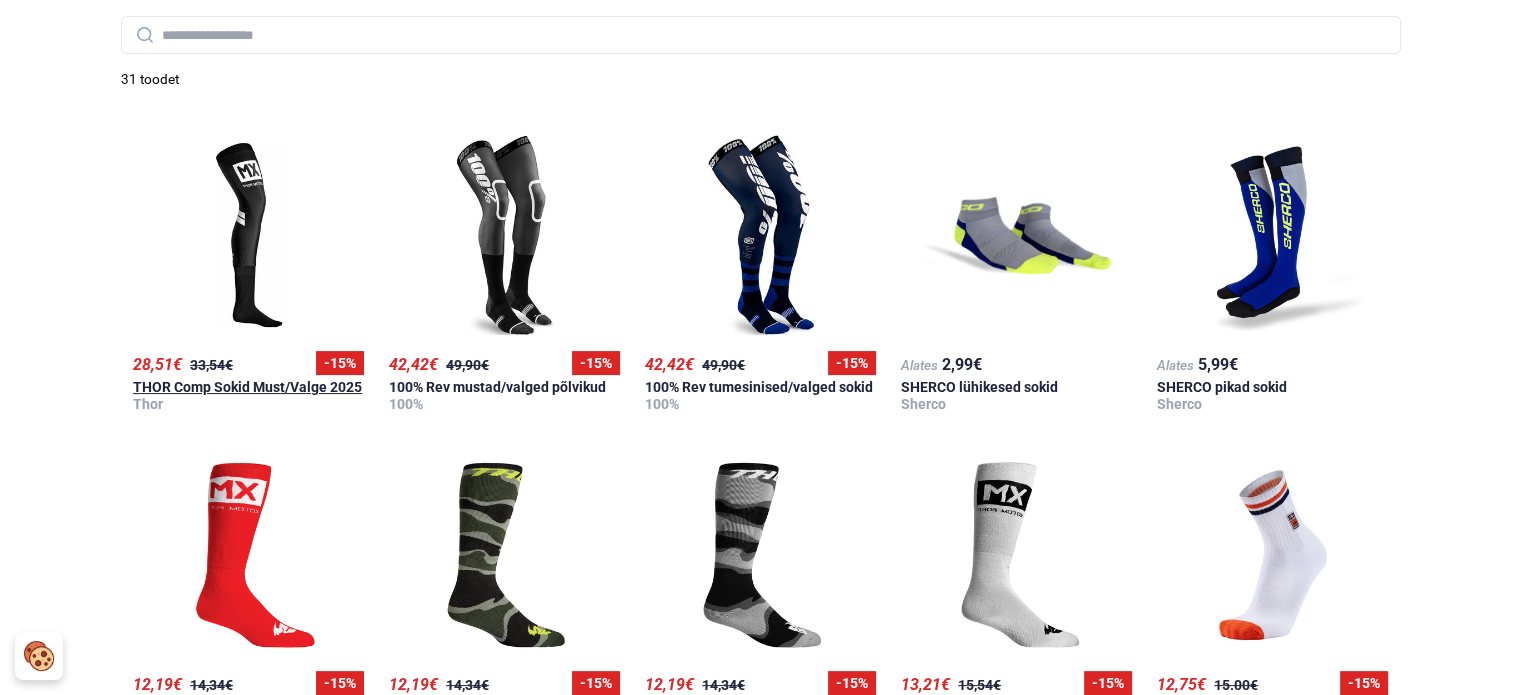 click at bounding box center (249, 235) 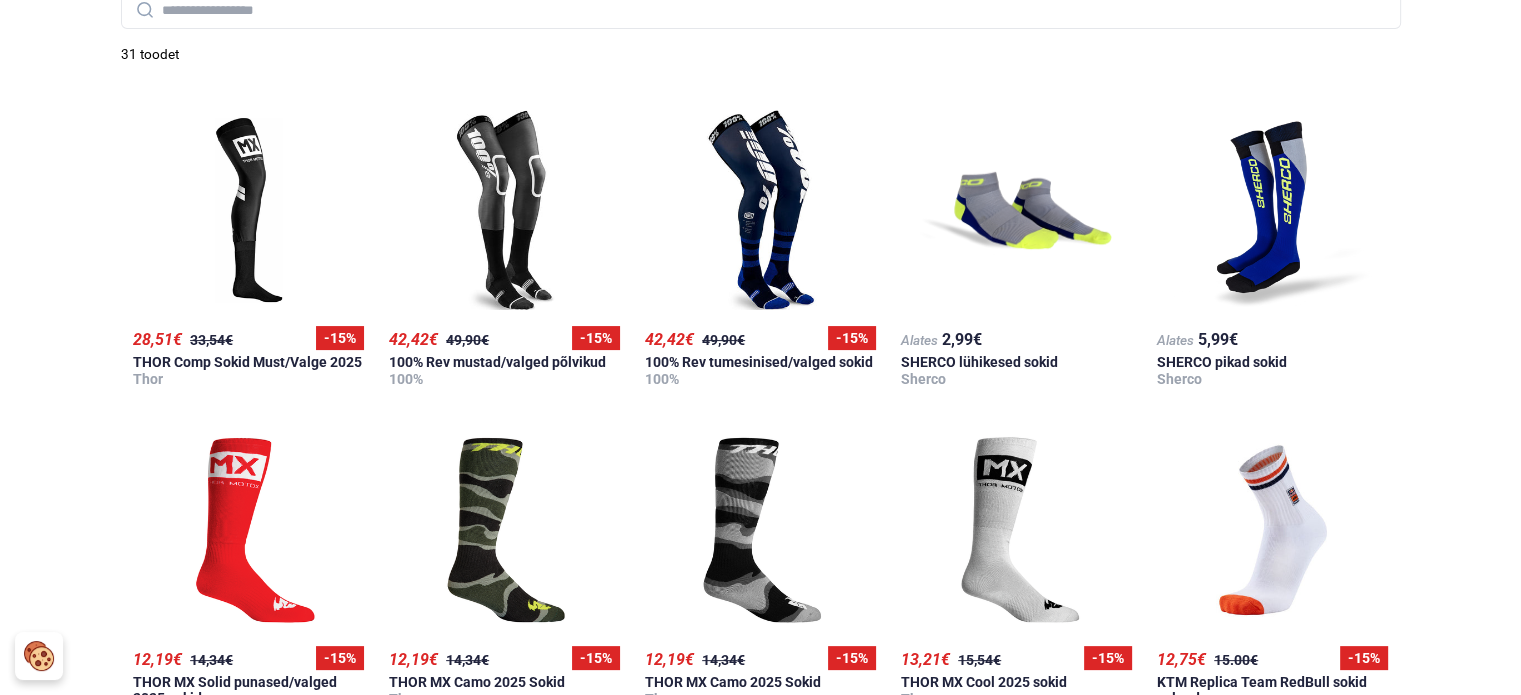 scroll, scrollTop: 0, scrollLeft: 0, axis: both 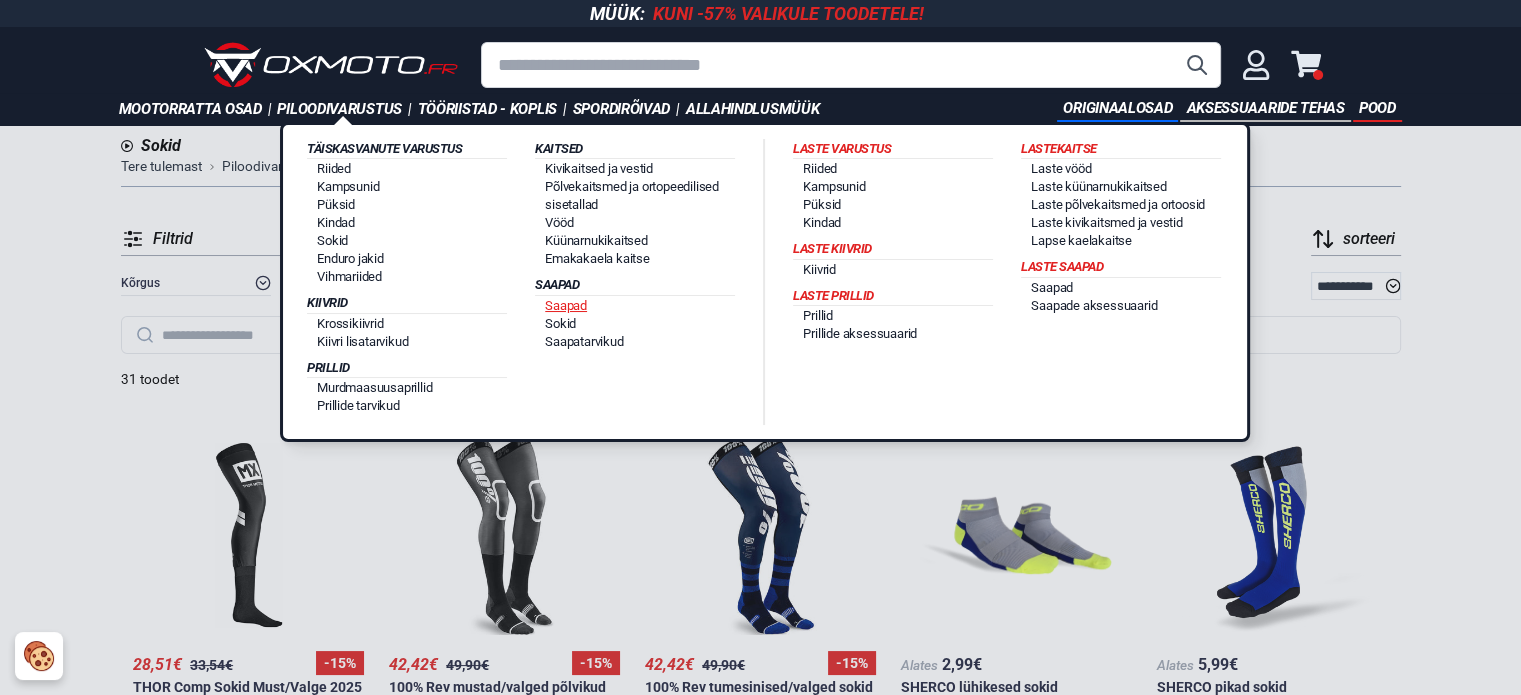 click on "Saapad" at bounding box center [566, 305] 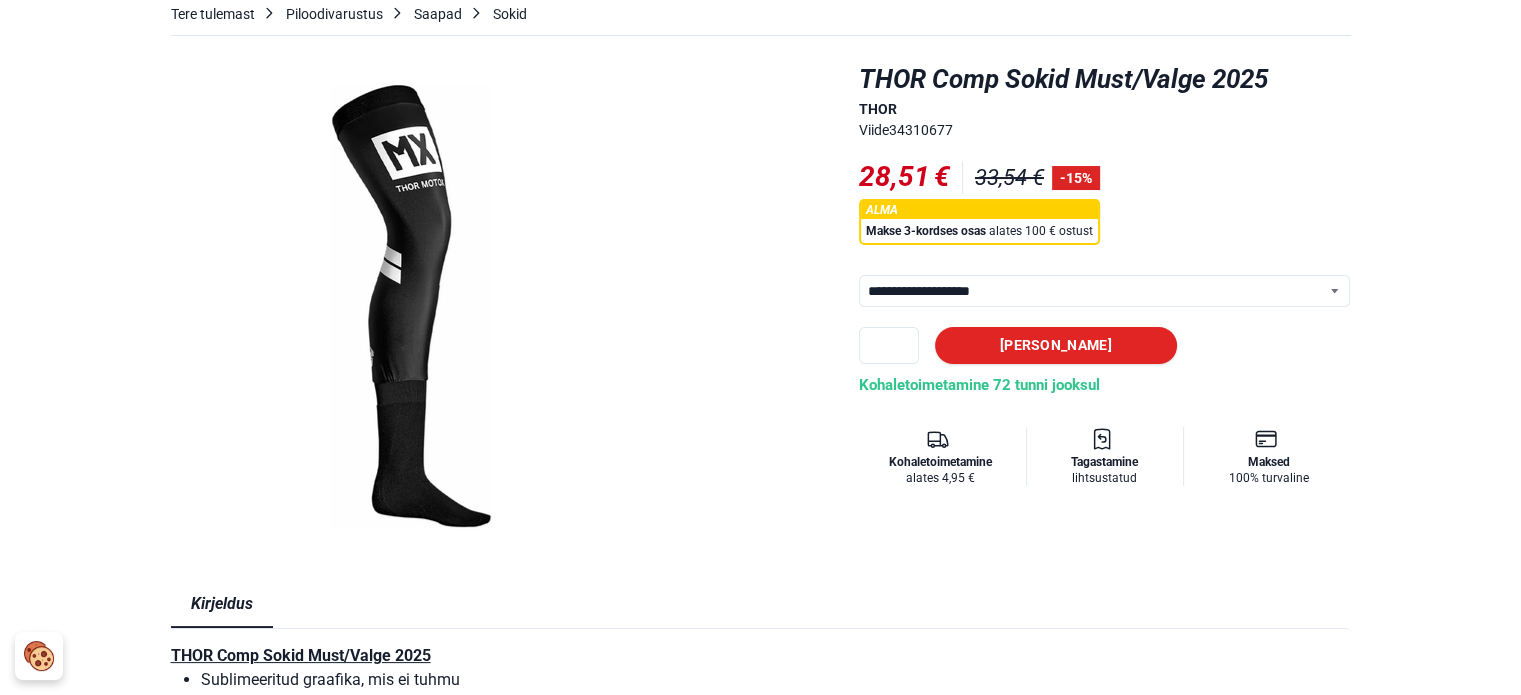 scroll, scrollTop: 200, scrollLeft: 0, axis: vertical 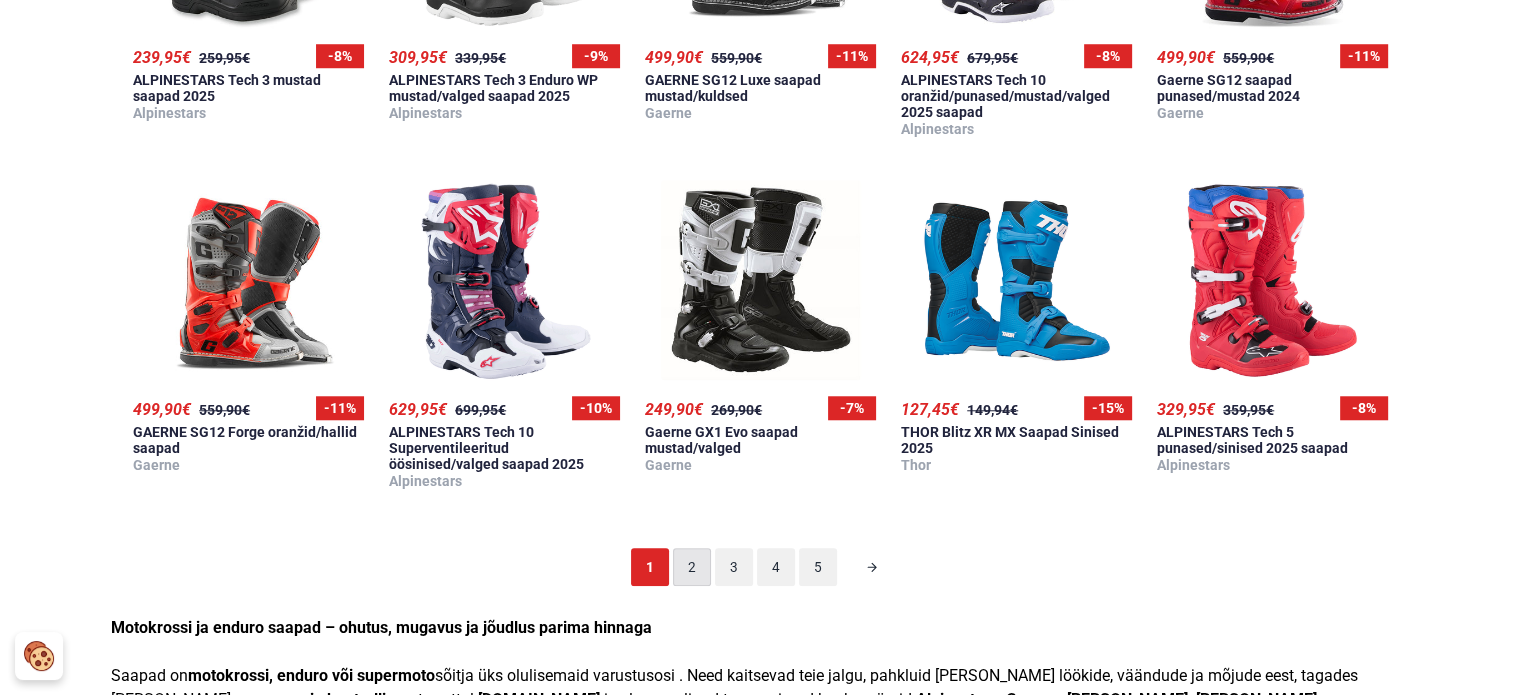 click on "2" at bounding box center (692, 567) 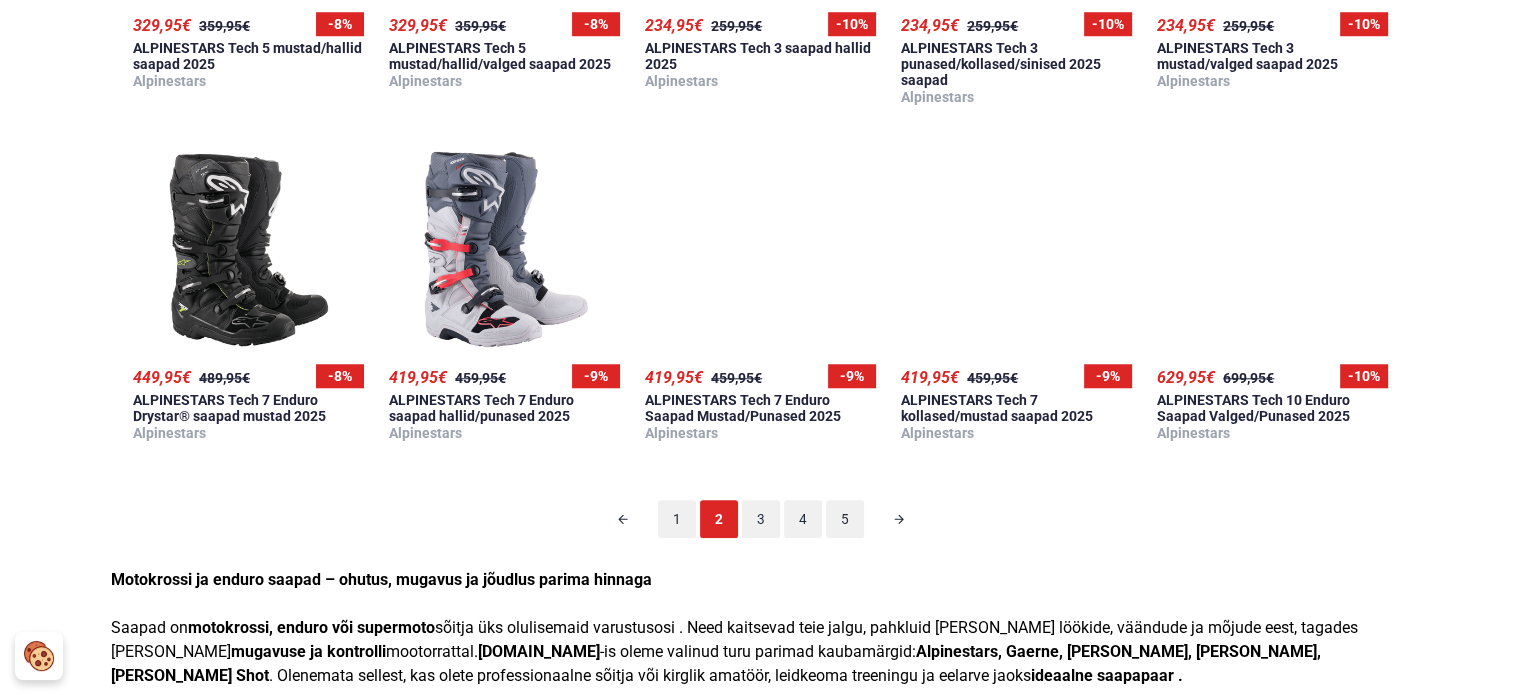scroll, scrollTop: 1724, scrollLeft: 0, axis: vertical 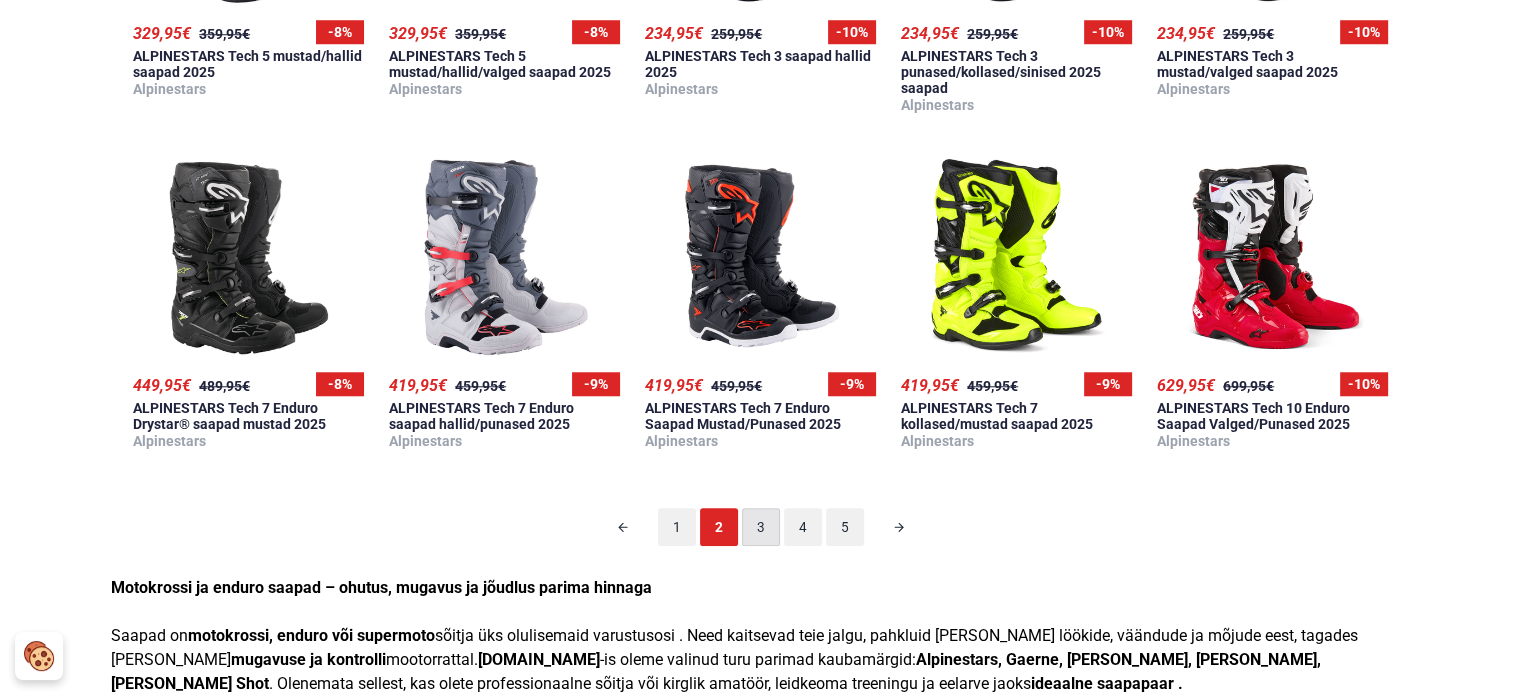 click on "3" at bounding box center [761, 527] 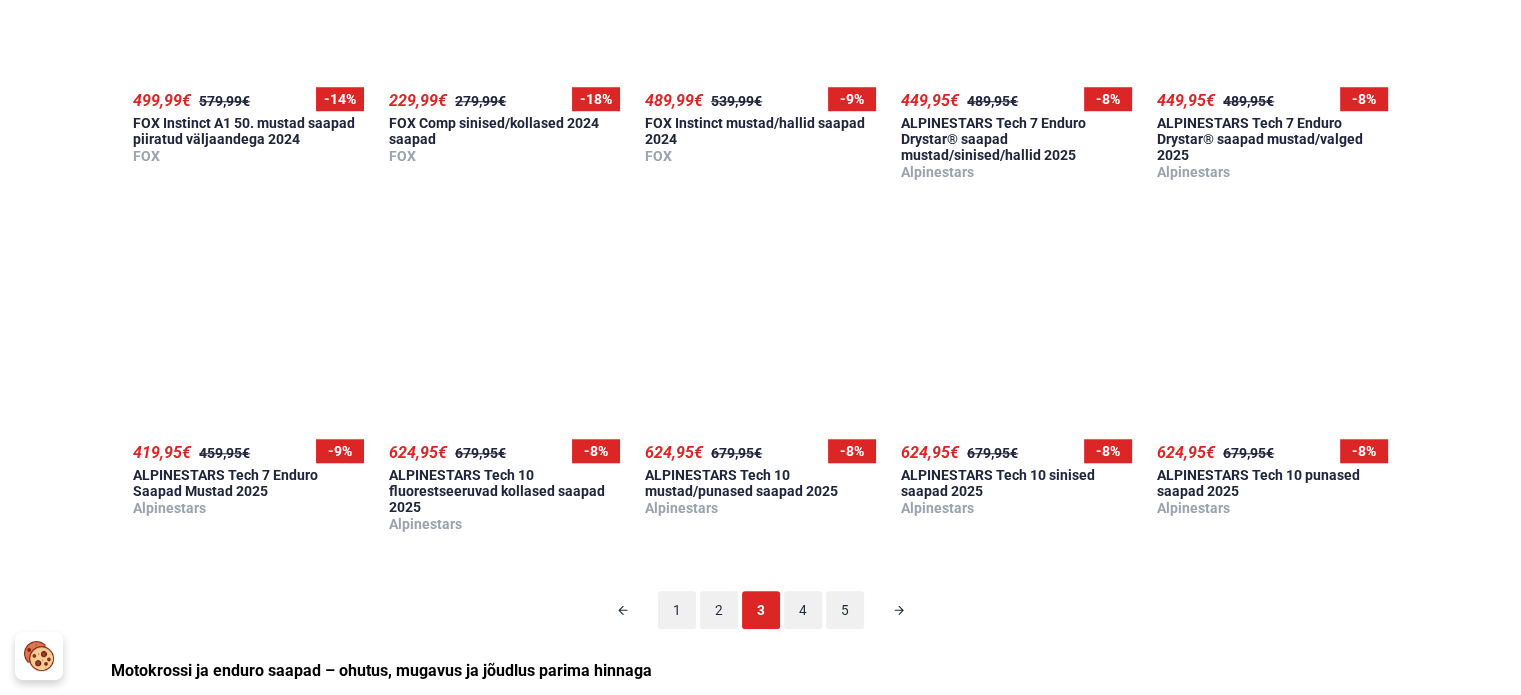 scroll, scrollTop: 1724, scrollLeft: 0, axis: vertical 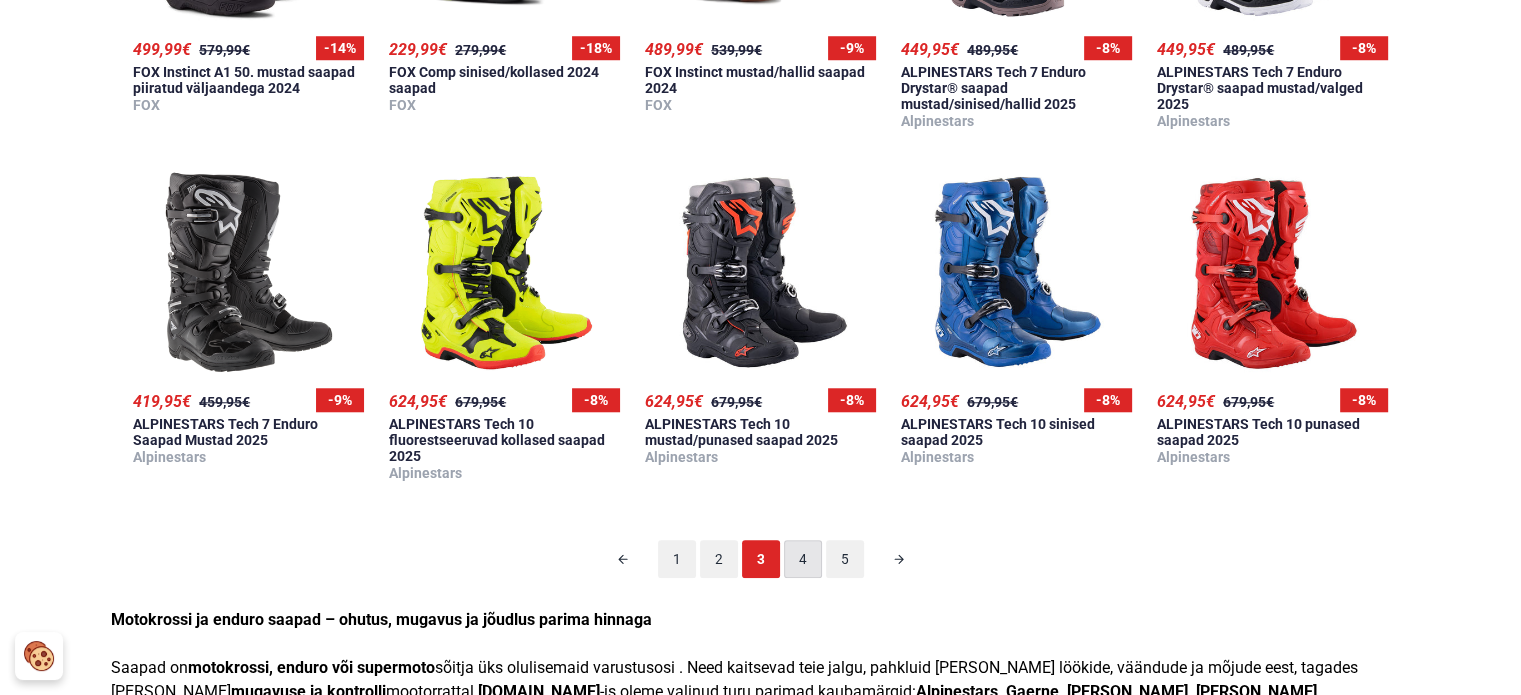 click on "4" at bounding box center (803, 559) 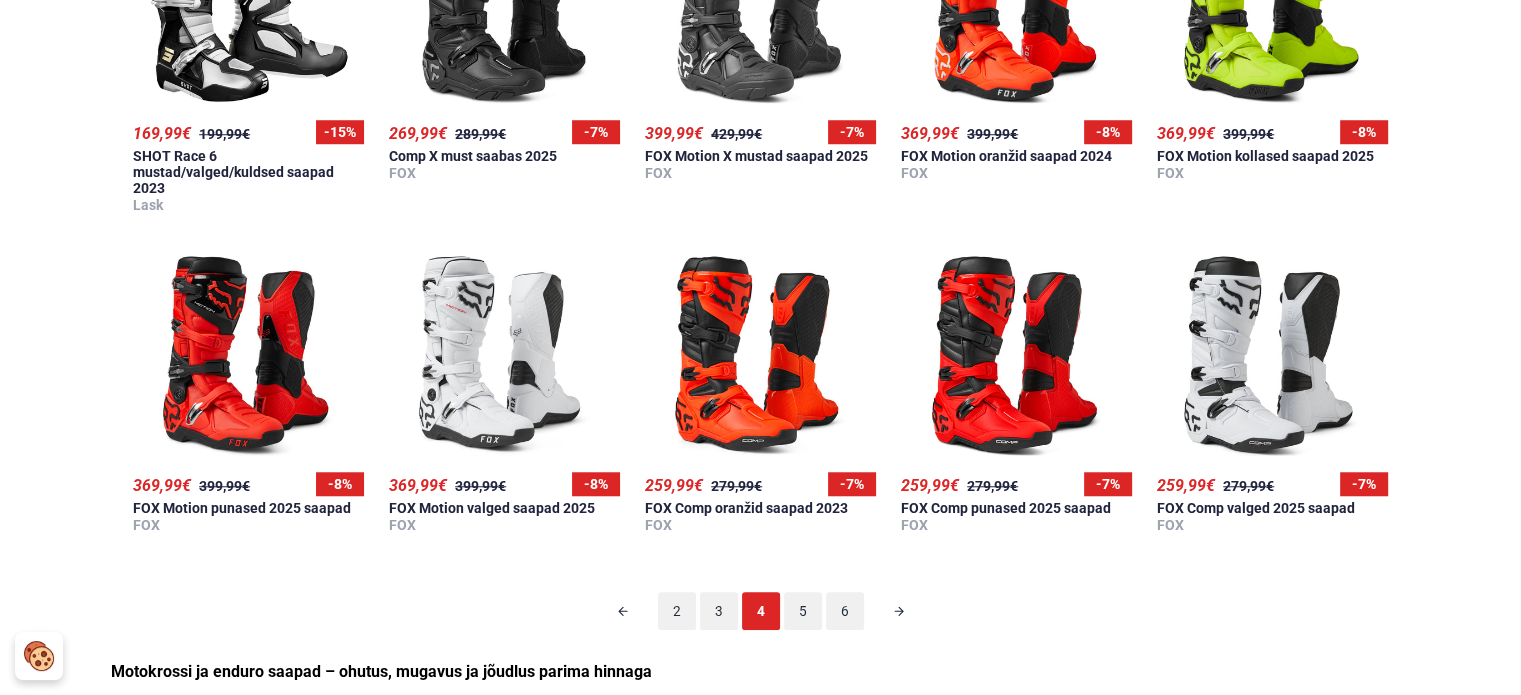 scroll, scrollTop: 1824, scrollLeft: 0, axis: vertical 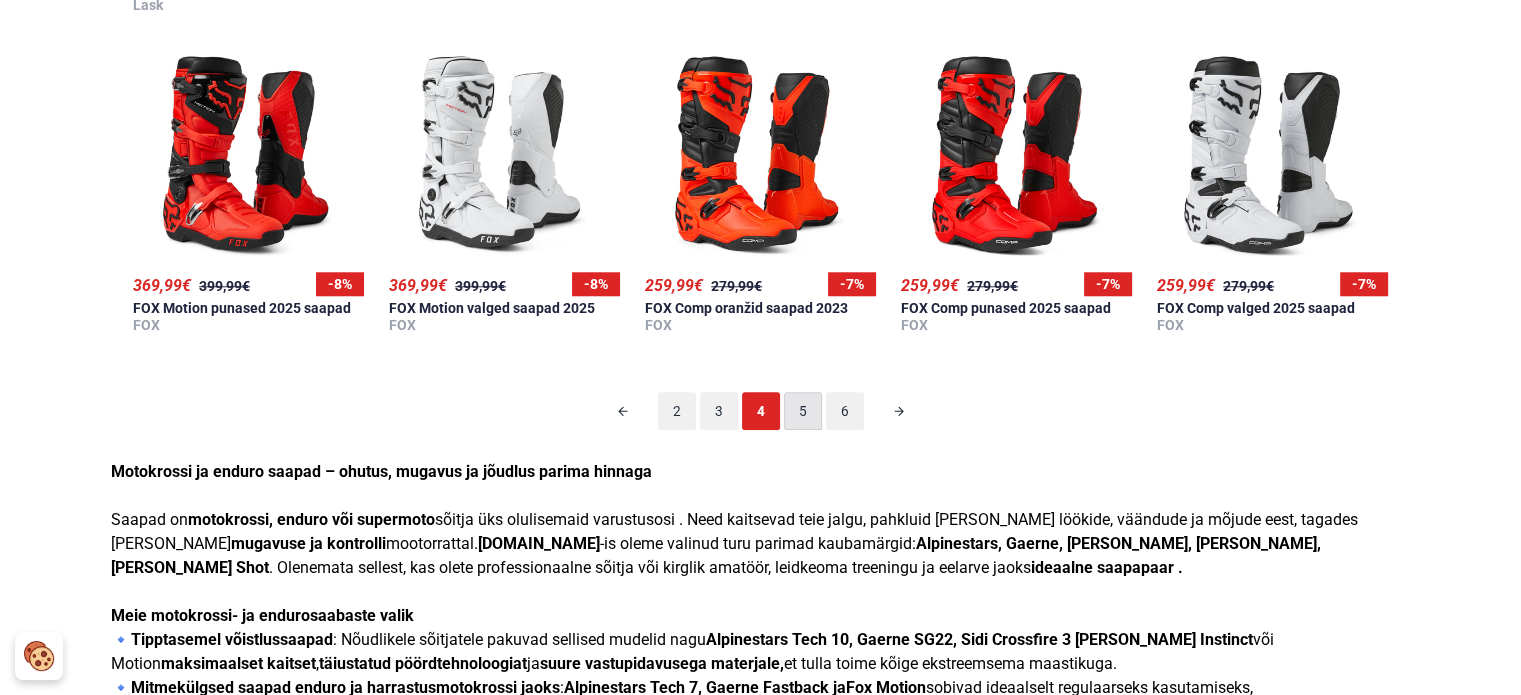 click on "5" at bounding box center [803, 411] 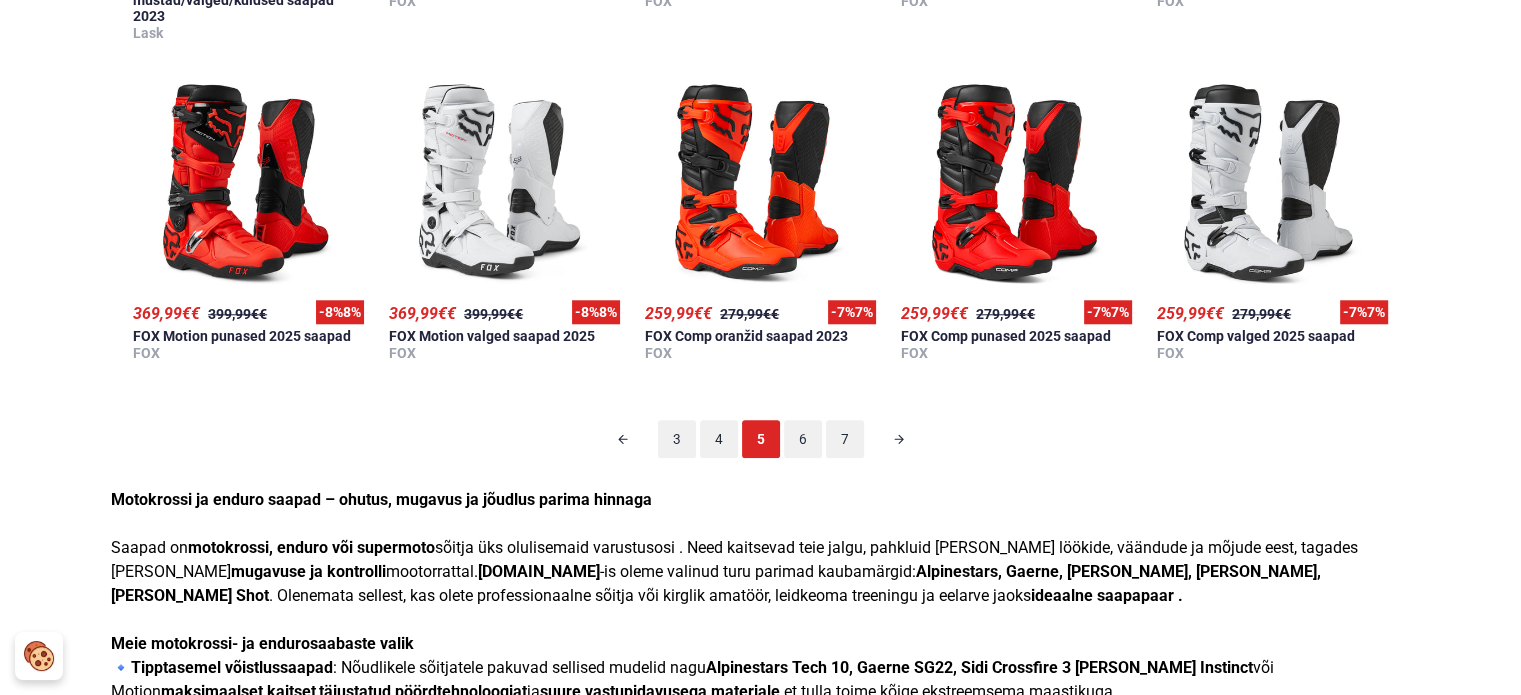 scroll, scrollTop: 124, scrollLeft: 0, axis: vertical 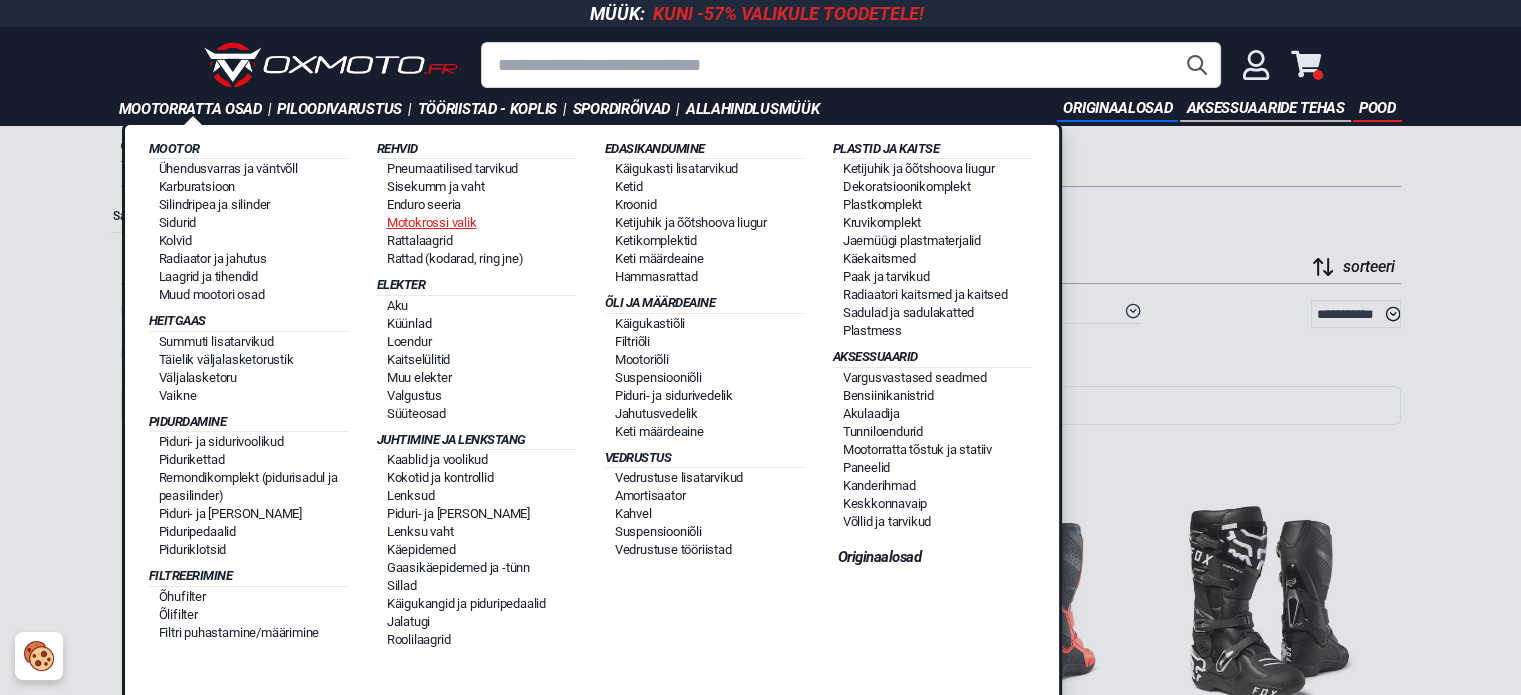 click on "Motokrossi valik" at bounding box center [432, 222] 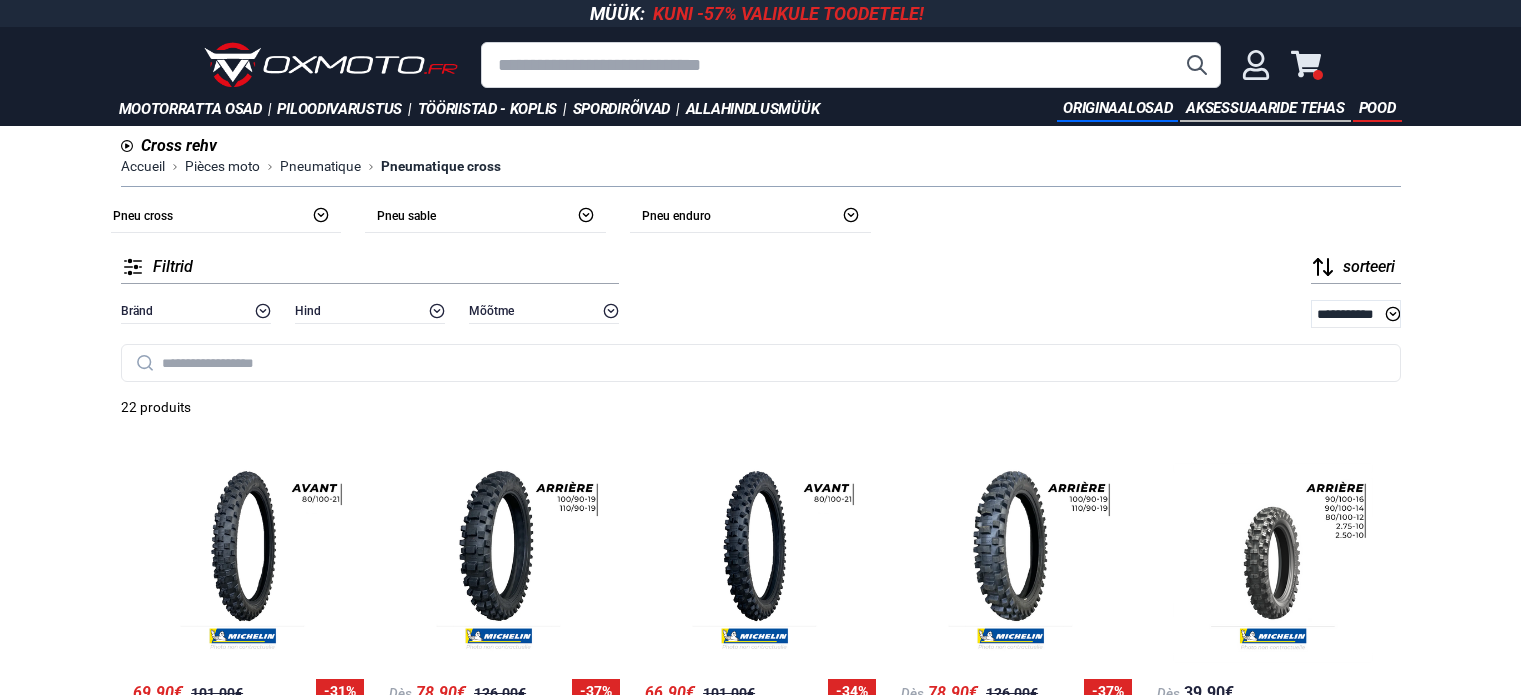 scroll, scrollTop: 0, scrollLeft: 0, axis: both 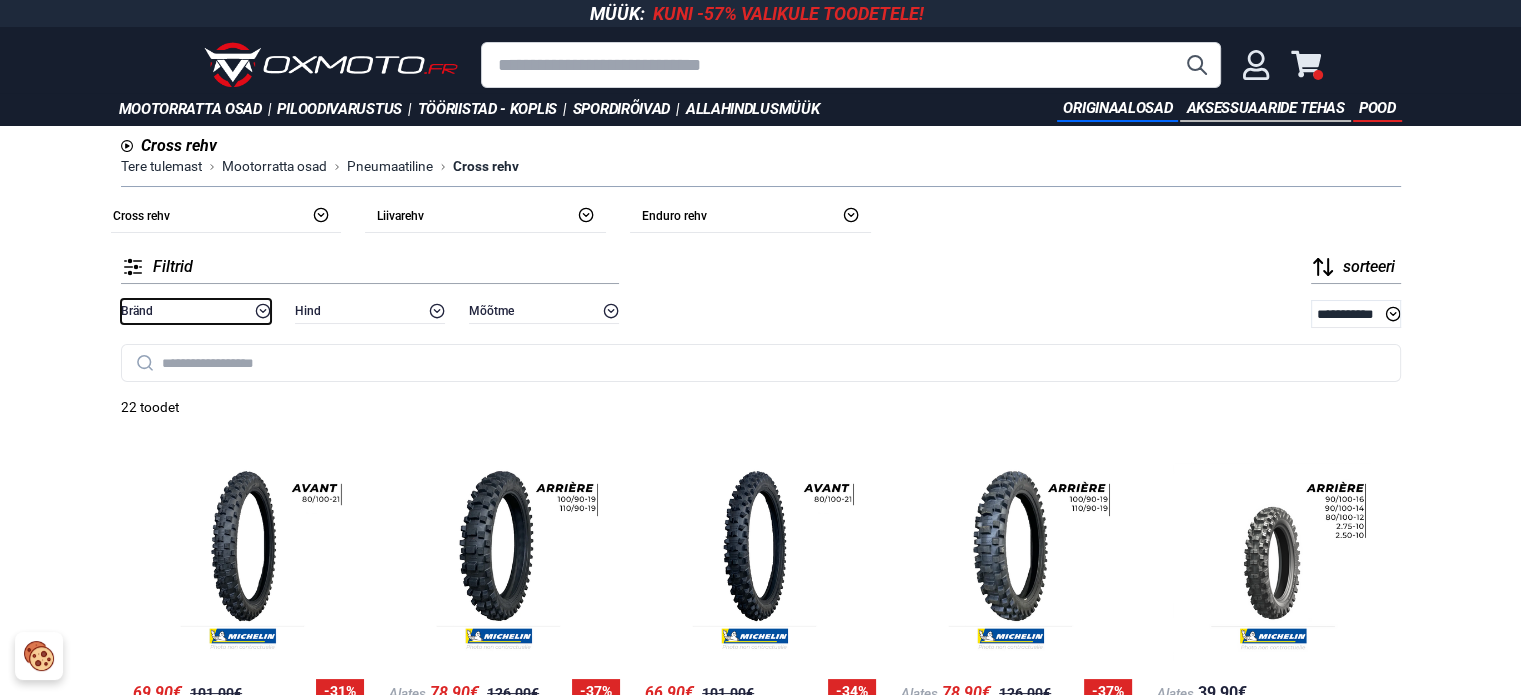 click on "Bränd" at bounding box center [137, 311] 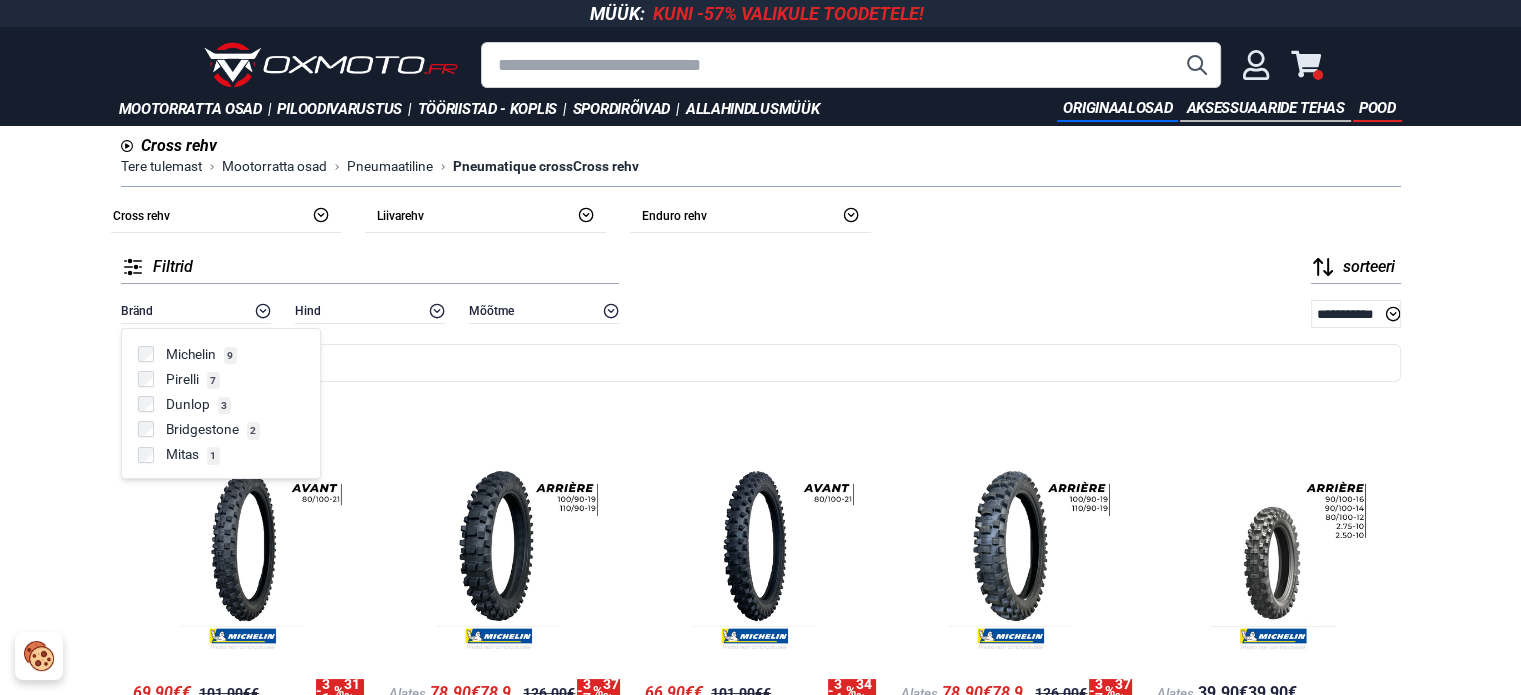 click on "Dunlop" at bounding box center (188, 404) 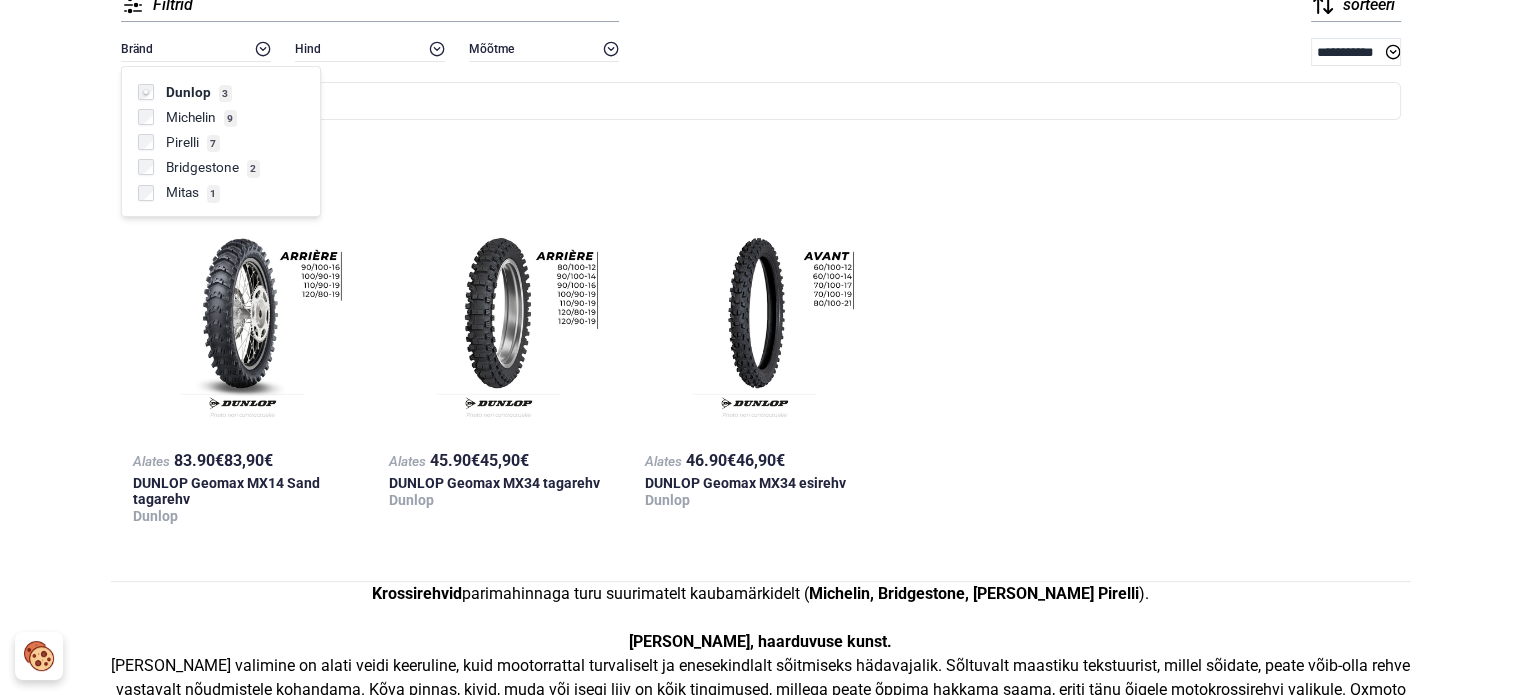 scroll, scrollTop: 300, scrollLeft: 0, axis: vertical 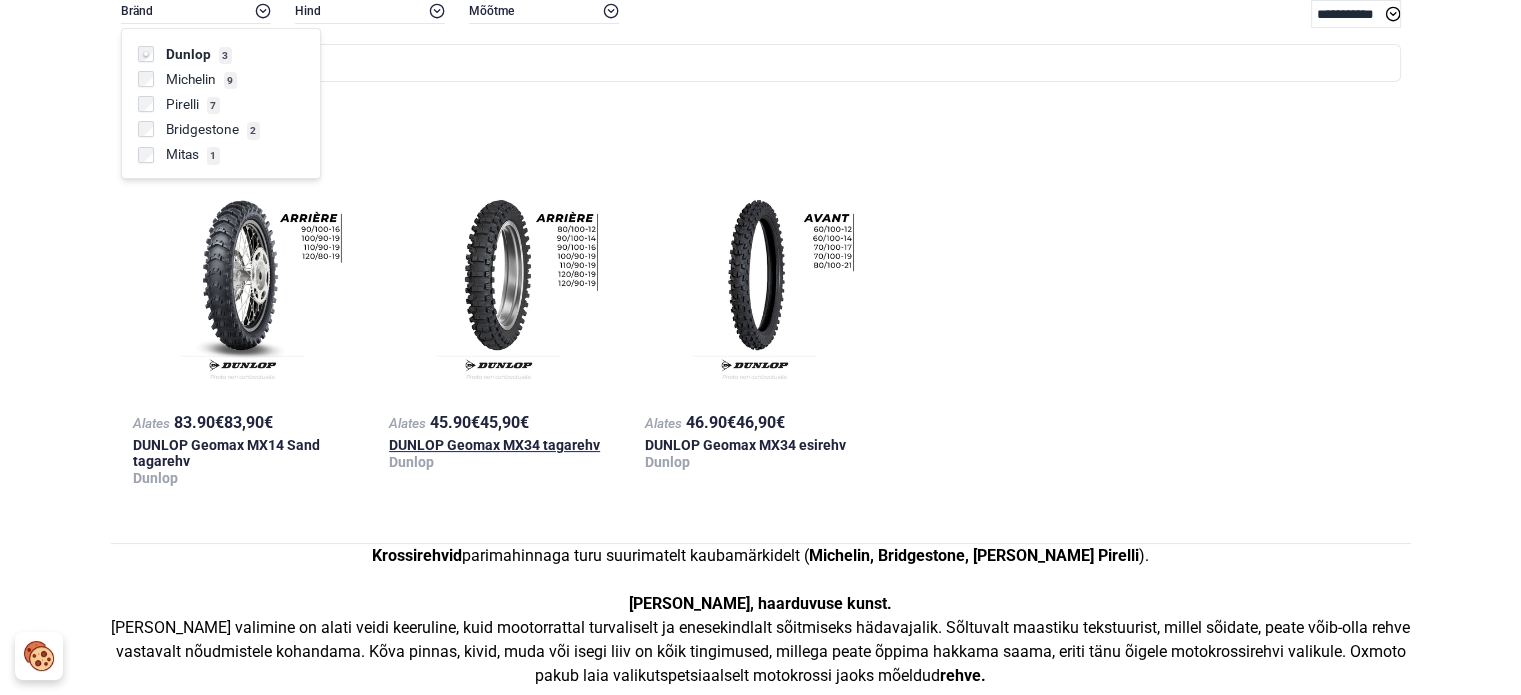 click at bounding box center [505, 293] 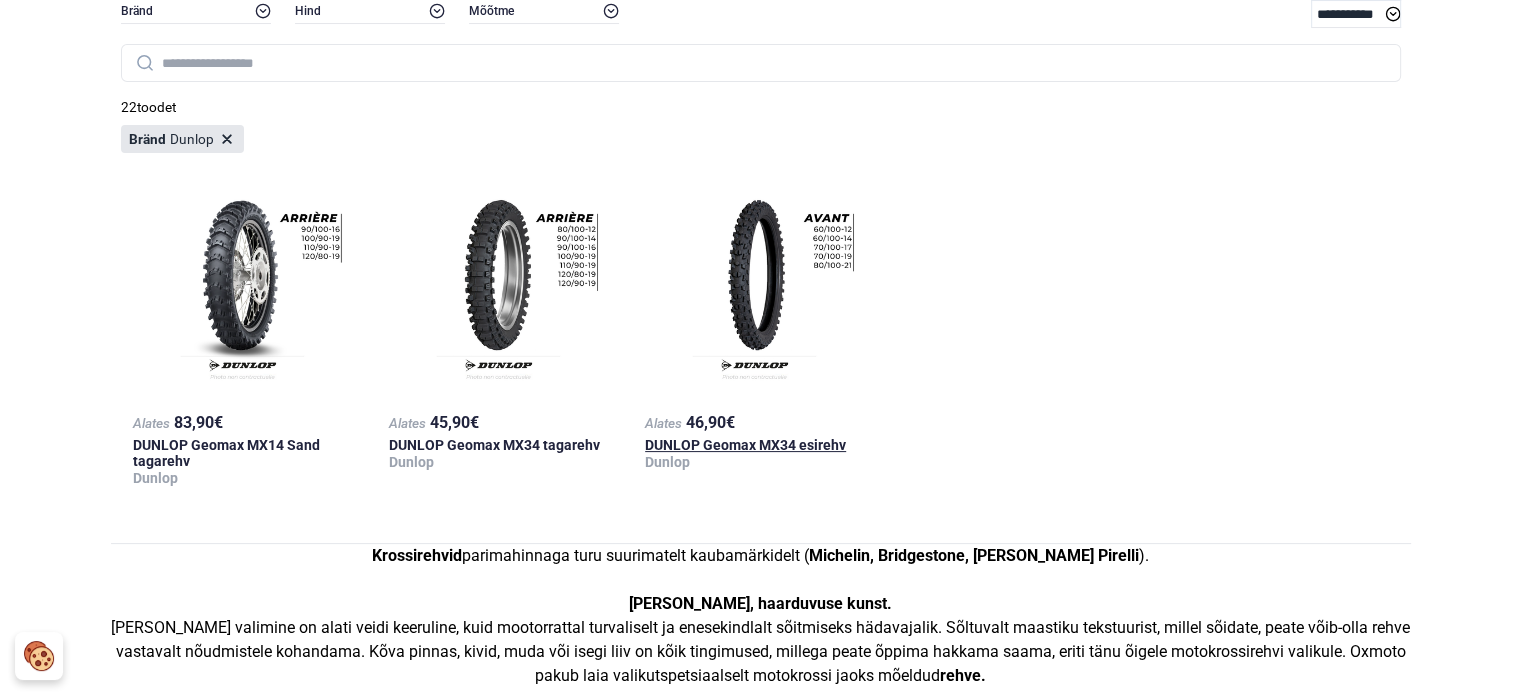 click at bounding box center [761, 293] 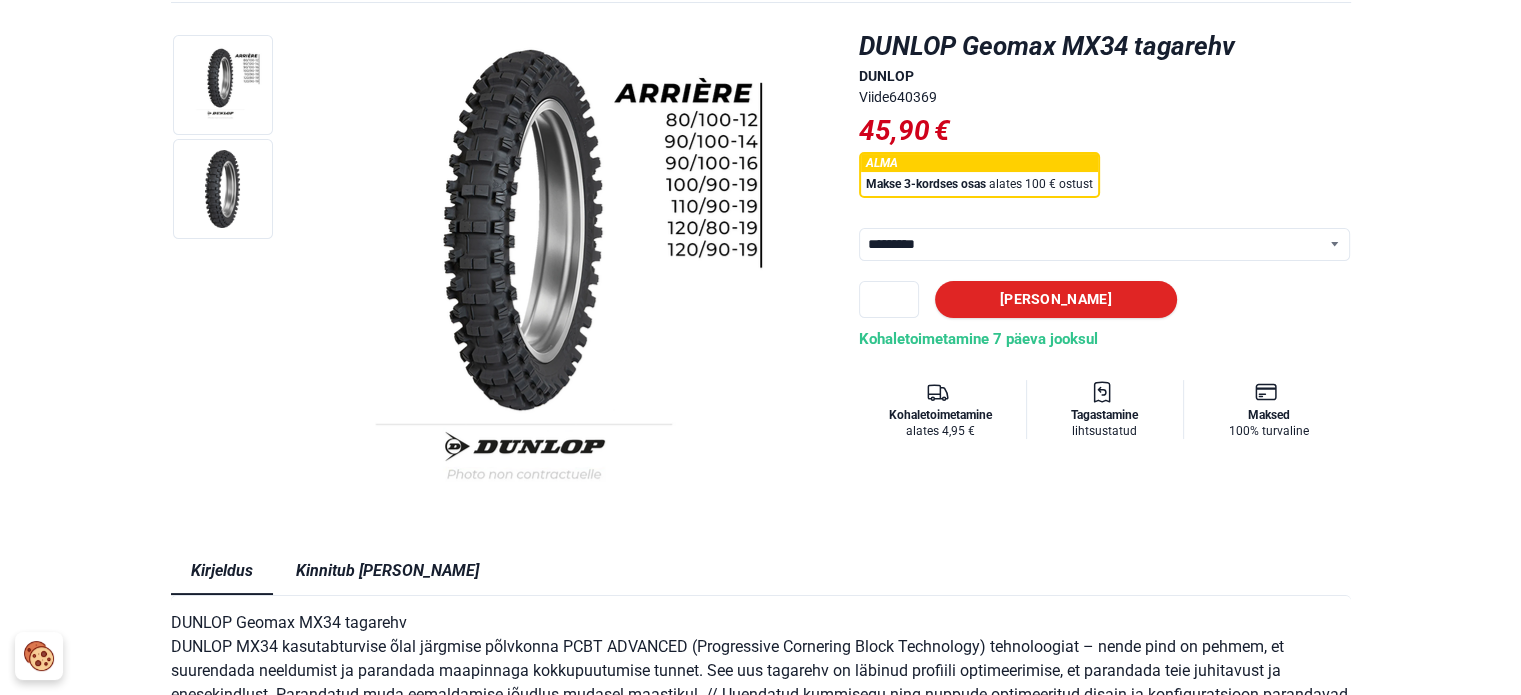 scroll, scrollTop: 200, scrollLeft: 0, axis: vertical 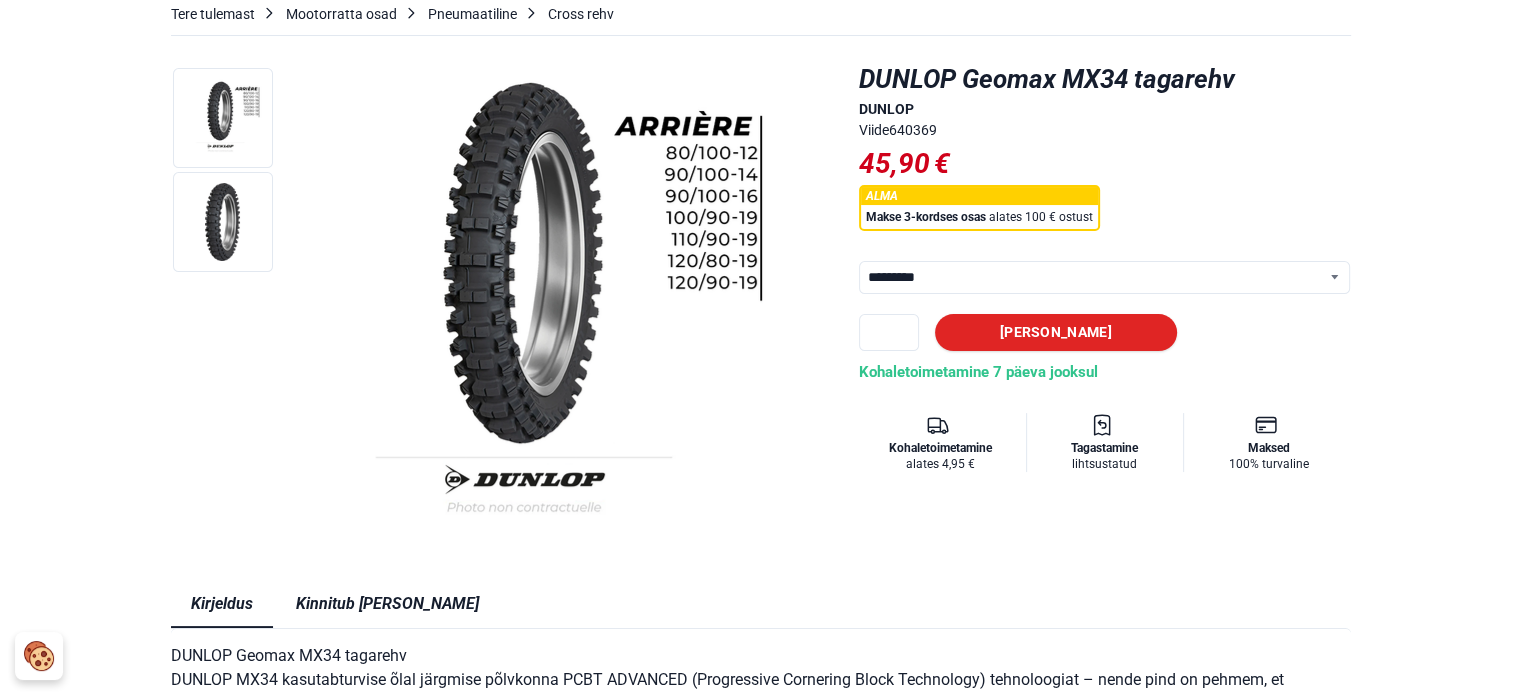 click on "*********
*********
*********
*********
*********
*********
*********" at bounding box center [1105, 277] 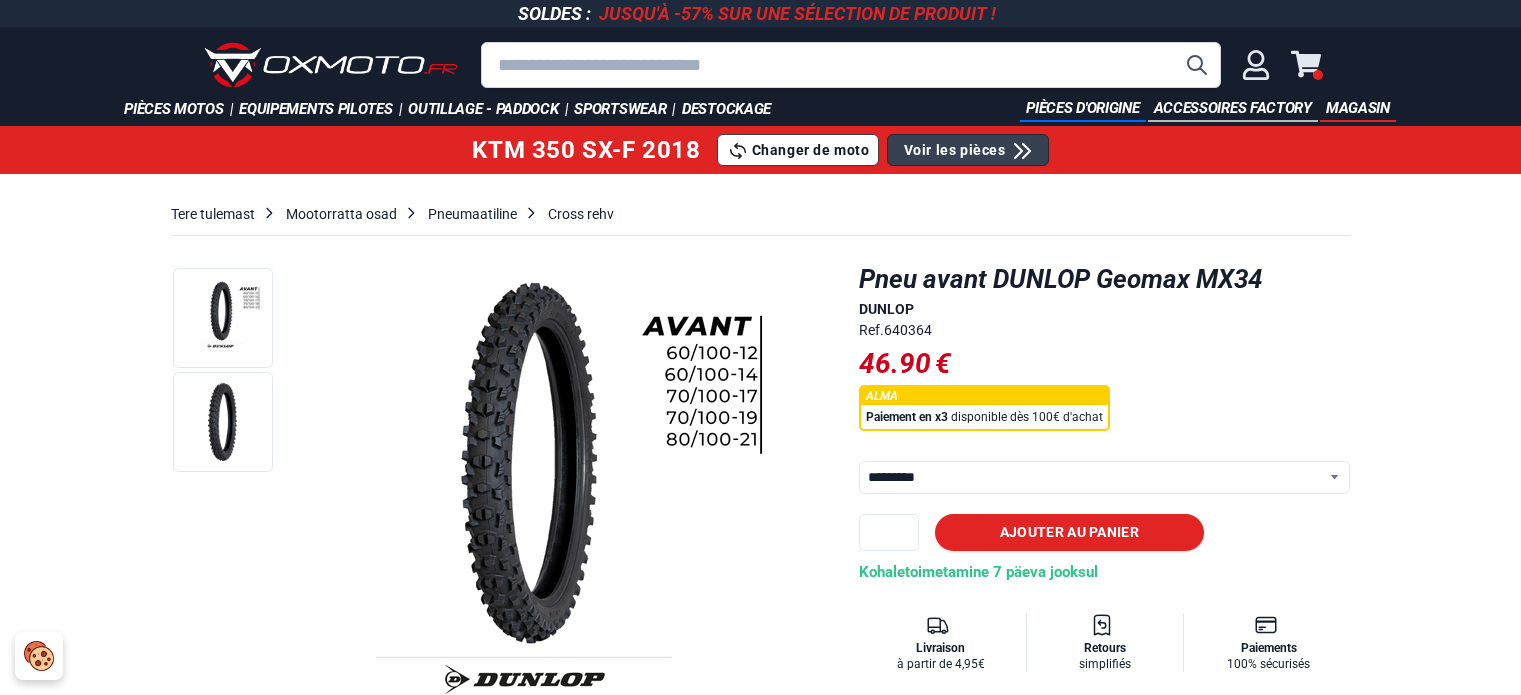 scroll, scrollTop: 0, scrollLeft: 0, axis: both 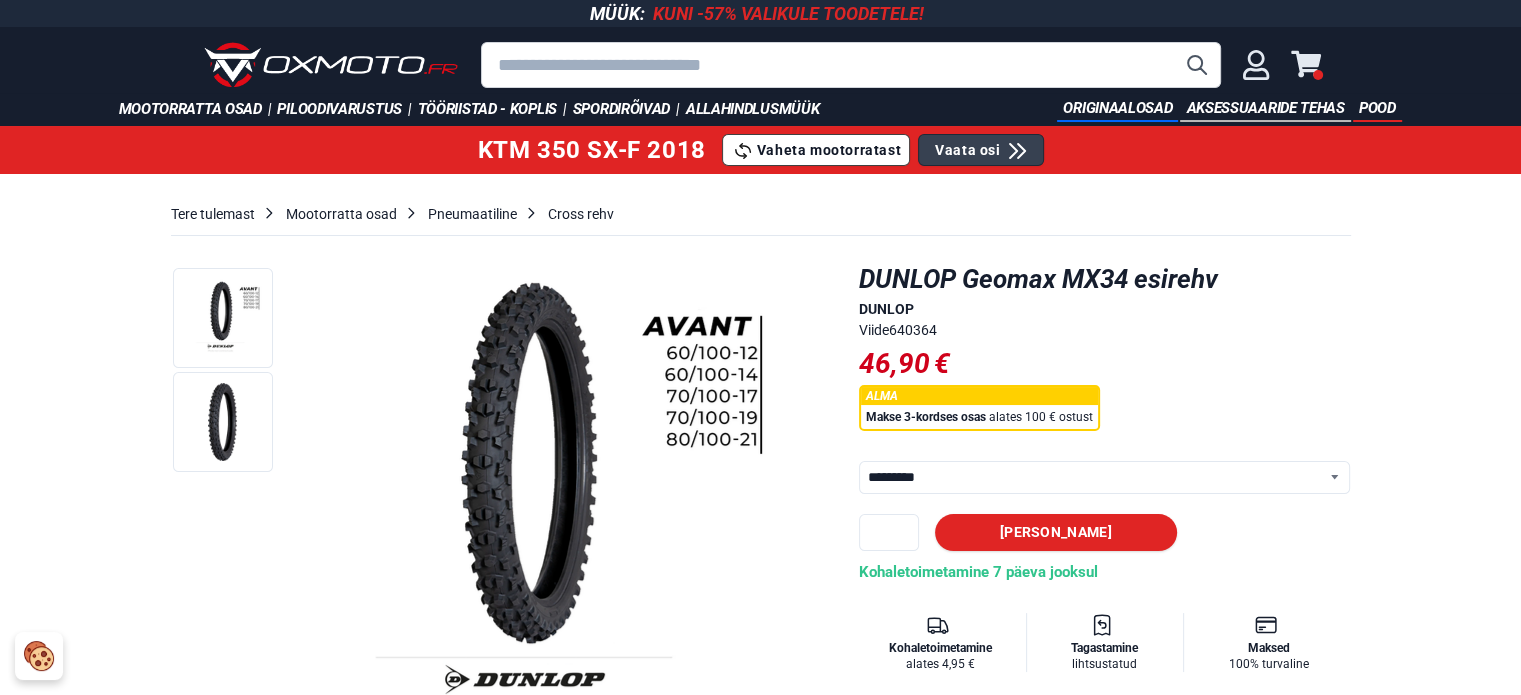 click on "*********
*********
*********
*********
*********" at bounding box center (1105, 477) 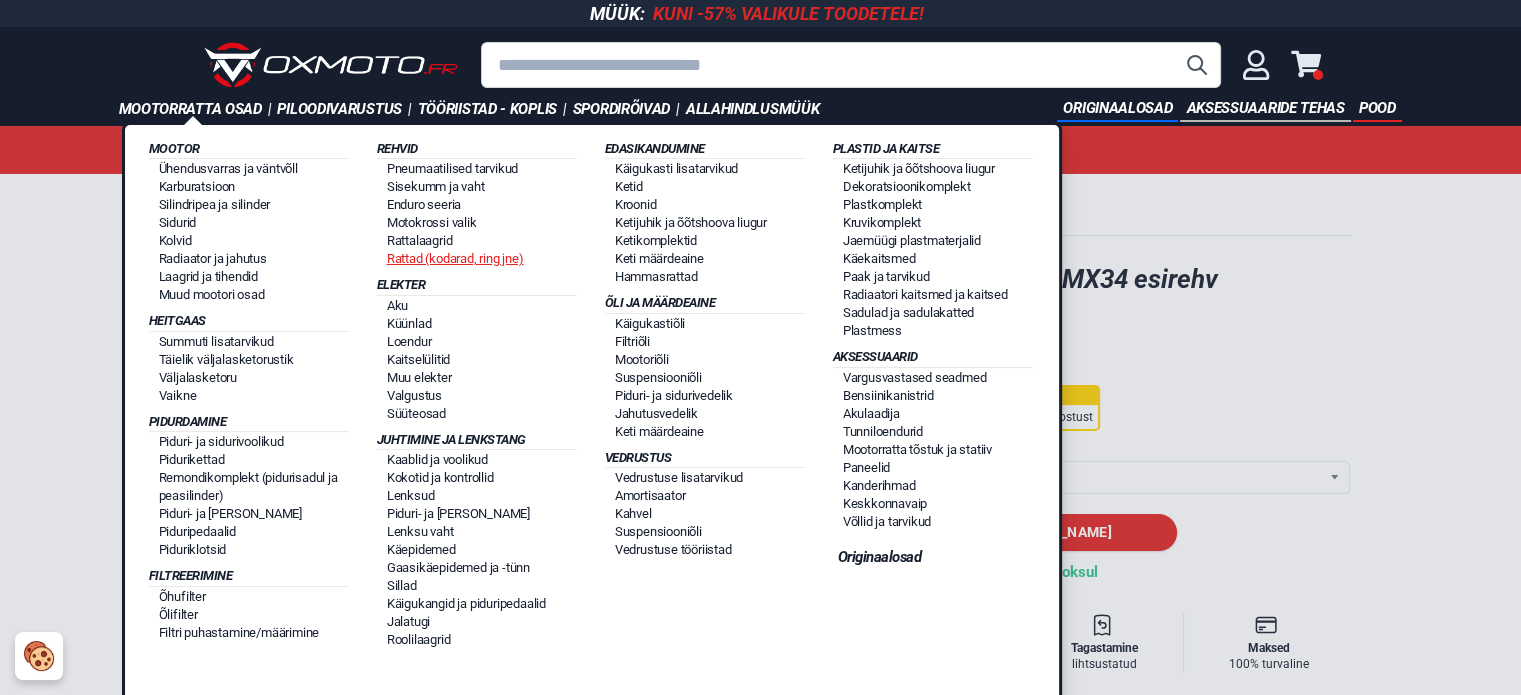 click on "Rattad (kodarad, ring jne)" at bounding box center (455, 258) 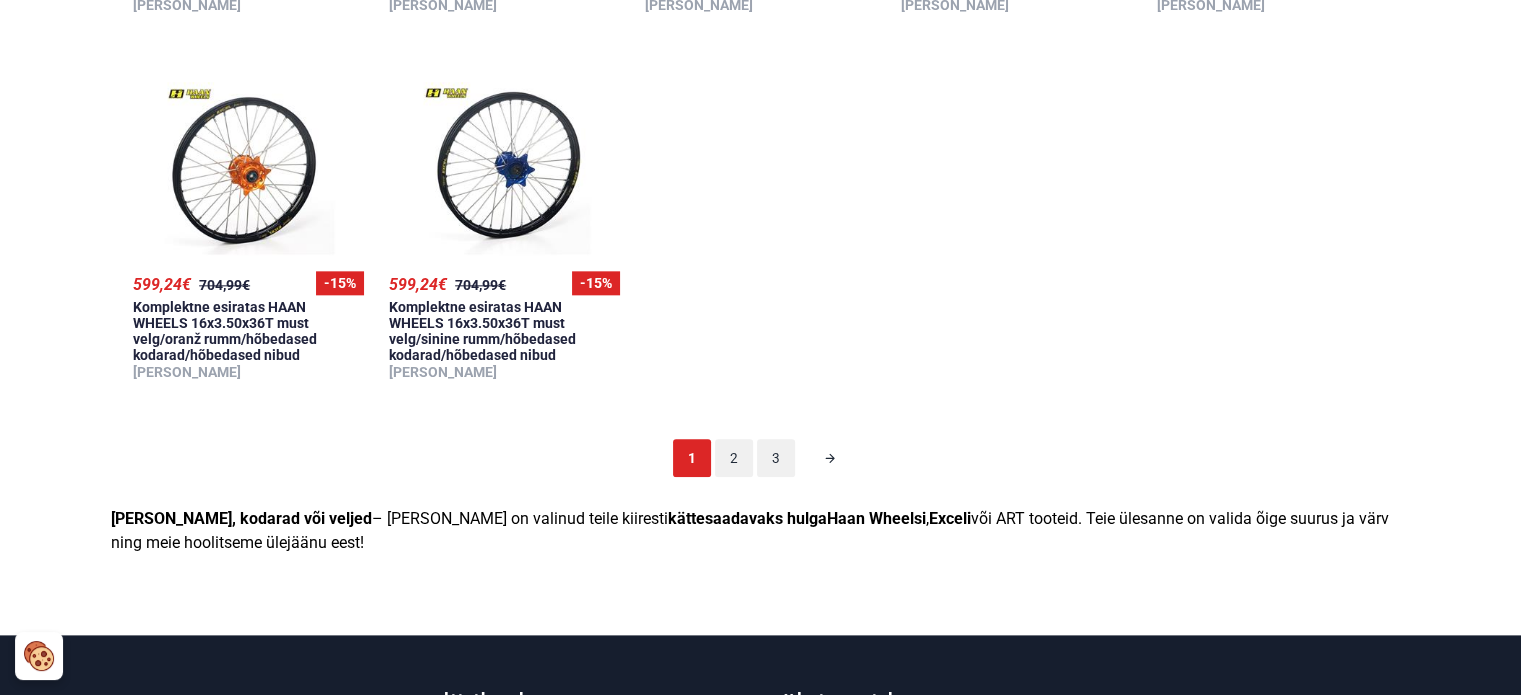 scroll, scrollTop: 2300, scrollLeft: 0, axis: vertical 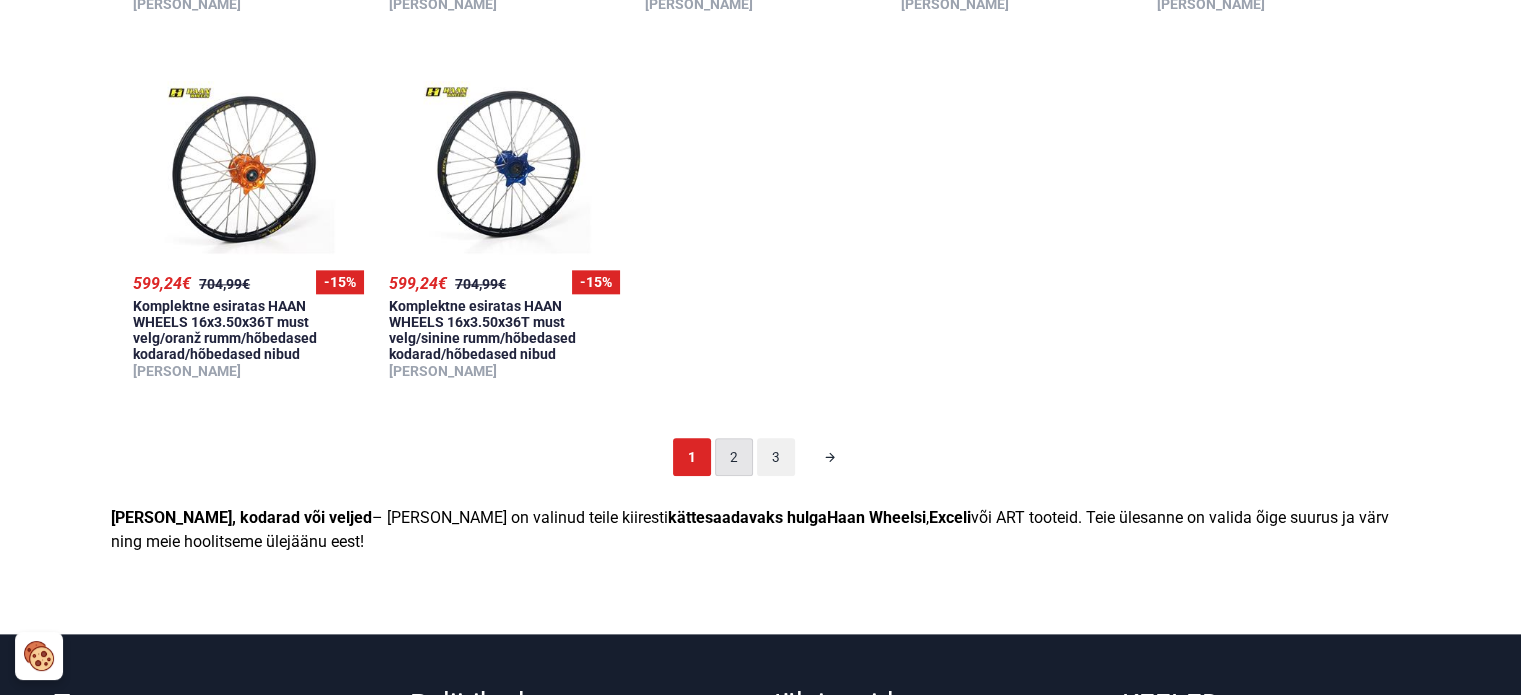 click on "2" at bounding box center [734, 457] 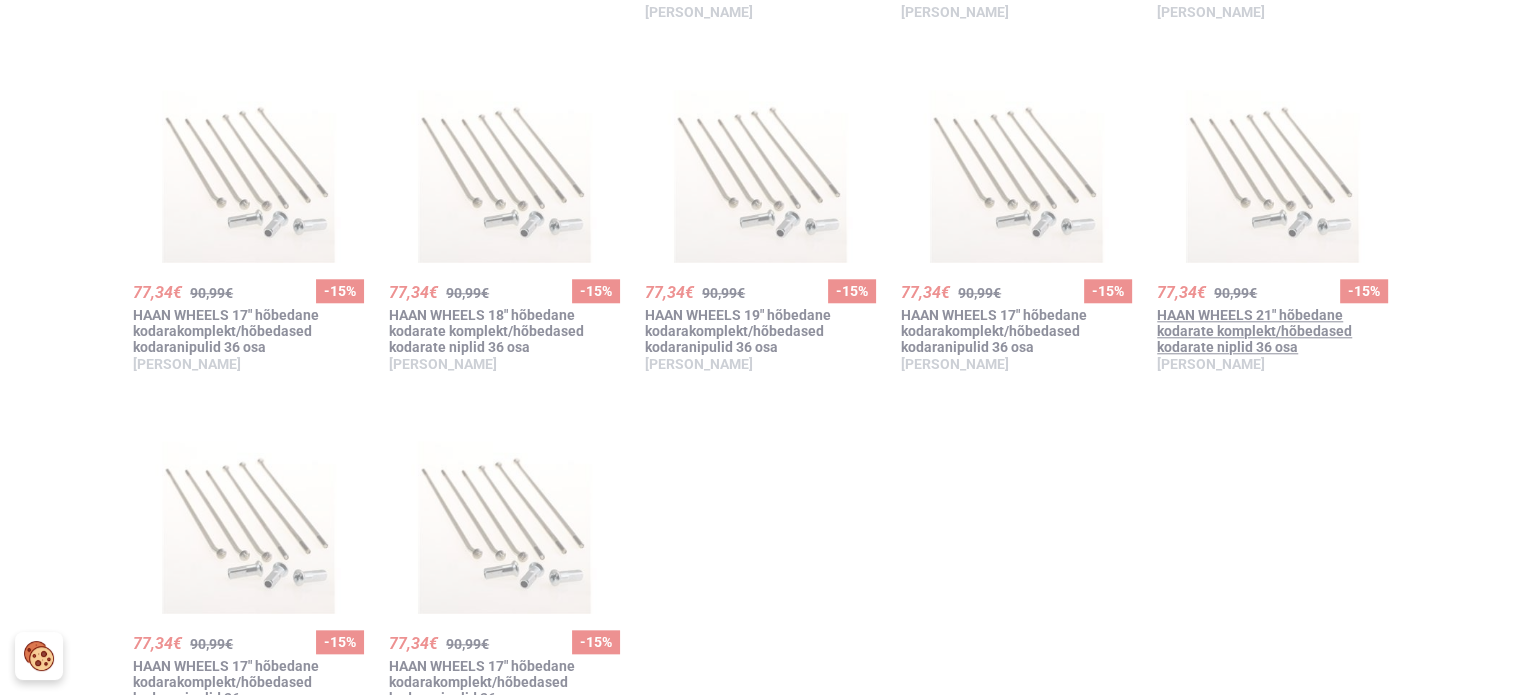 scroll, scrollTop: 2124, scrollLeft: 0, axis: vertical 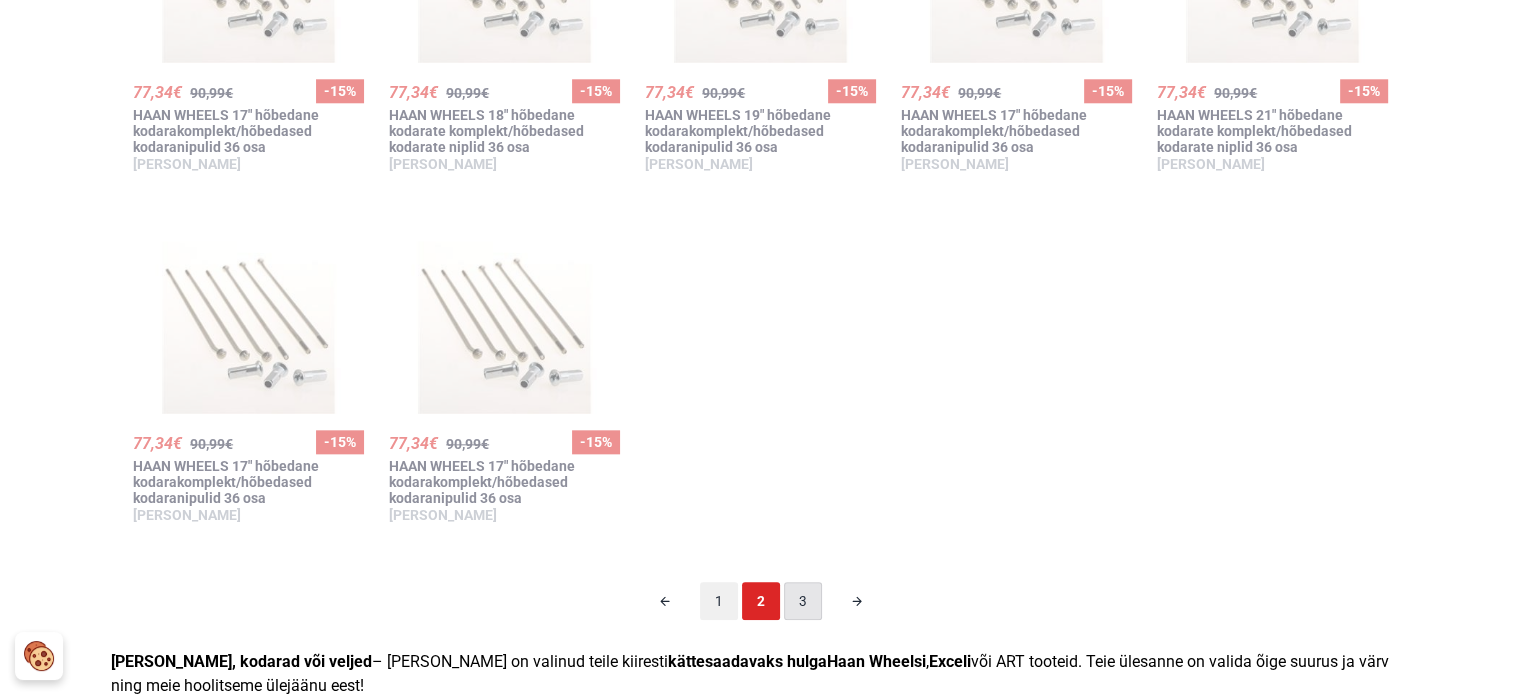 click on "3" at bounding box center (803, 601) 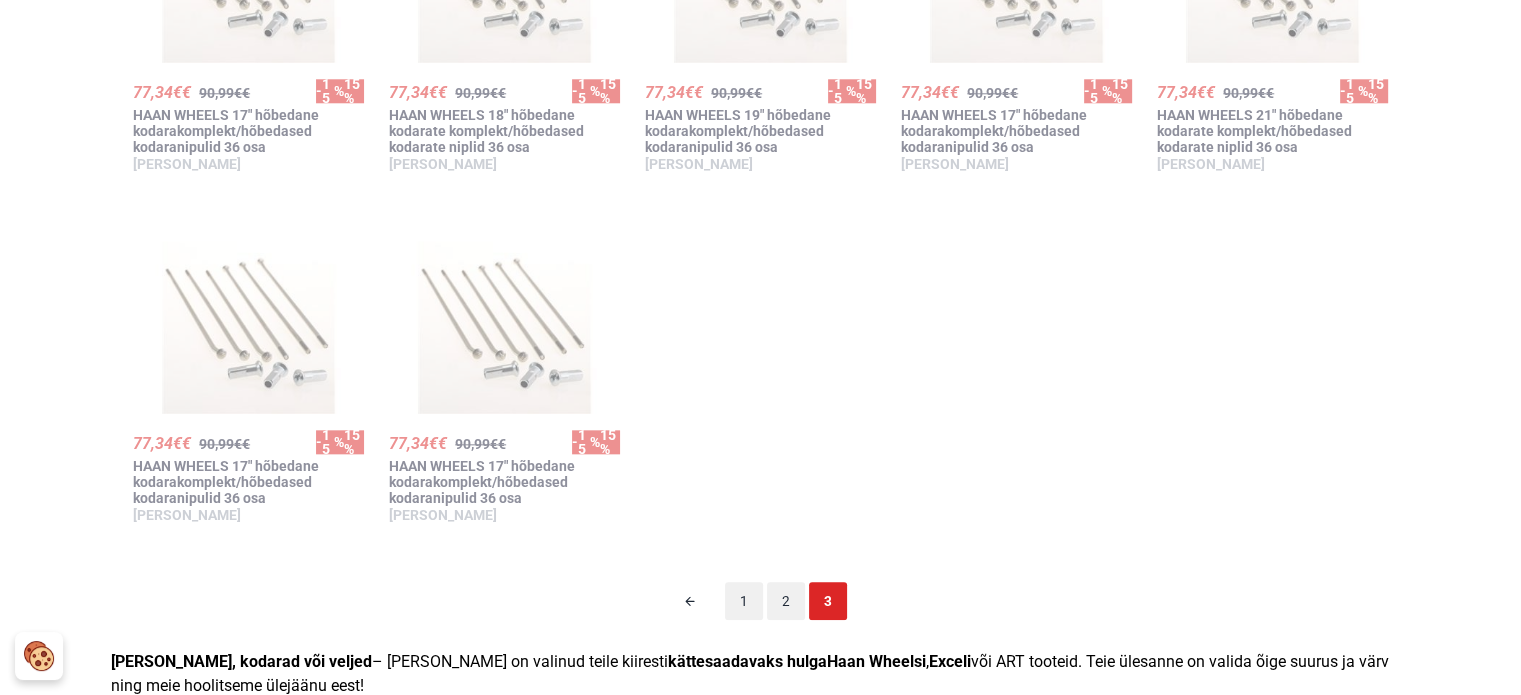 scroll, scrollTop: 124, scrollLeft: 0, axis: vertical 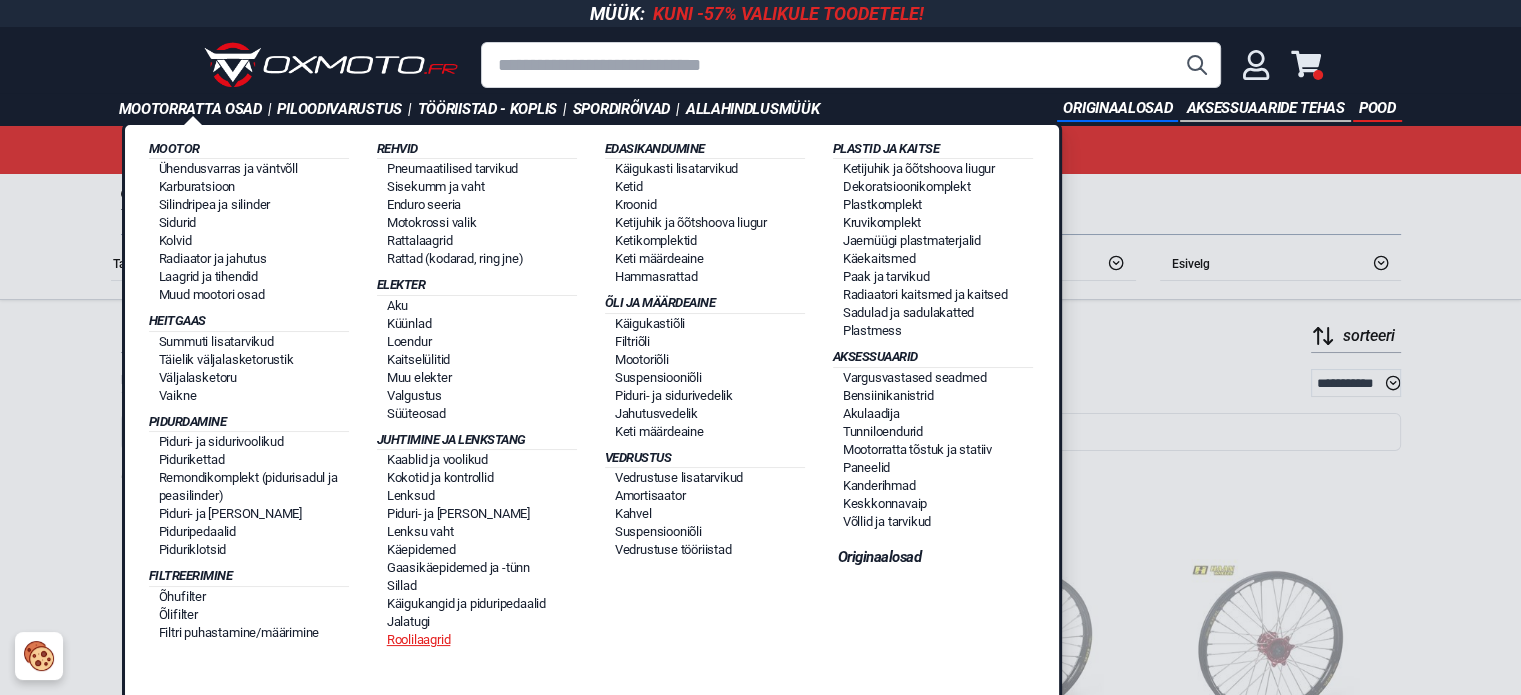 click on "Roolilaagrid" at bounding box center (419, 639) 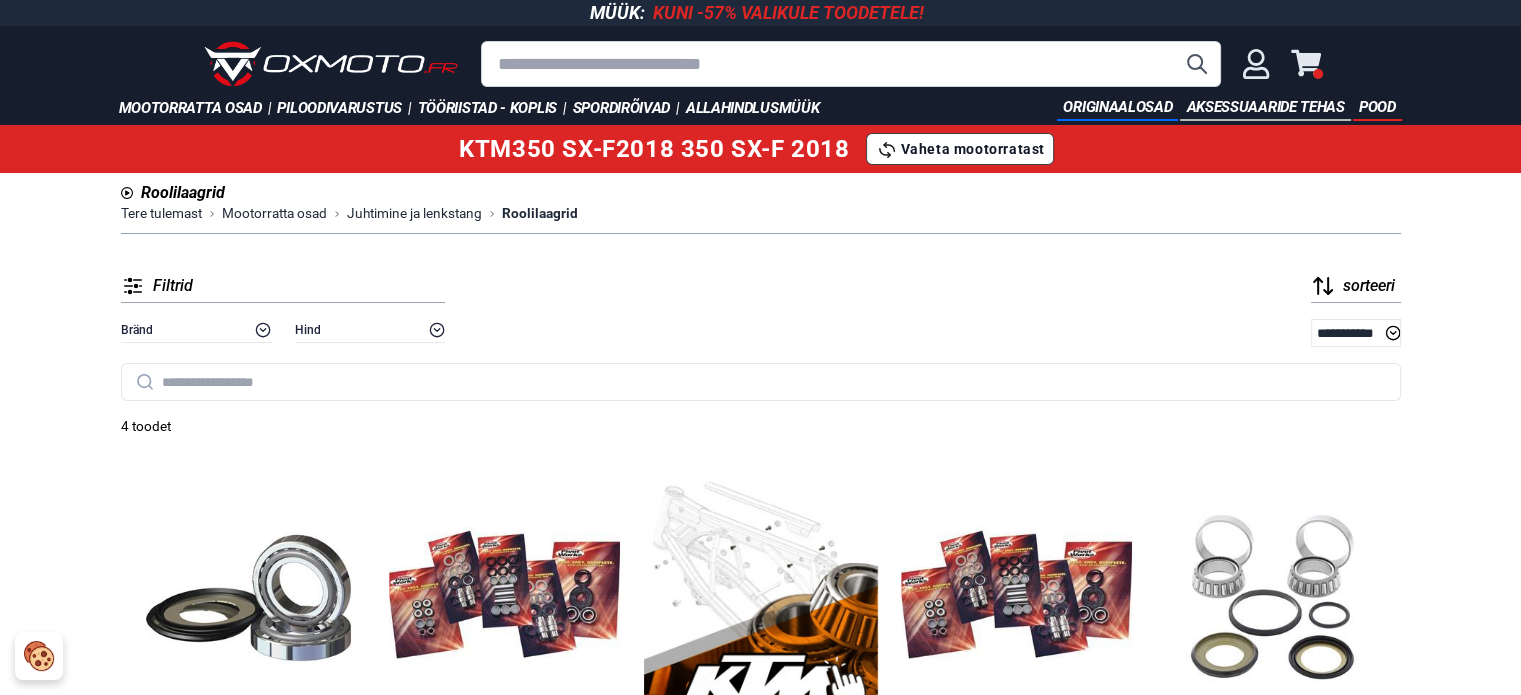scroll, scrollTop: 0, scrollLeft: 0, axis: both 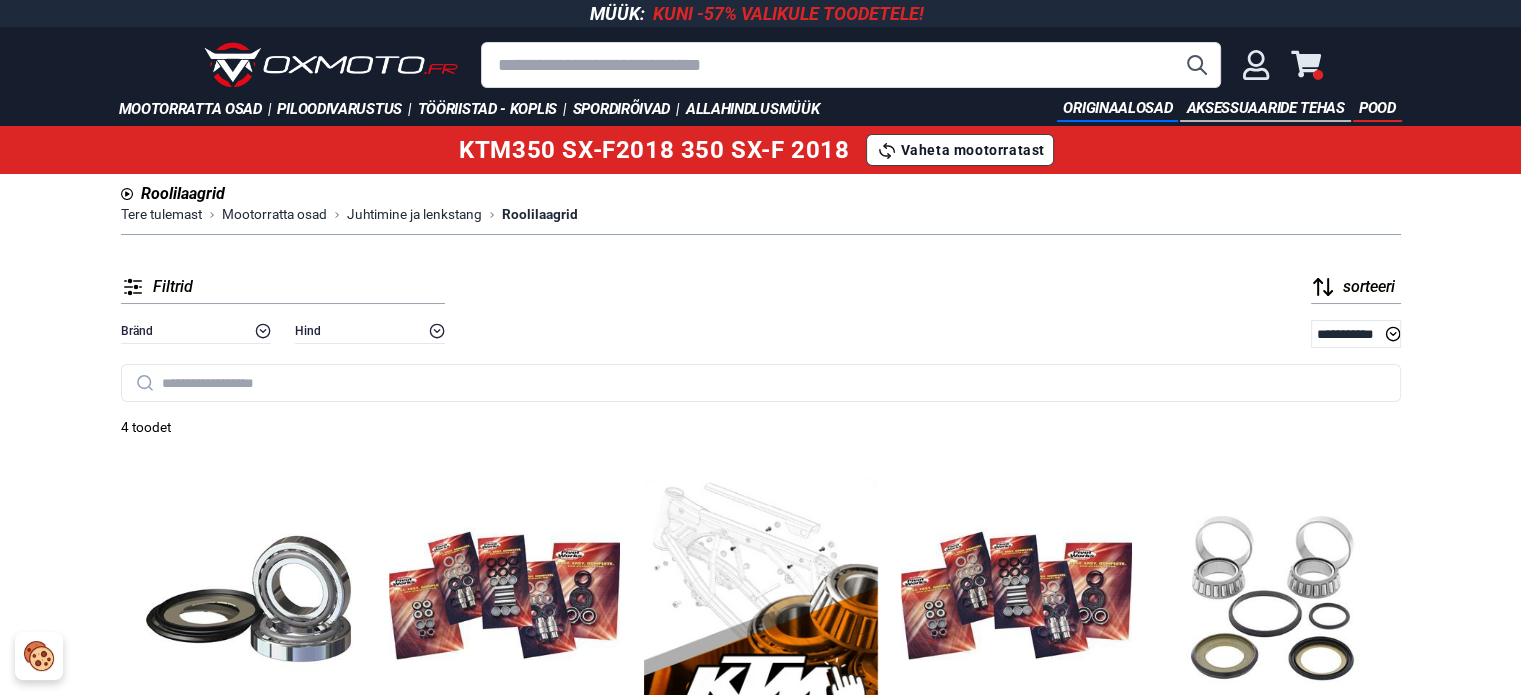 click at bounding box center (851, 65) 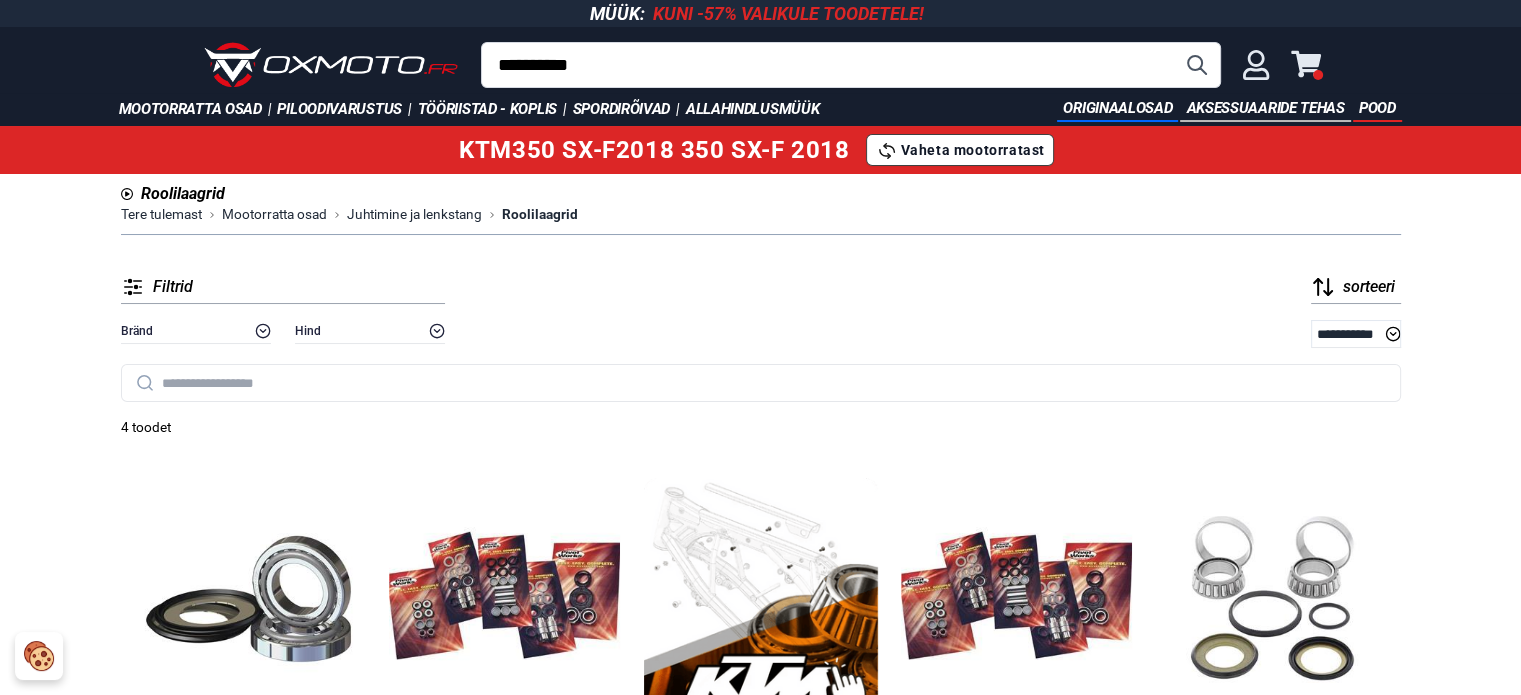 type on "**********" 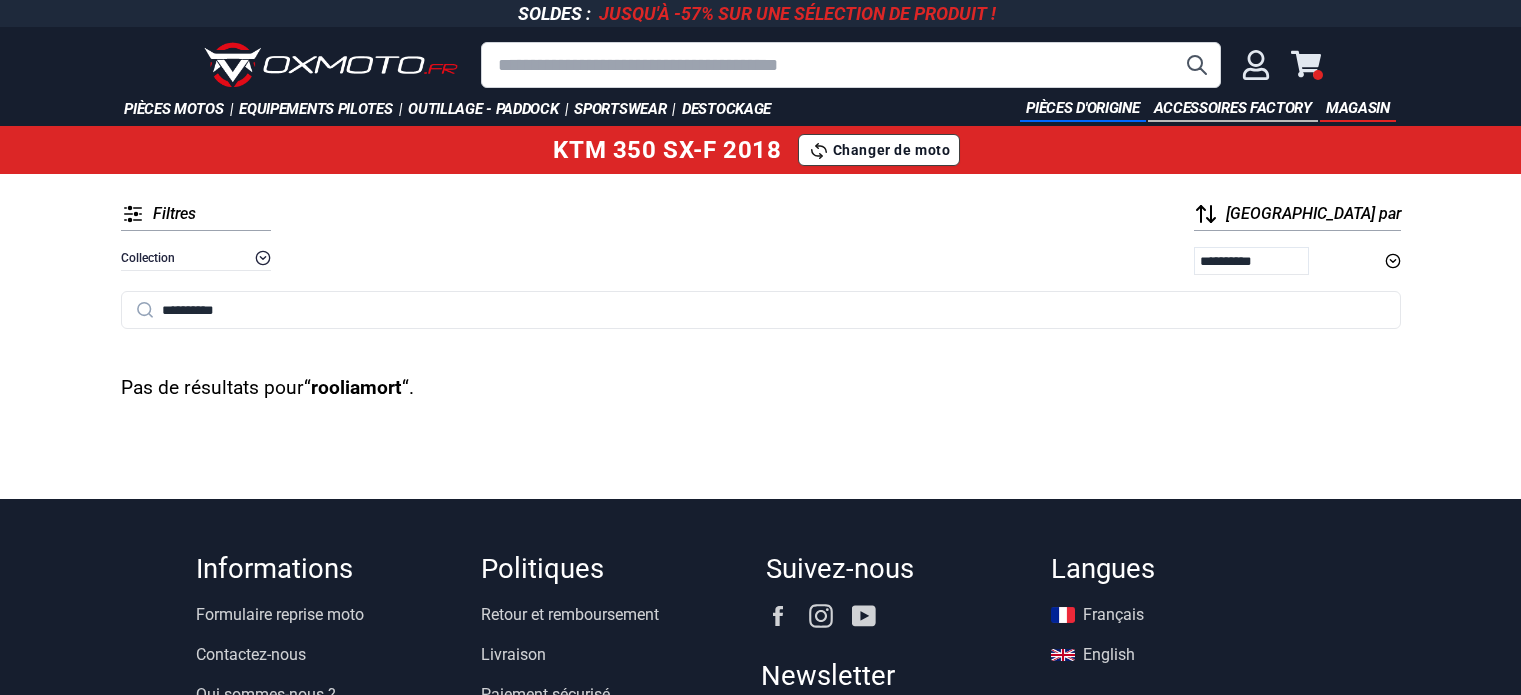 scroll, scrollTop: 0, scrollLeft: 0, axis: both 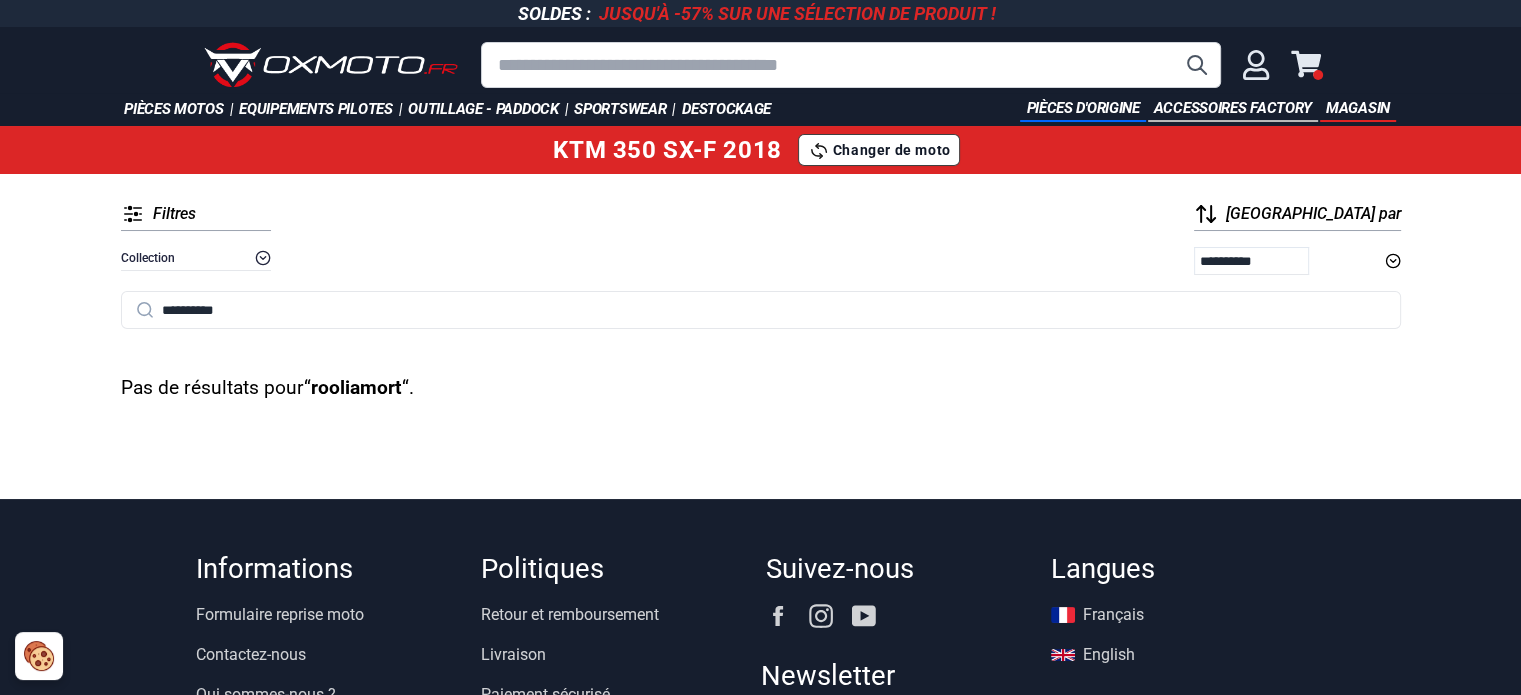 click at bounding box center (331, 65) 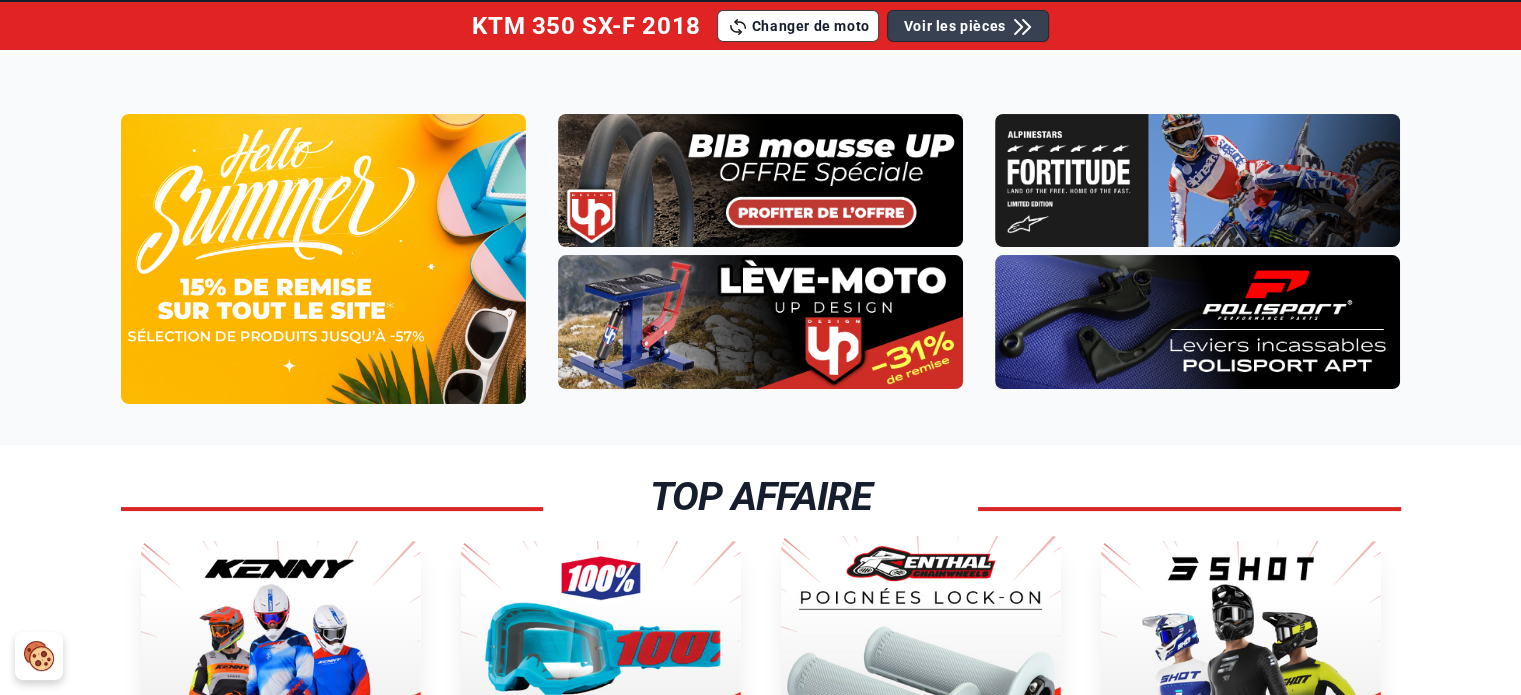 scroll, scrollTop: 100, scrollLeft: 0, axis: vertical 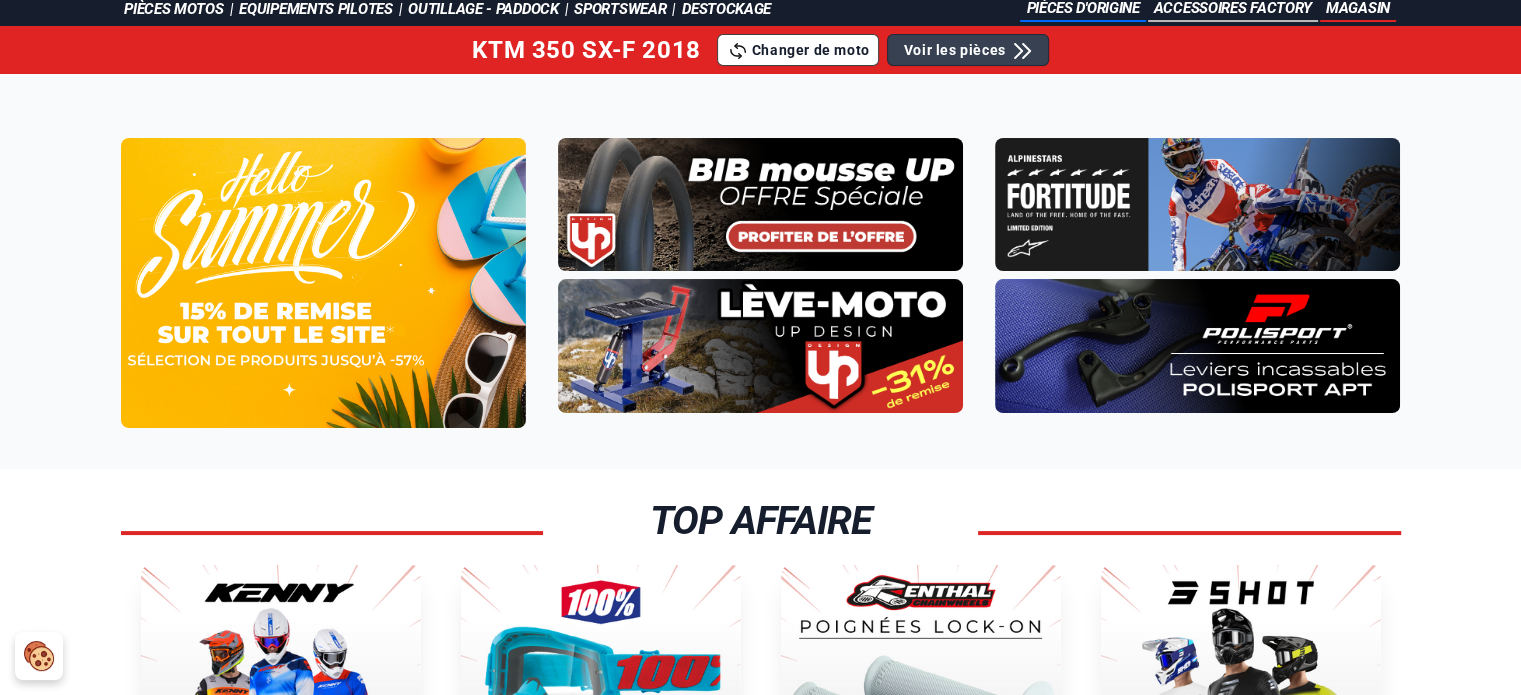 click at bounding box center (323, 283) 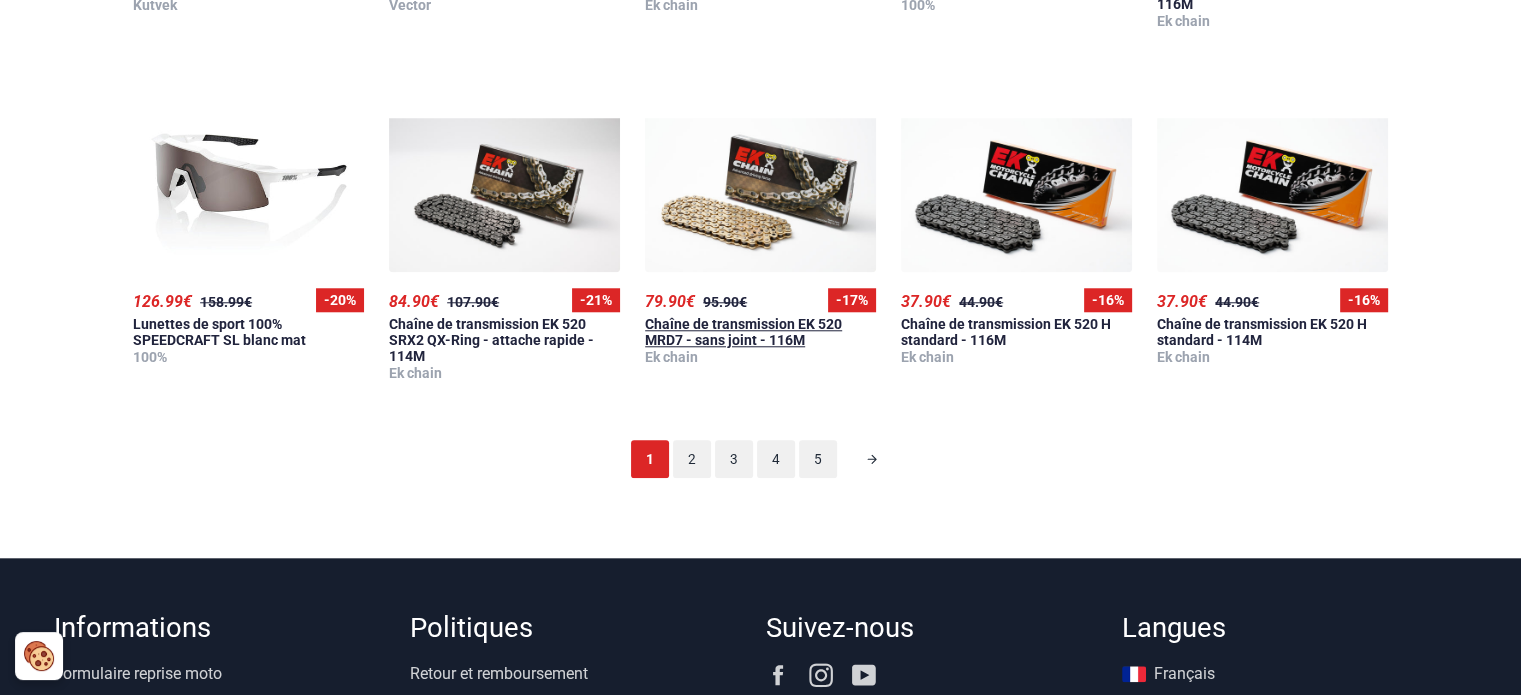 scroll, scrollTop: 1900, scrollLeft: 0, axis: vertical 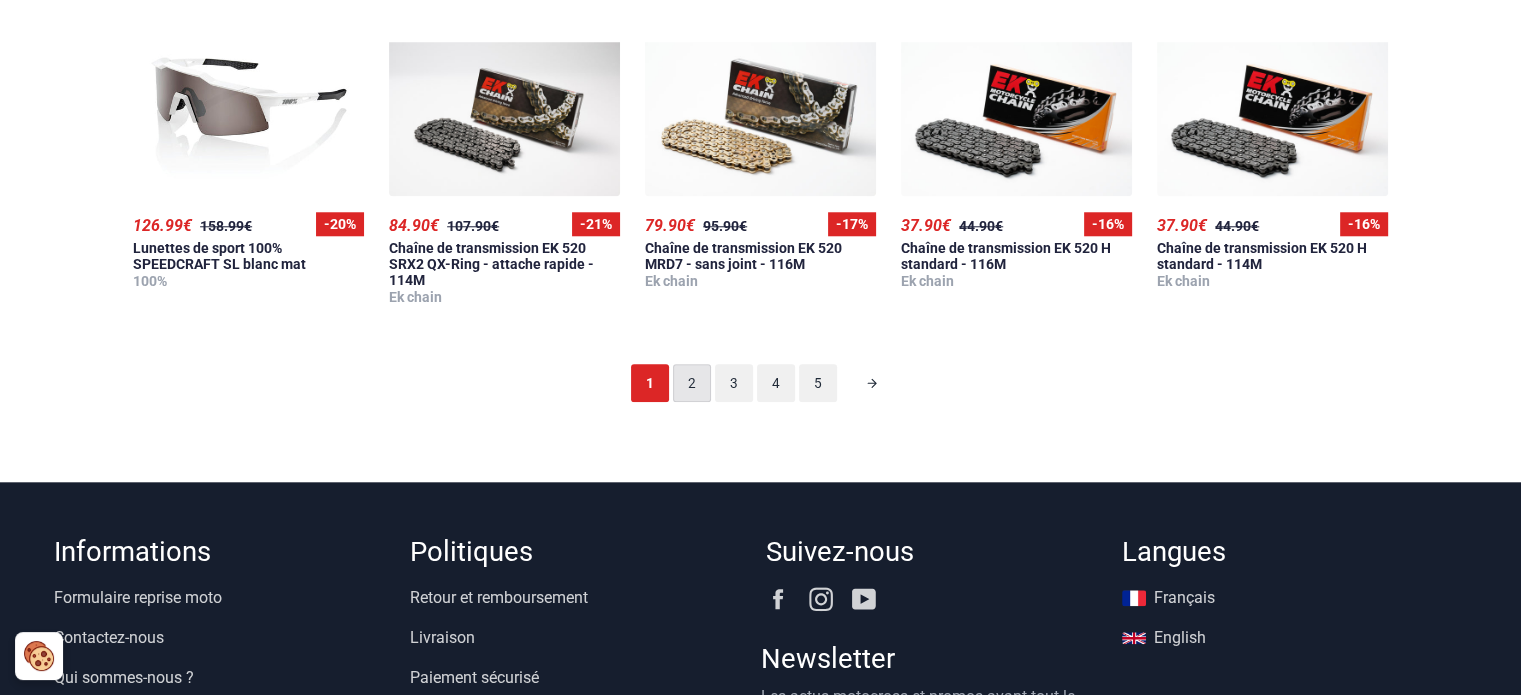 click on "2" at bounding box center [692, 383] 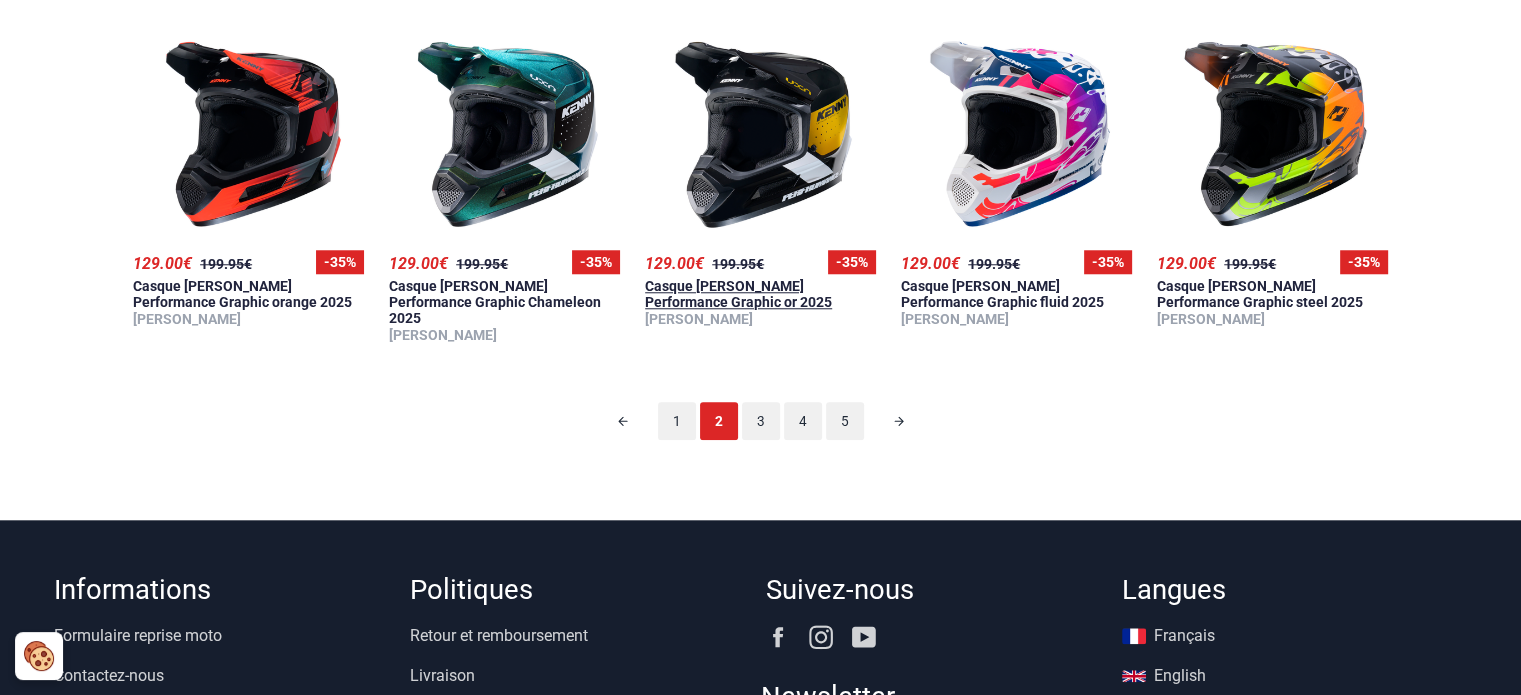 scroll, scrollTop: 1824, scrollLeft: 0, axis: vertical 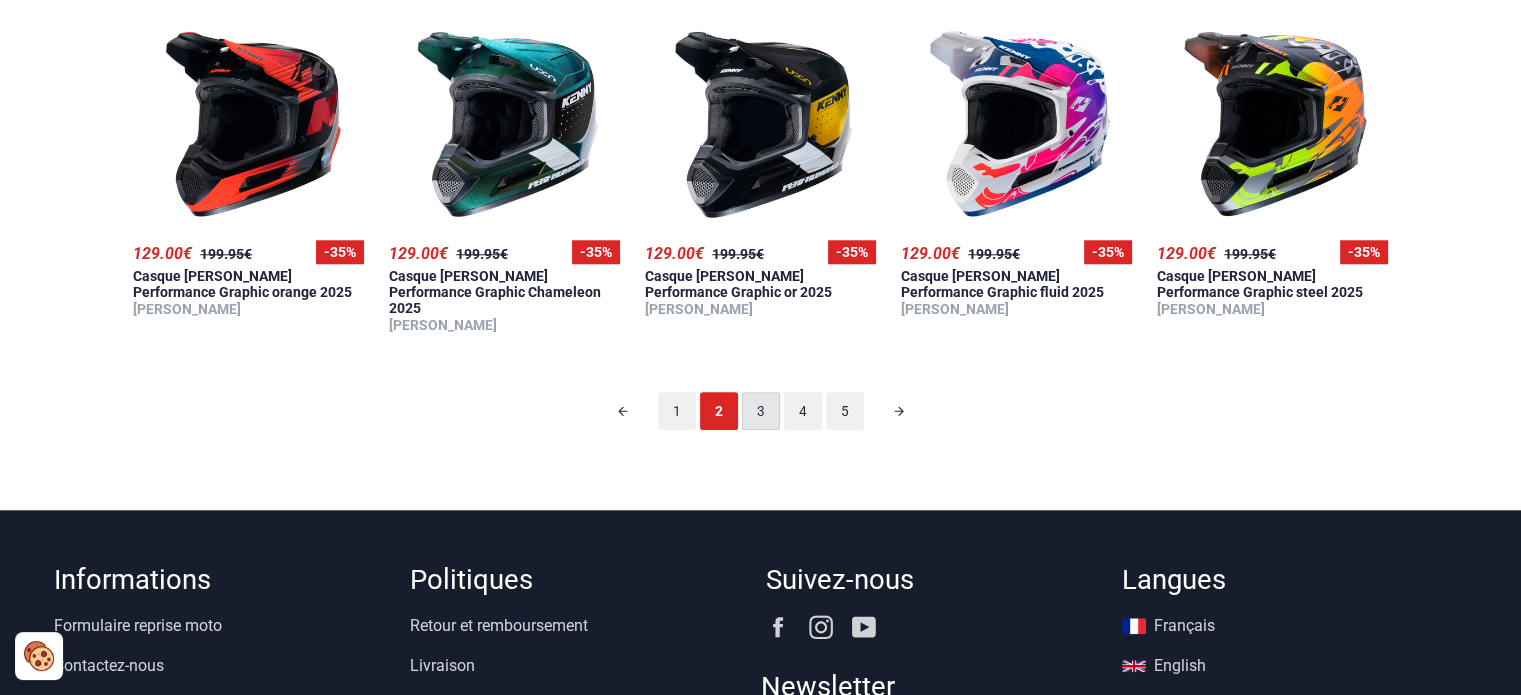 click on "3" at bounding box center [761, 411] 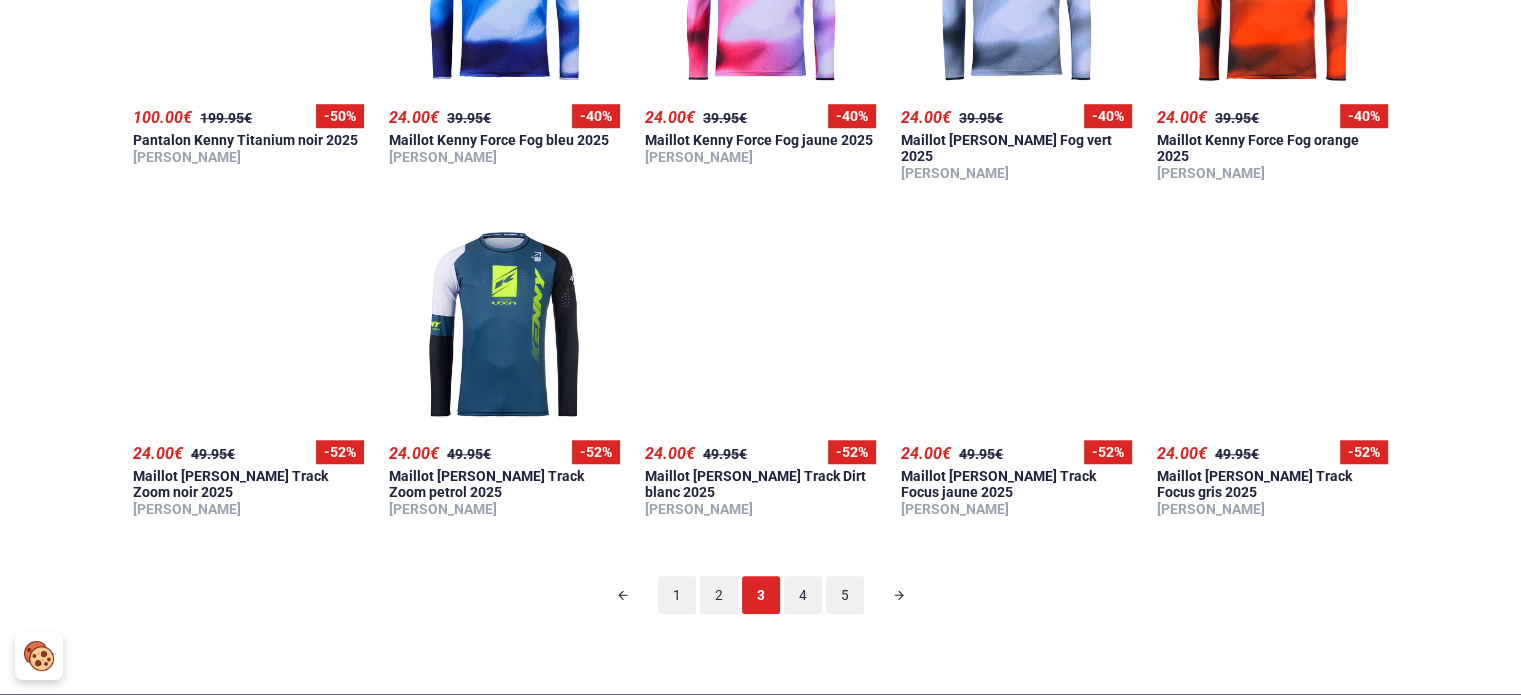 scroll, scrollTop: 1724, scrollLeft: 0, axis: vertical 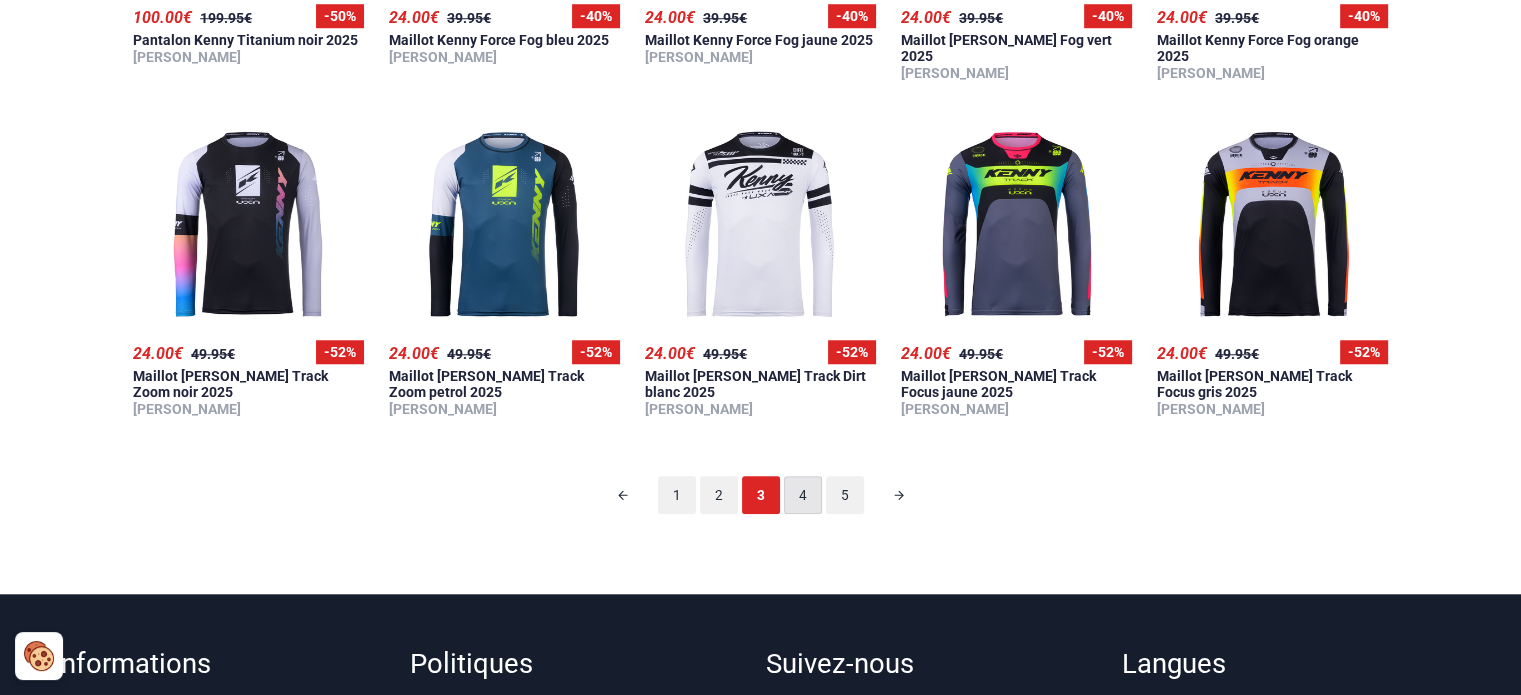 click on "4" at bounding box center (803, 495) 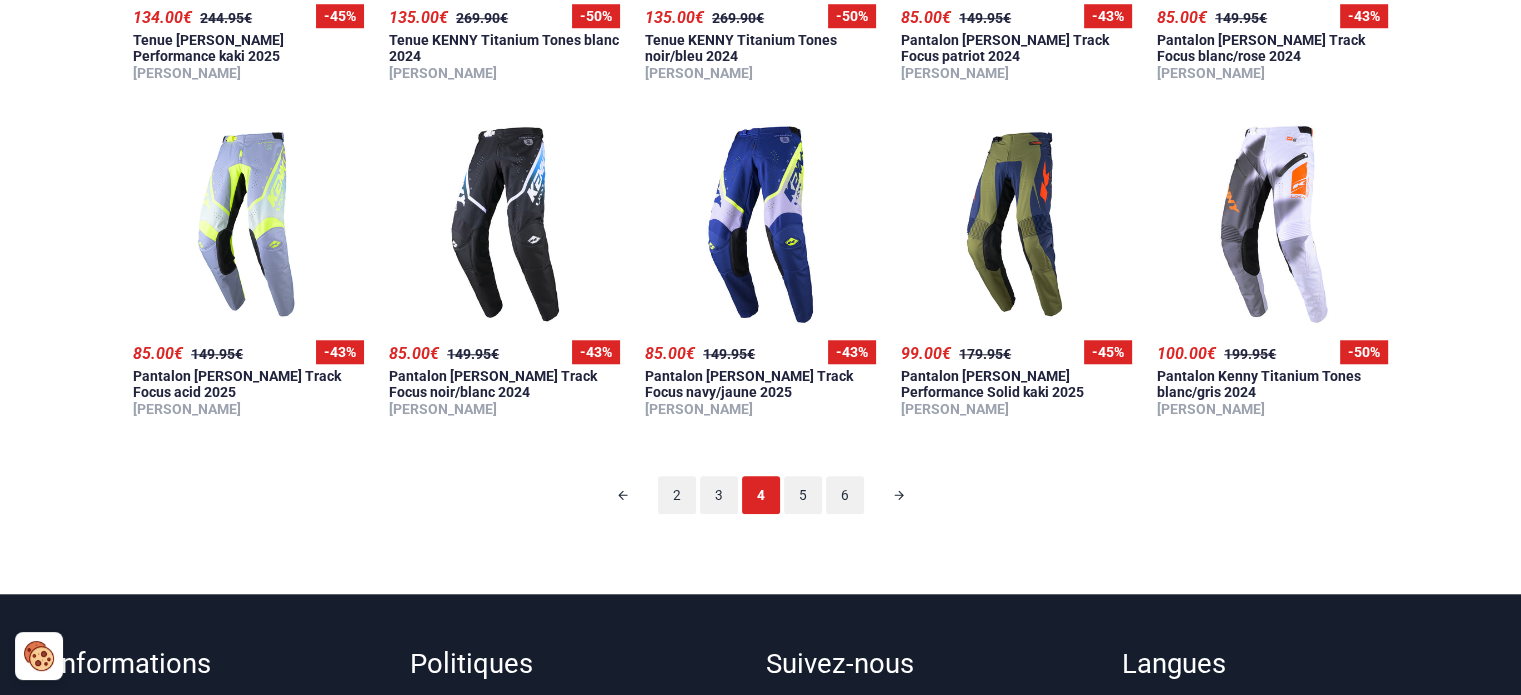 scroll, scrollTop: 124, scrollLeft: 0, axis: vertical 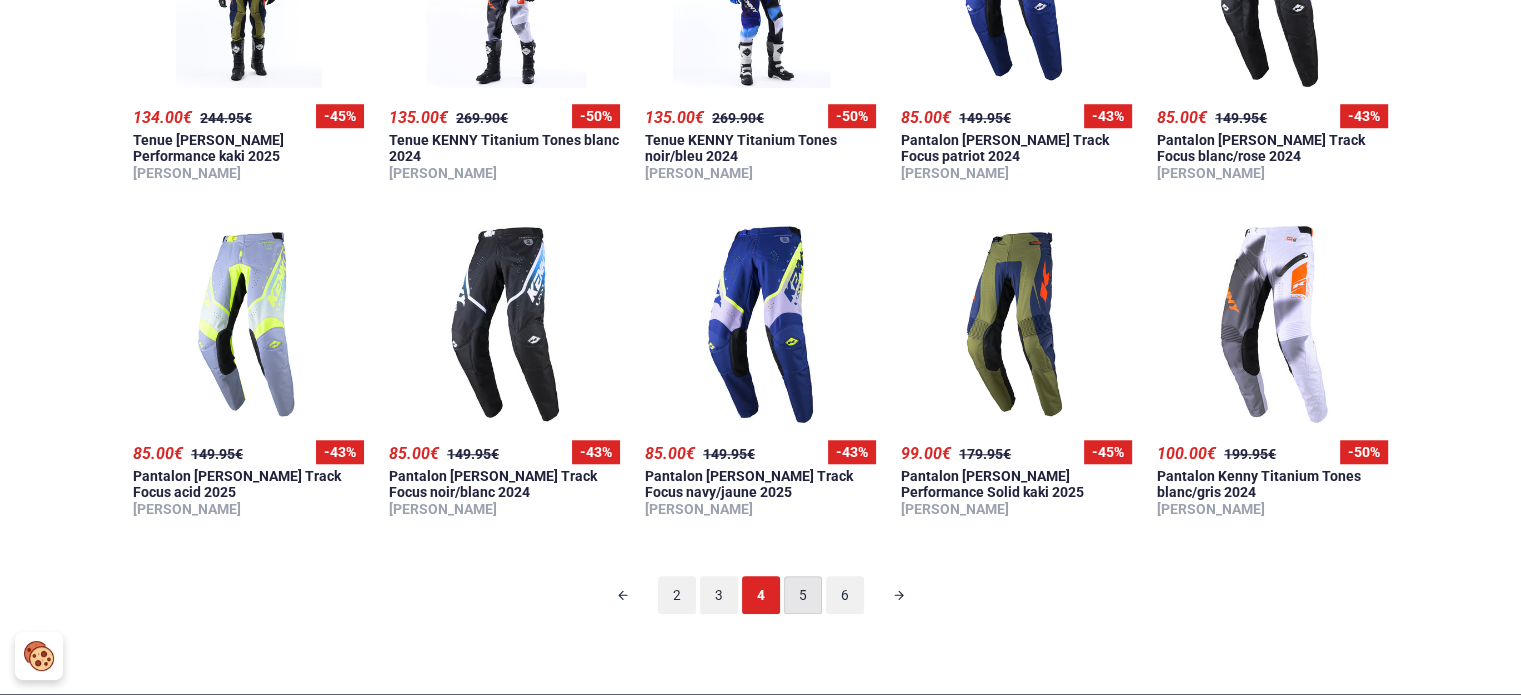 click on "5" at bounding box center (803, 595) 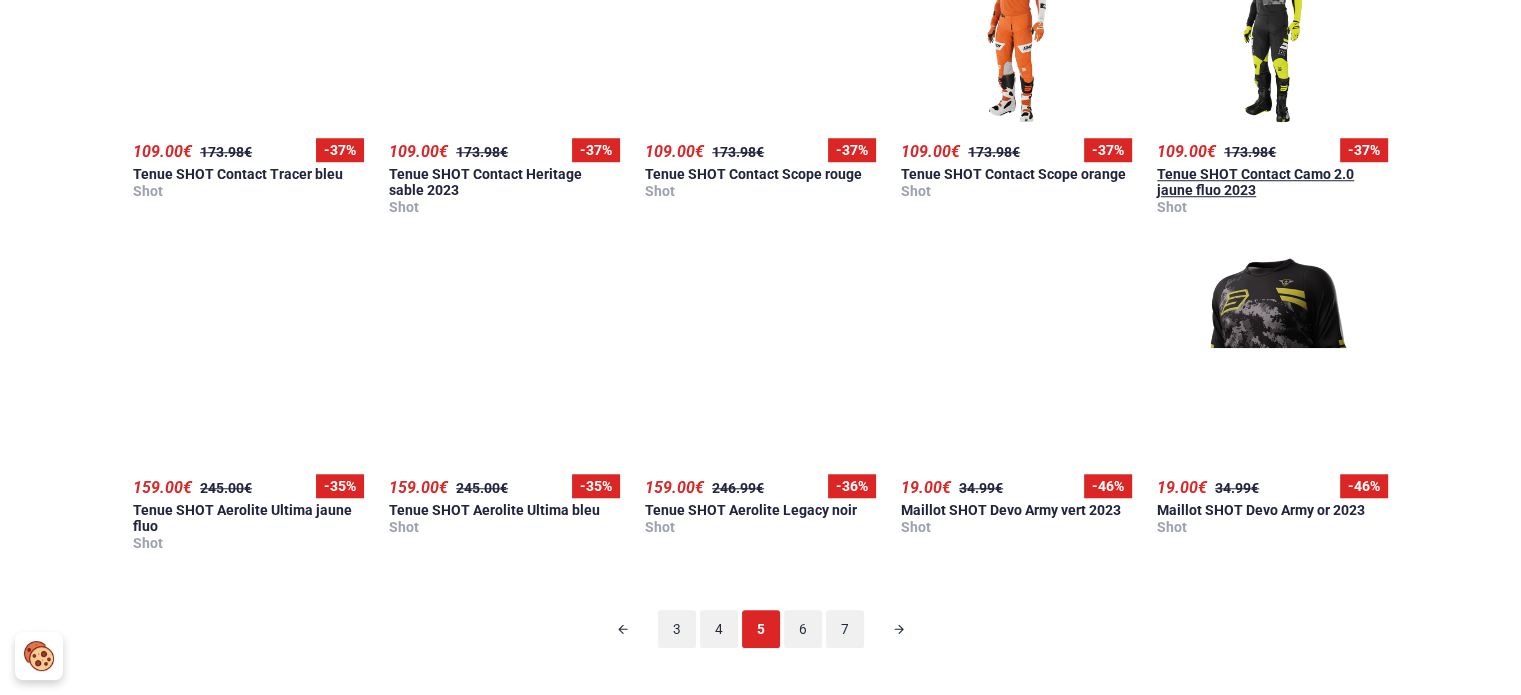 scroll, scrollTop: 1624, scrollLeft: 0, axis: vertical 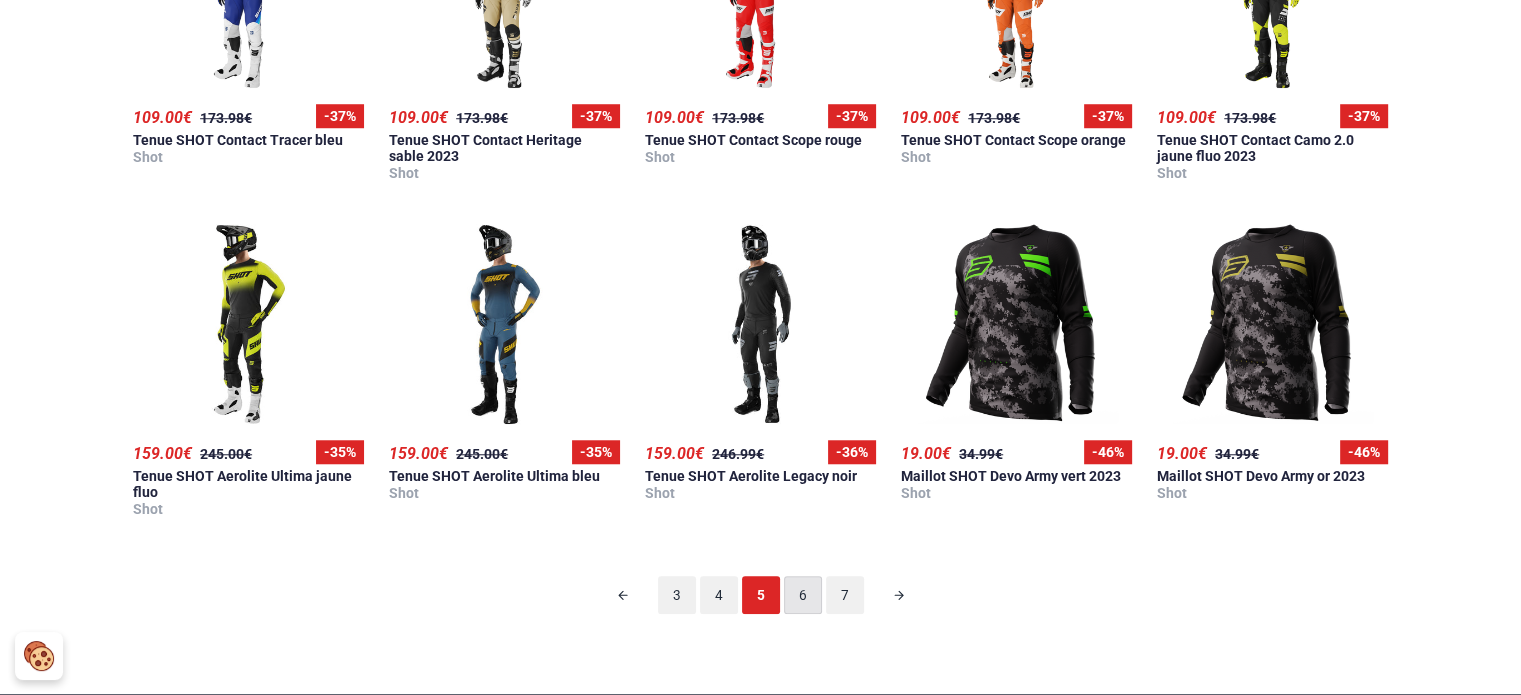 click on "6" at bounding box center [803, 595] 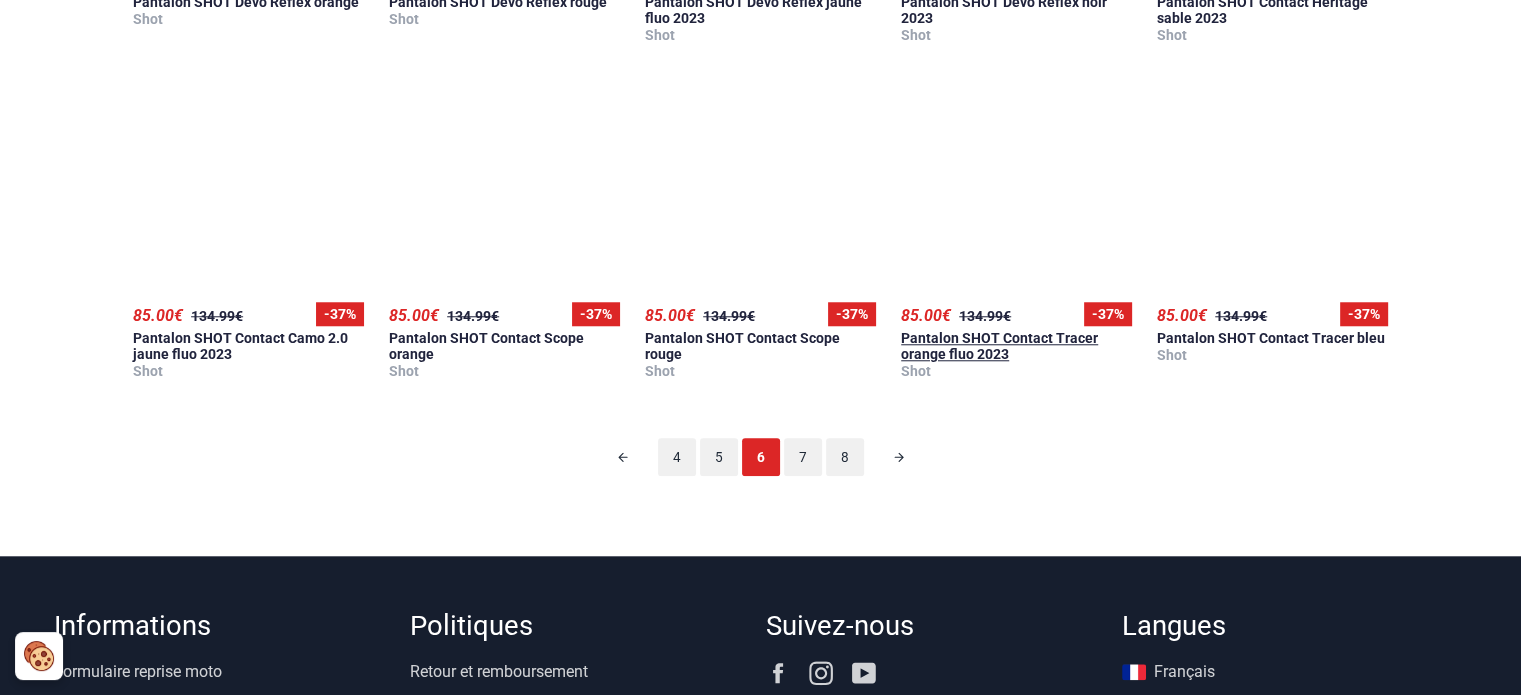 scroll, scrollTop: 1824, scrollLeft: 0, axis: vertical 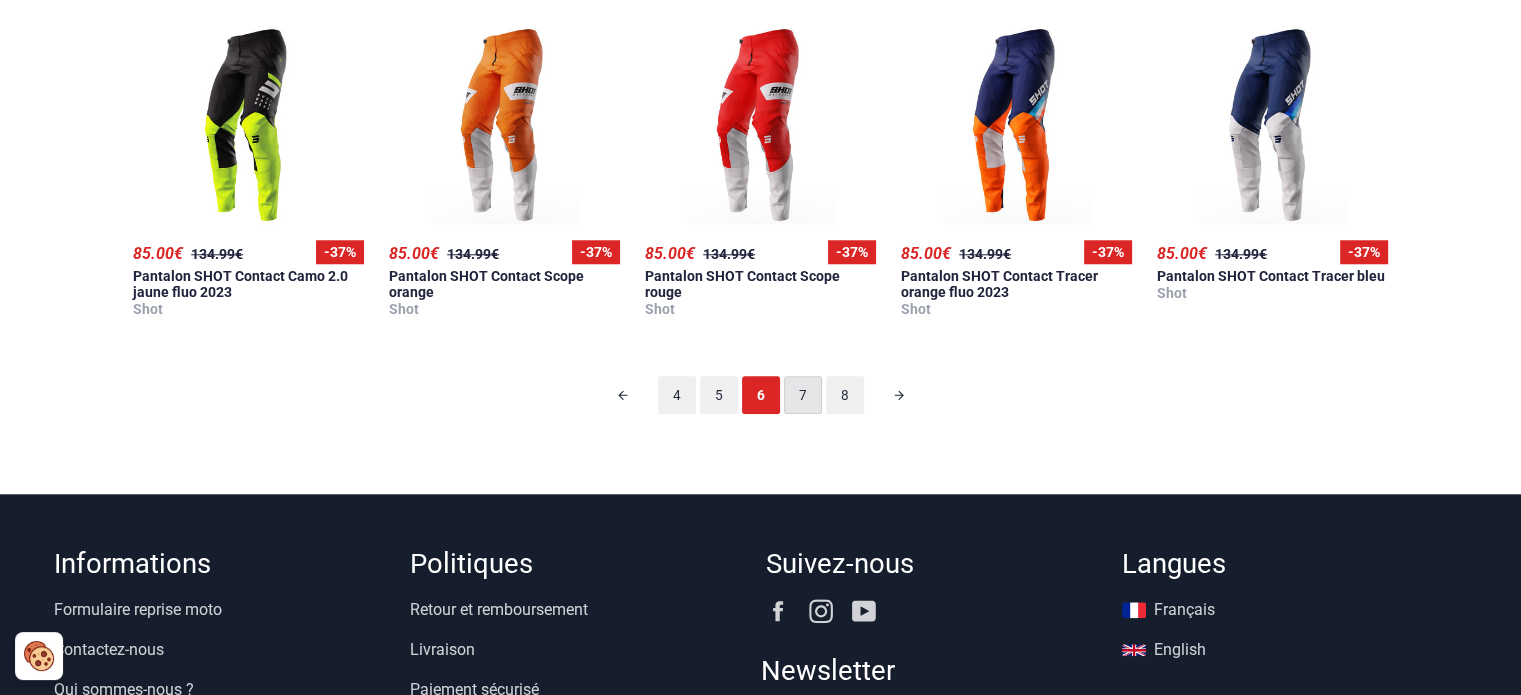 click on "7" at bounding box center [803, 395] 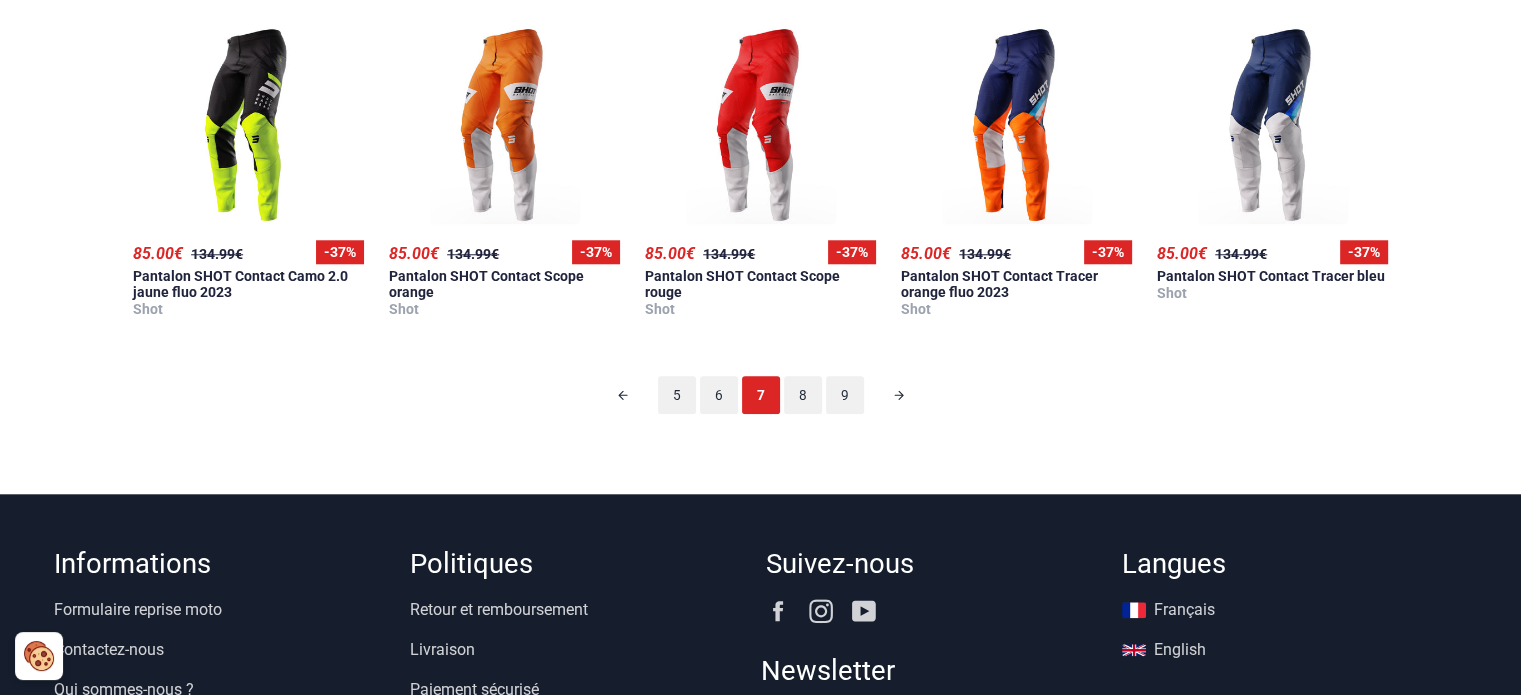 scroll, scrollTop: 124, scrollLeft: 0, axis: vertical 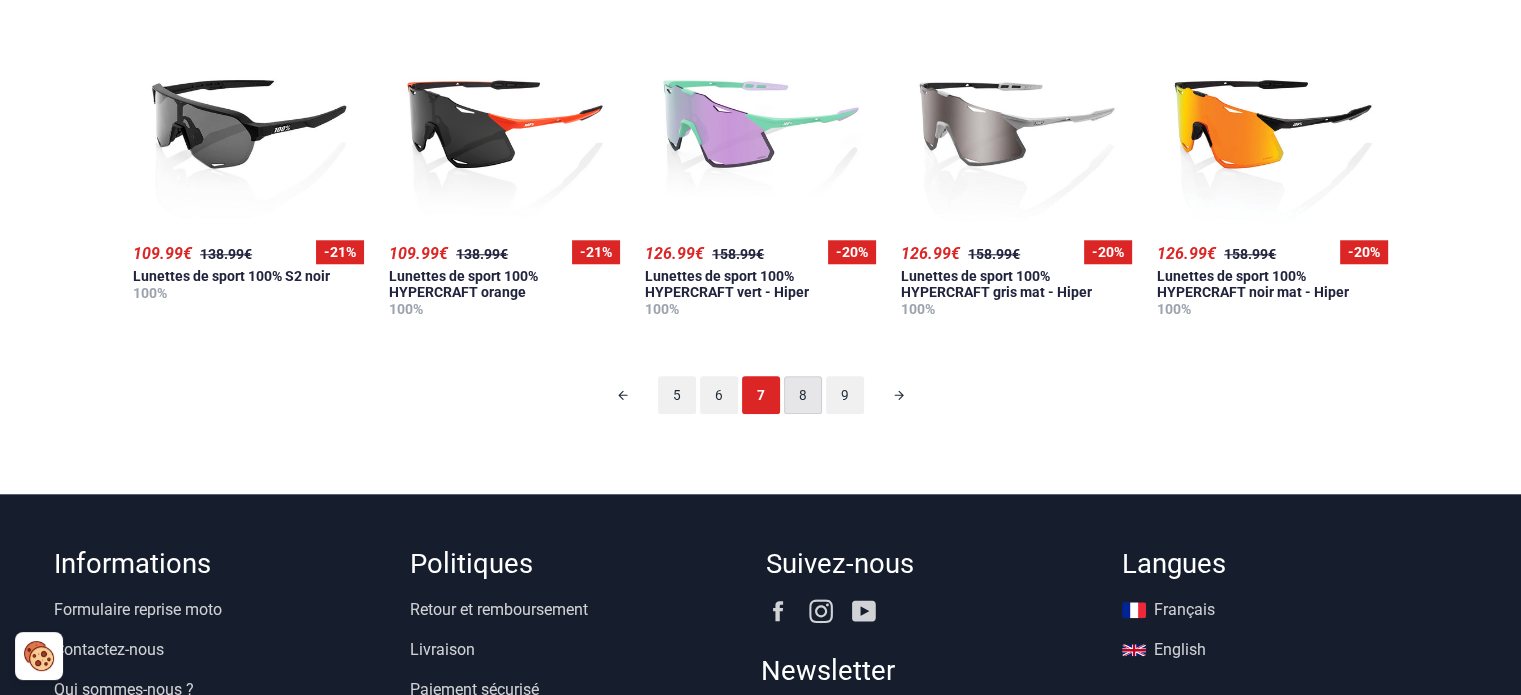 click on "8" at bounding box center [803, 395] 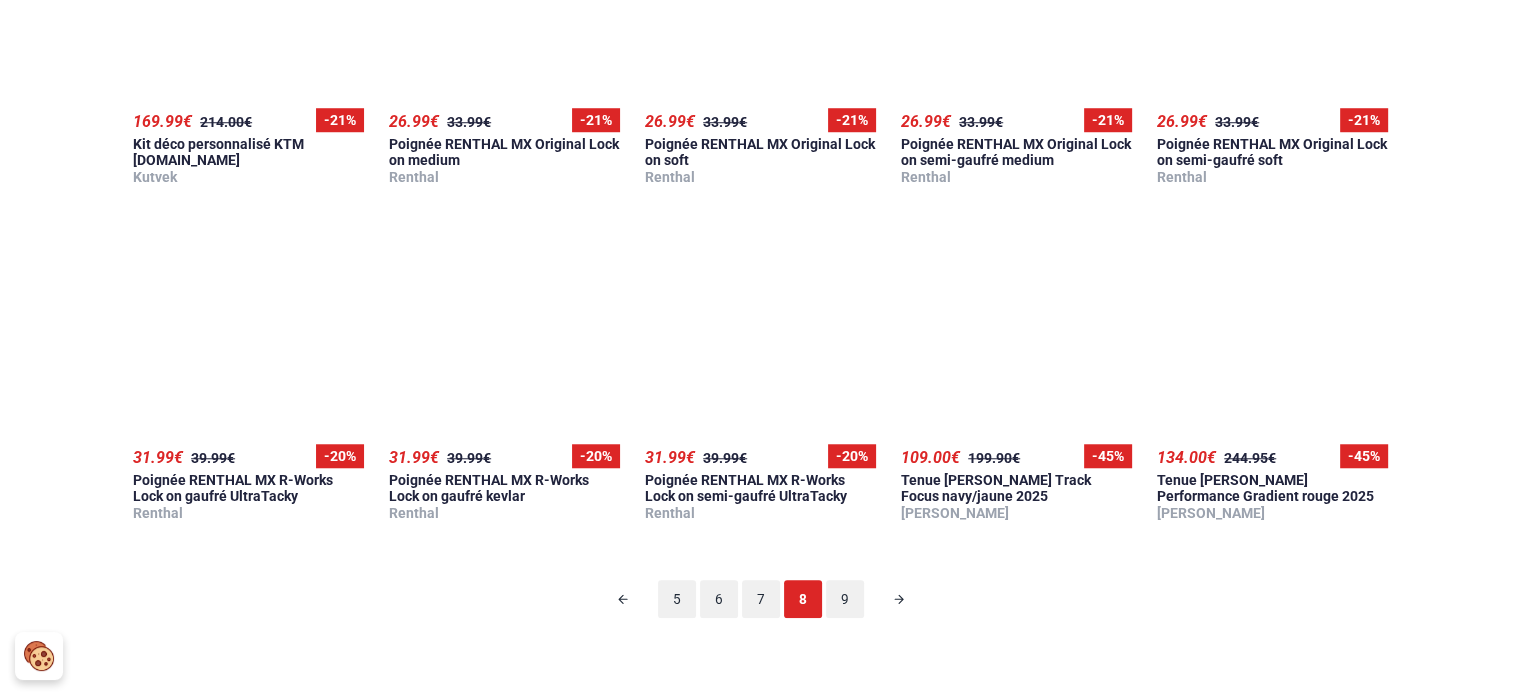 scroll, scrollTop: 1624, scrollLeft: 0, axis: vertical 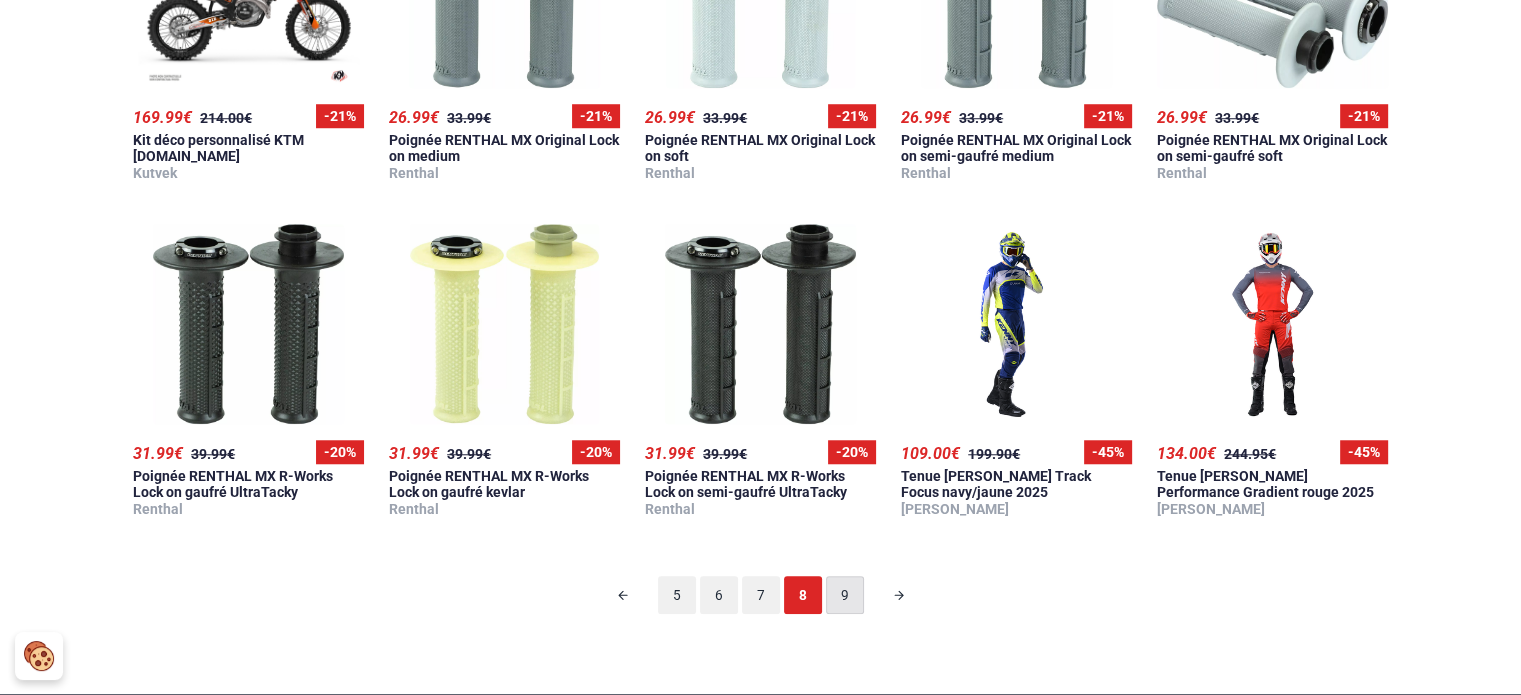 click on "9" at bounding box center (845, 595) 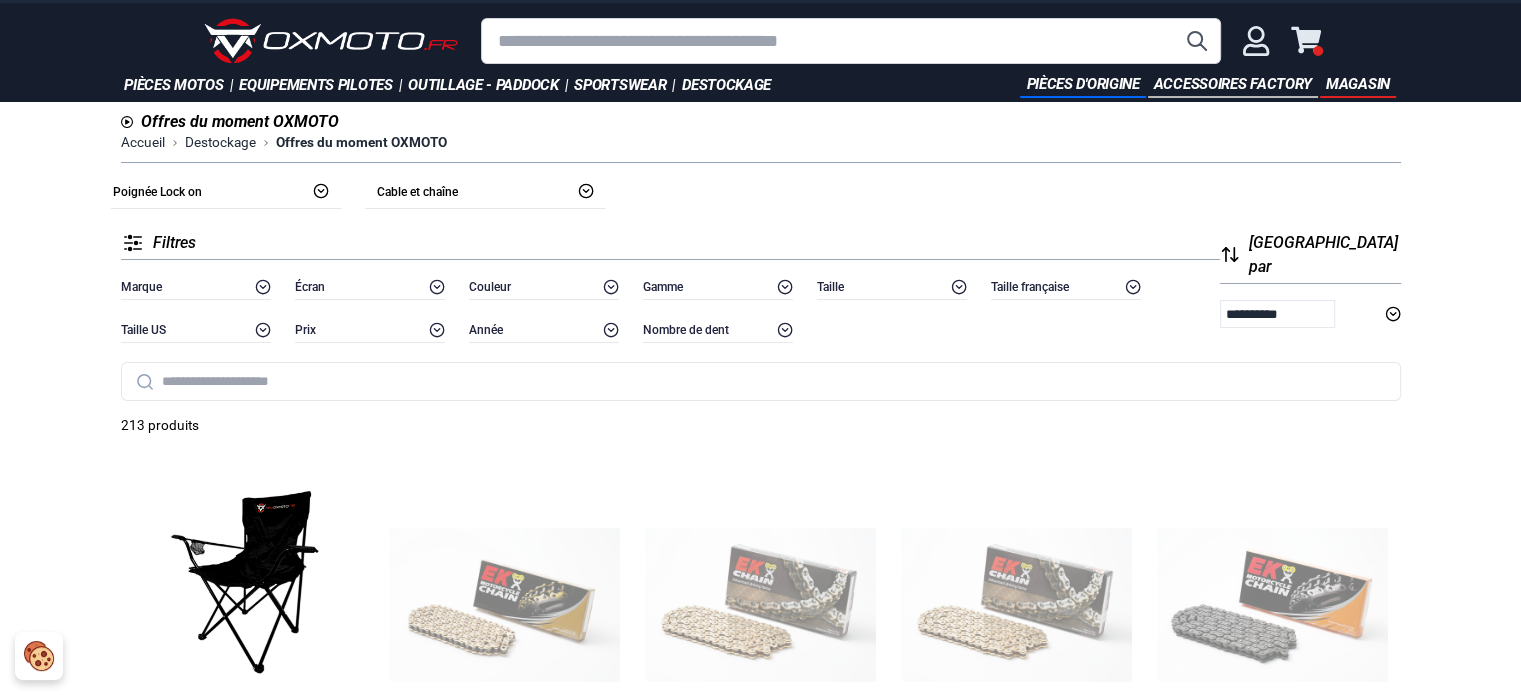 scroll, scrollTop: 0, scrollLeft: 0, axis: both 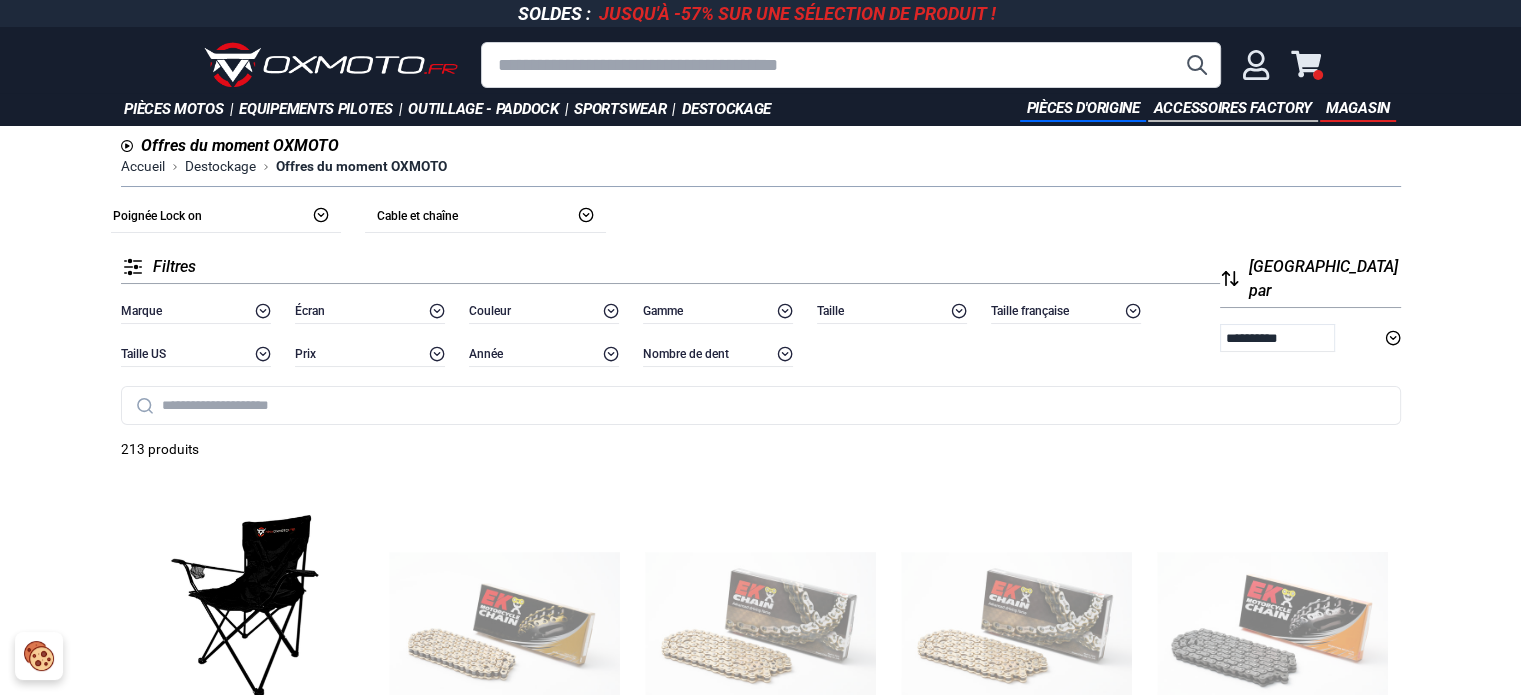 click at bounding box center [331, 65] 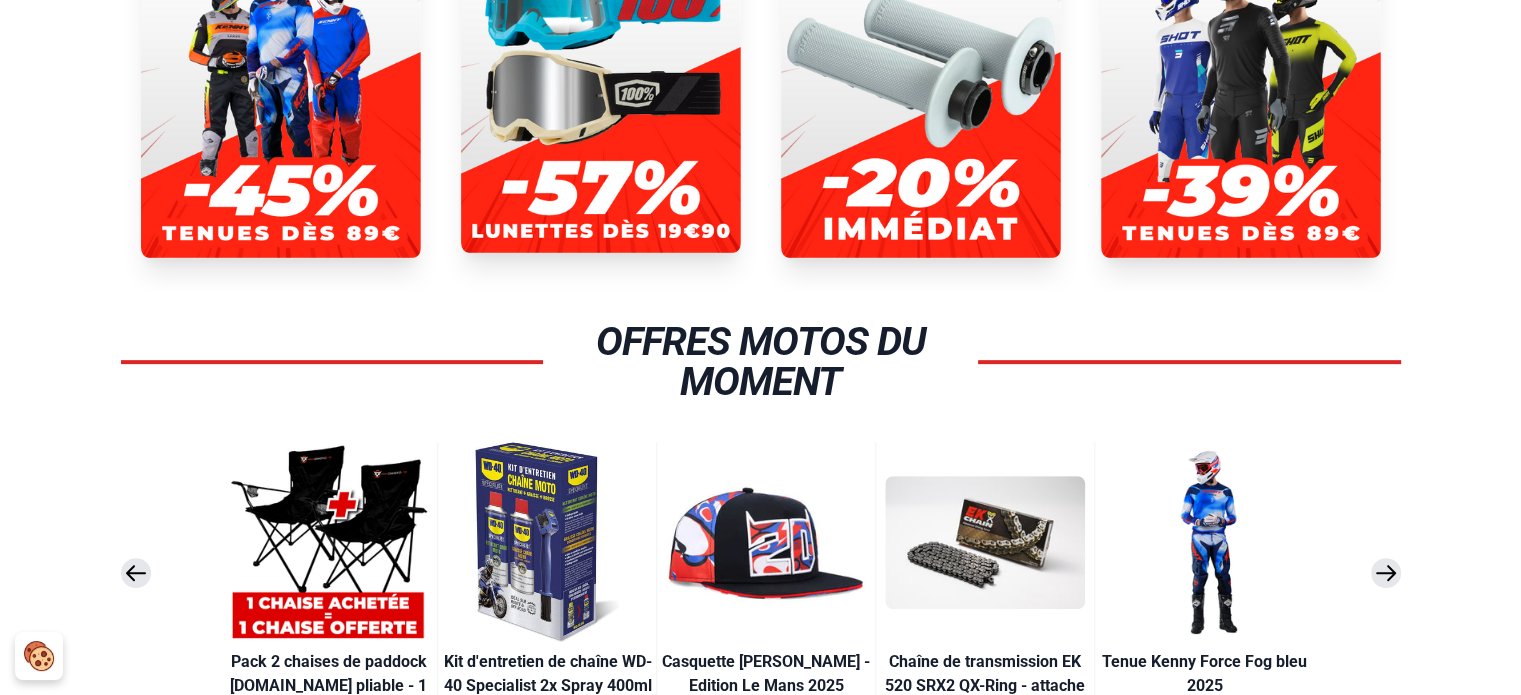 scroll, scrollTop: 600, scrollLeft: 0, axis: vertical 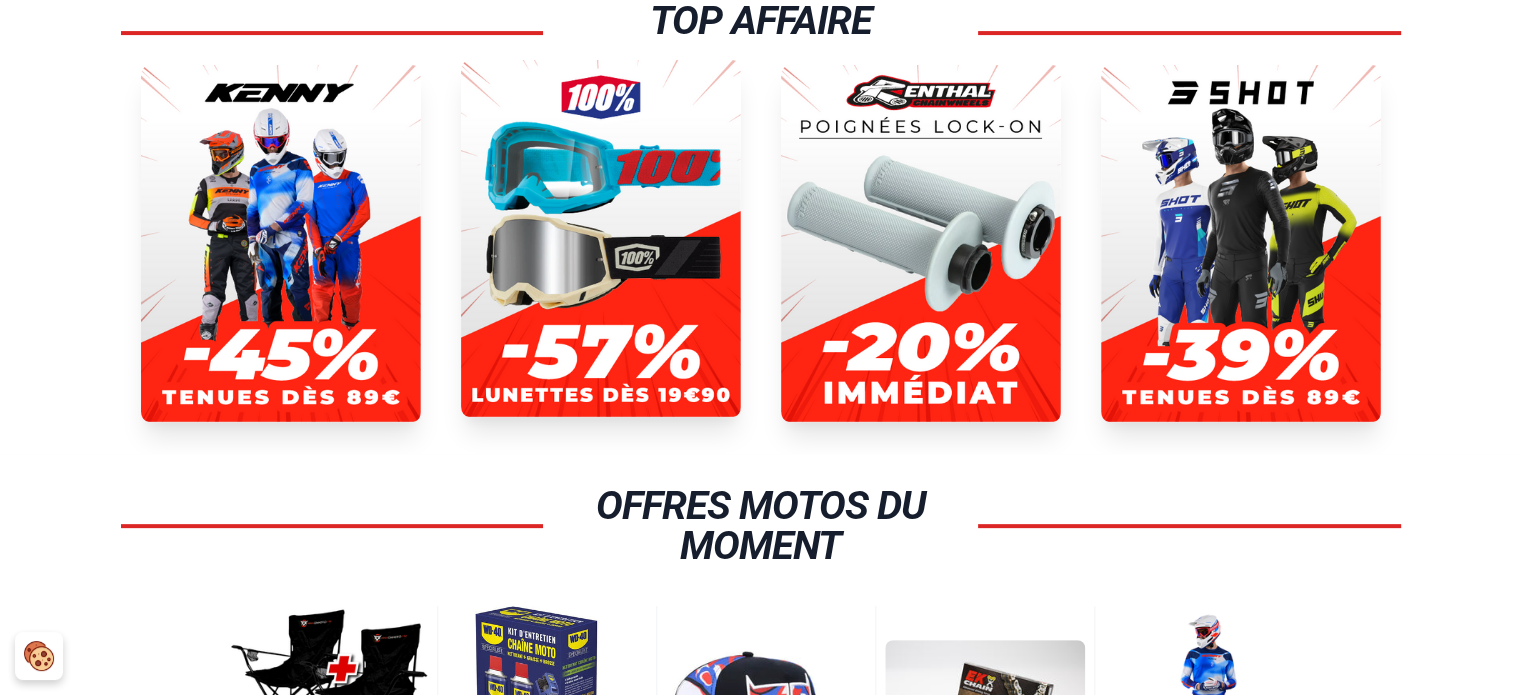 click at bounding box center (601, 238) 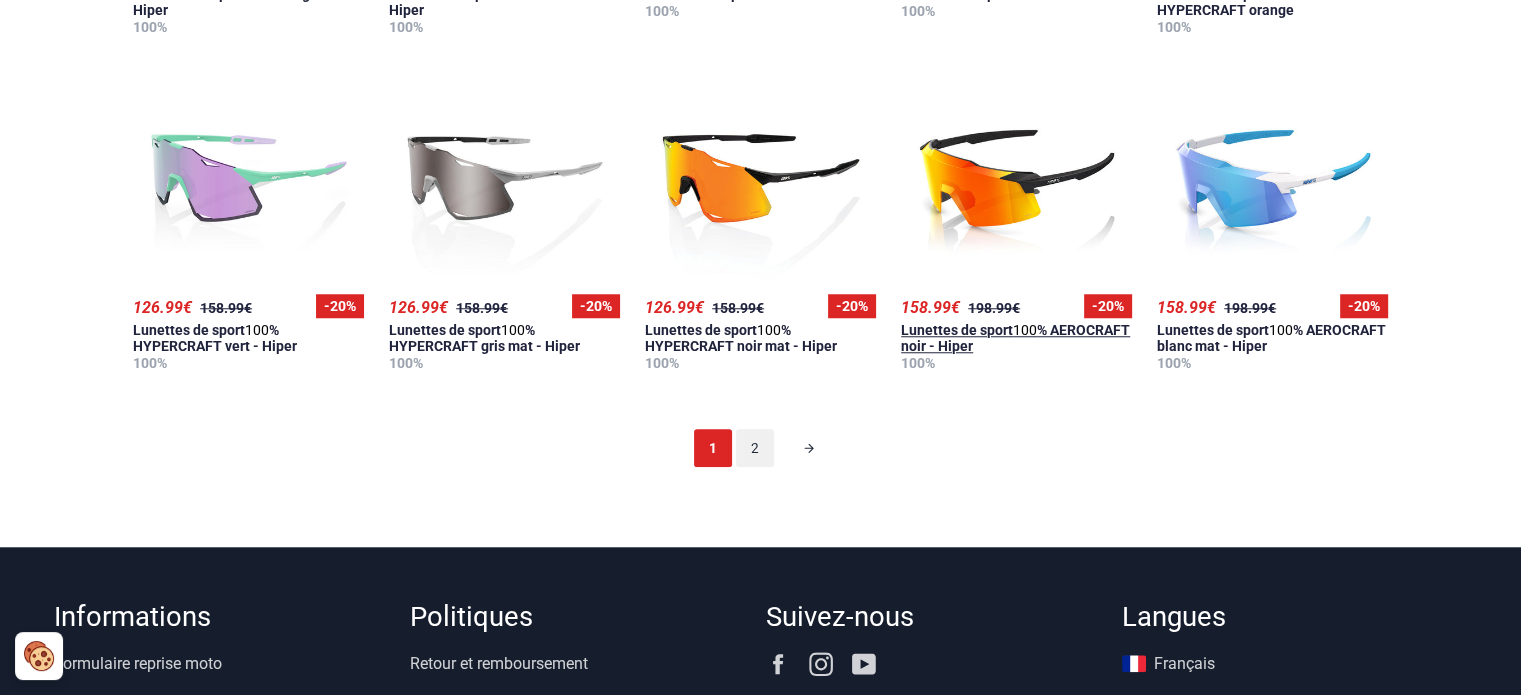 scroll, scrollTop: 1900, scrollLeft: 0, axis: vertical 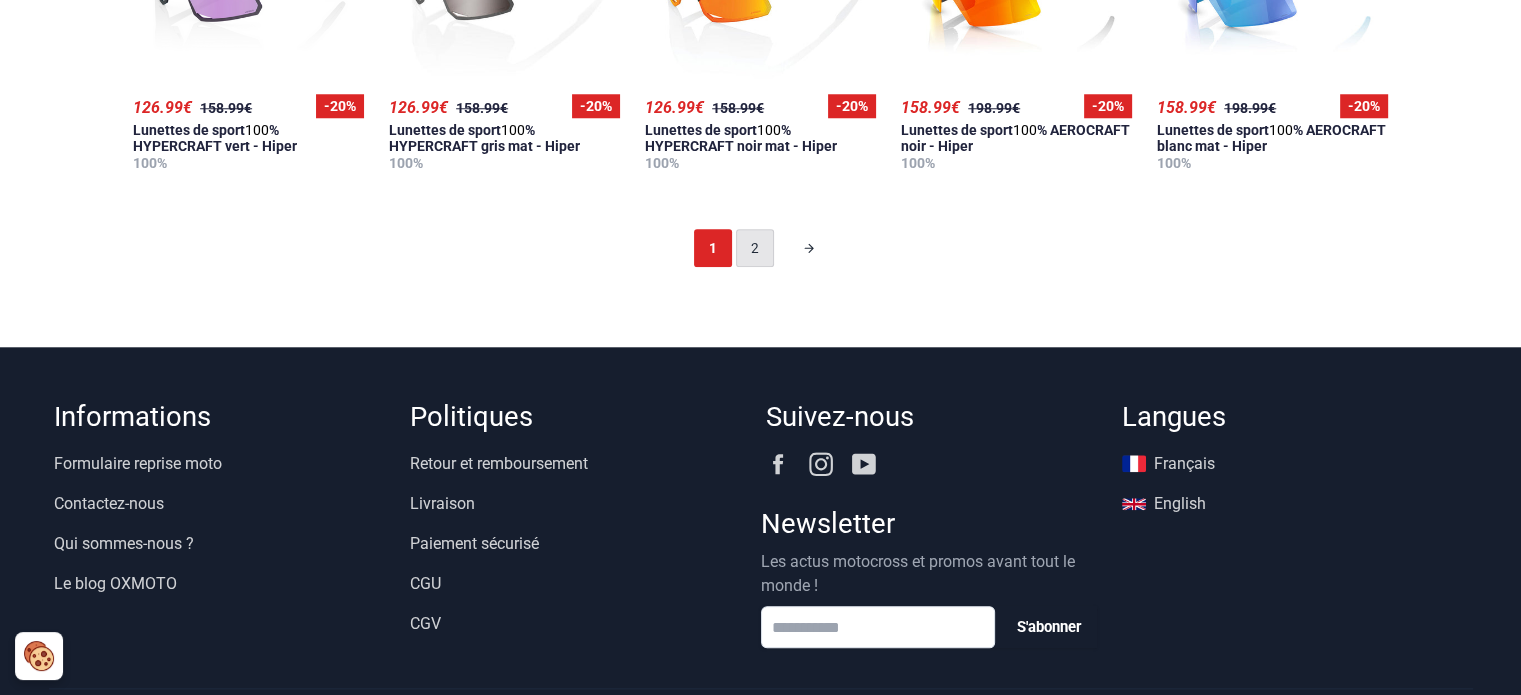 click on "2" at bounding box center [755, 248] 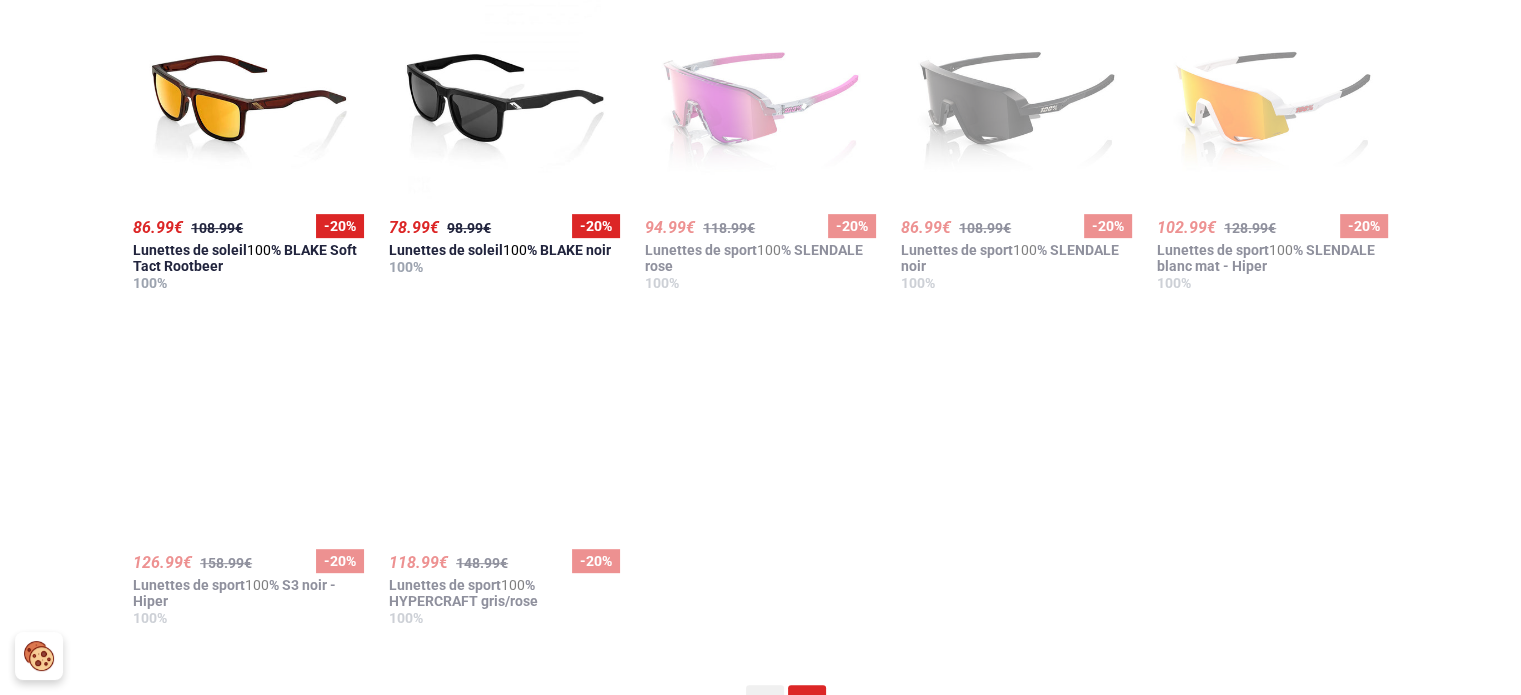 scroll, scrollTop: 924, scrollLeft: 0, axis: vertical 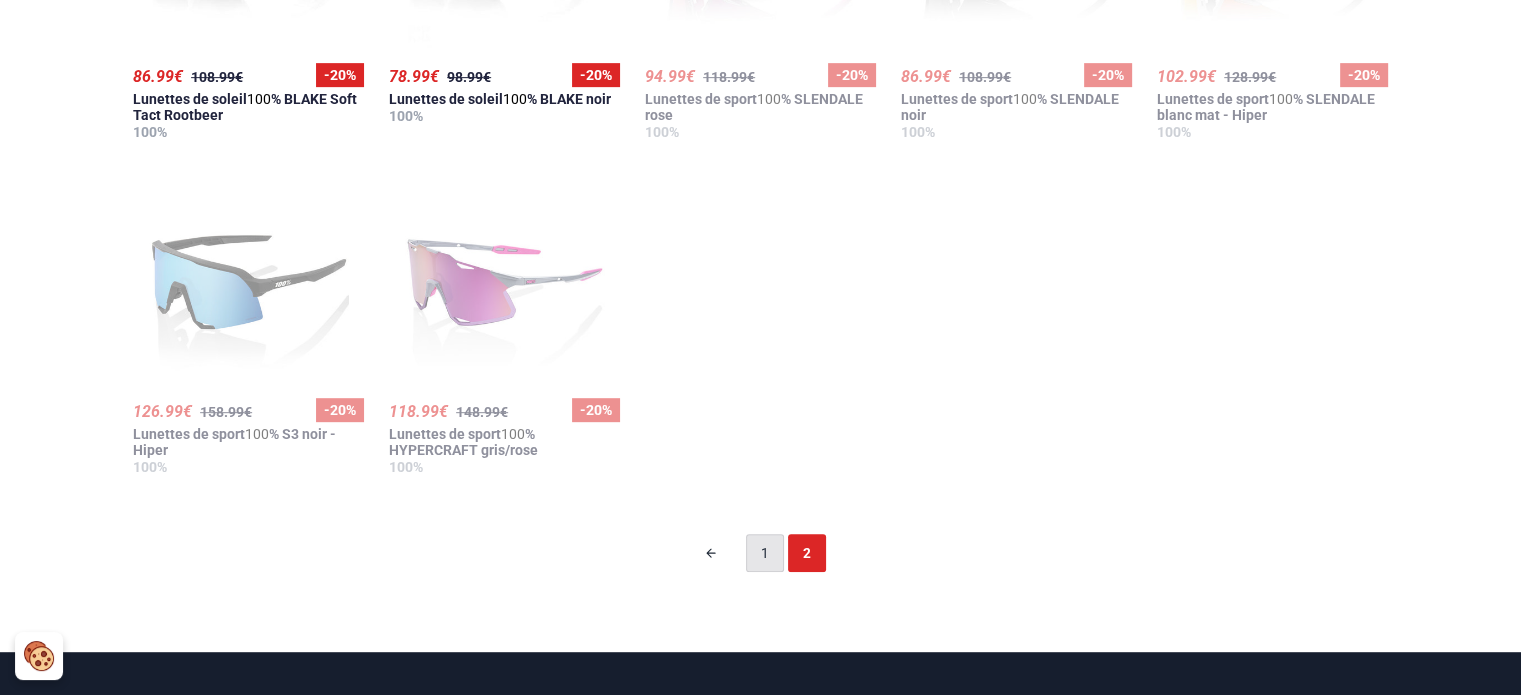 click on "1" at bounding box center (765, 553) 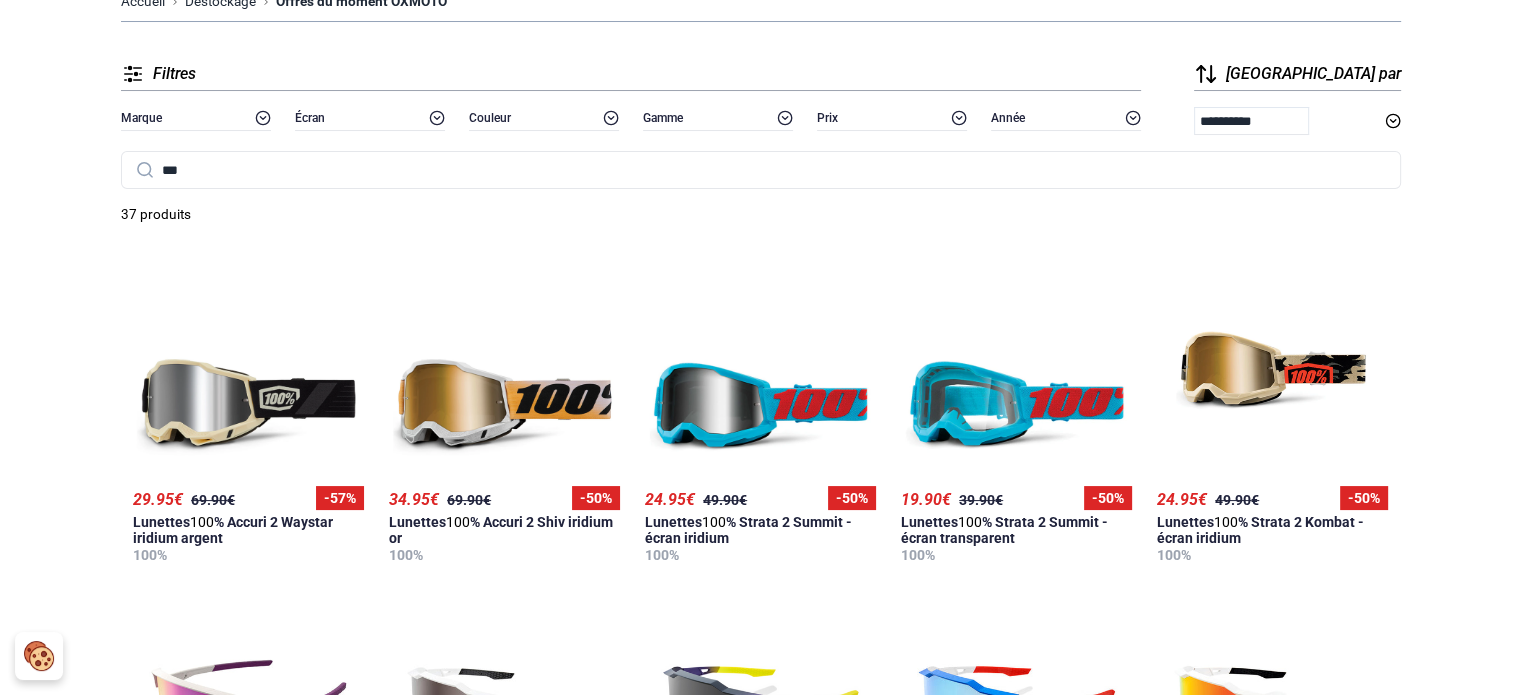 scroll, scrollTop: 200, scrollLeft: 0, axis: vertical 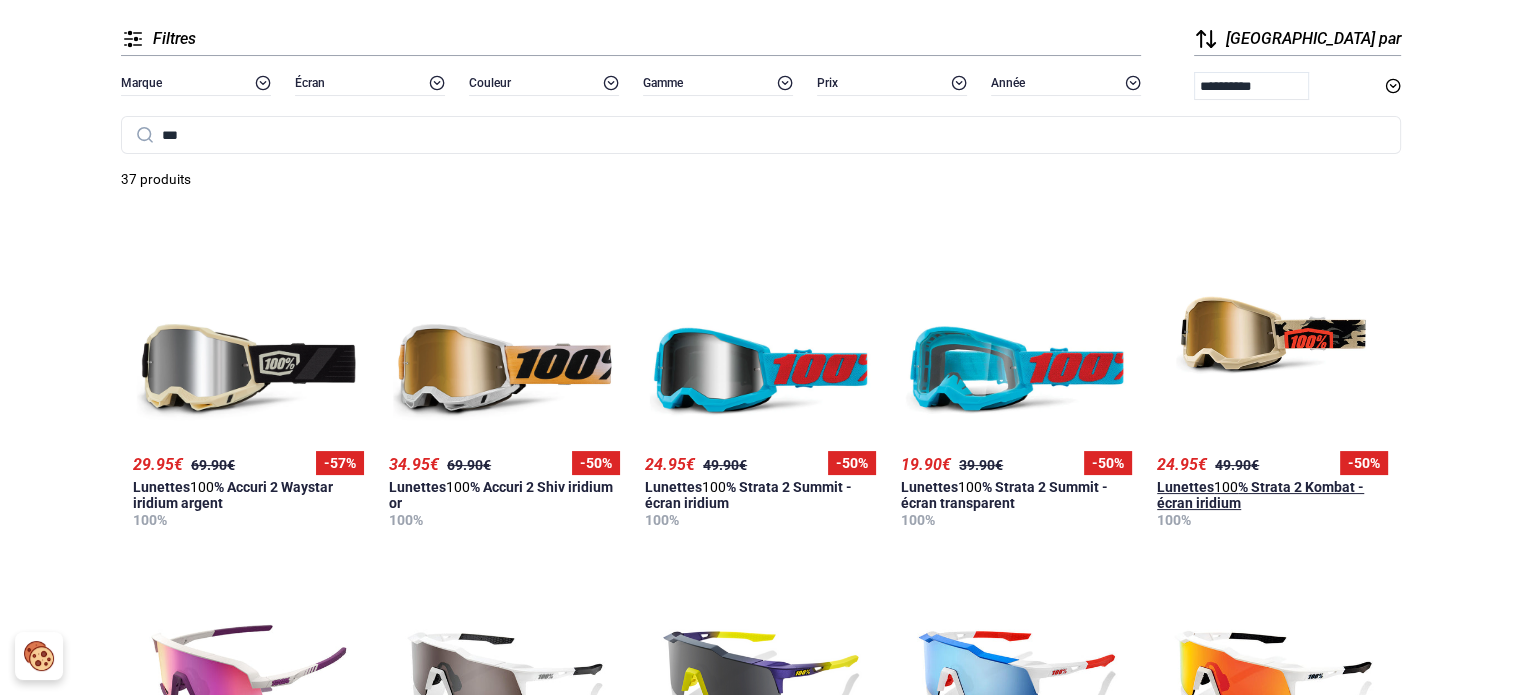 click at bounding box center [1273, 335] 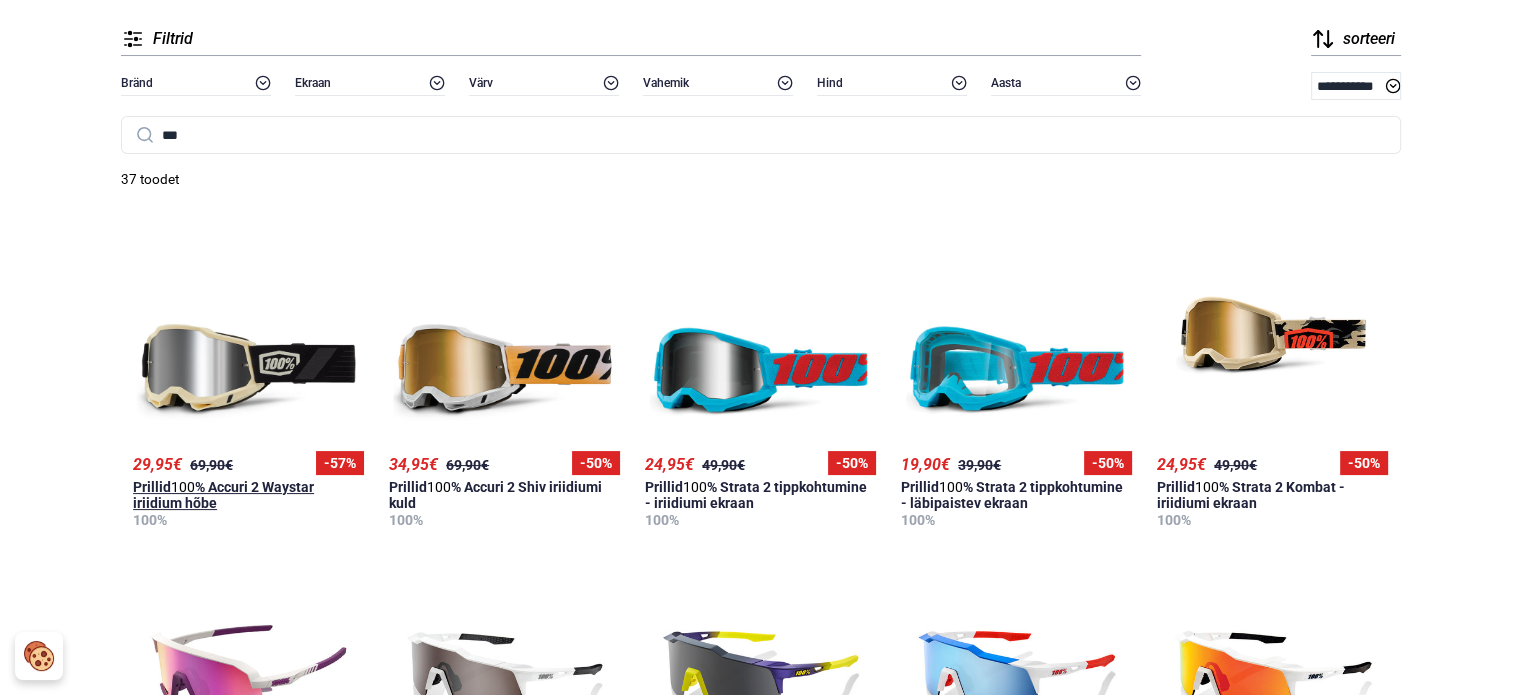 click at bounding box center [248, 335] 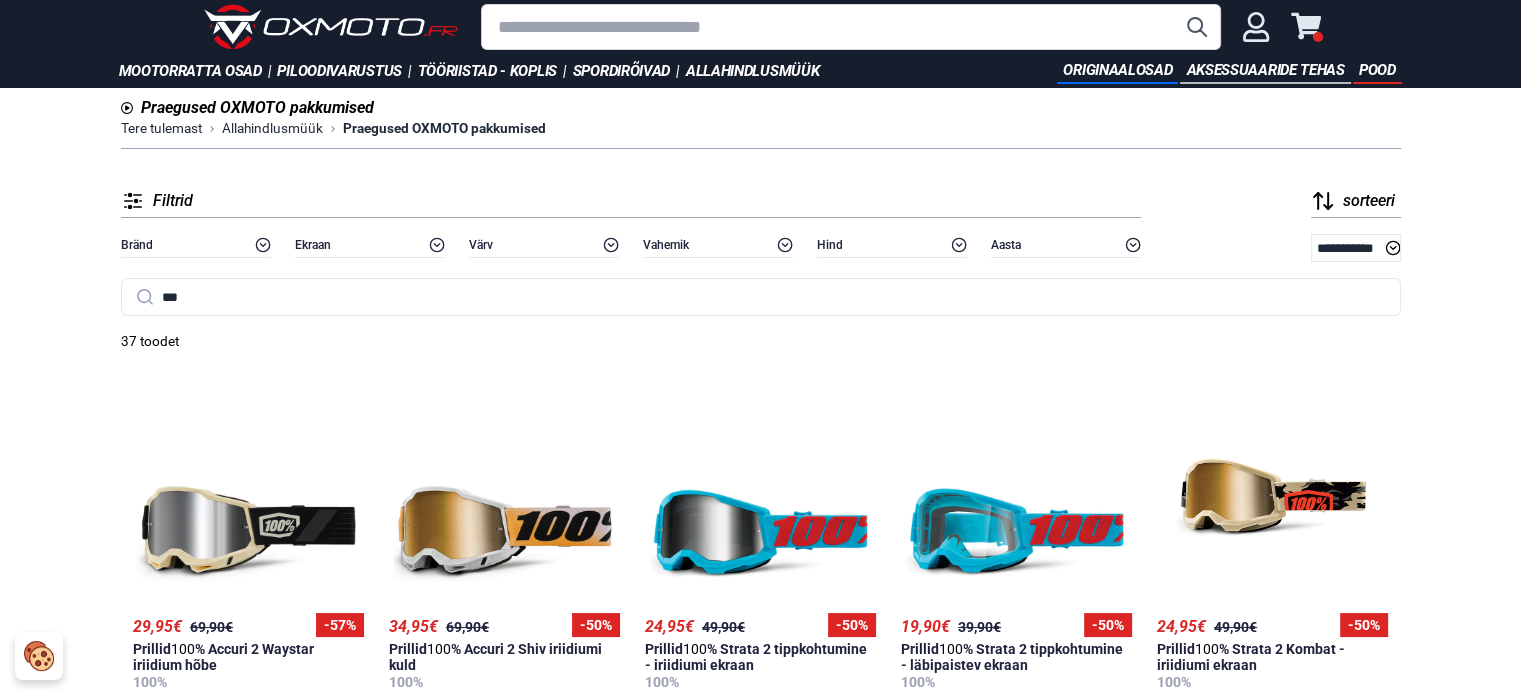 scroll, scrollTop: 0, scrollLeft: 0, axis: both 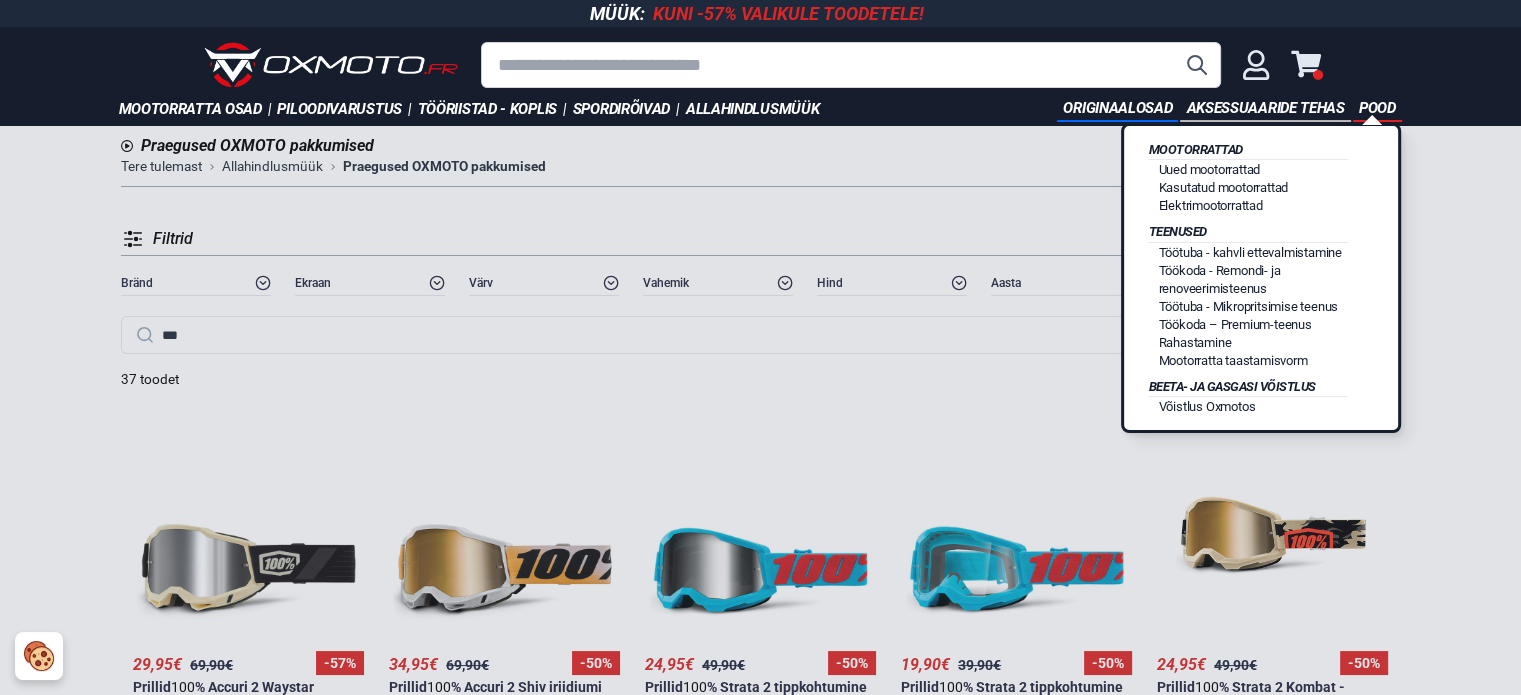 click on "Pood" at bounding box center [1377, 108] 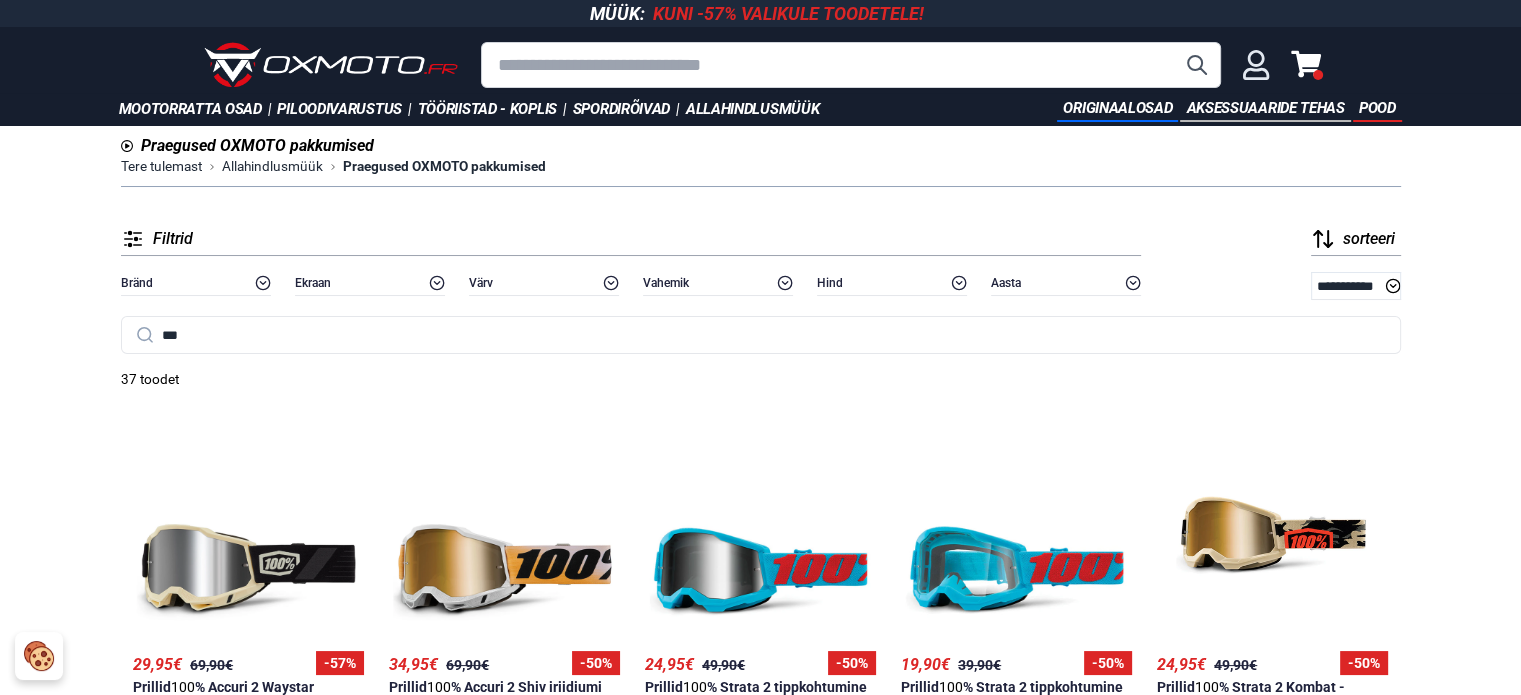 click 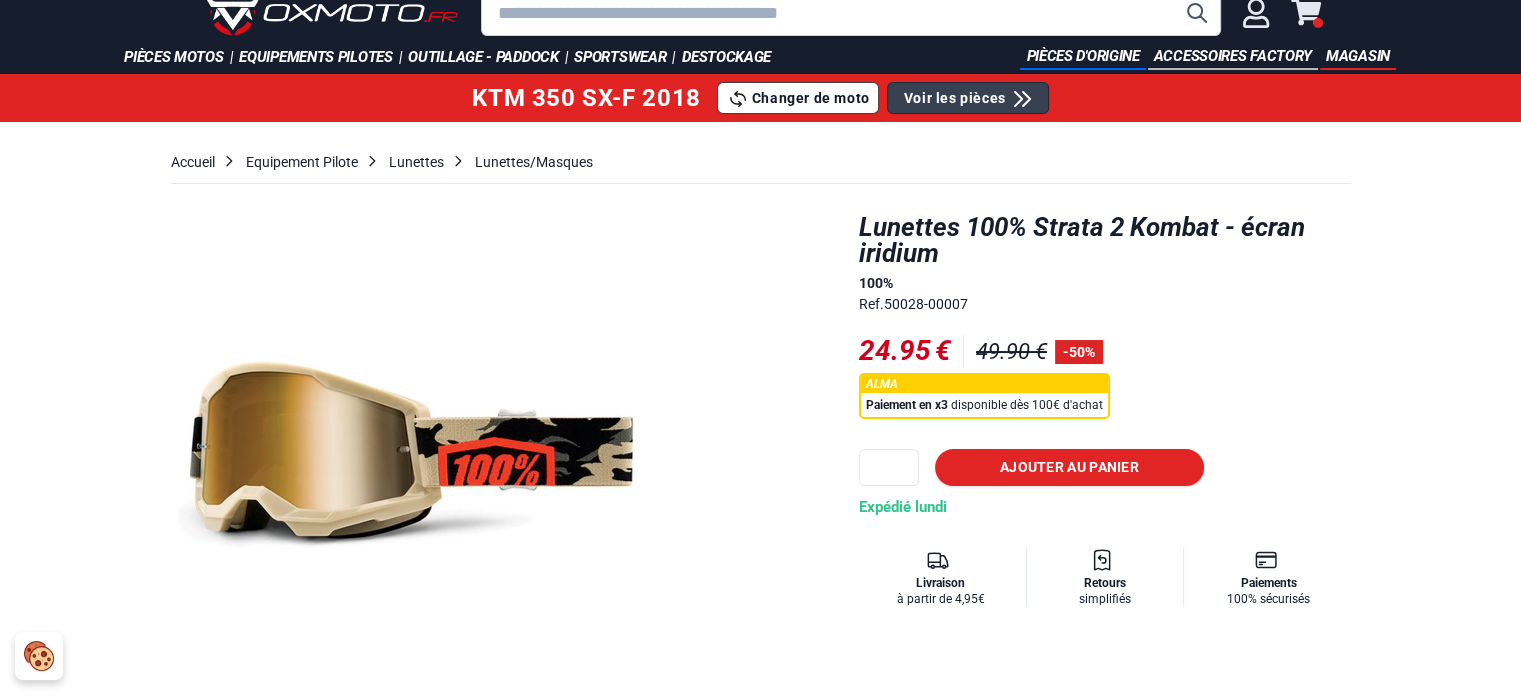 scroll, scrollTop: 0, scrollLeft: 0, axis: both 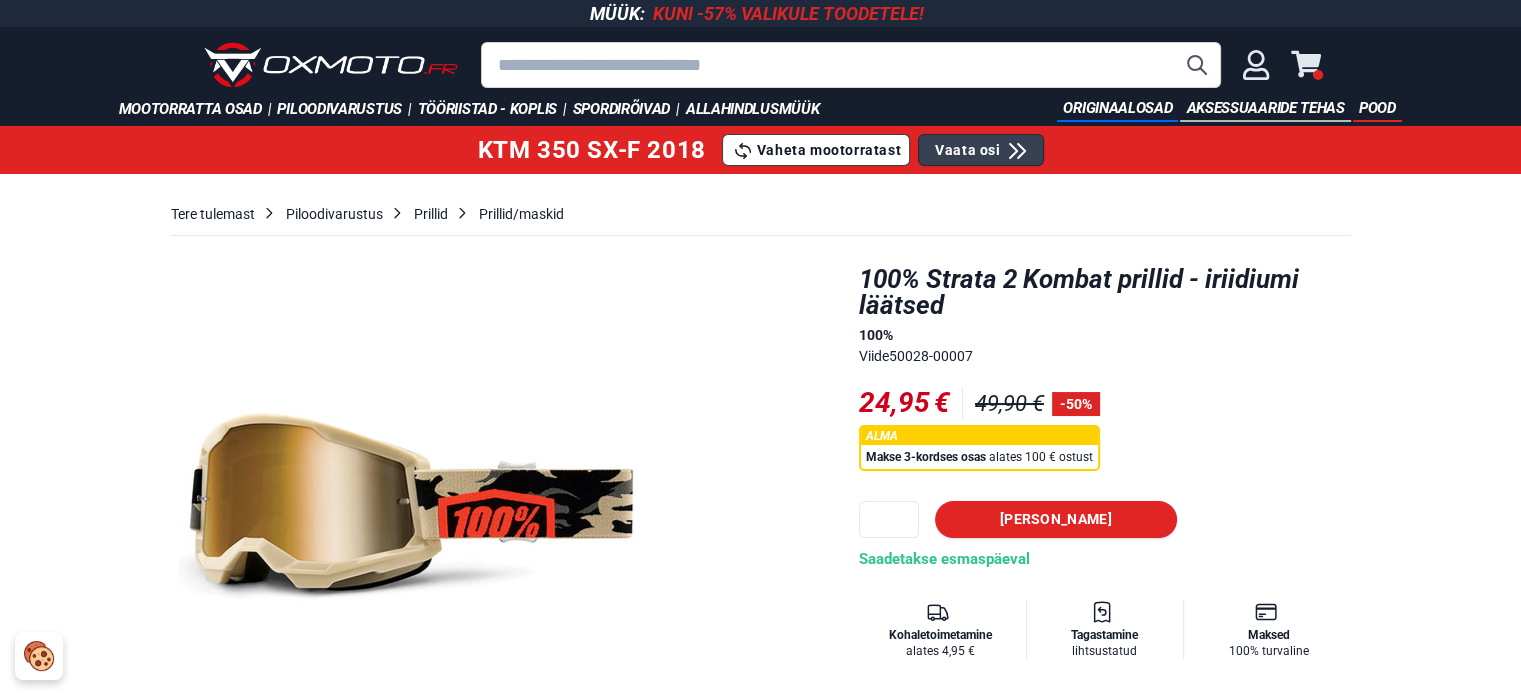 click on "Tere tulemast
Piloodivarustus
Prillid
Prillid/maskid
*" at bounding box center [760, 1234] 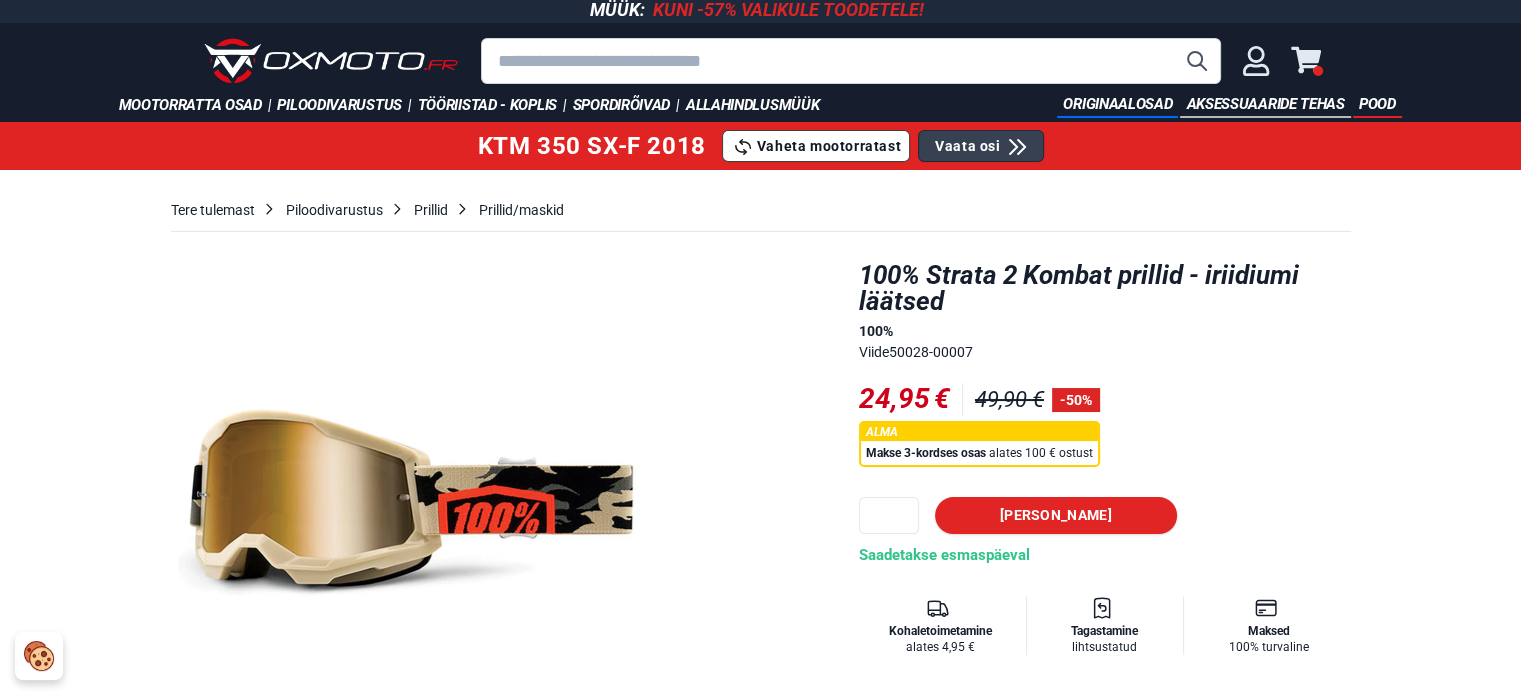 scroll, scrollTop: 0, scrollLeft: 0, axis: both 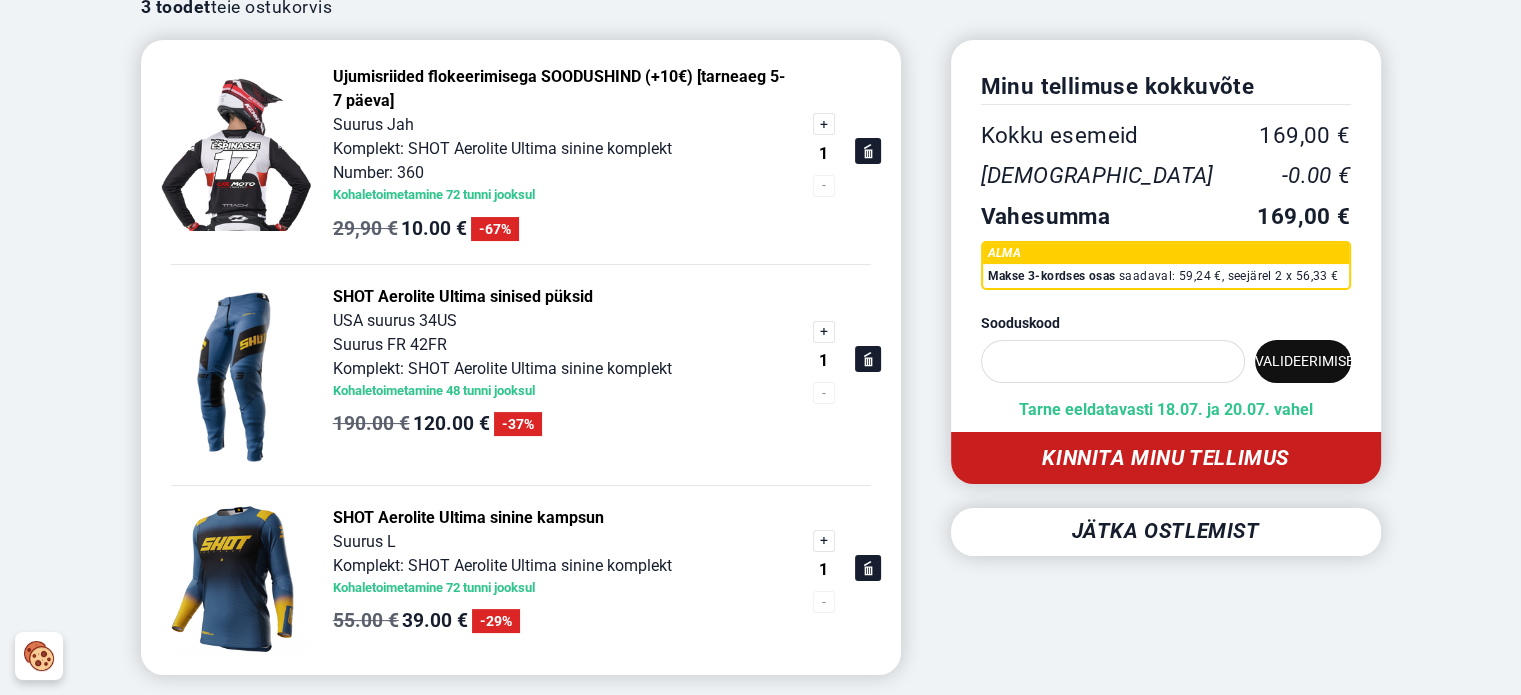 click on "Kinnita minu tellimus" at bounding box center (1165, 458) 